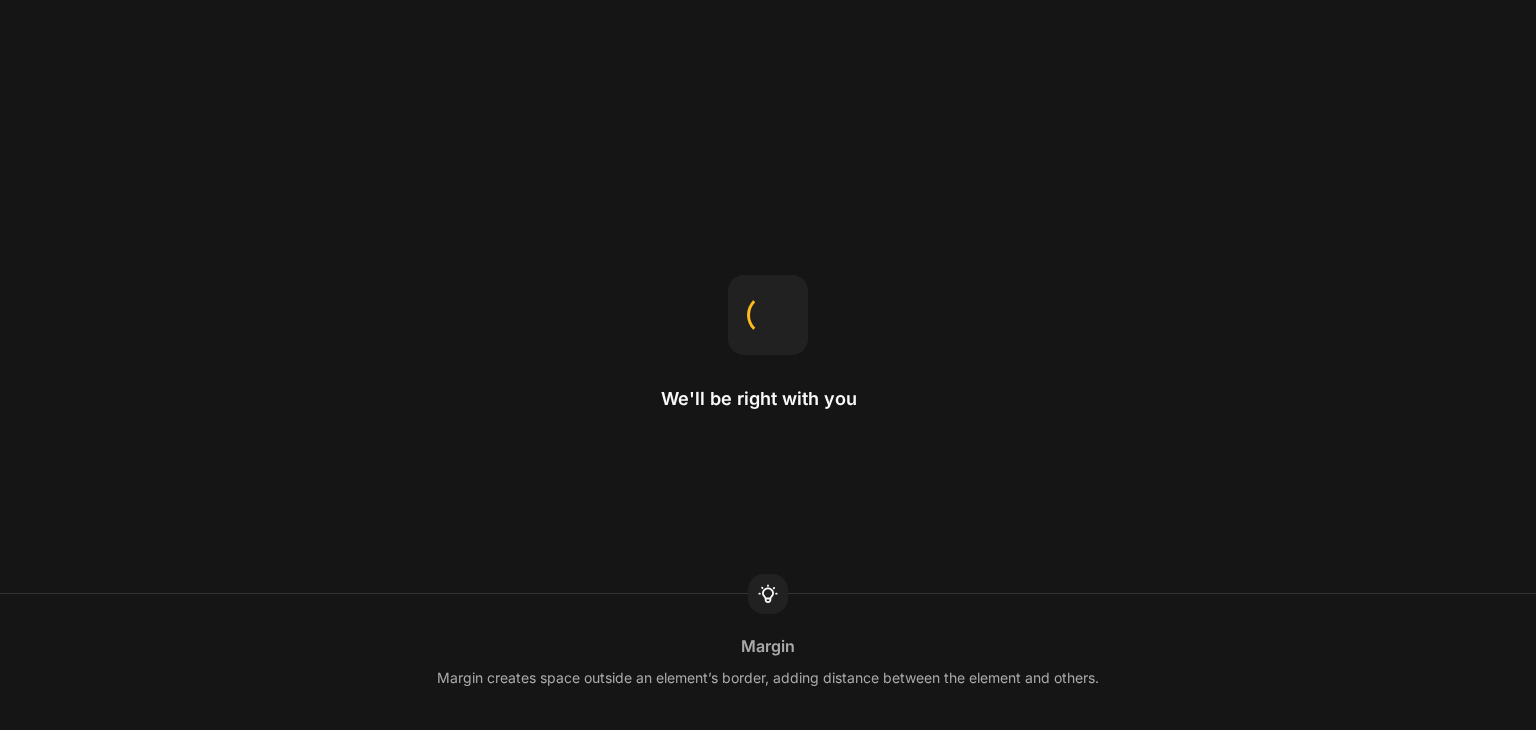 scroll, scrollTop: 0, scrollLeft: 0, axis: both 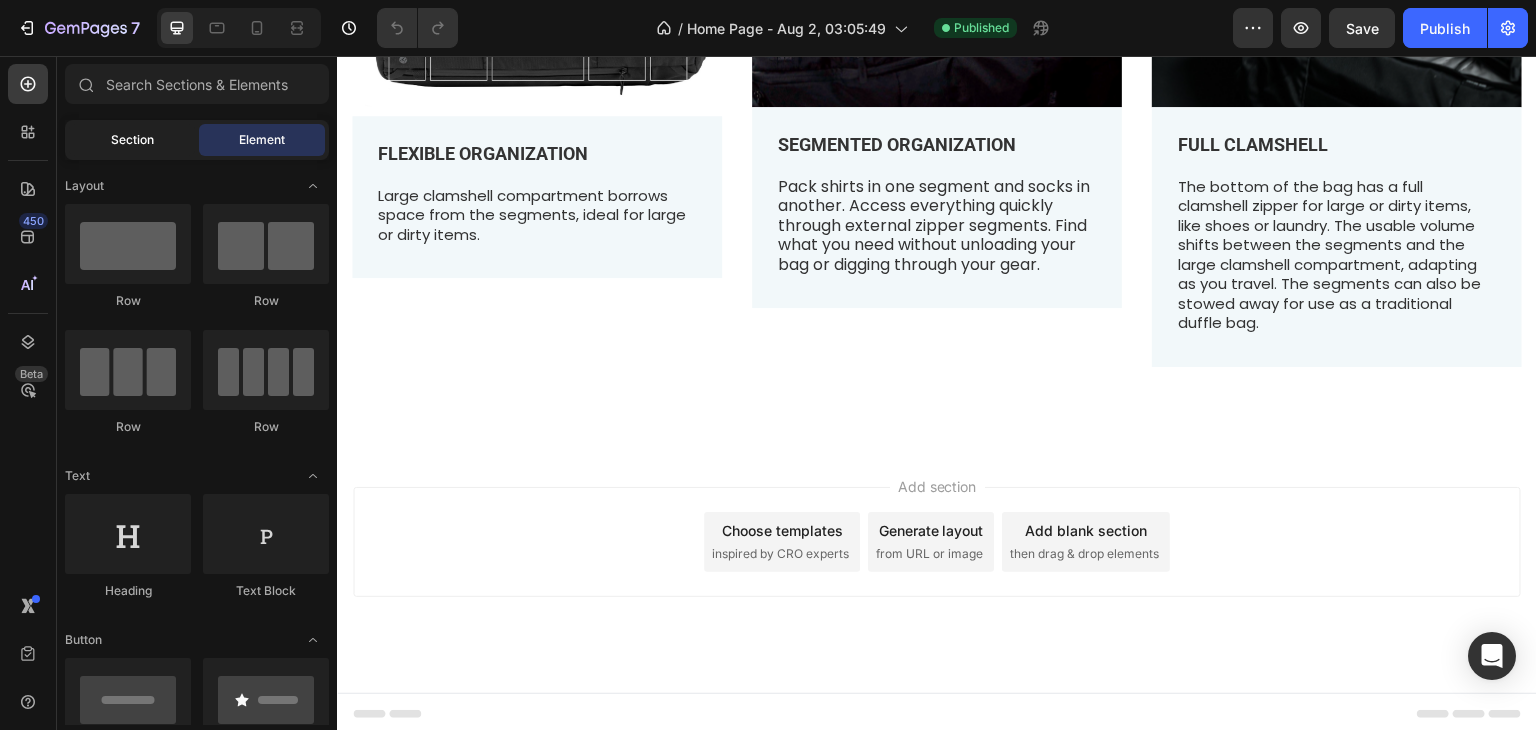 click on "Section" at bounding box center (132, 140) 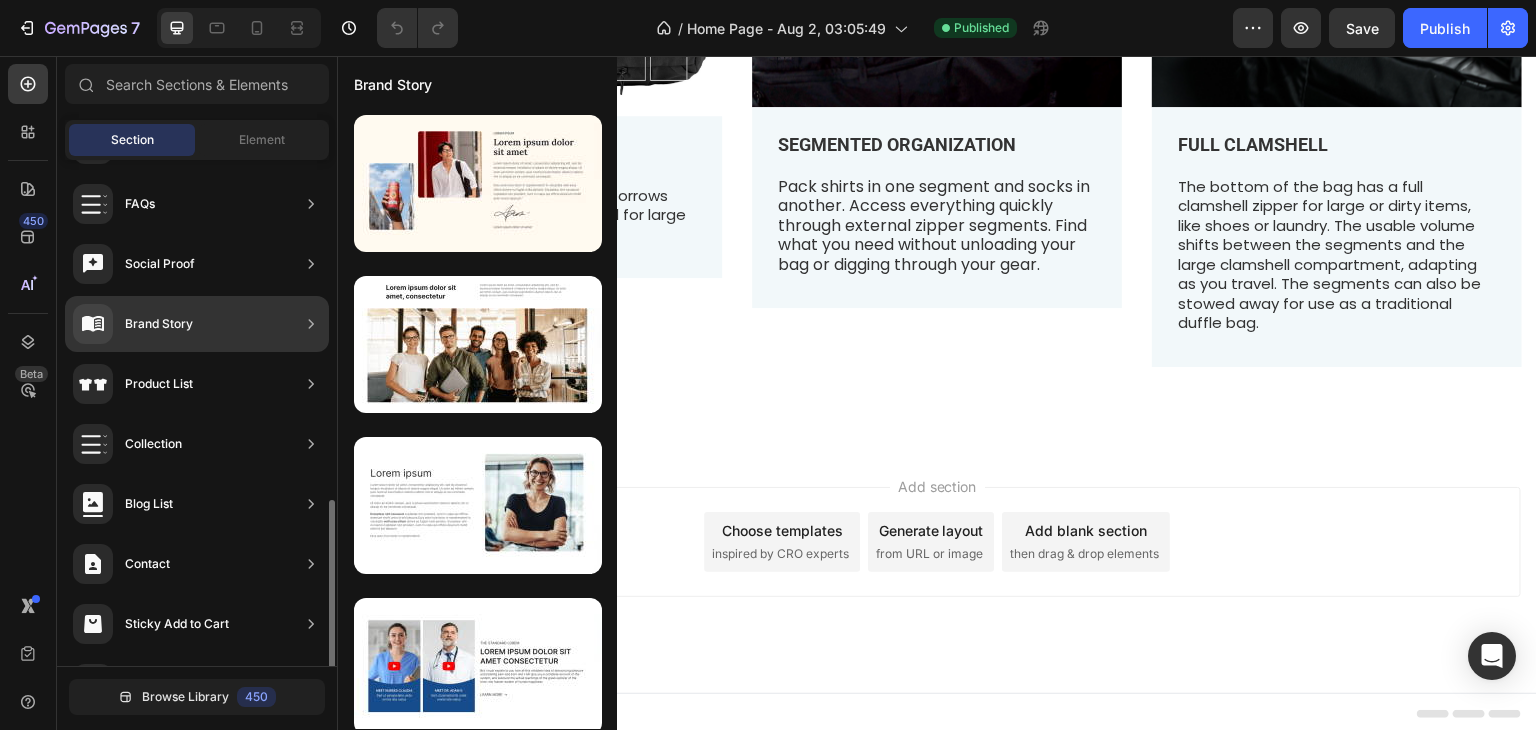 scroll, scrollTop: 654, scrollLeft: 0, axis: vertical 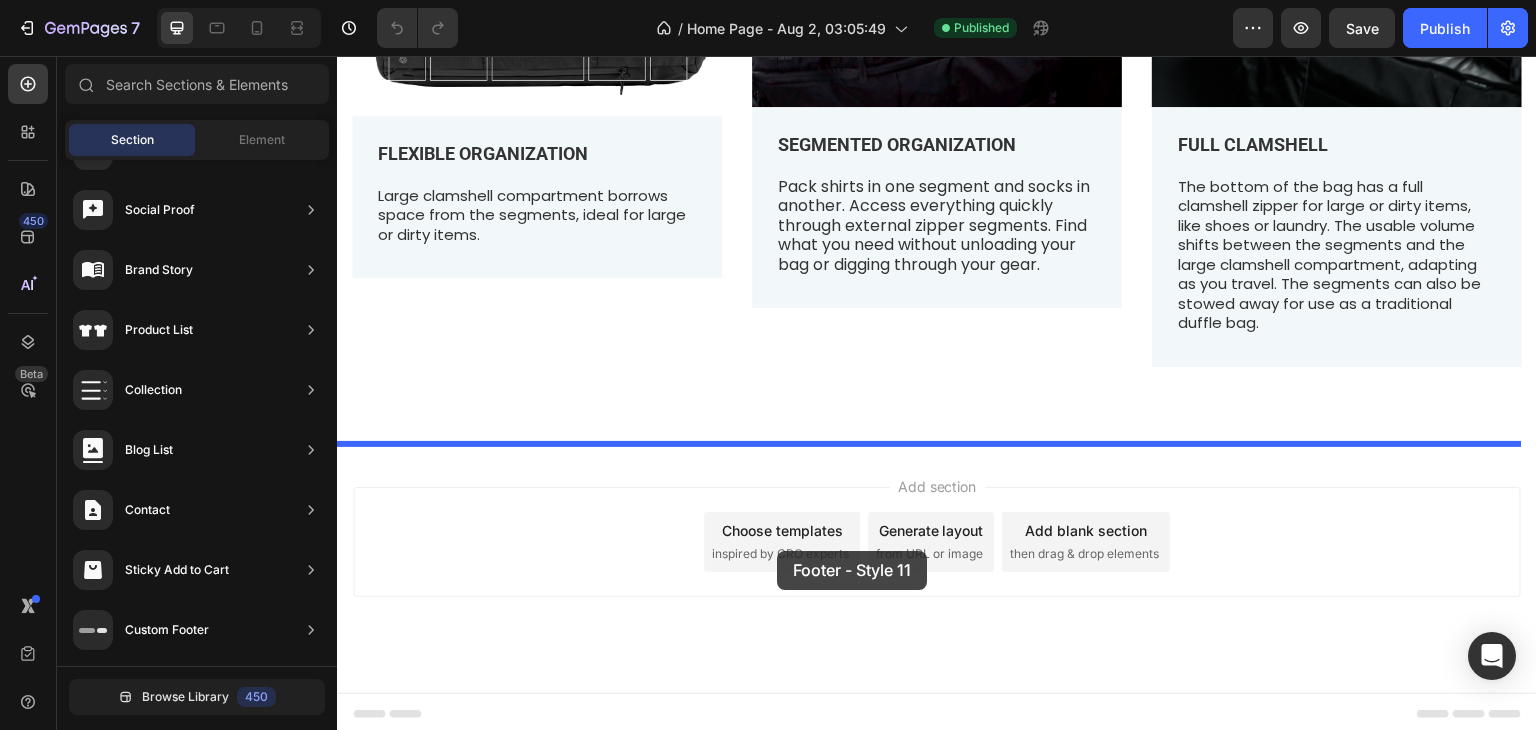 drag, startPoint x: 788, startPoint y: 419, endPoint x: 777, endPoint y: 551, distance: 132.45753 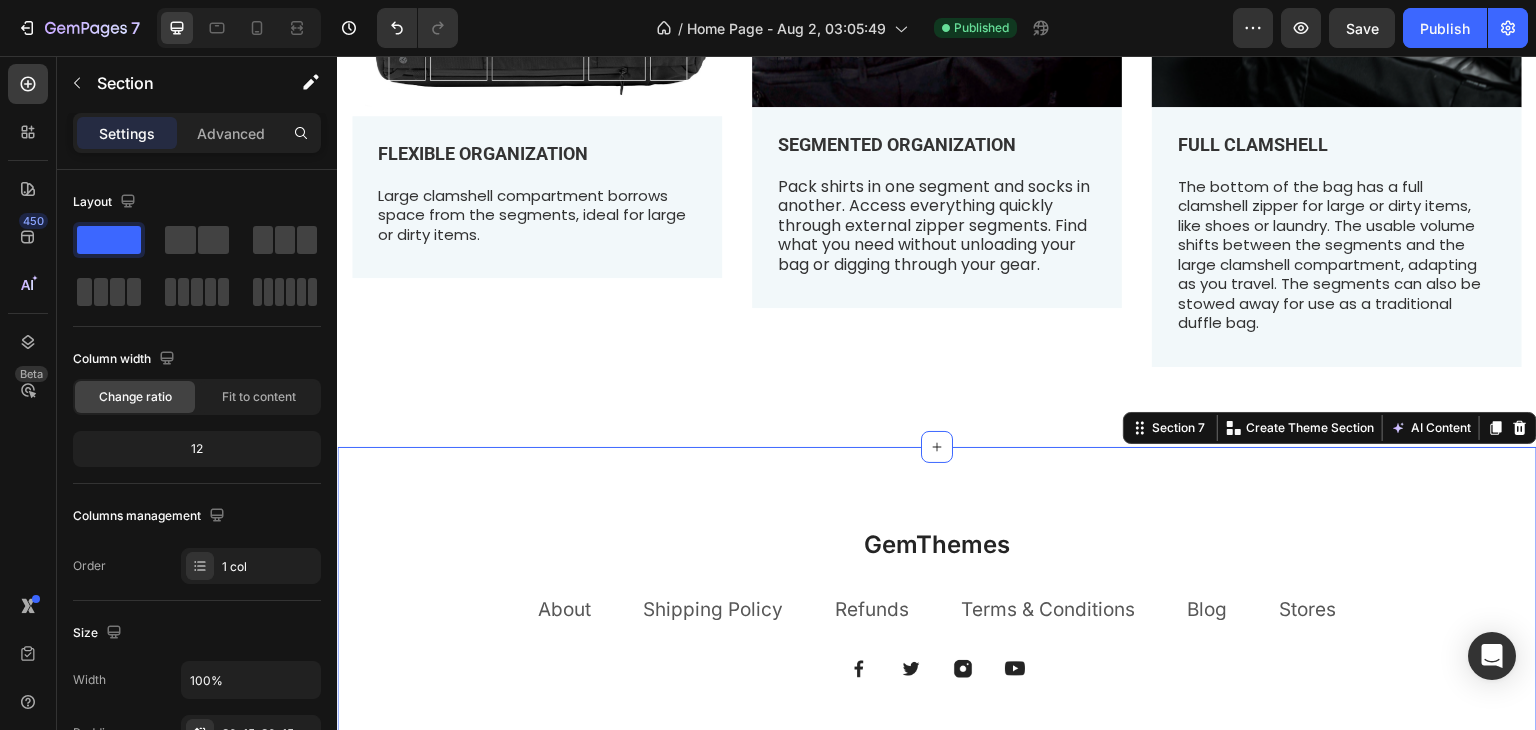 scroll, scrollTop: 2536, scrollLeft: 0, axis: vertical 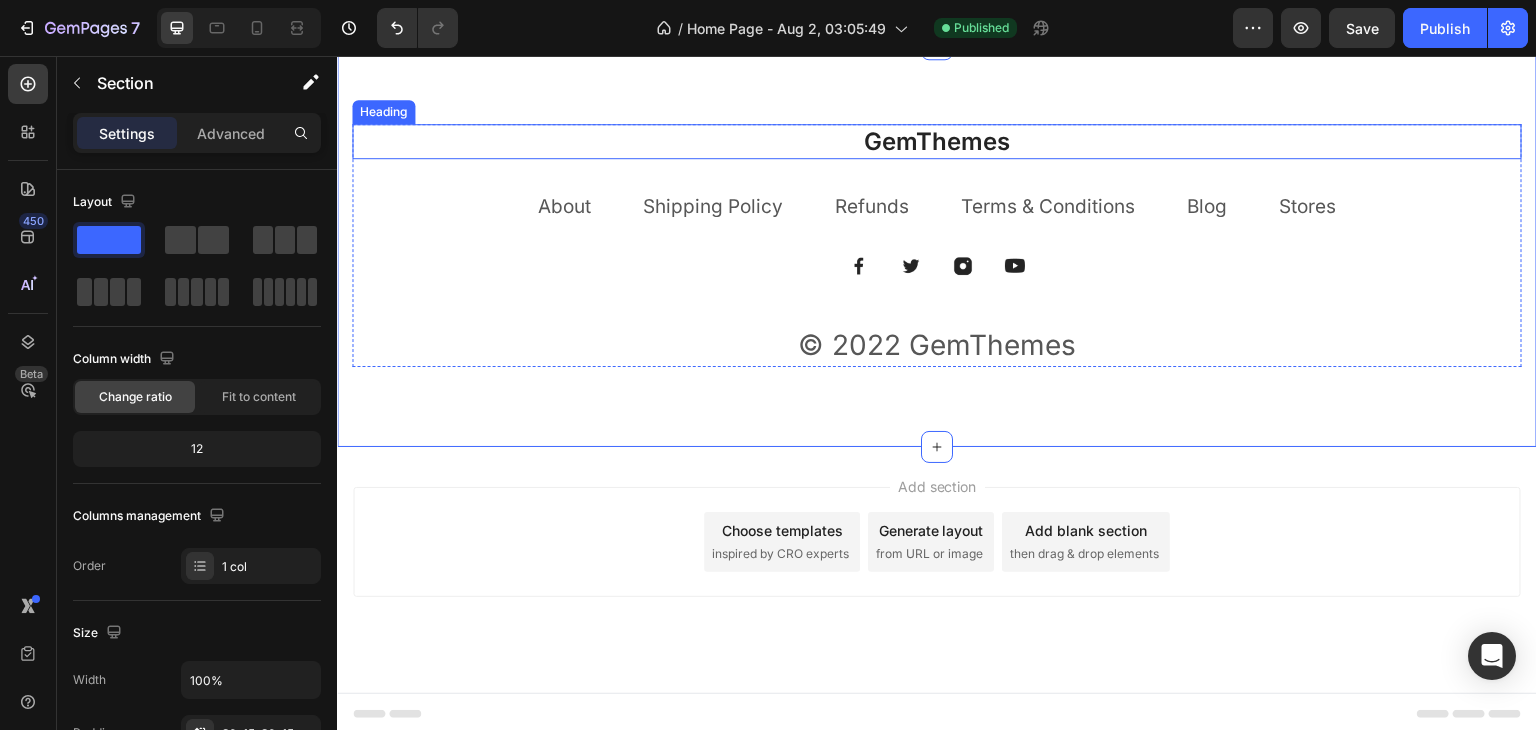 click on "GemThemes" at bounding box center (937, 141) 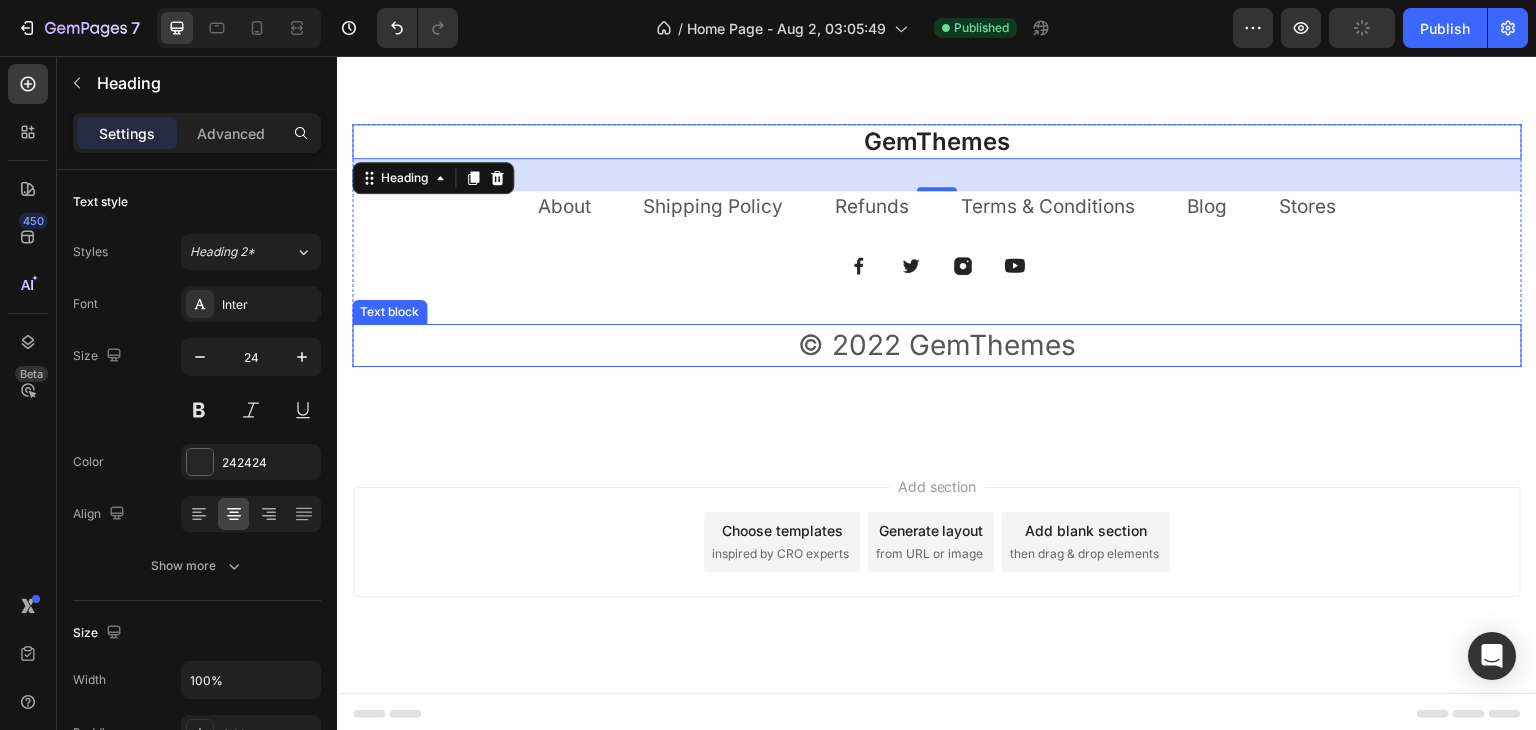 click on "© 2022 GemThemes" at bounding box center (937, 345) 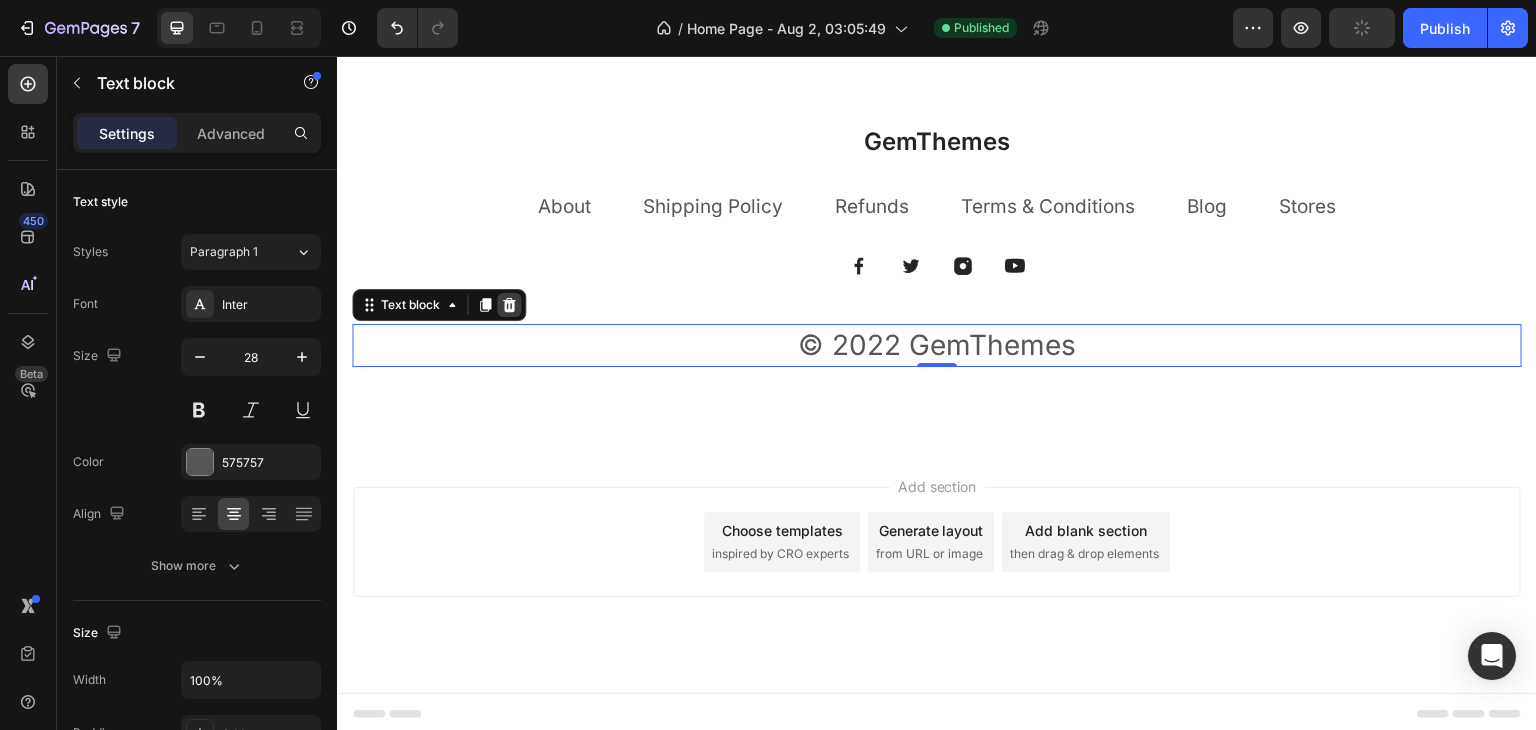 click 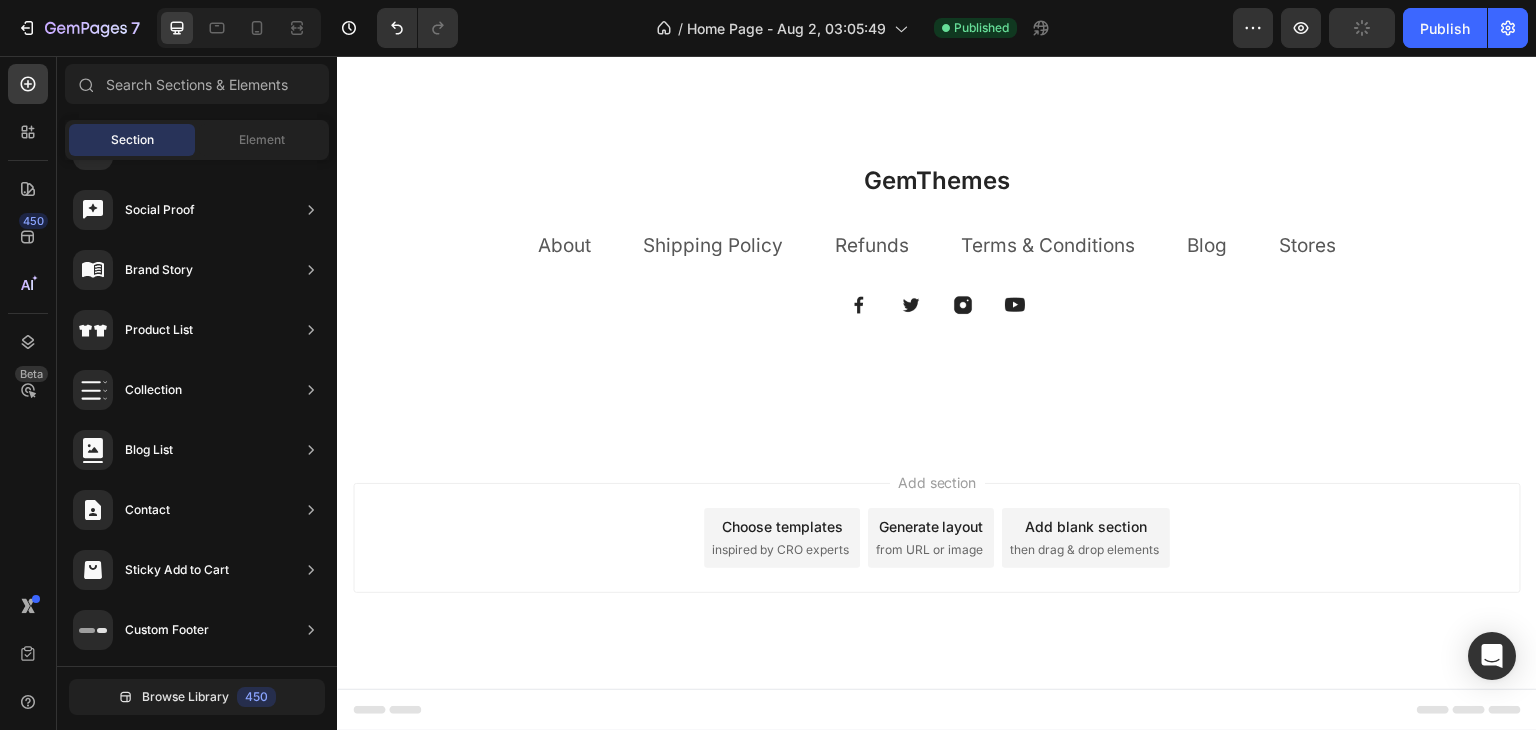 scroll, scrollTop: 2496, scrollLeft: 0, axis: vertical 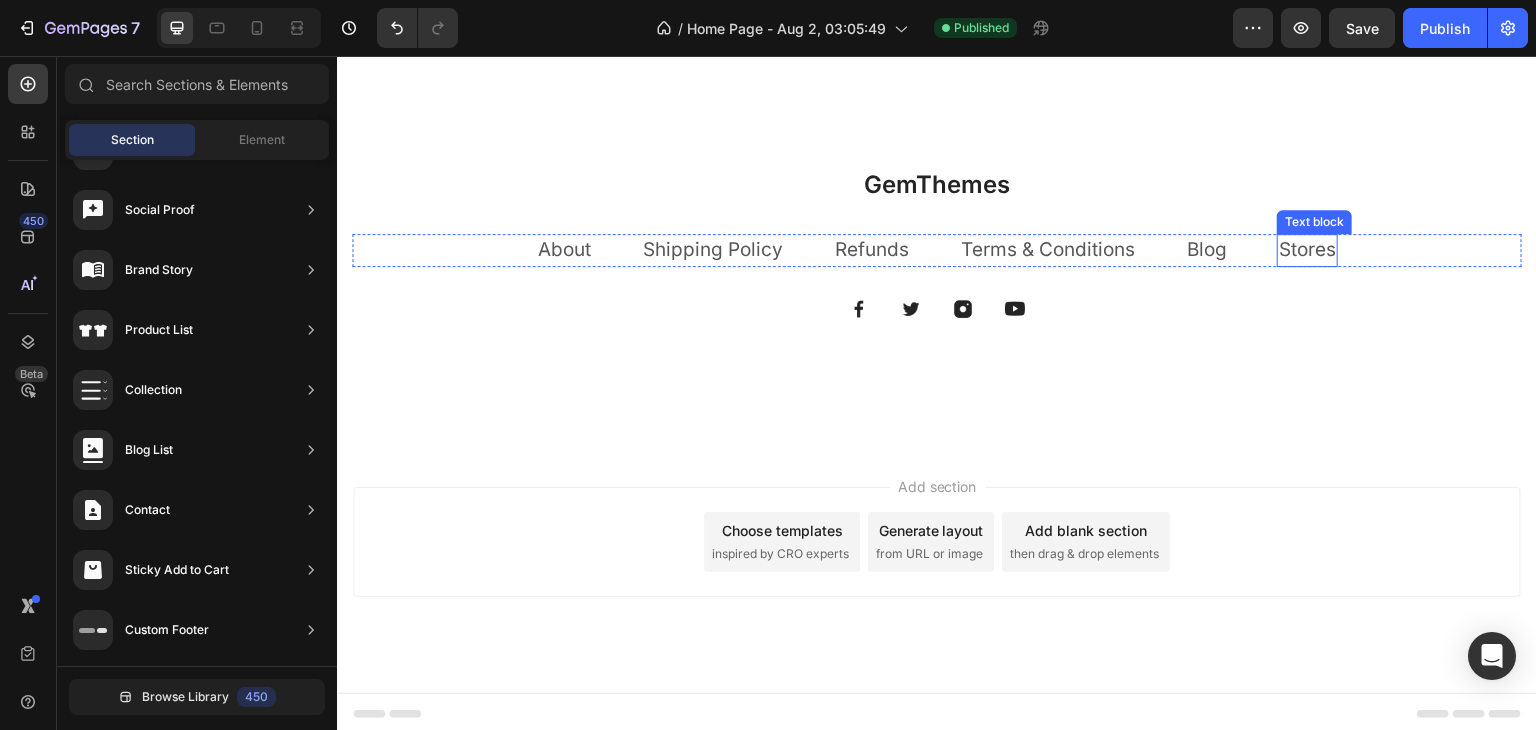 click on "Stores" at bounding box center [1307, 249] 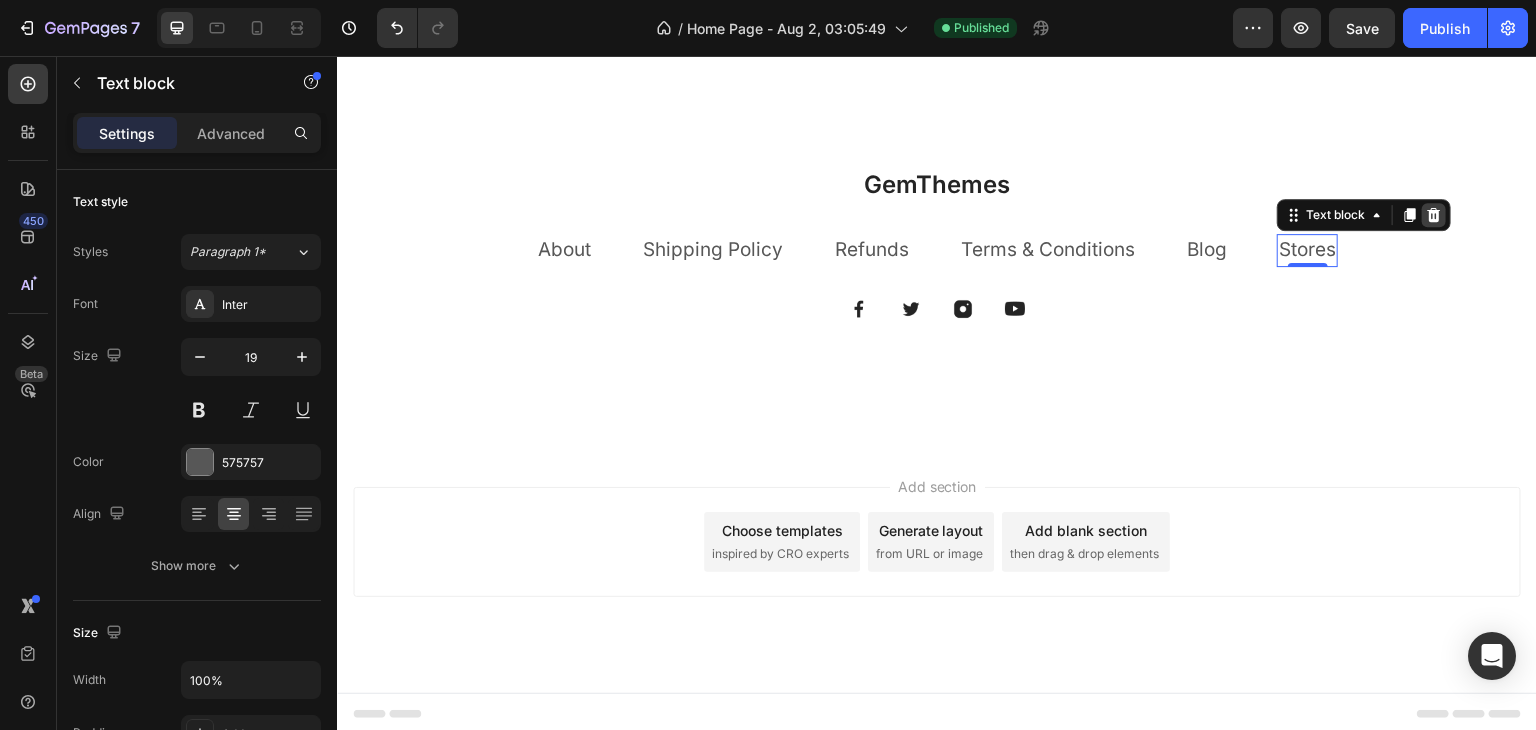 click 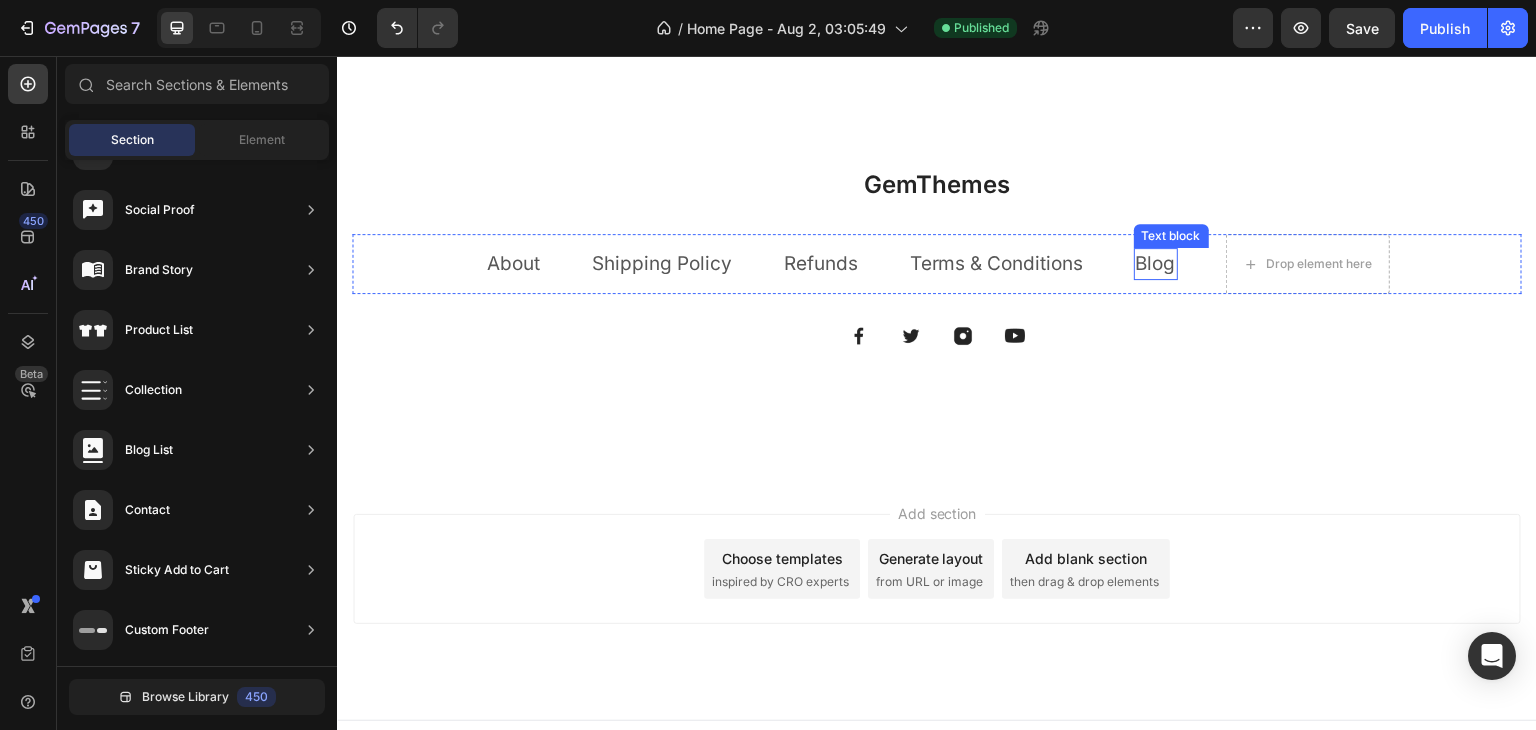 click on "Blog" at bounding box center (1156, 263) 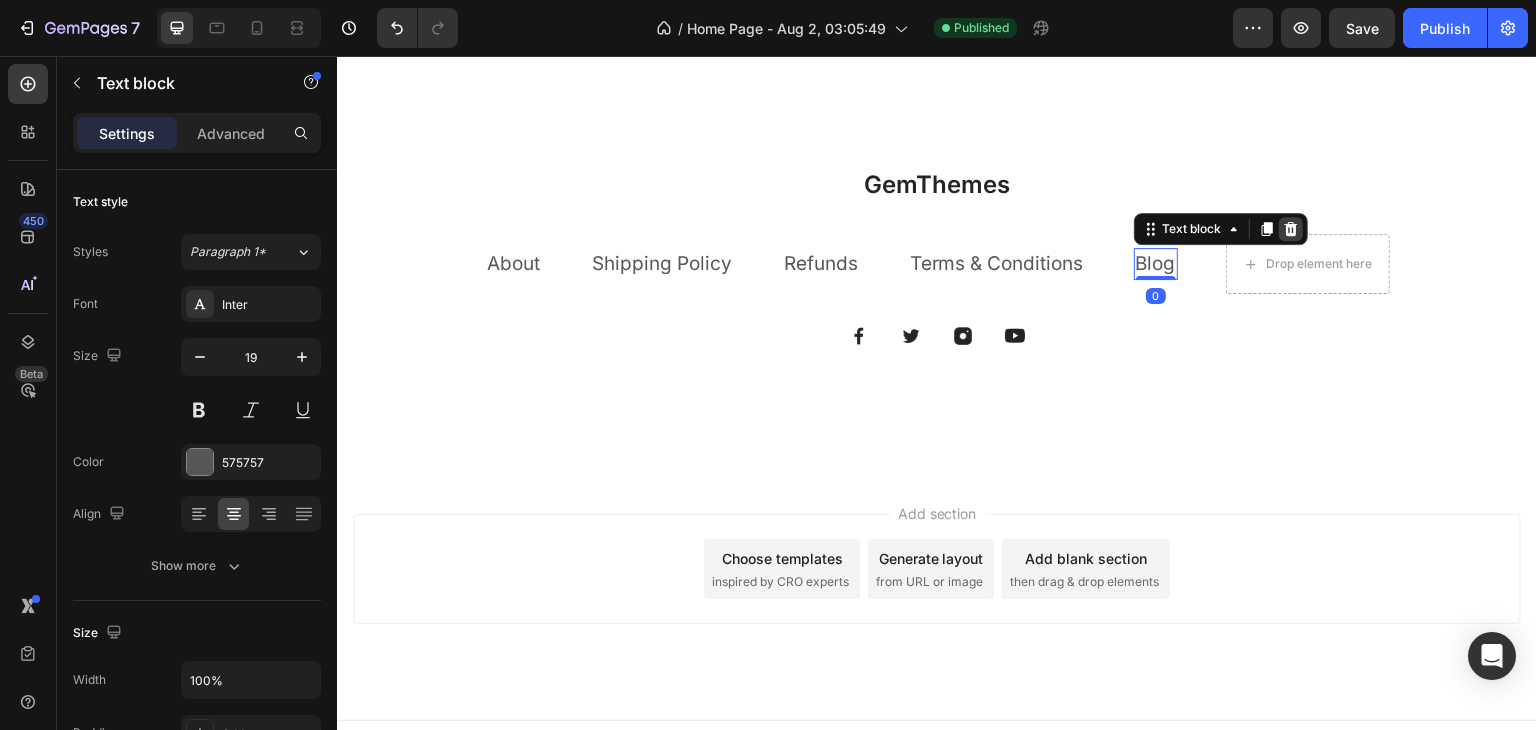 click 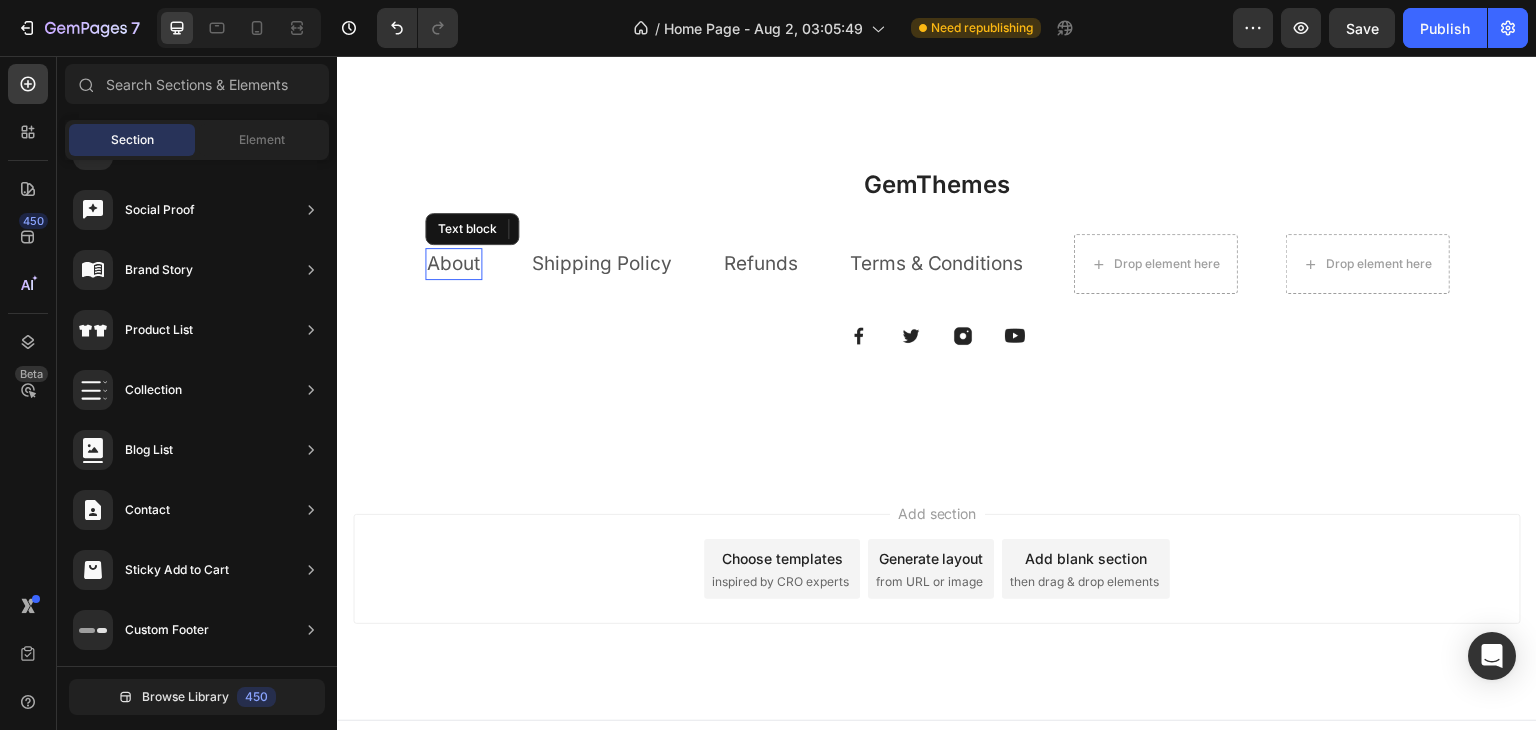 click on "About" at bounding box center (453, 263) 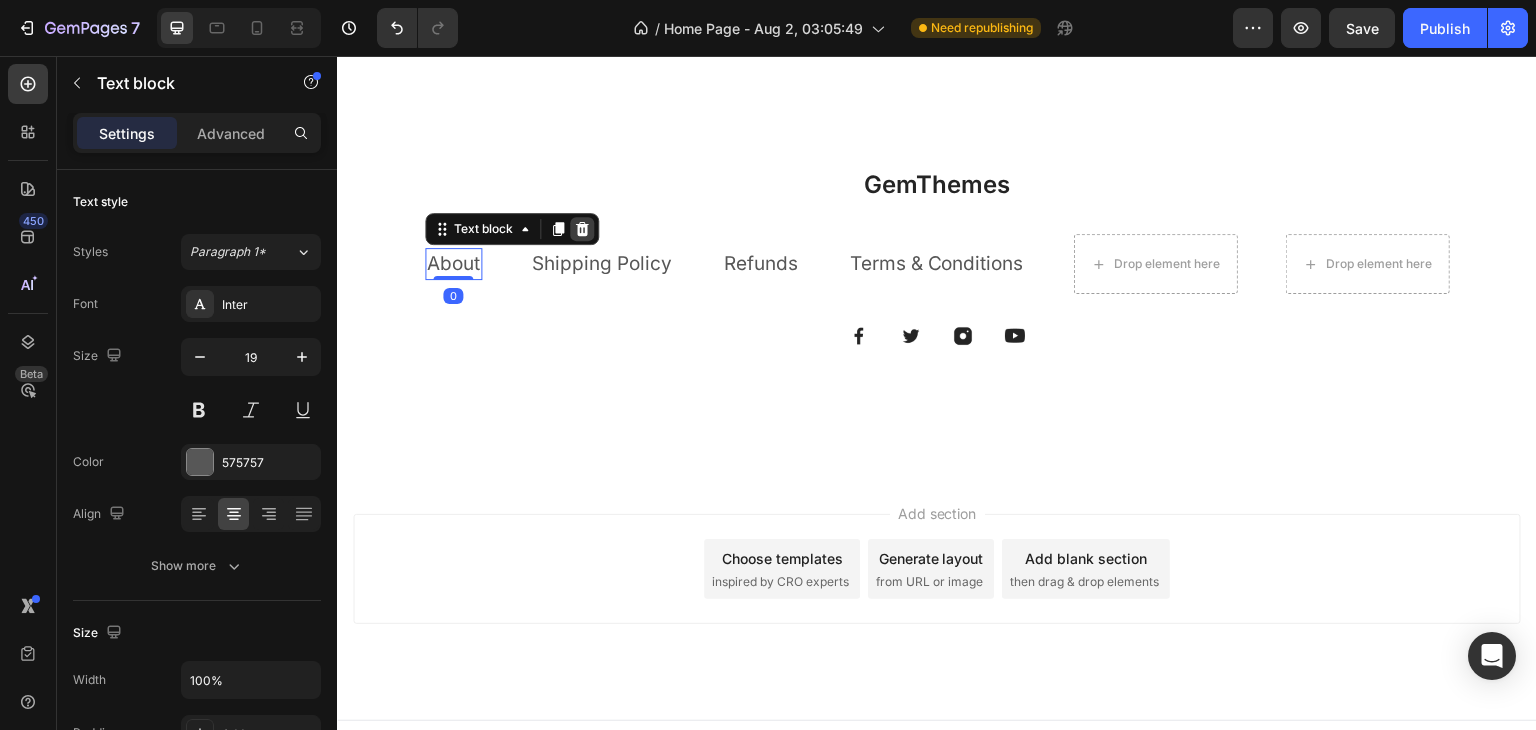click 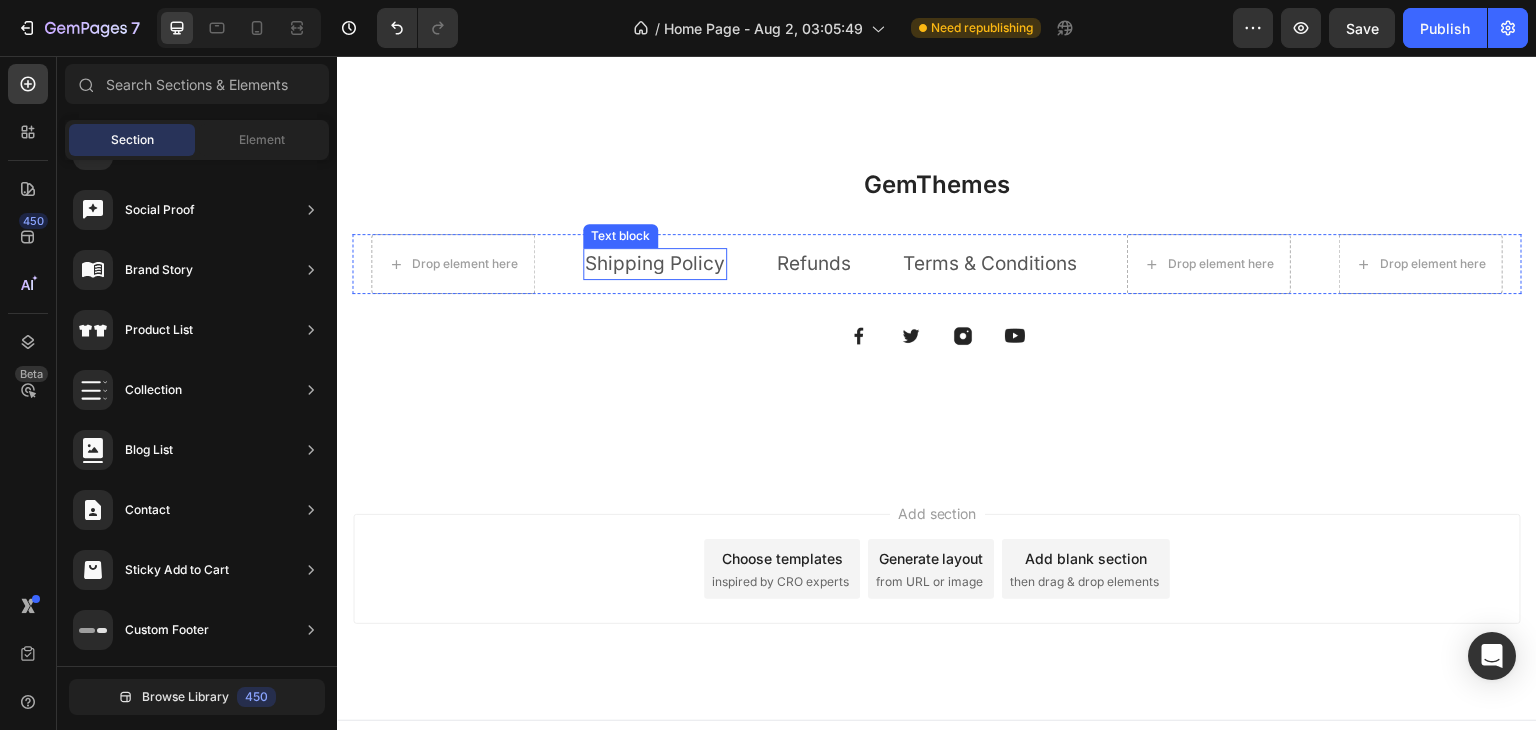 click on "Shipping Policy" at bounding box center [655, 263] 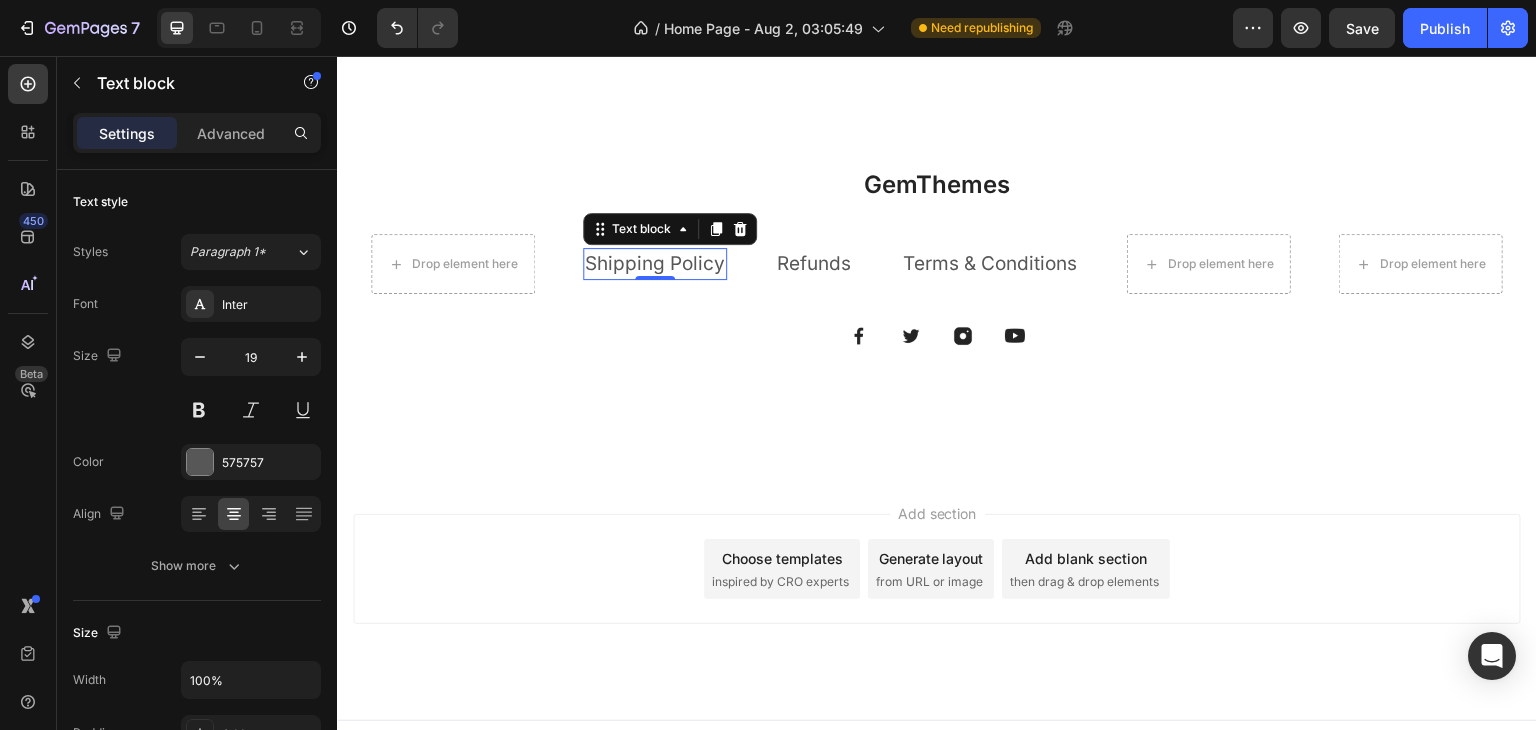 click on "Shipping Policy" at bounding box center (655, 263) 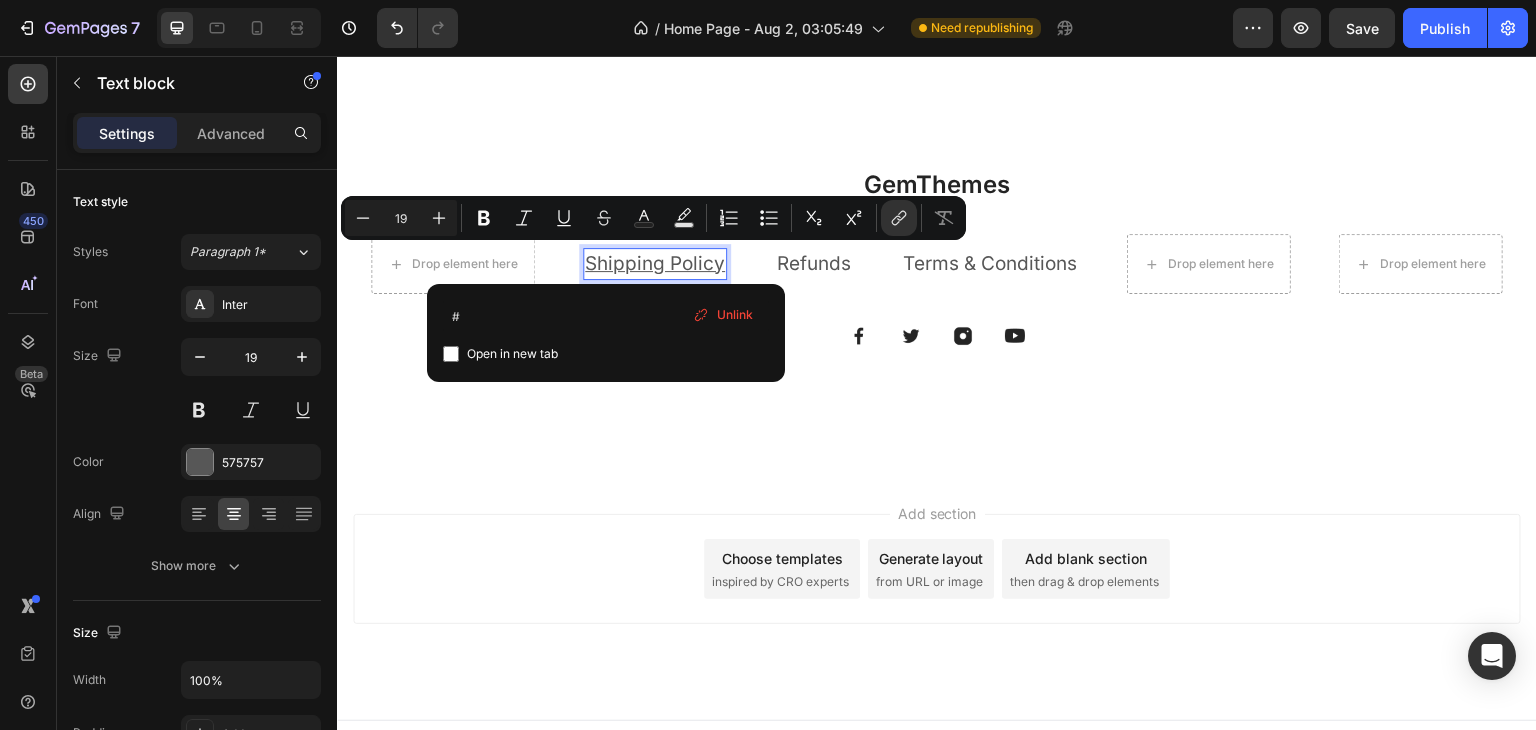 click on "Shipping Policy" at bounding box center (655, 263) 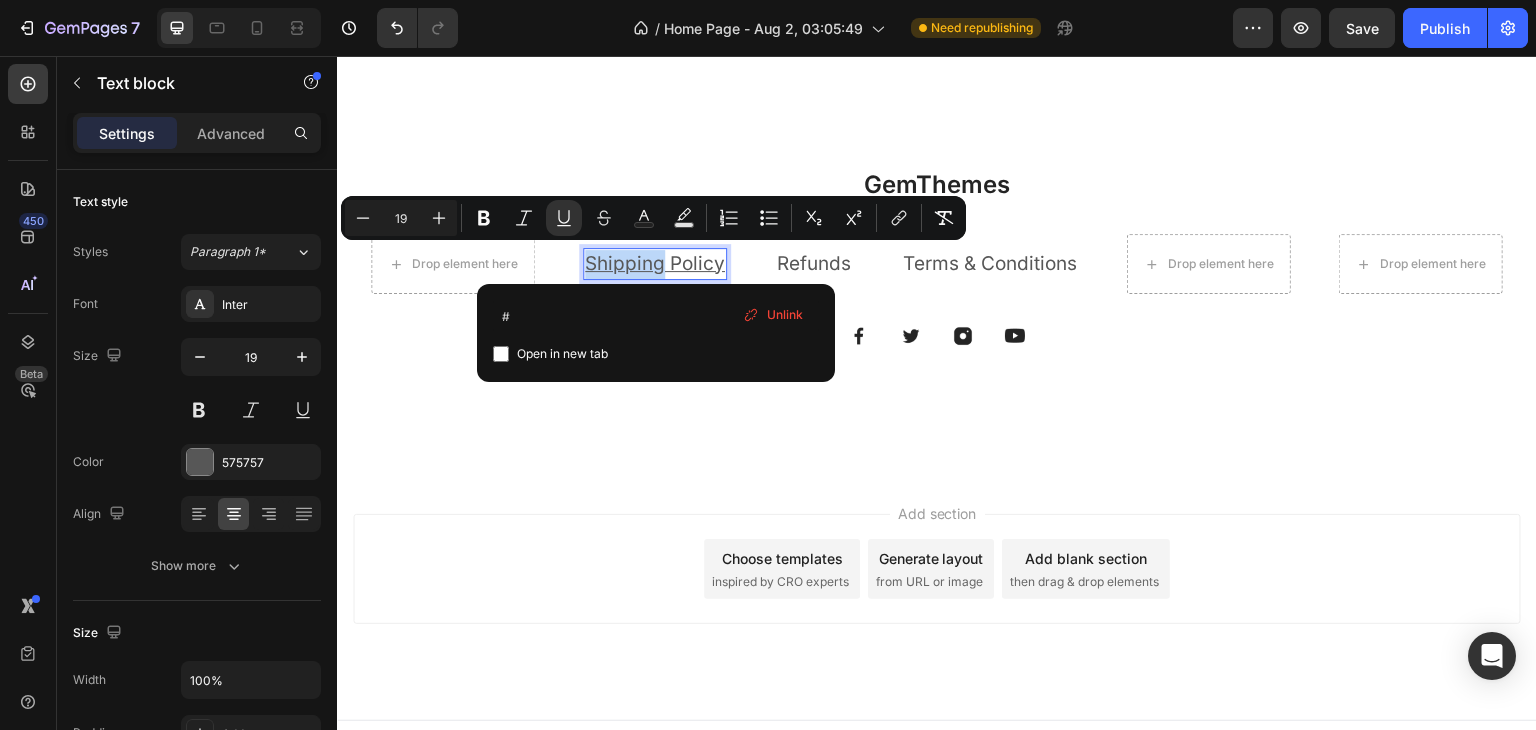 drag, startPoint x: 657, startPoint y: 267, endPoint x: 577, endPoint y: 264, distance: 80.05623 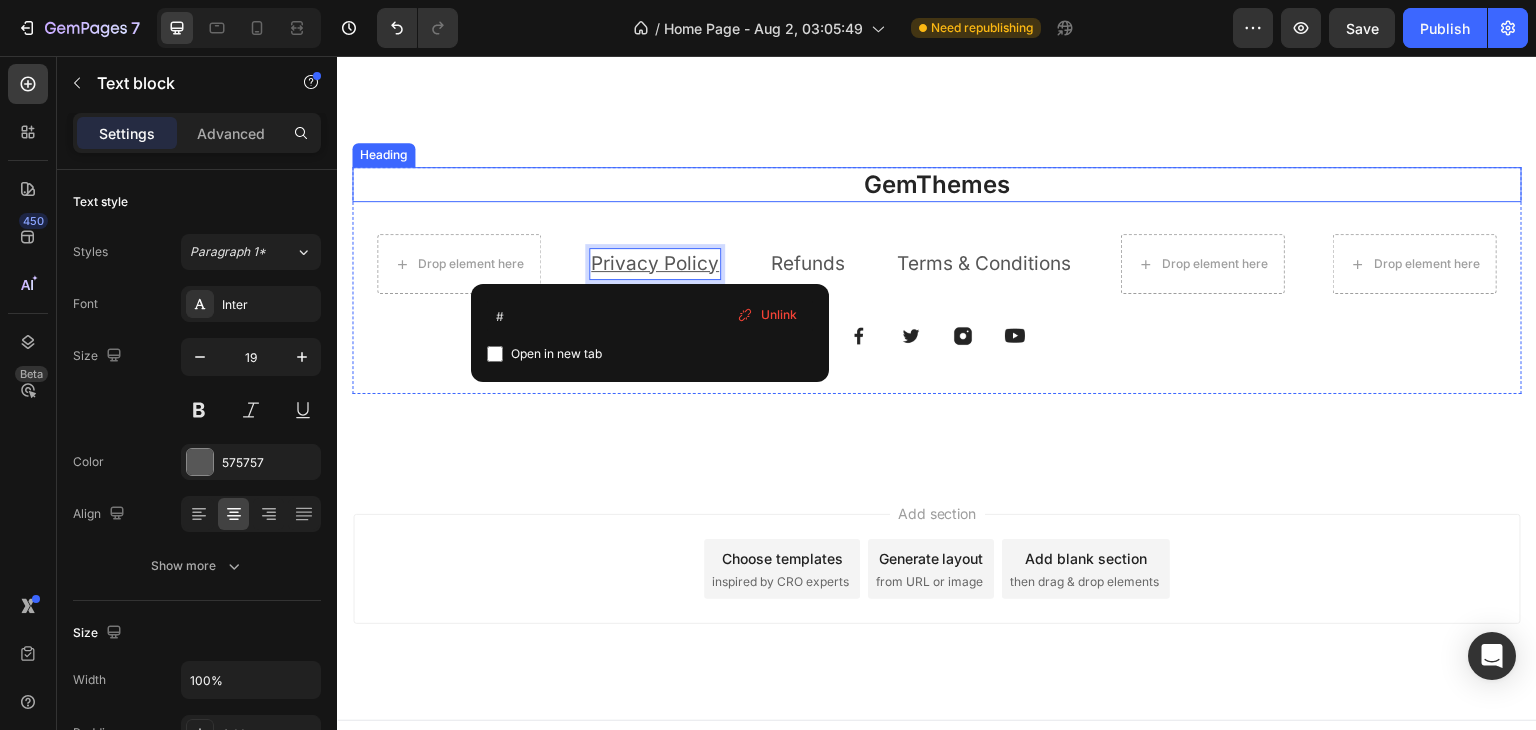 click on "GemThemes" at bounding box center (937, 184) 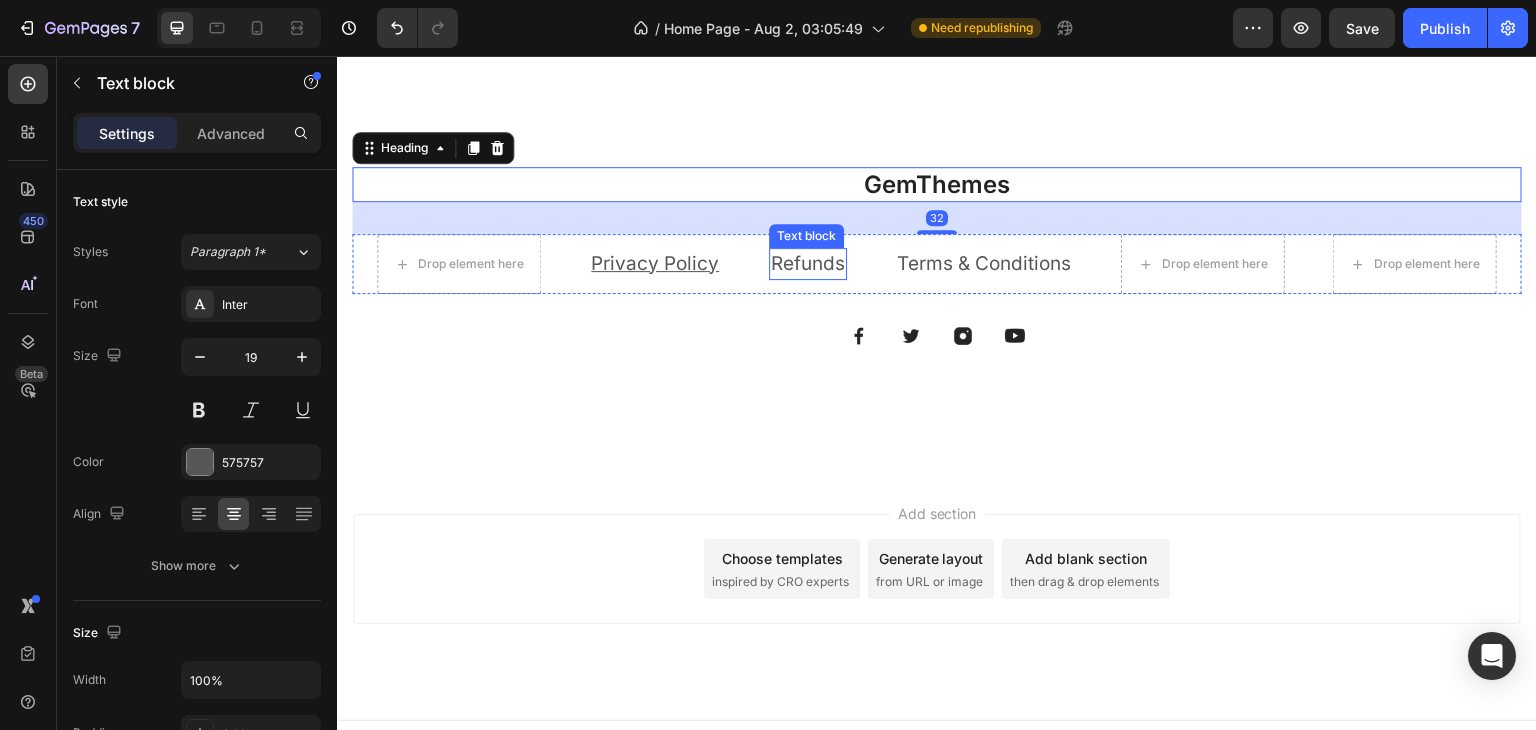 click on "Refunds" at bounding box center [808, 263] 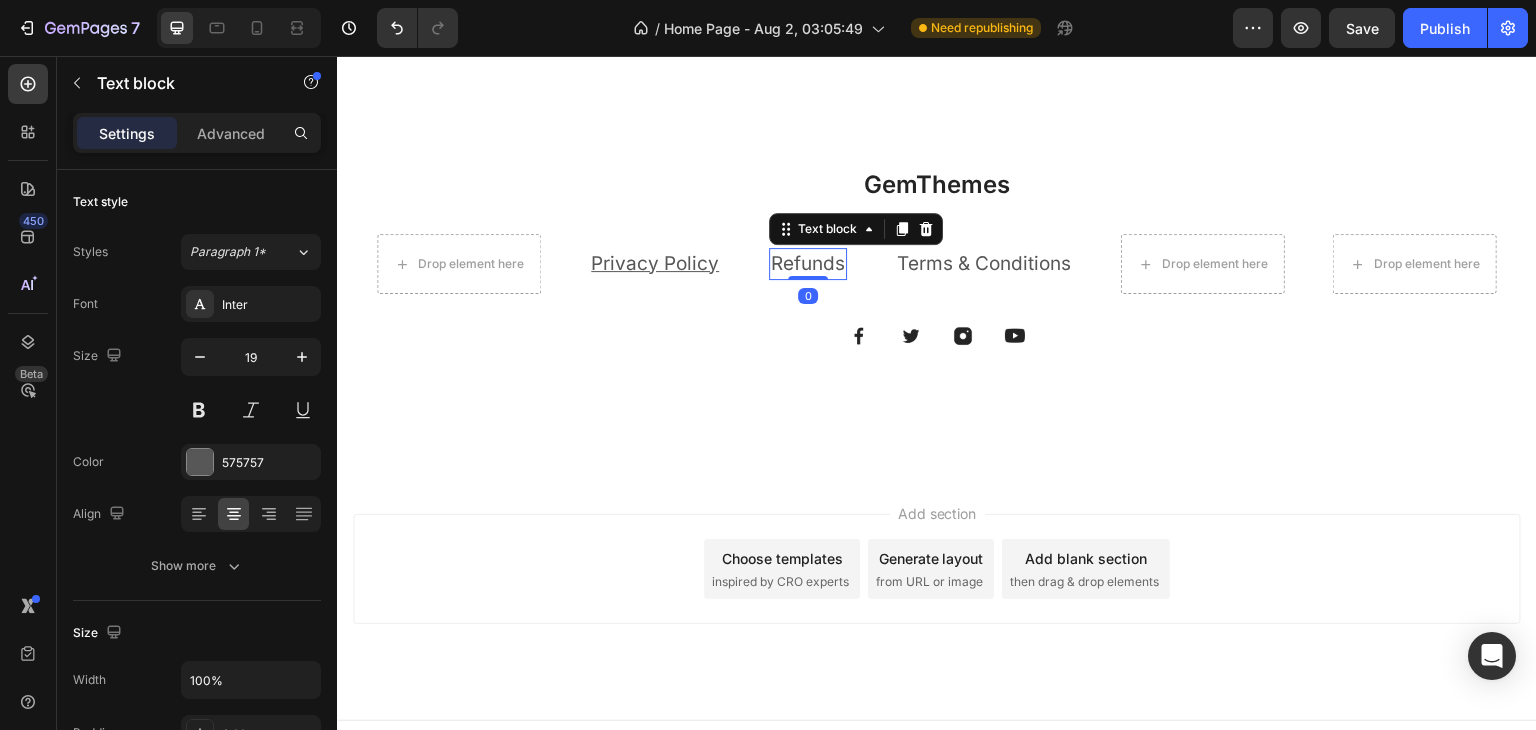 click on "Refunds" at bounding box center [808, 263] 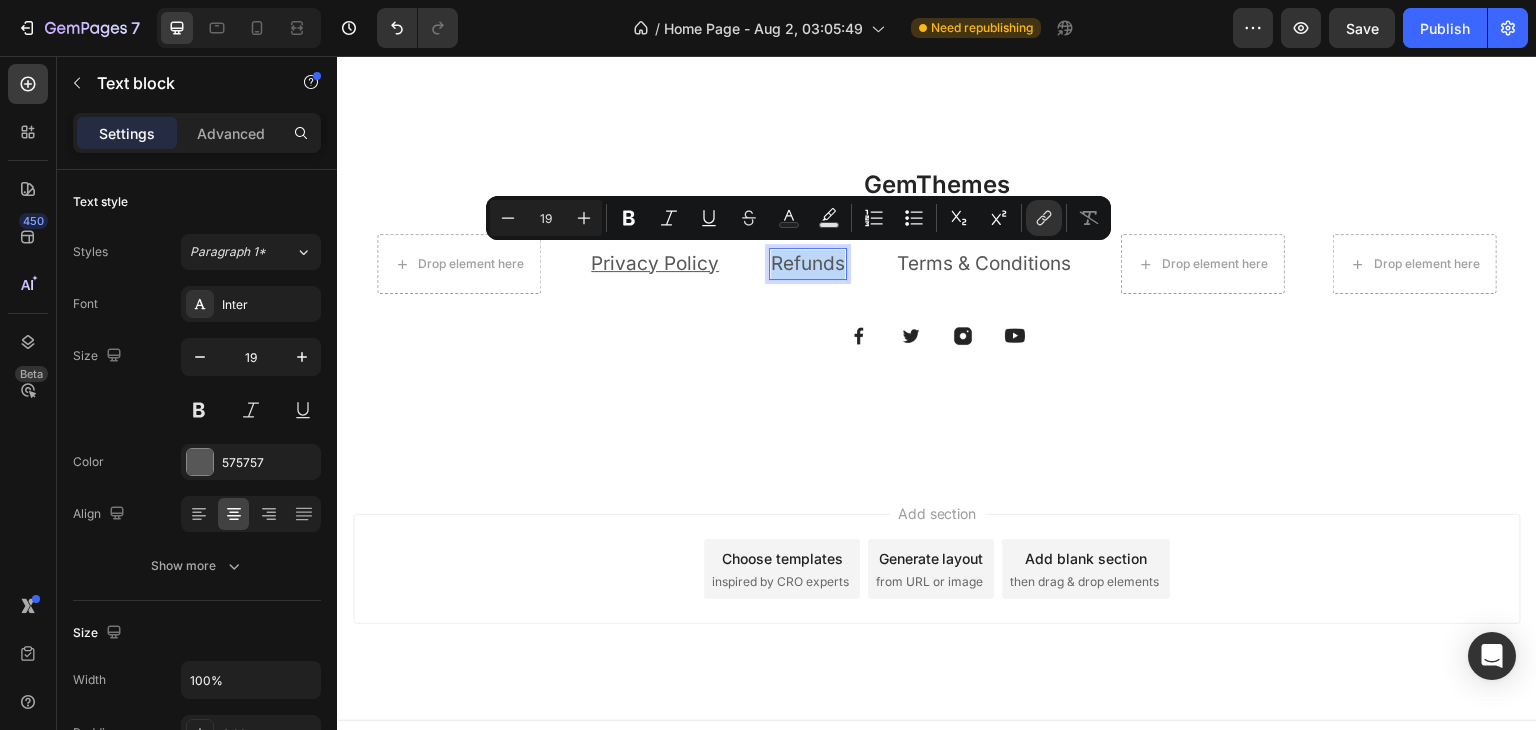 click on "Refunds" at bounding box center [808, 263] 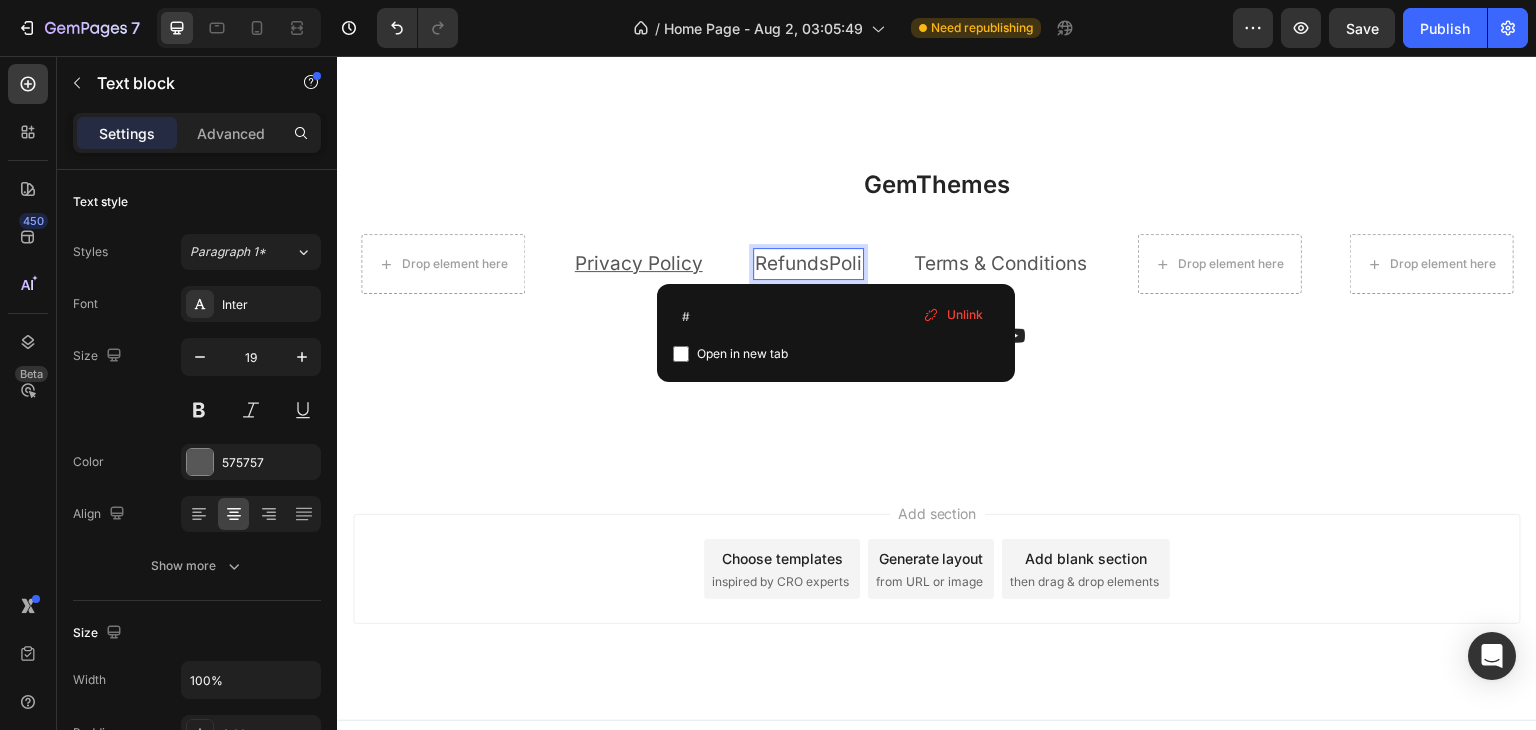 scroll, scrollTop: 2496, scrollLeft: 0, axis: vertical 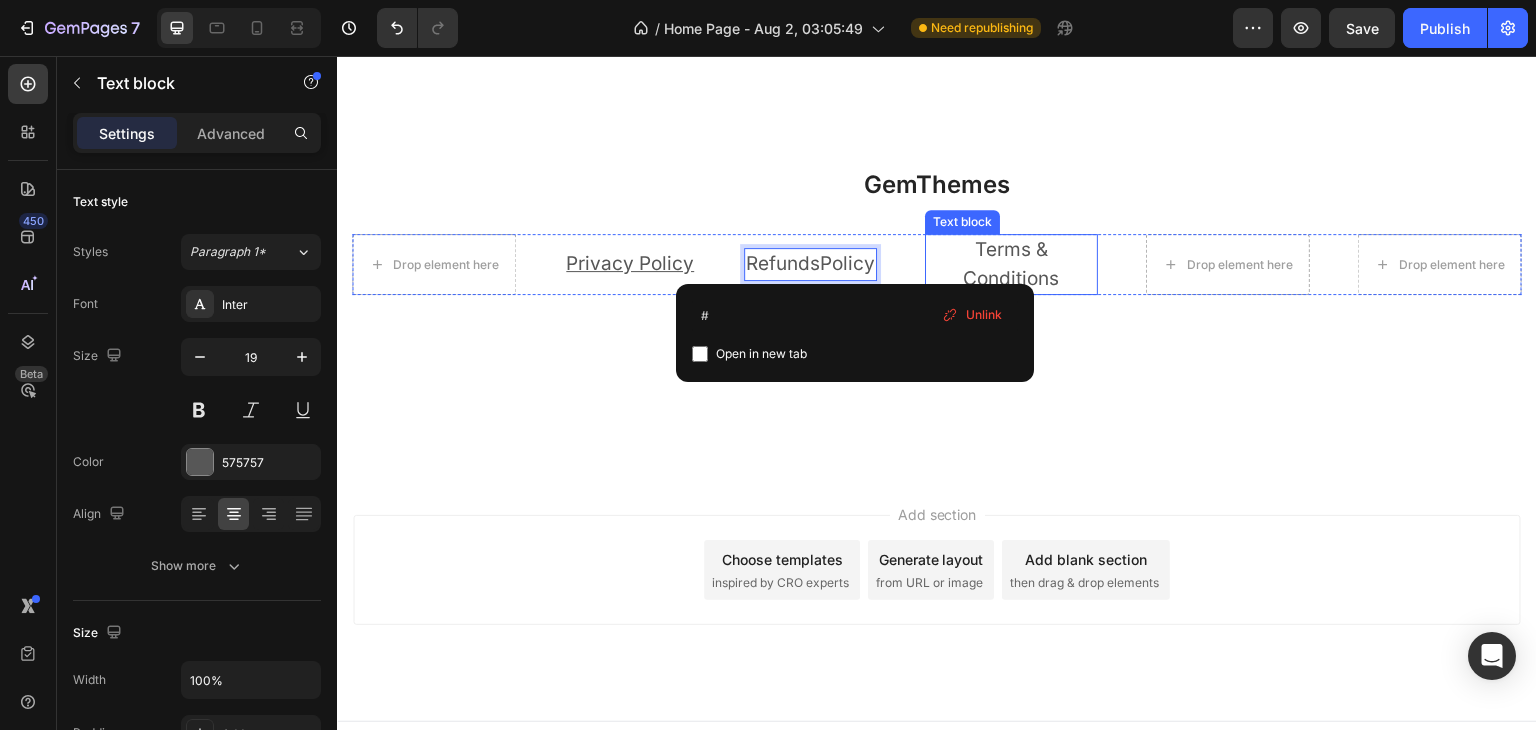 click on "Terms & Conditions" at bounding box center [1011, 264] 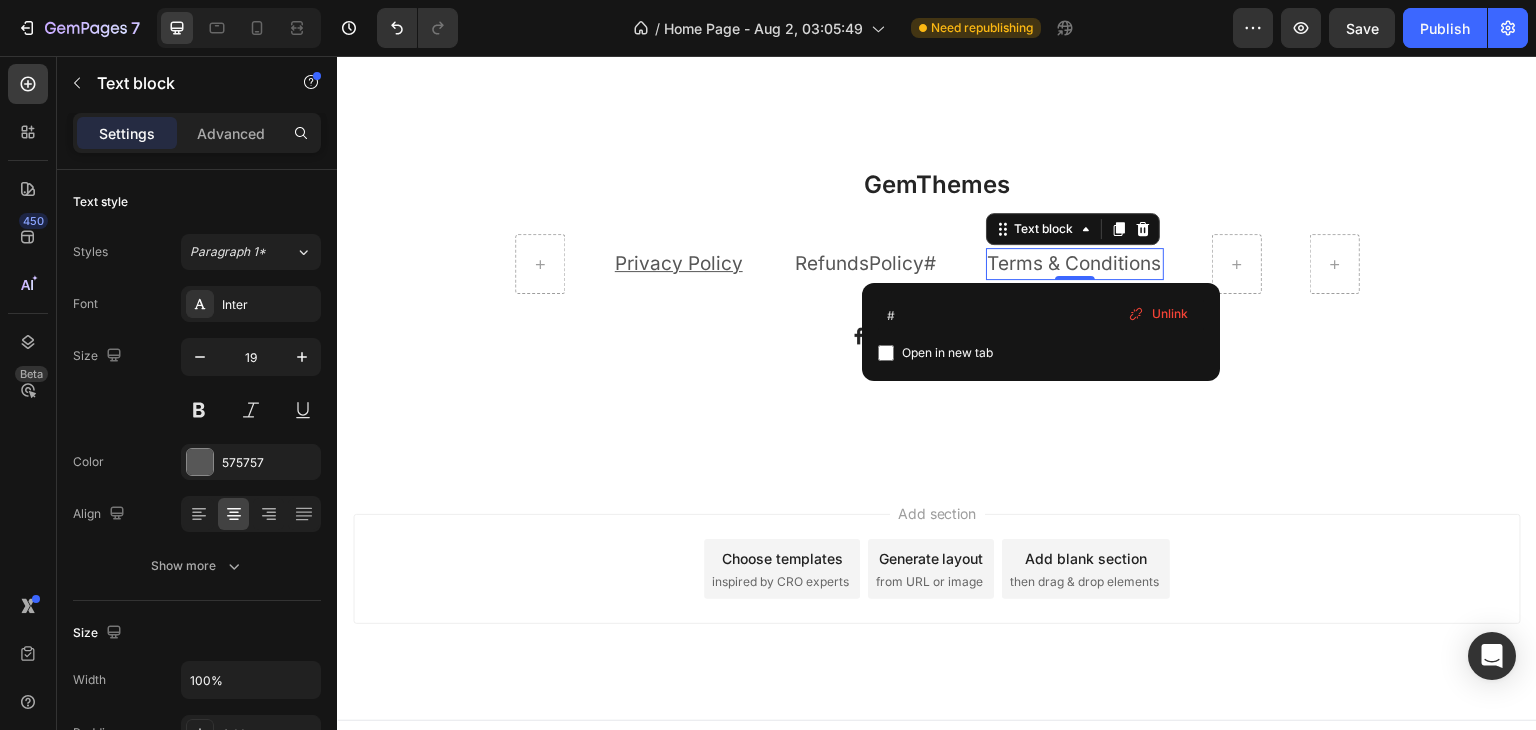 click on "Terms & Conditions" at bounding box center [1075, 263] 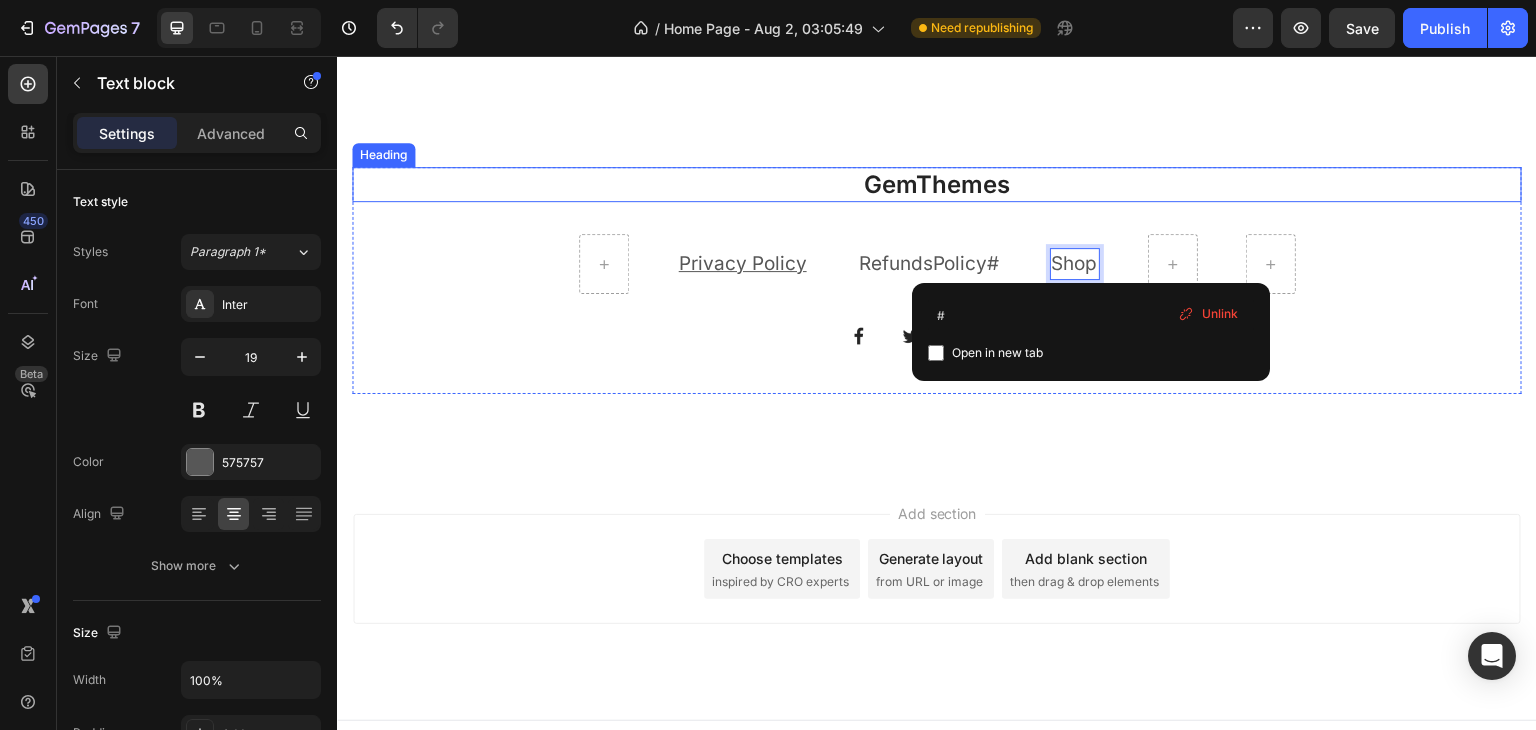click on "GemThemes" at bounding box center (937, 184) 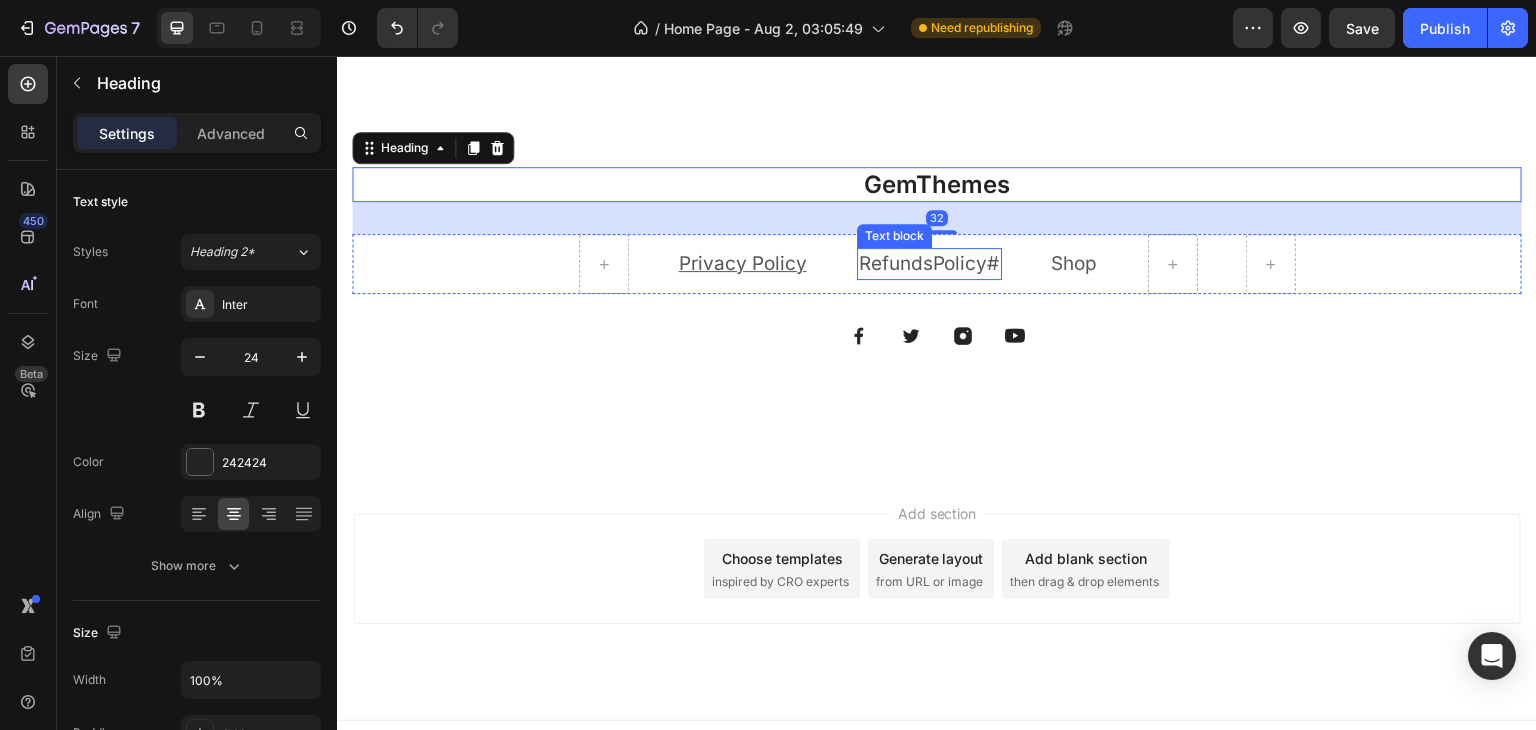 click on "Refunds  Policy #" at bounding box center [929, 264] 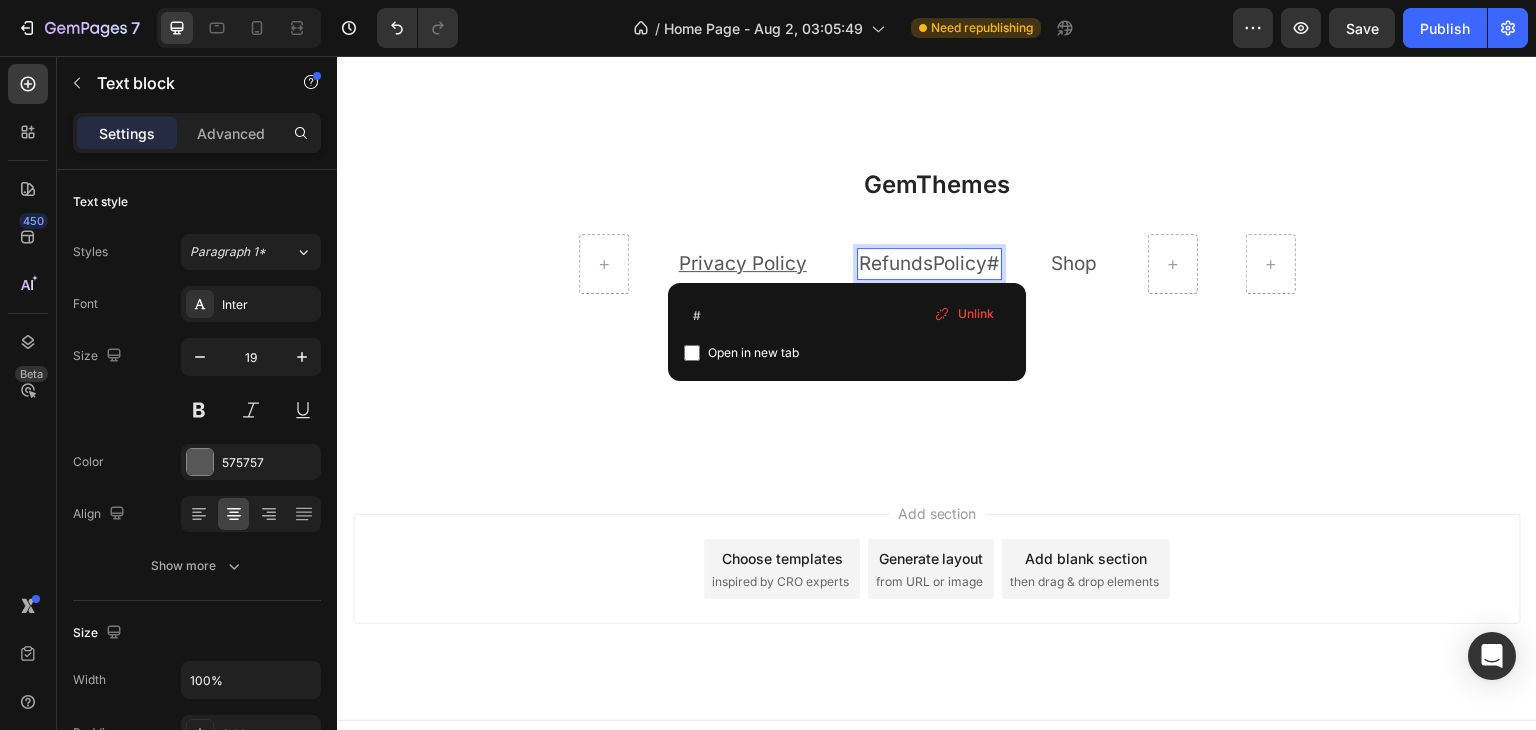 click on "#" at bounding box center (994, 263) 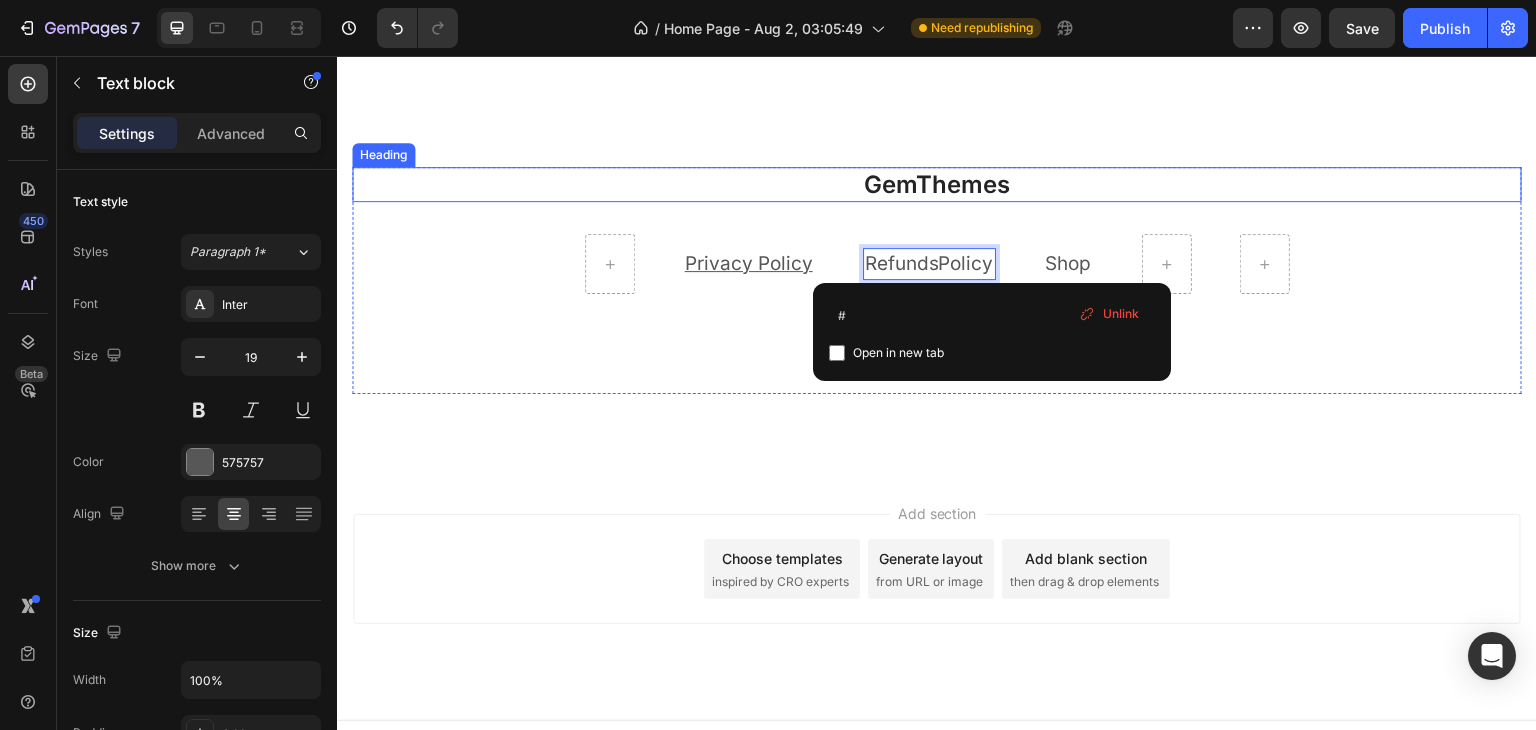 click on "GemThemes" at bounding box center (937, 184) 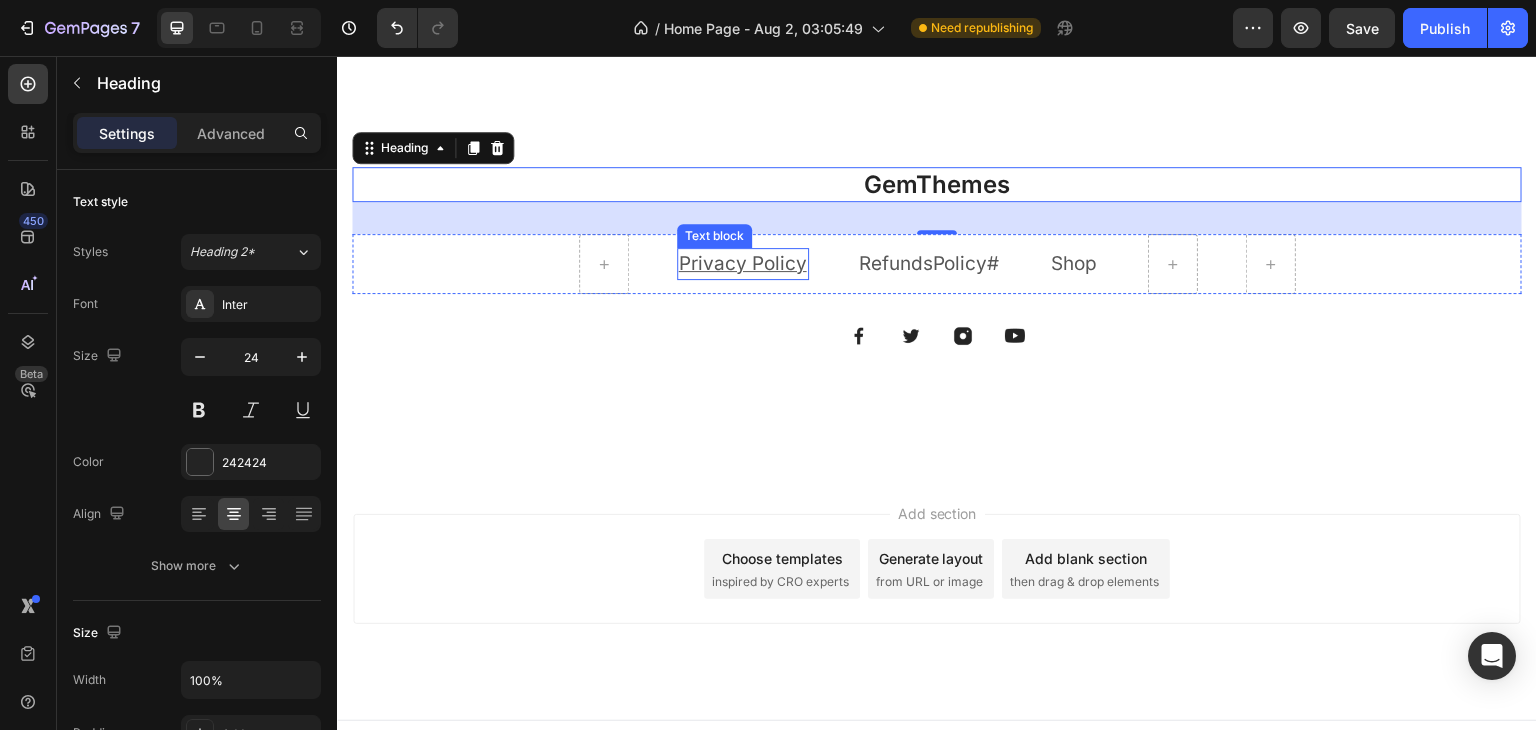 click on "Privacy Policy" at bounding box center [743, 263] 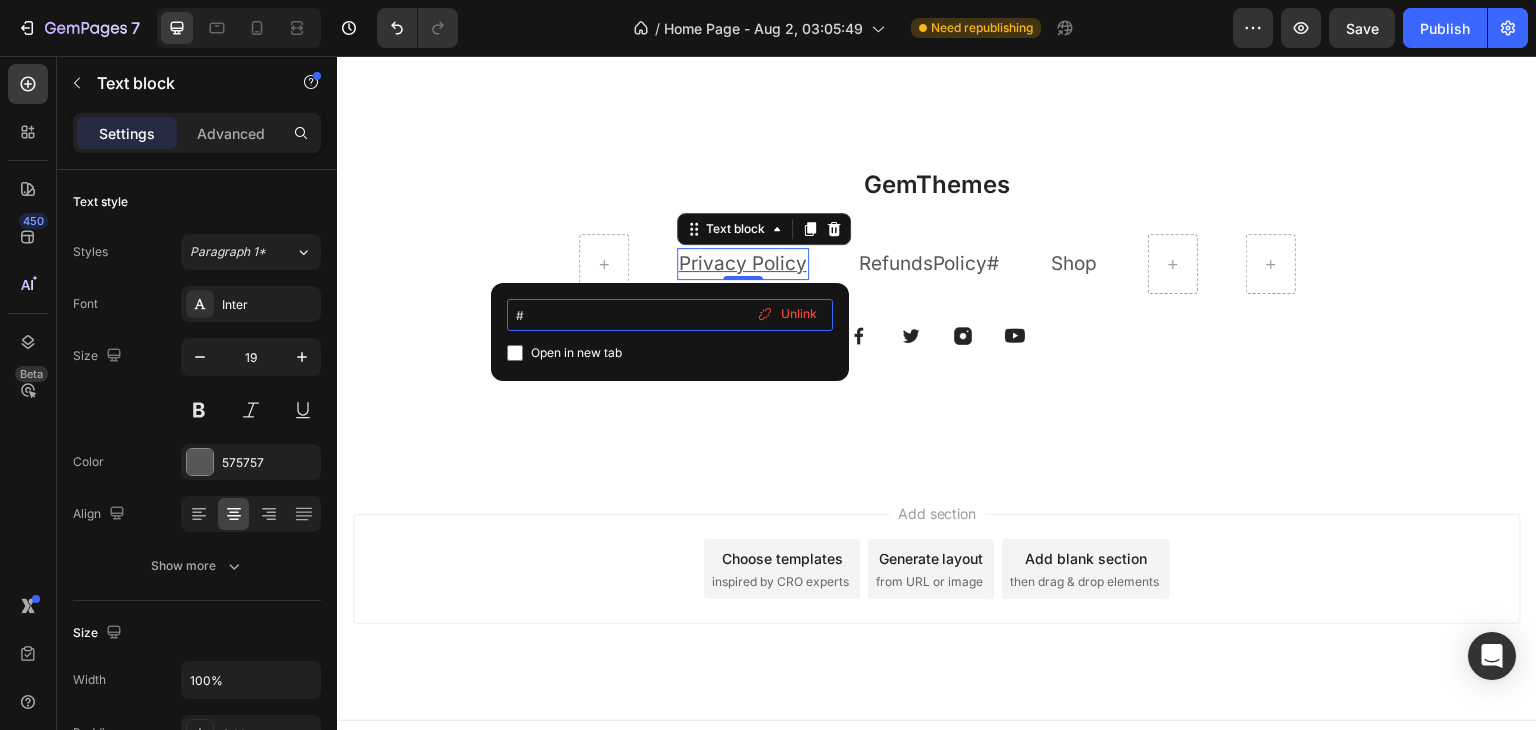drag, startPoint x: 529, startPoint y: 317, endPoint x: 515, endPoint y: 316, distance: 14.035668 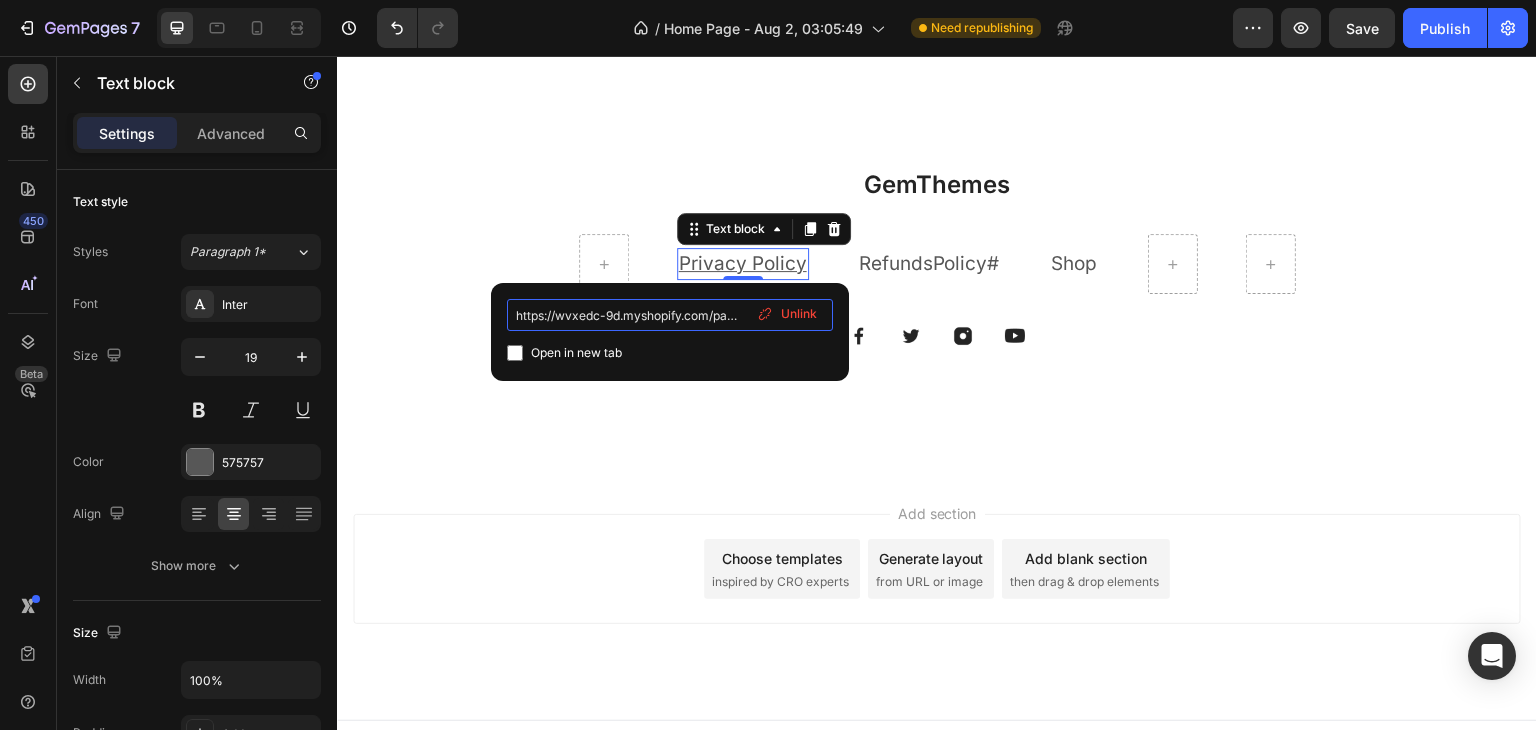 scroll, scrollTop: 0, scrollLeft: 94, axis: horizontal 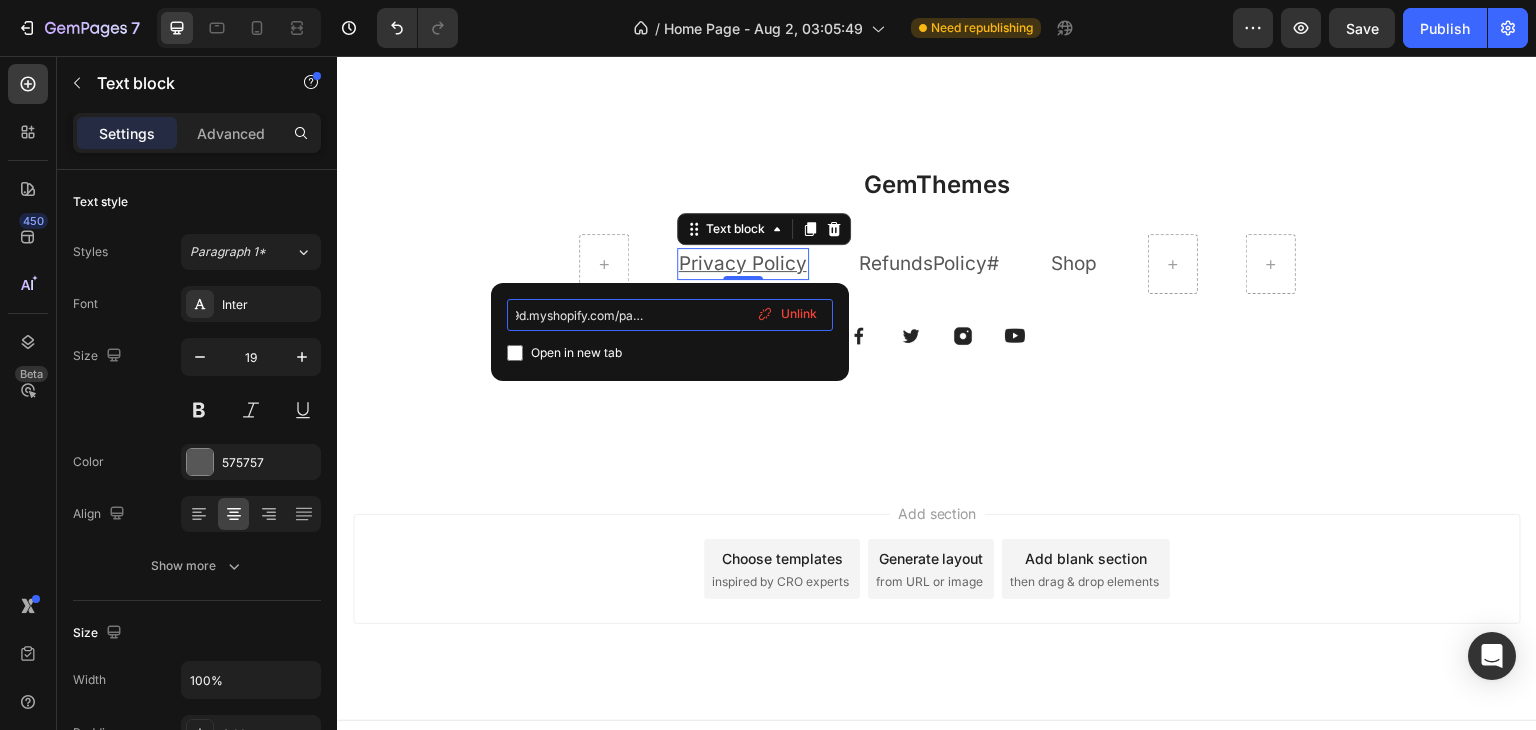 type on "https://wvxedc-9d.myshopify.com/pages/privacy-policy" 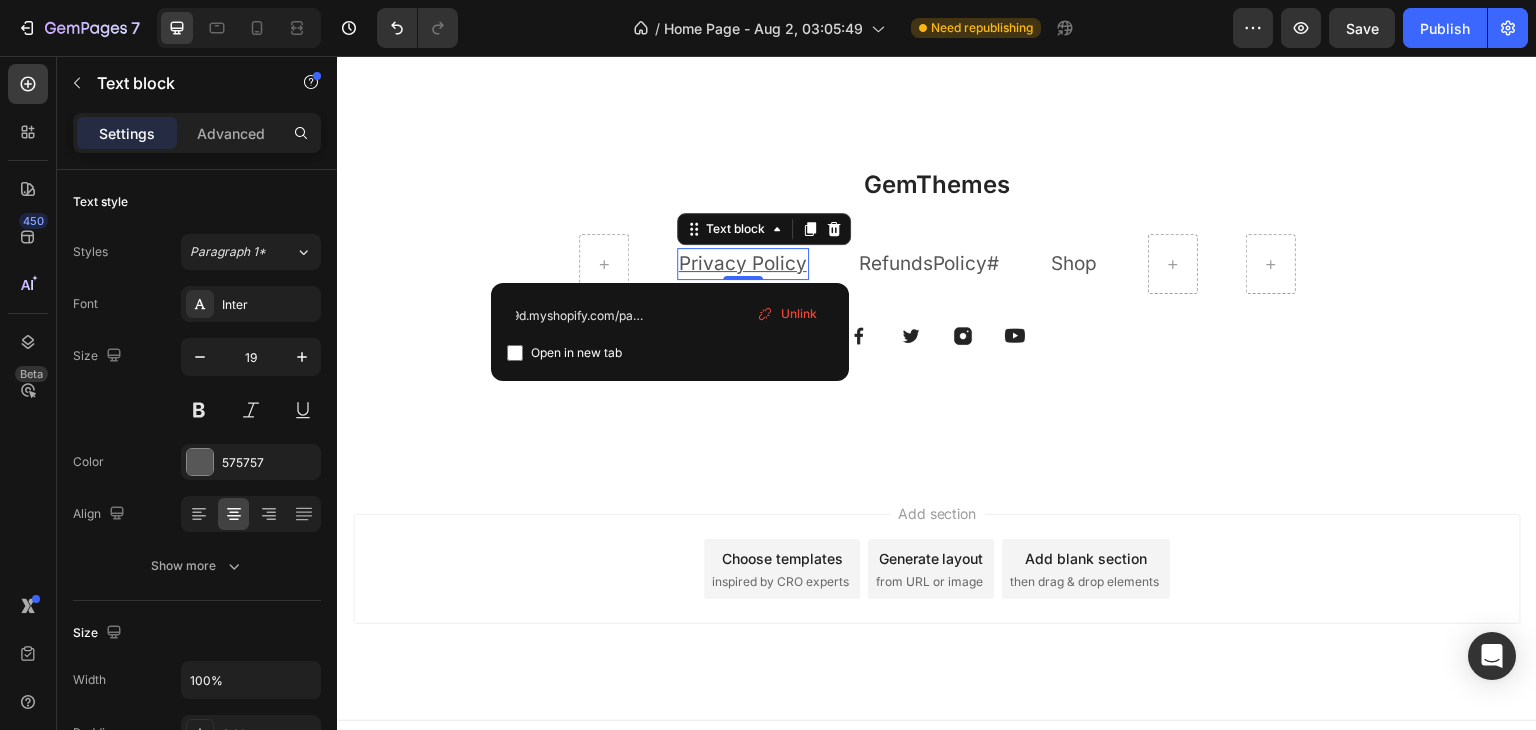scroll, scrollTop: 0, scrollLeft: 0, axis: both 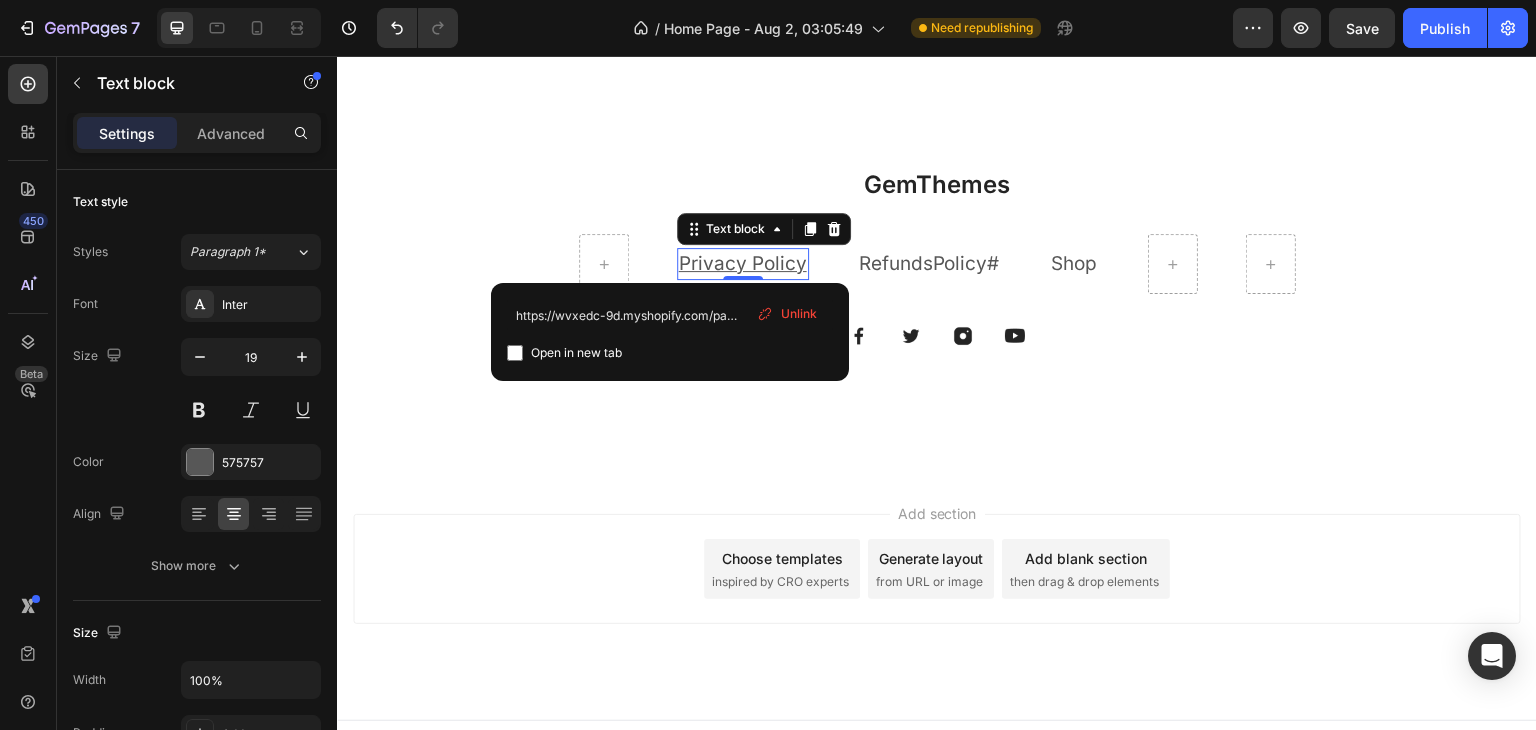 click at bounding box center [515, 353] 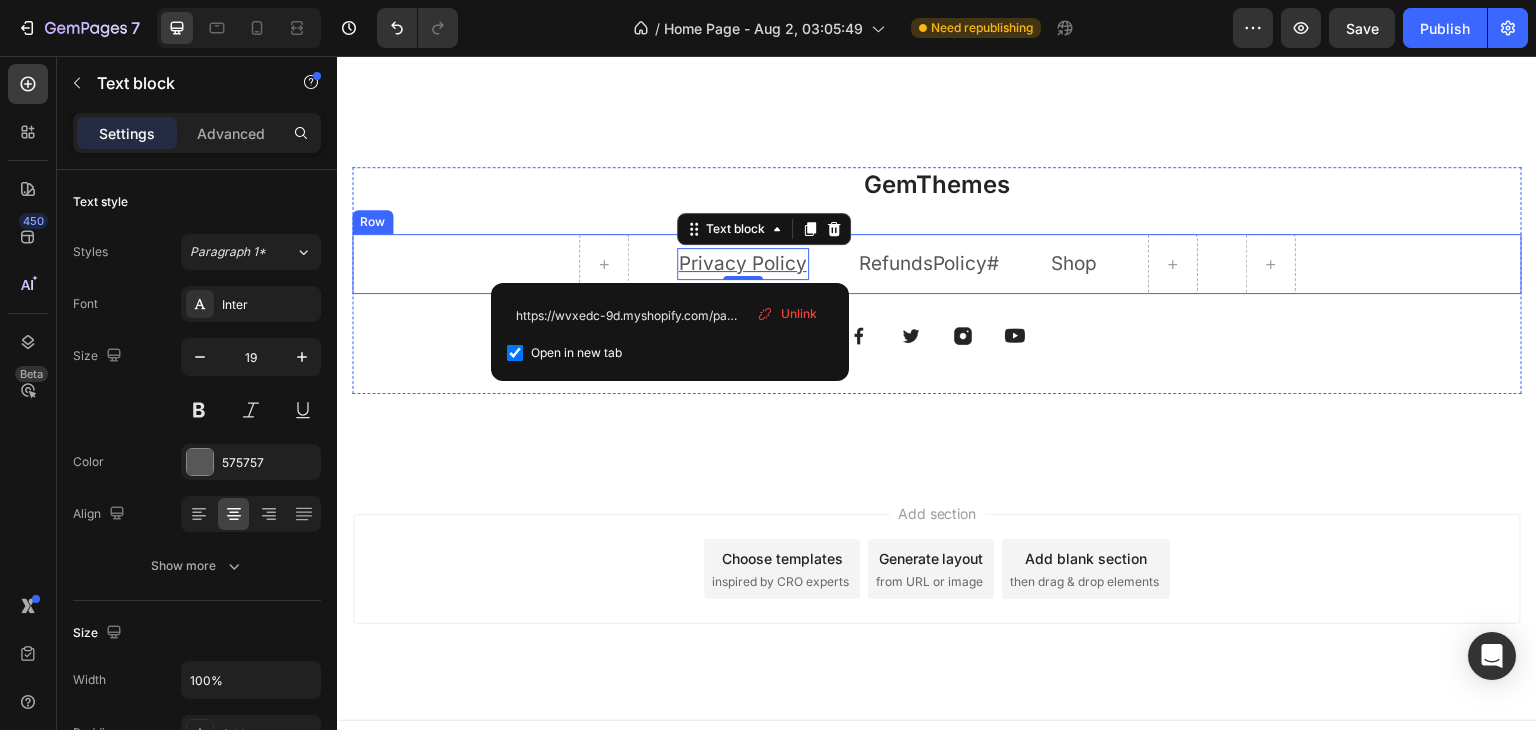 click on "Privacy Policy Text block   0 Refunds  Policy # Text block Shop Text block
Row" at bounding box center (937, 264) 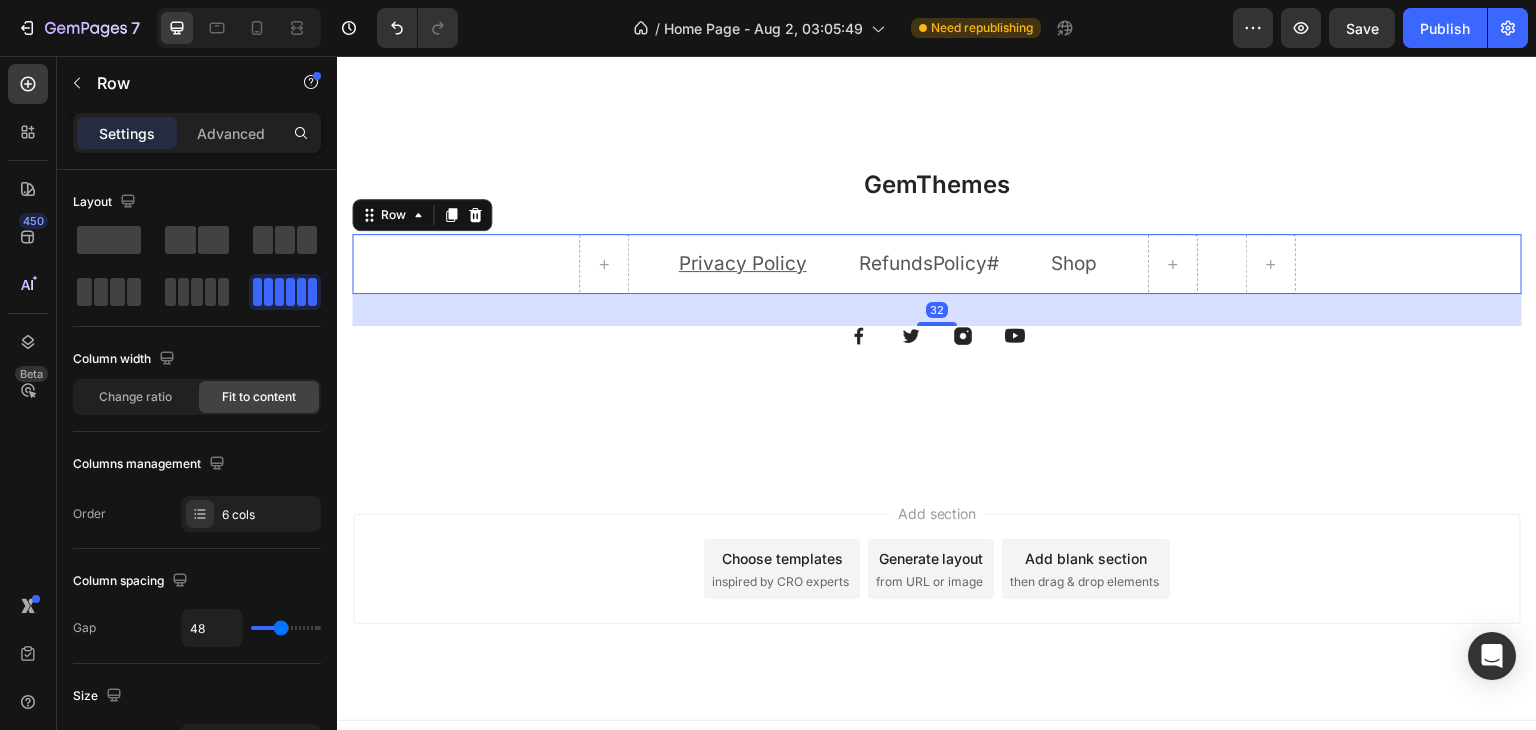 click on "Privacy Policy Text block Refunds  Policy # Text block Shop Text block
Row   32" at bounding box center (937, 264) 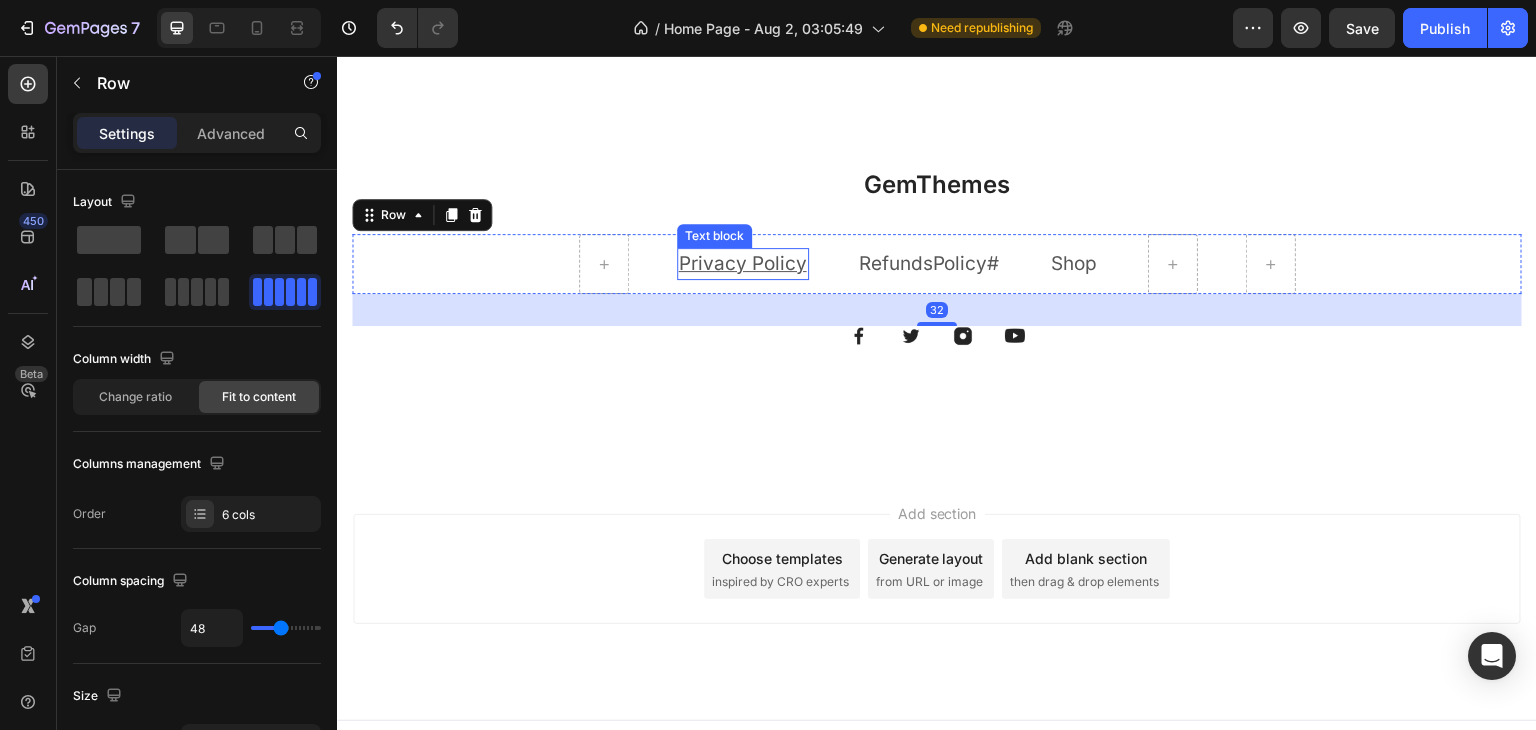 click on "Privacy Policy" at bounding box center [743, 263] 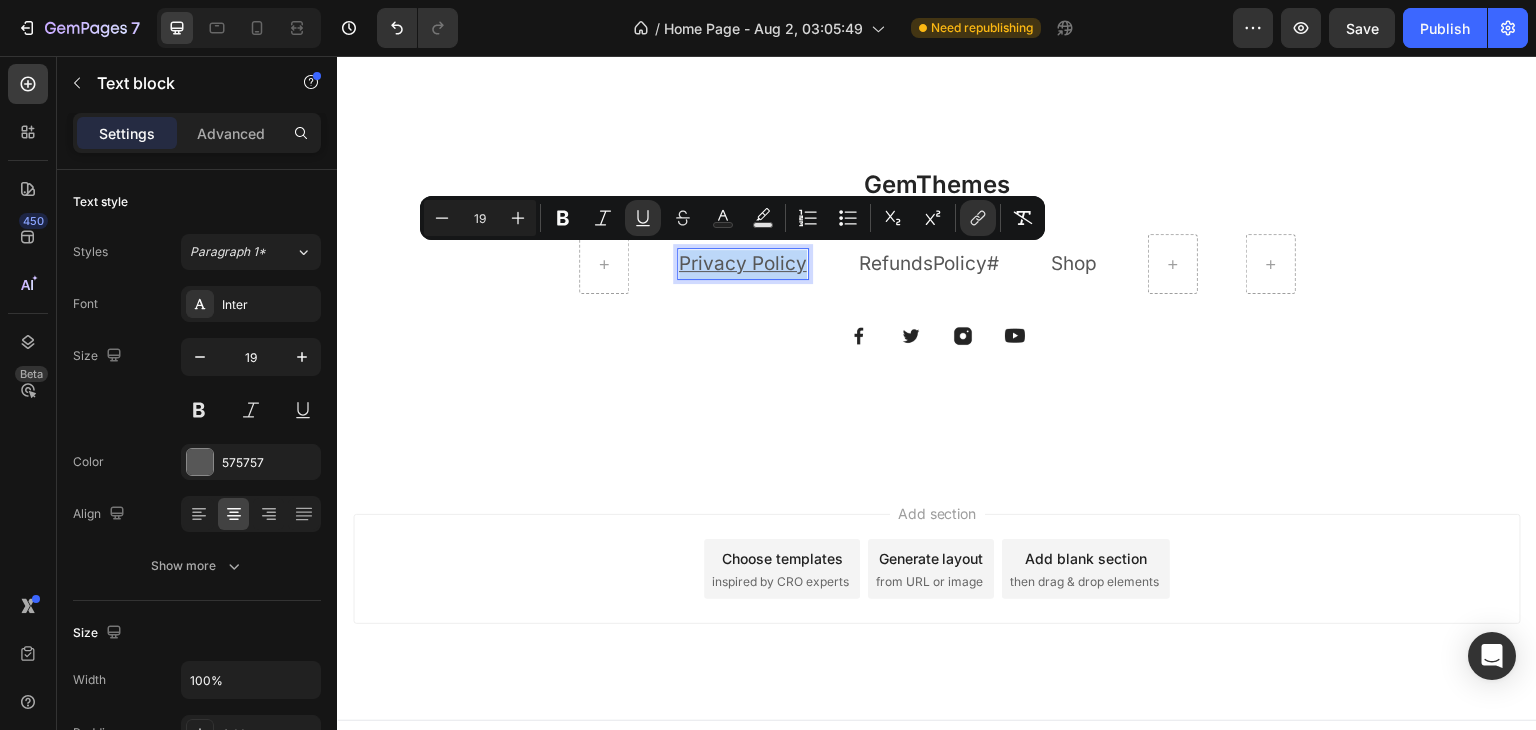 drag, startPoint x: 793, startPoint y: 264, endPoint x: 667, endPoint y: 273, distance: 126.32102 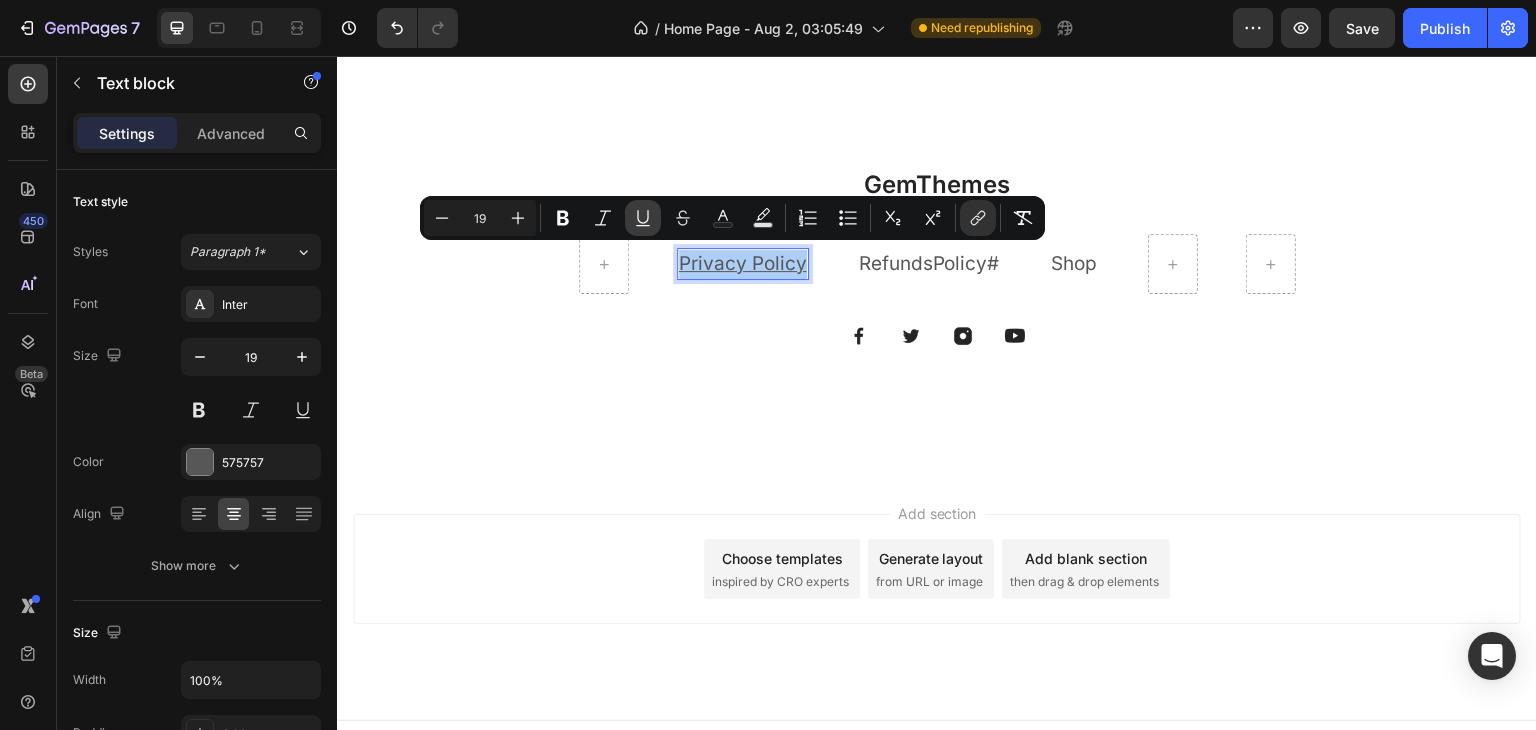 click 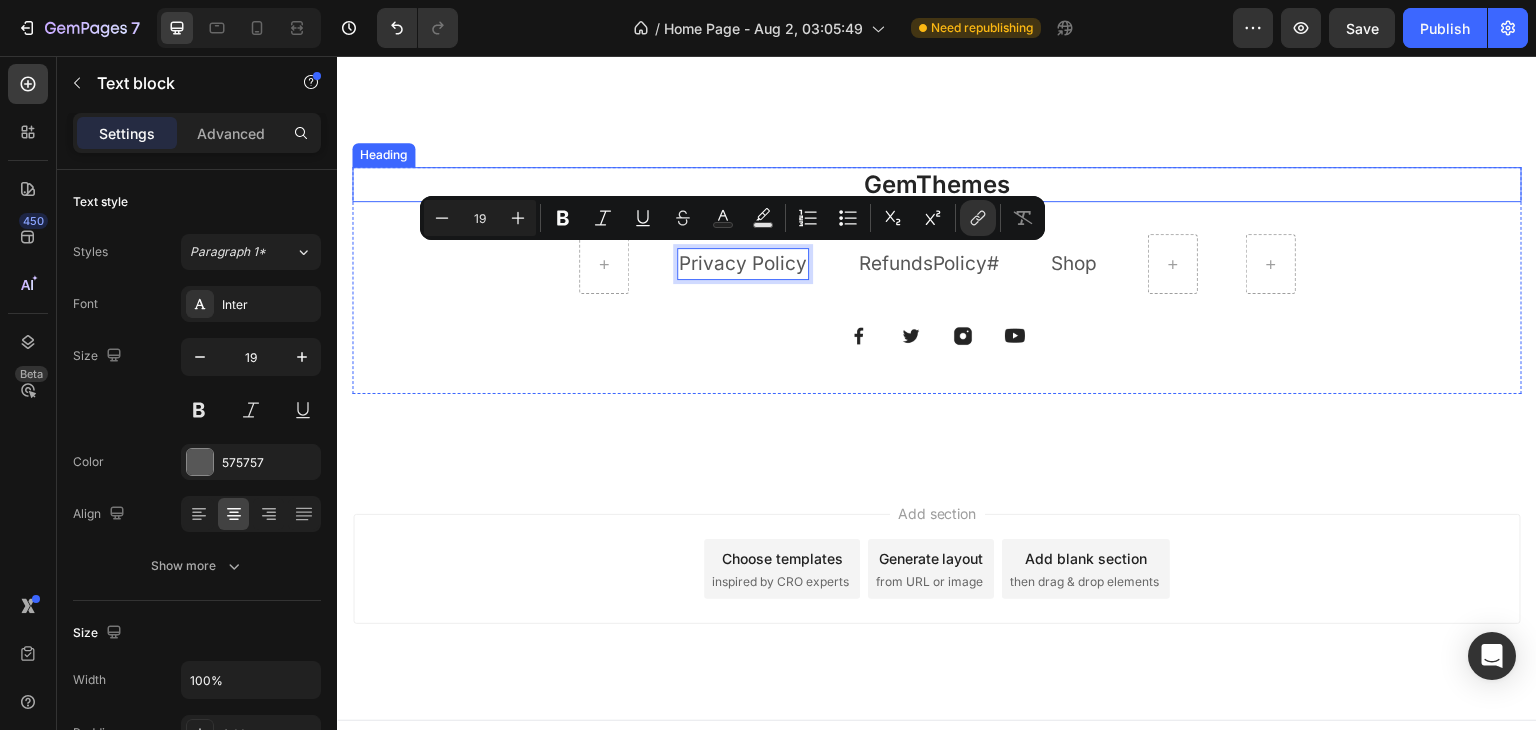 click on "GemThemes Heading
Privacy Policy Text block   0 Refunds  Policy # Text block Shop Text block
Row Image Image Image Image Row Row Section 7" at bounding box center [937, 280] 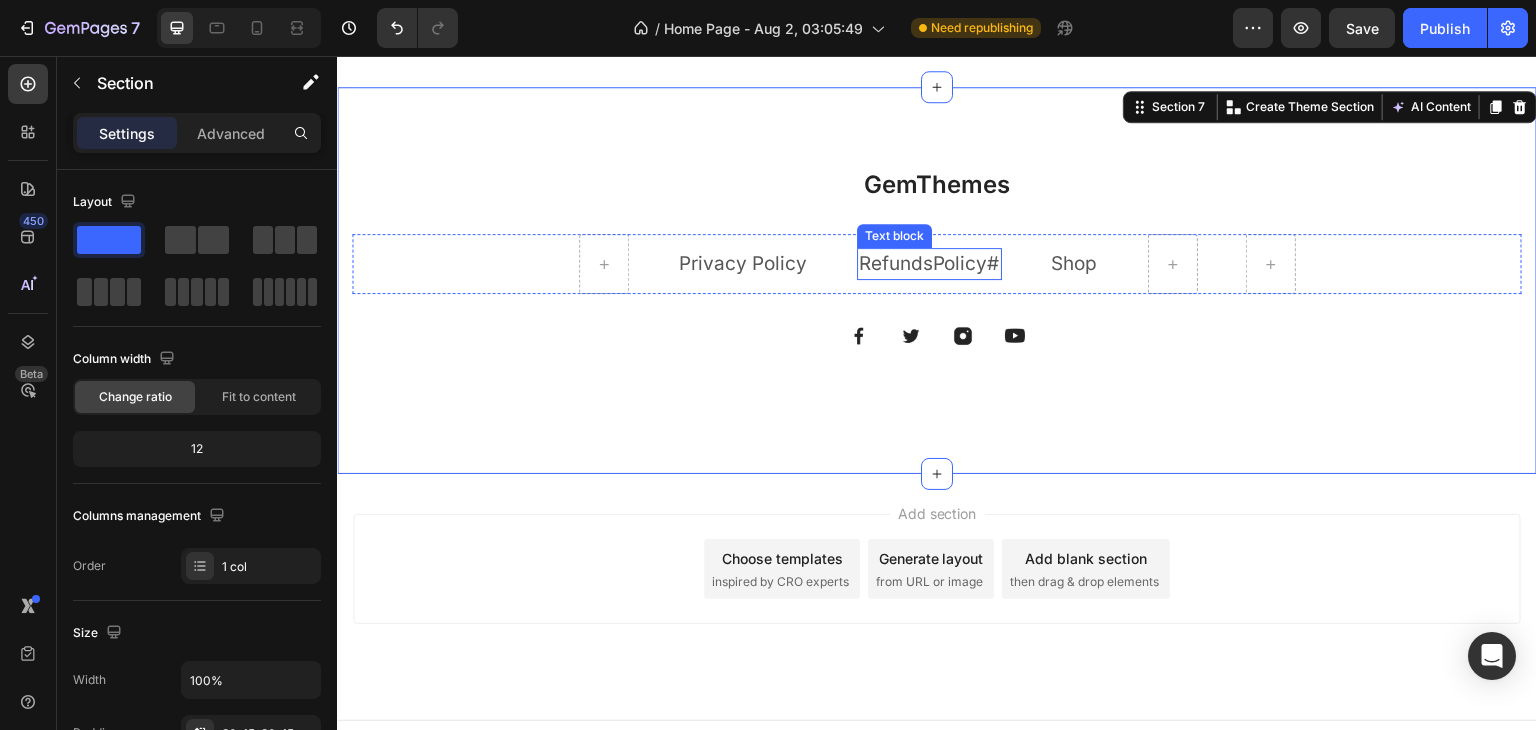 click on "Refunds  Policy #" at bounding box center (929, 264) 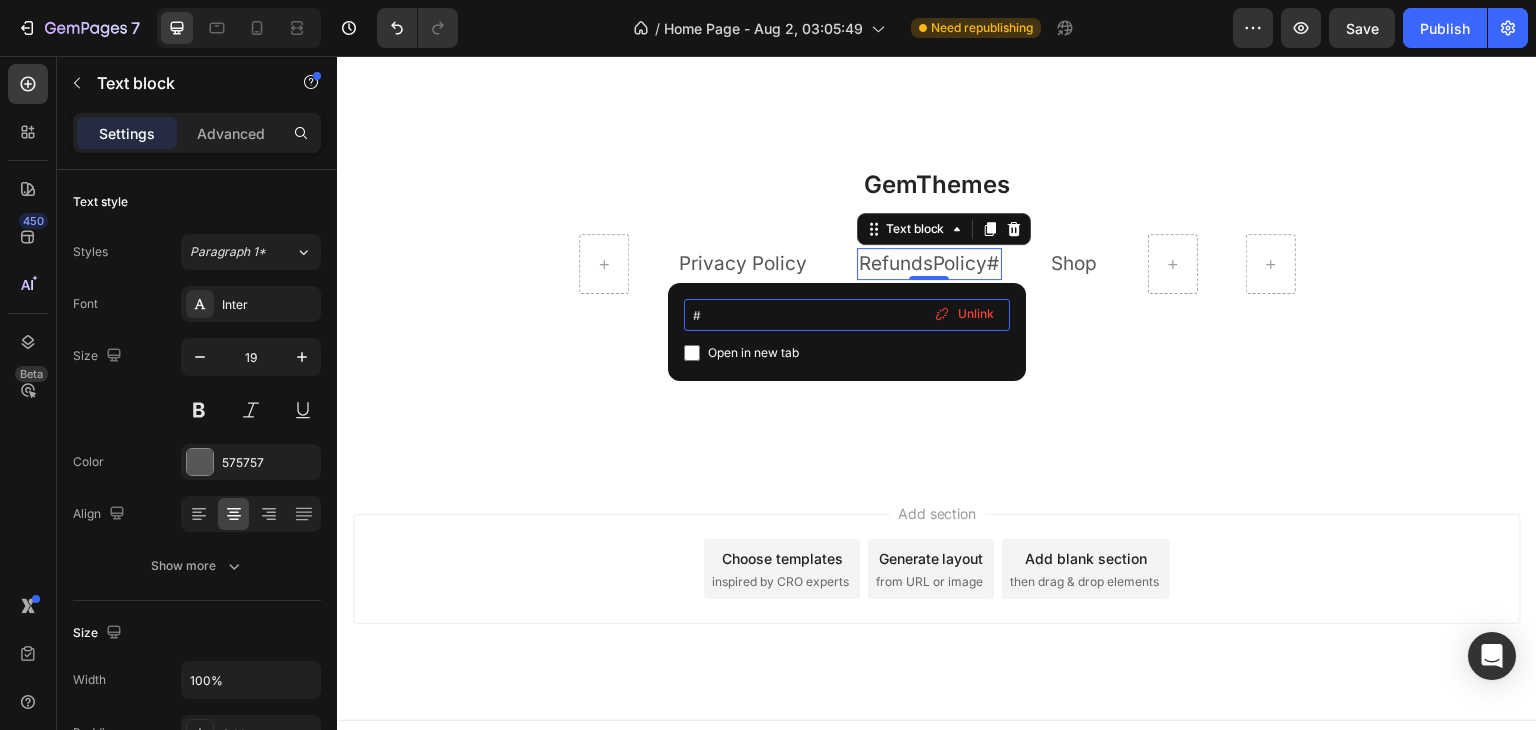 drag, startPoint x: 732, startPoint y: 318, endPoint x: 689, endPoint y: 317, distance: 43.011627 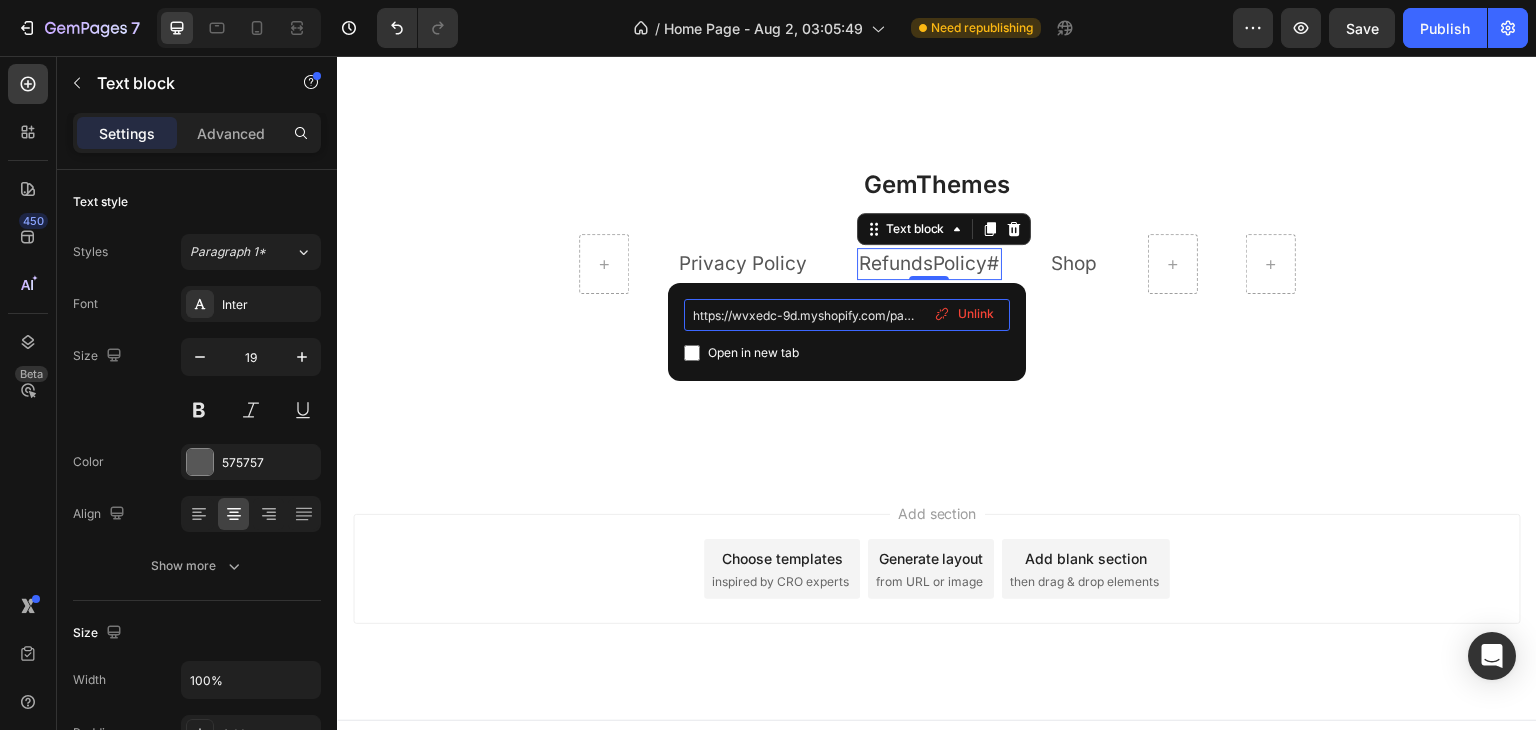 scroll, scrollTop: 0, scrollLeft: 90, axis: horizontal 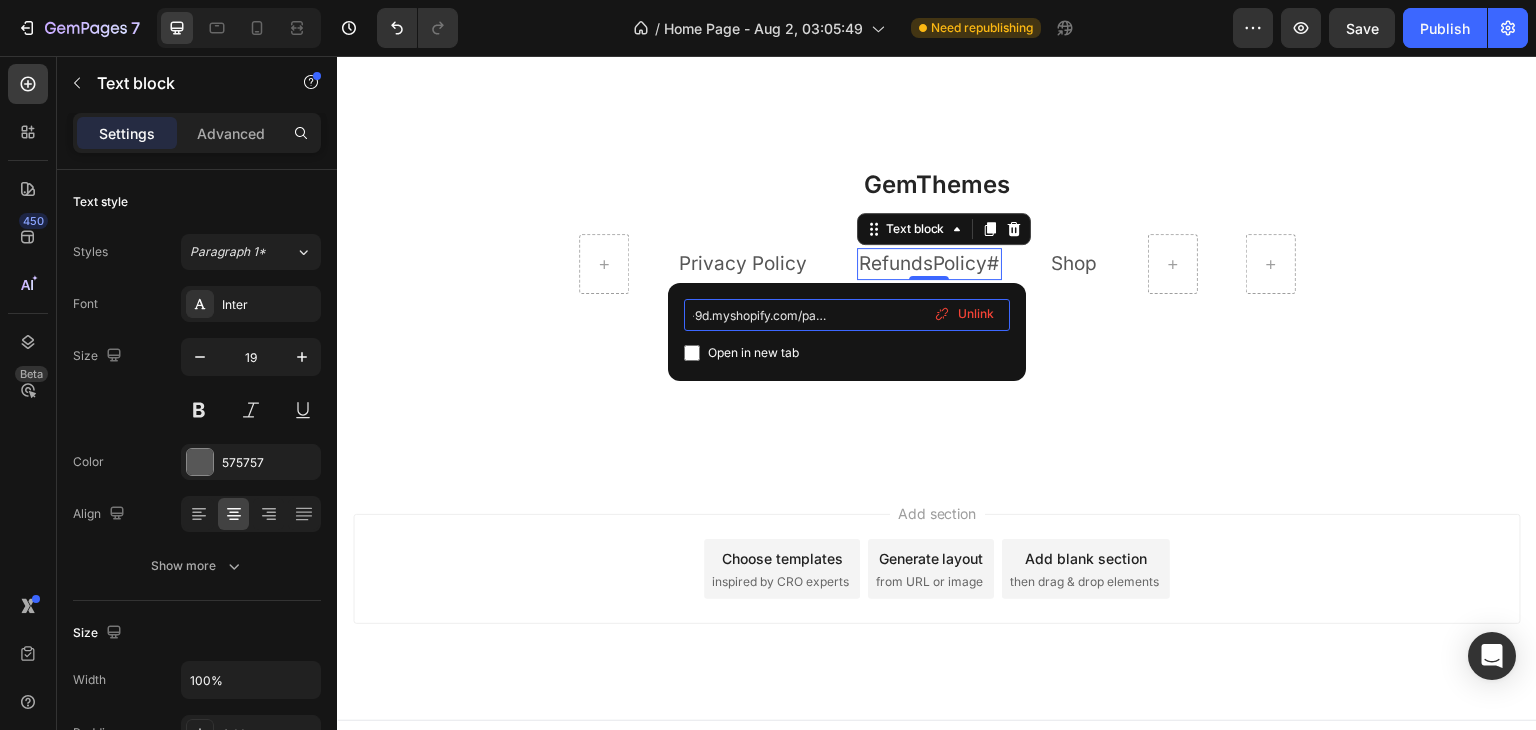type on "https://wvxedc-9d.myshopify.com/pages/refund-policy" 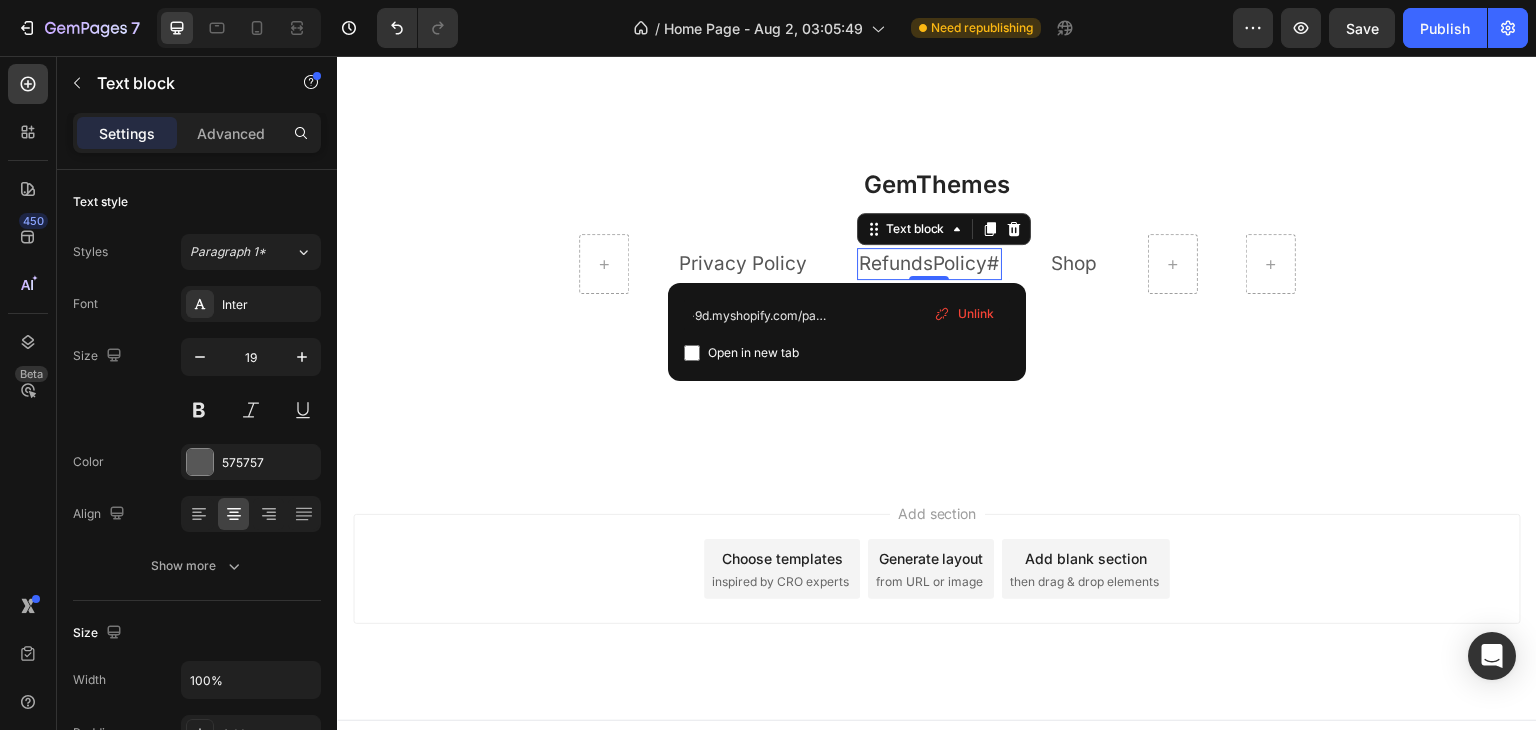 click at bounding box center [692, 353] 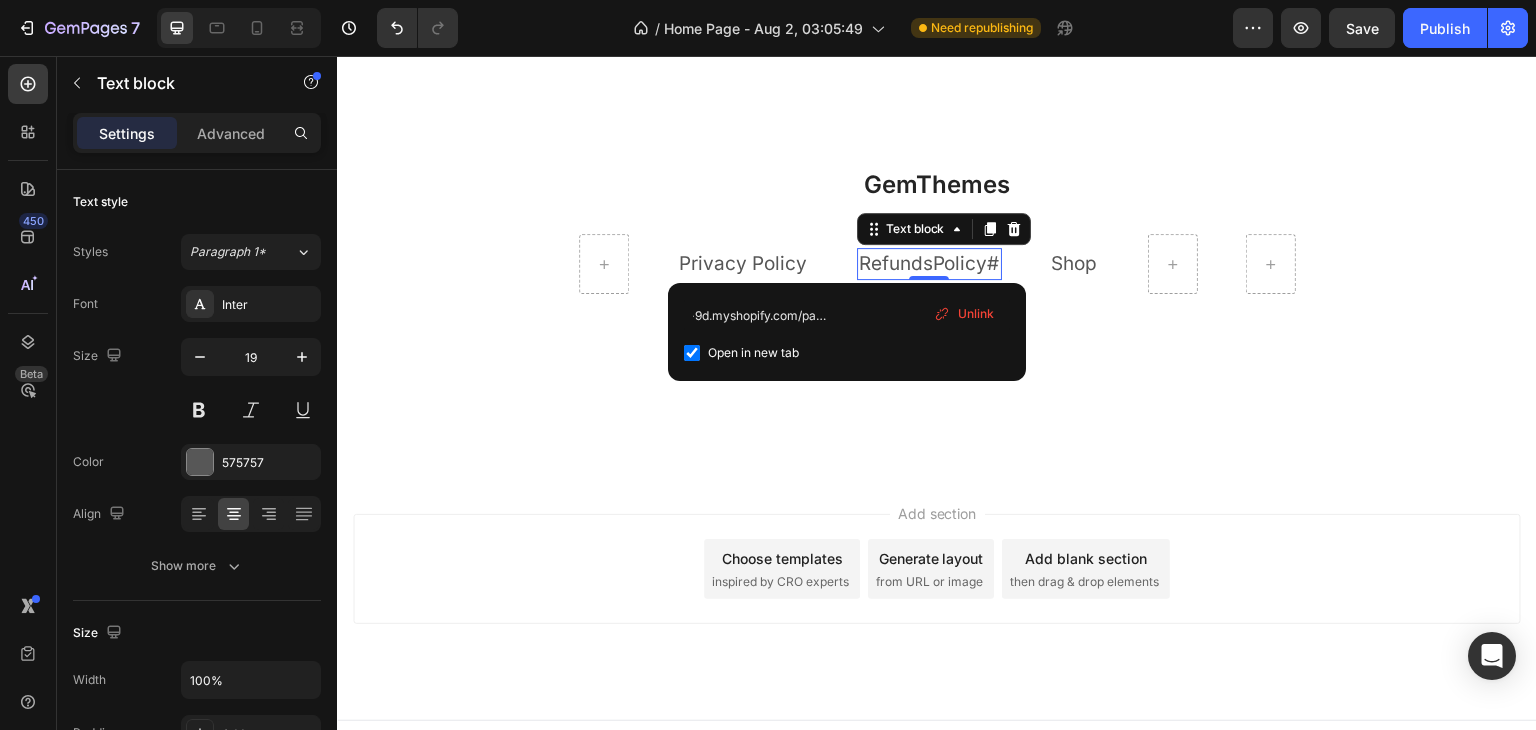scroll, scrollTop: 0, scrollLeft: 0, axis: both 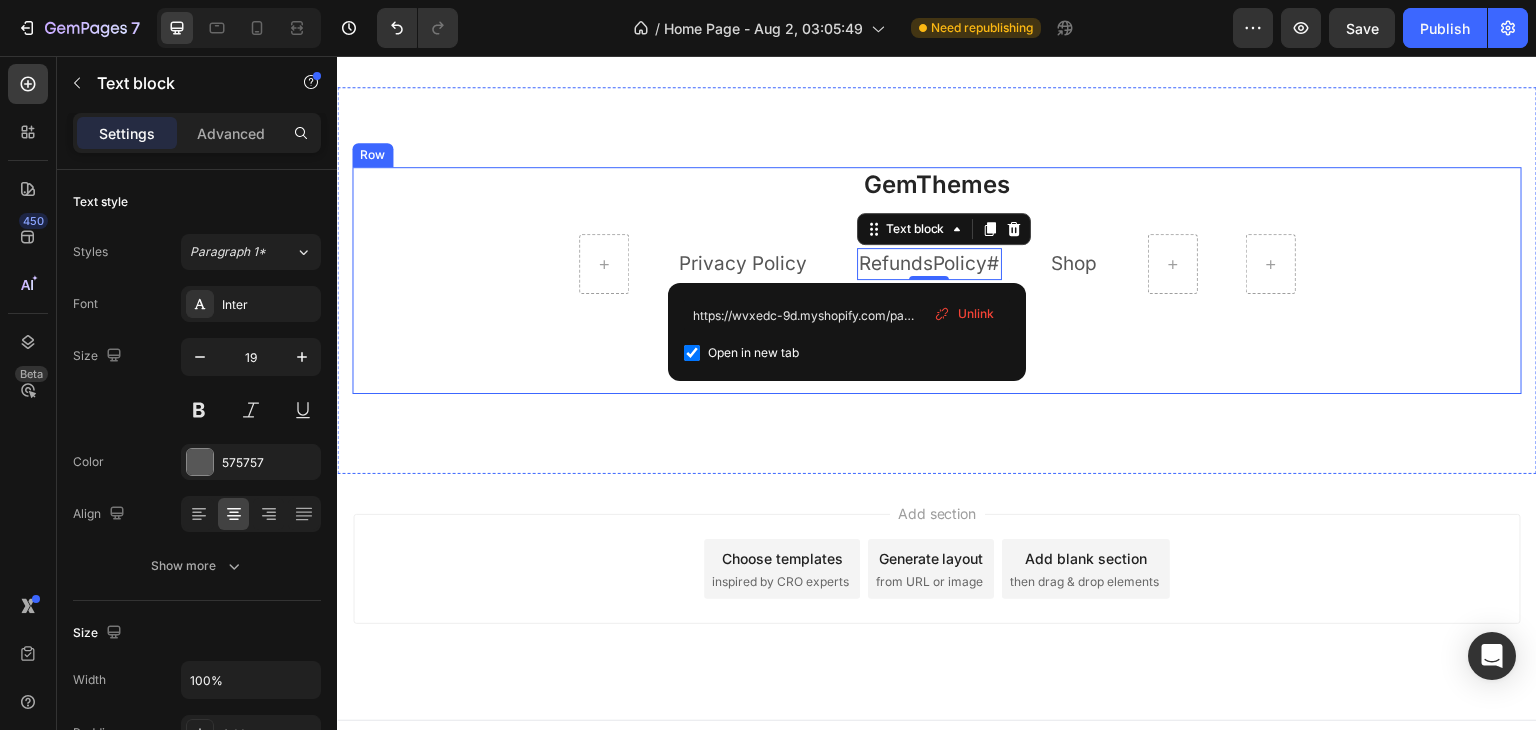 click on "GemThemes Heading
Privacy Policy Text block Refunds  Policy # Text block   0 Shop Text block
Row Image Image Image Image Row" at bounding box center (937, 280) 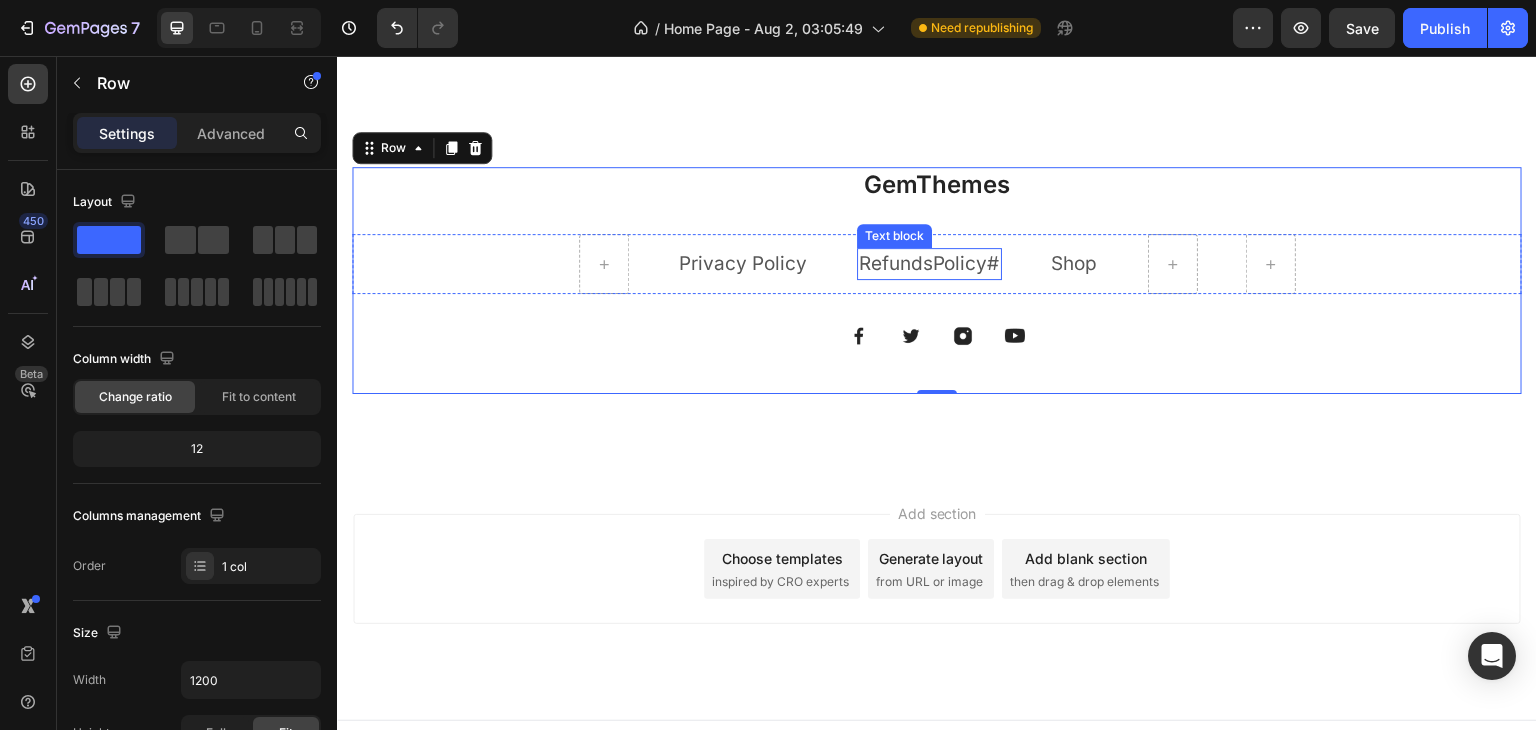 click on "Refunds  Policy #" at bounding box center (929, 264) 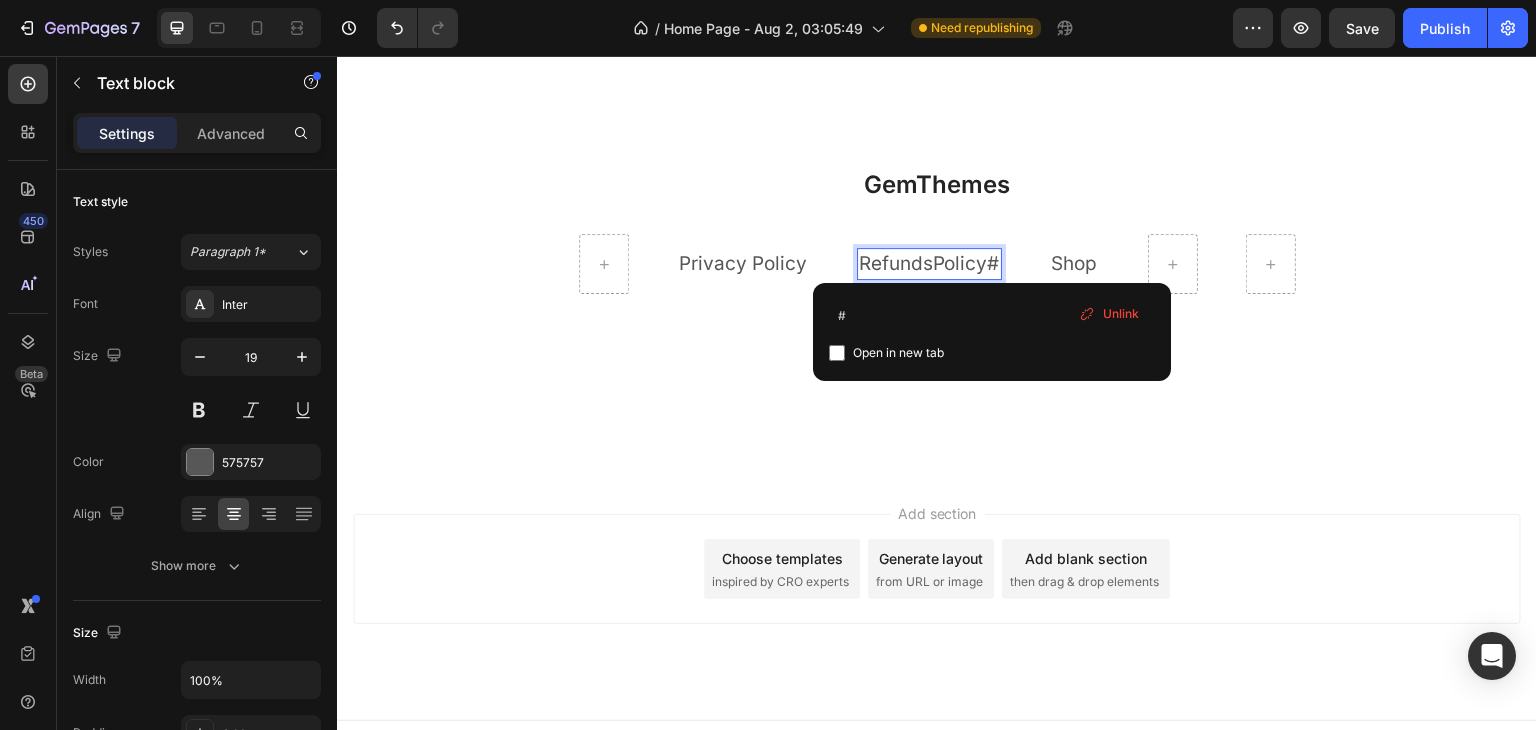 click on "#" at bounding box center (994, 263) 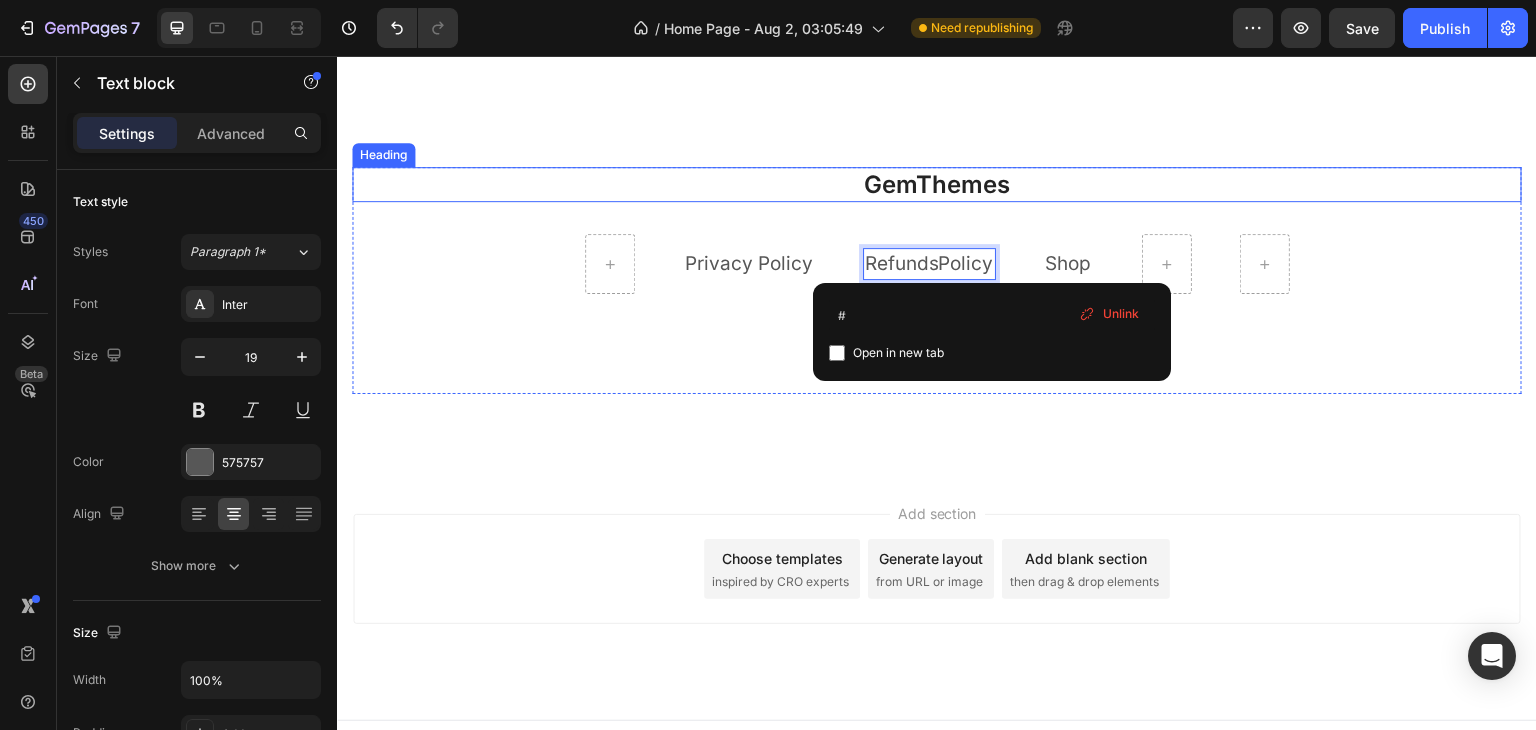 click on "GemThemes" at bounding box center [937, 184] 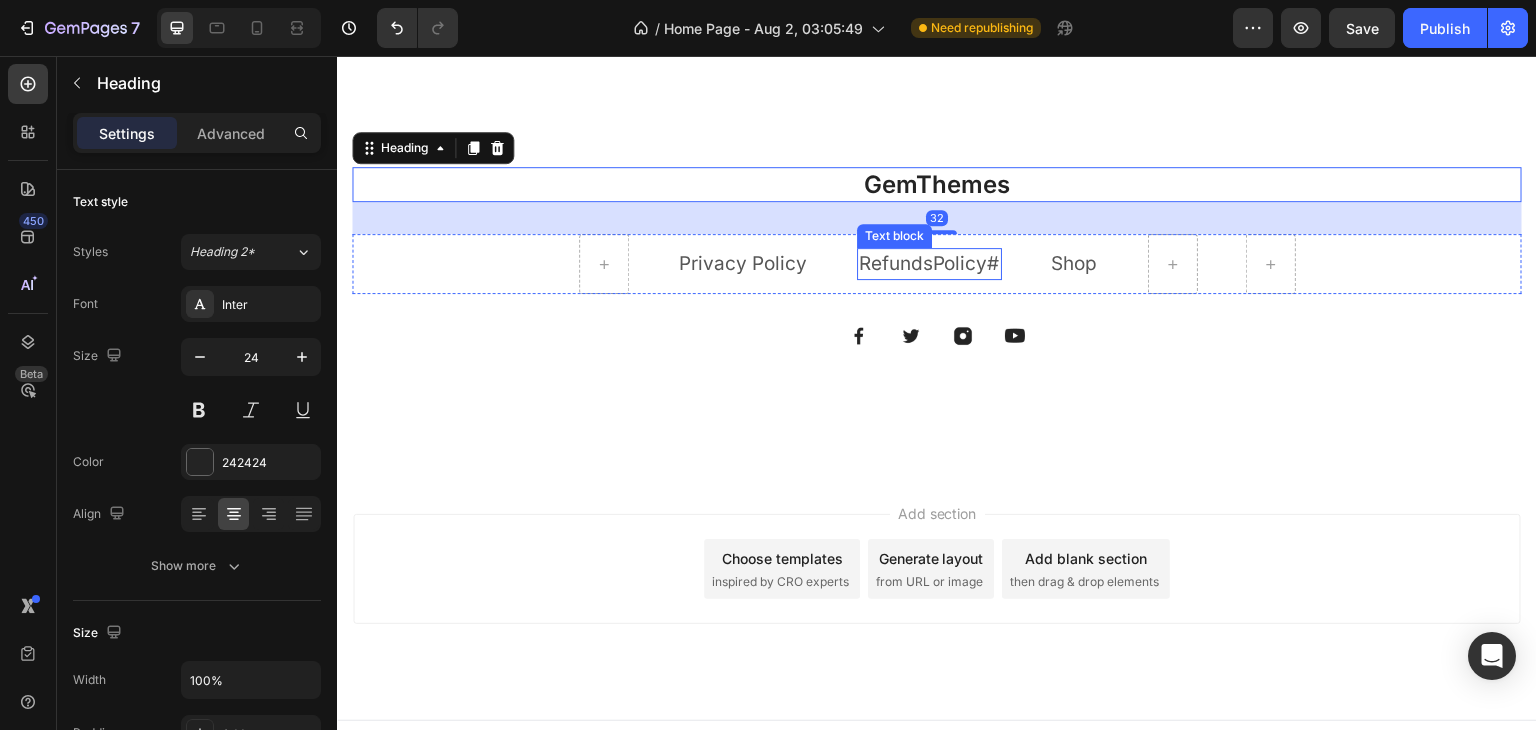click on "Refunds  Policy #" at bounding box center (929, 264) 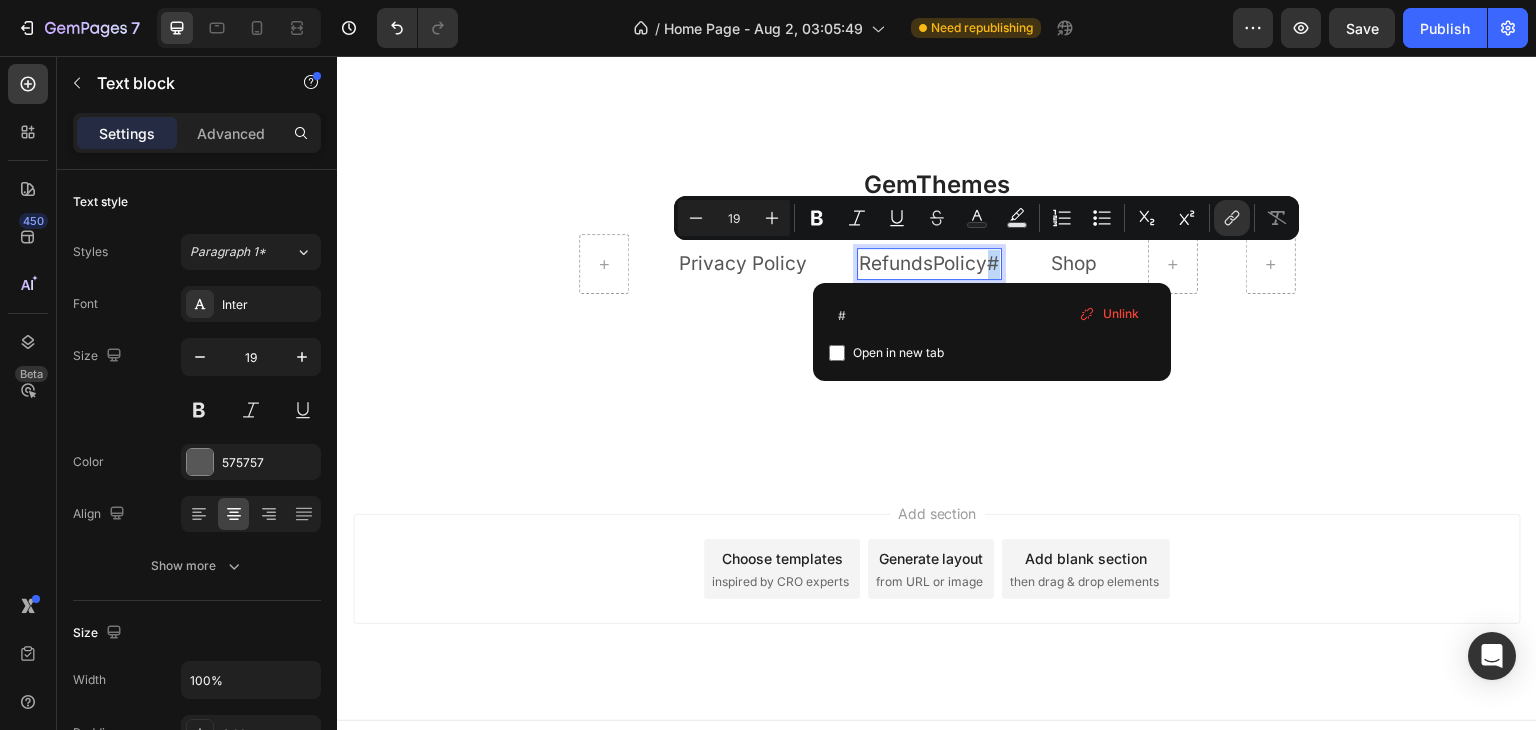 click on "#" at bounding box center [994, 263] 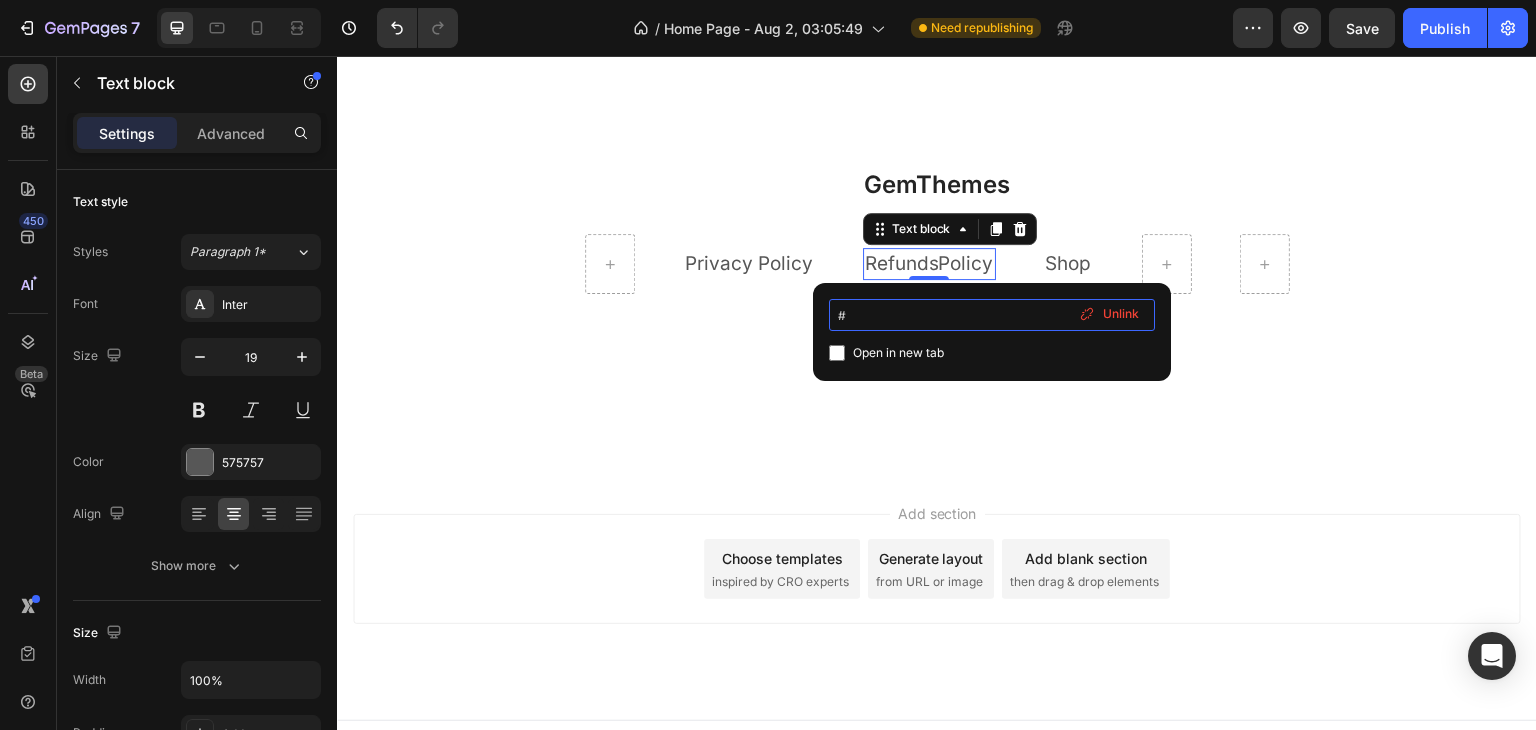 drag, startPoint x: 858, startPoint y: 316, endPoint x: 833, endPoint y: 315, distance: 25.019993 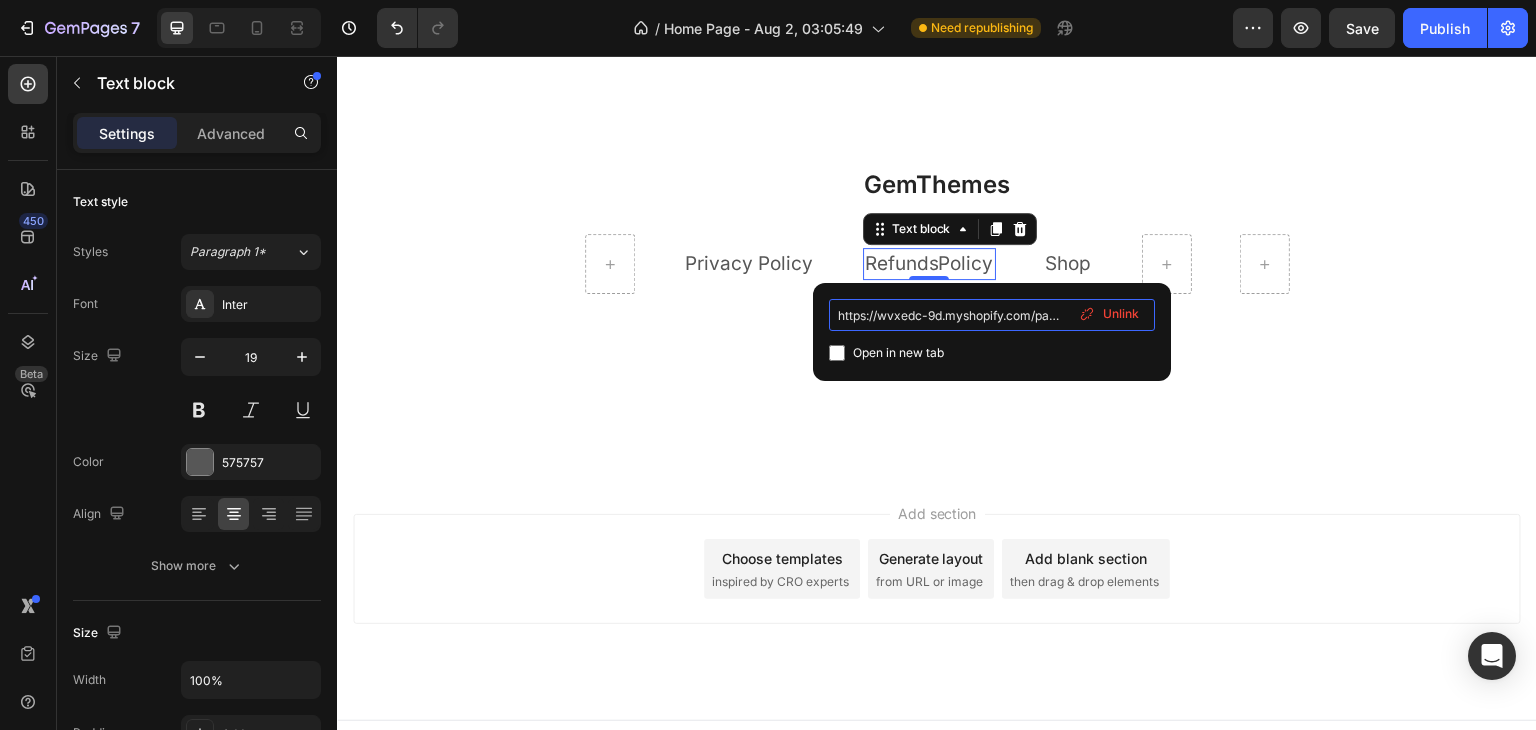 scroll, scrollTop: 0, scrollLeft: 90, axis: horizontal 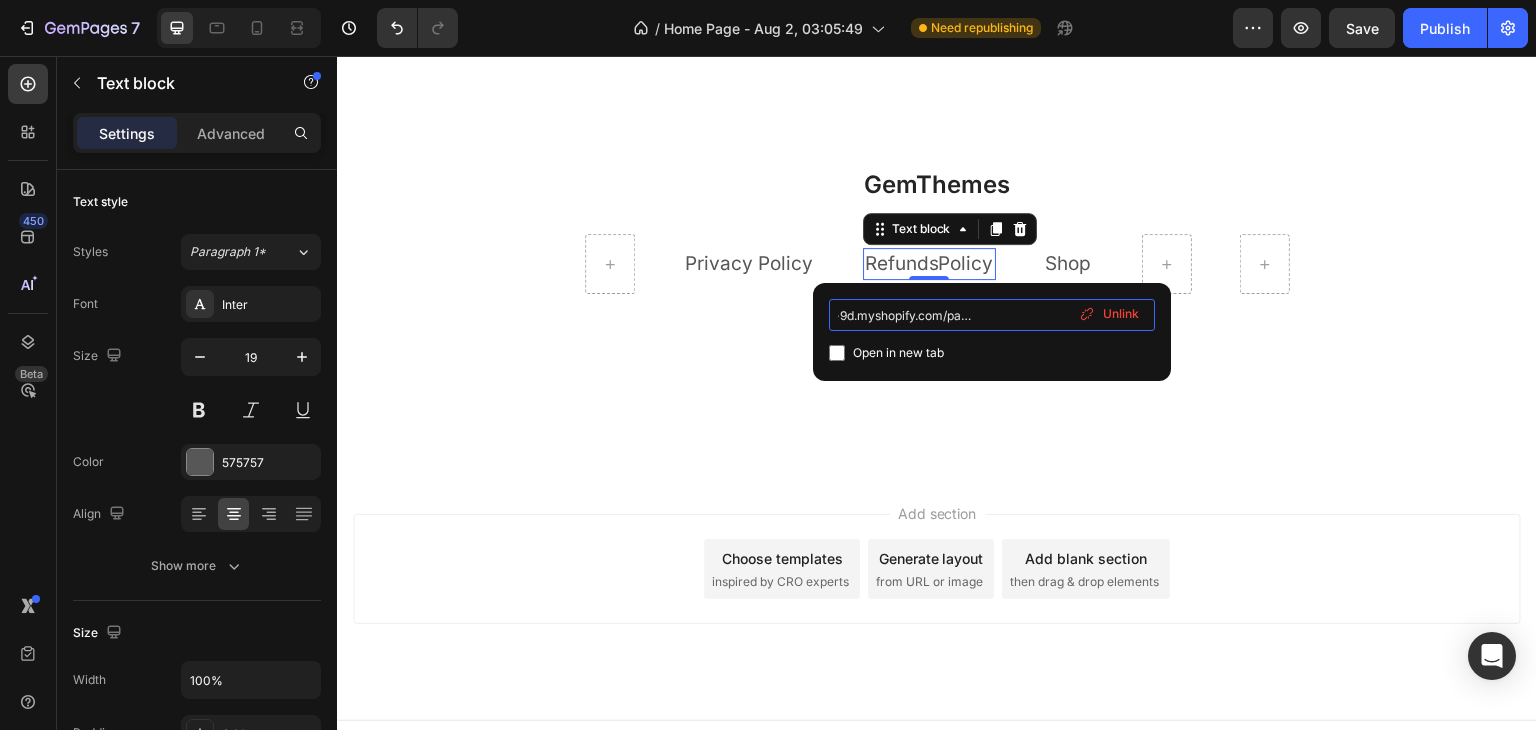 type on "https://wvxedc-9d.myshopify.com/pages/refund-policy" 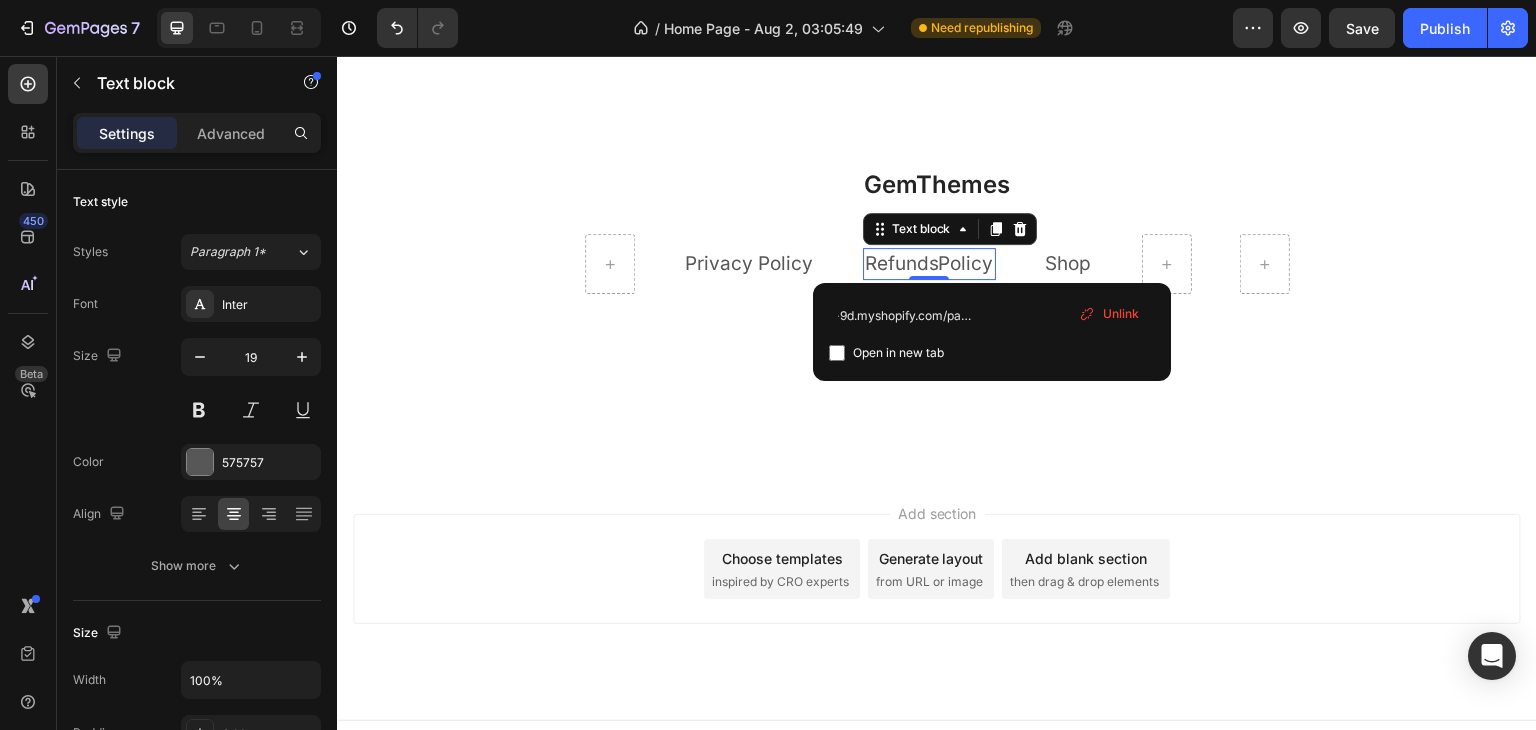 scroll, scrollTop: 0, scrollLeft: 0, axis: both 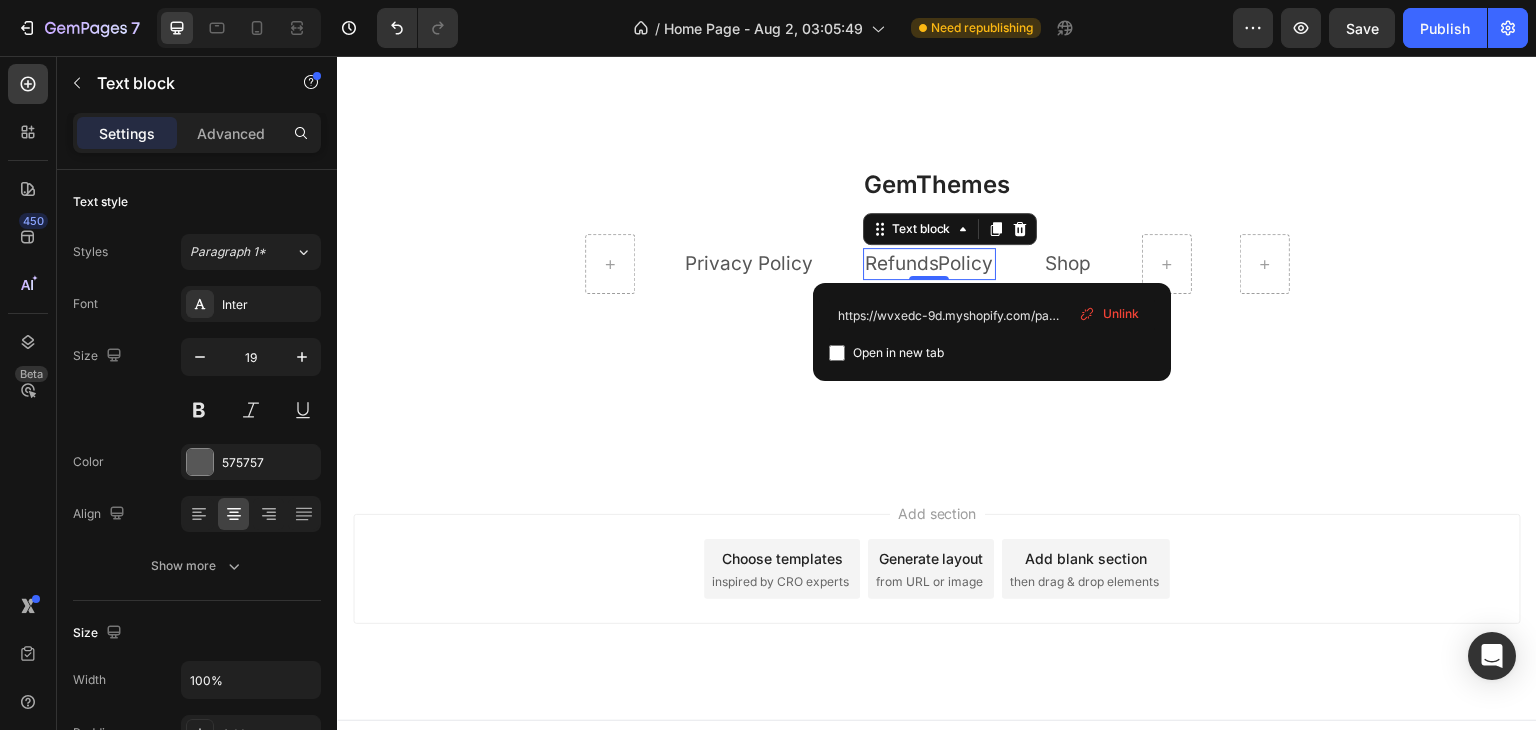 click at bounding box center [837, 353] 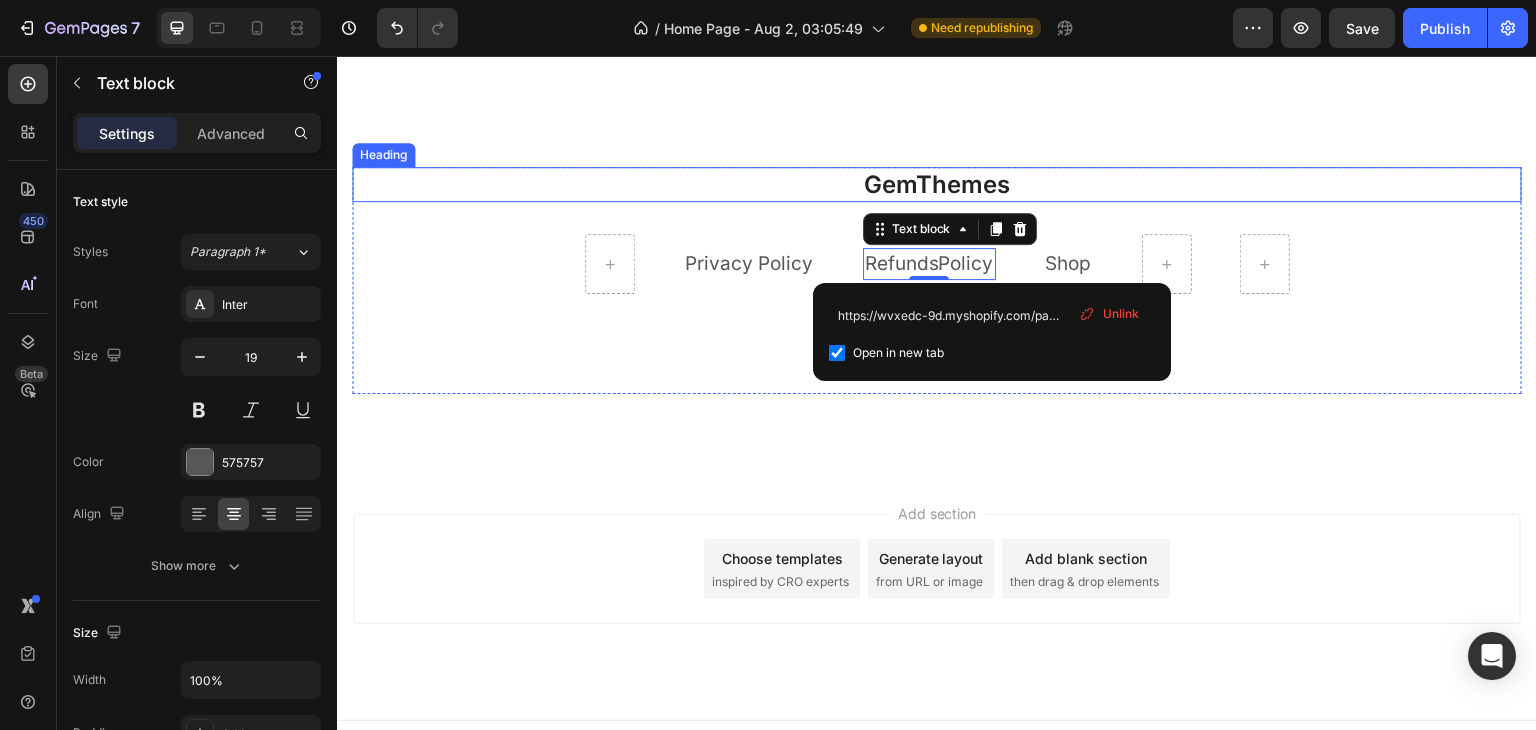 click on "GemThemes" at bounding box center [937, 184] 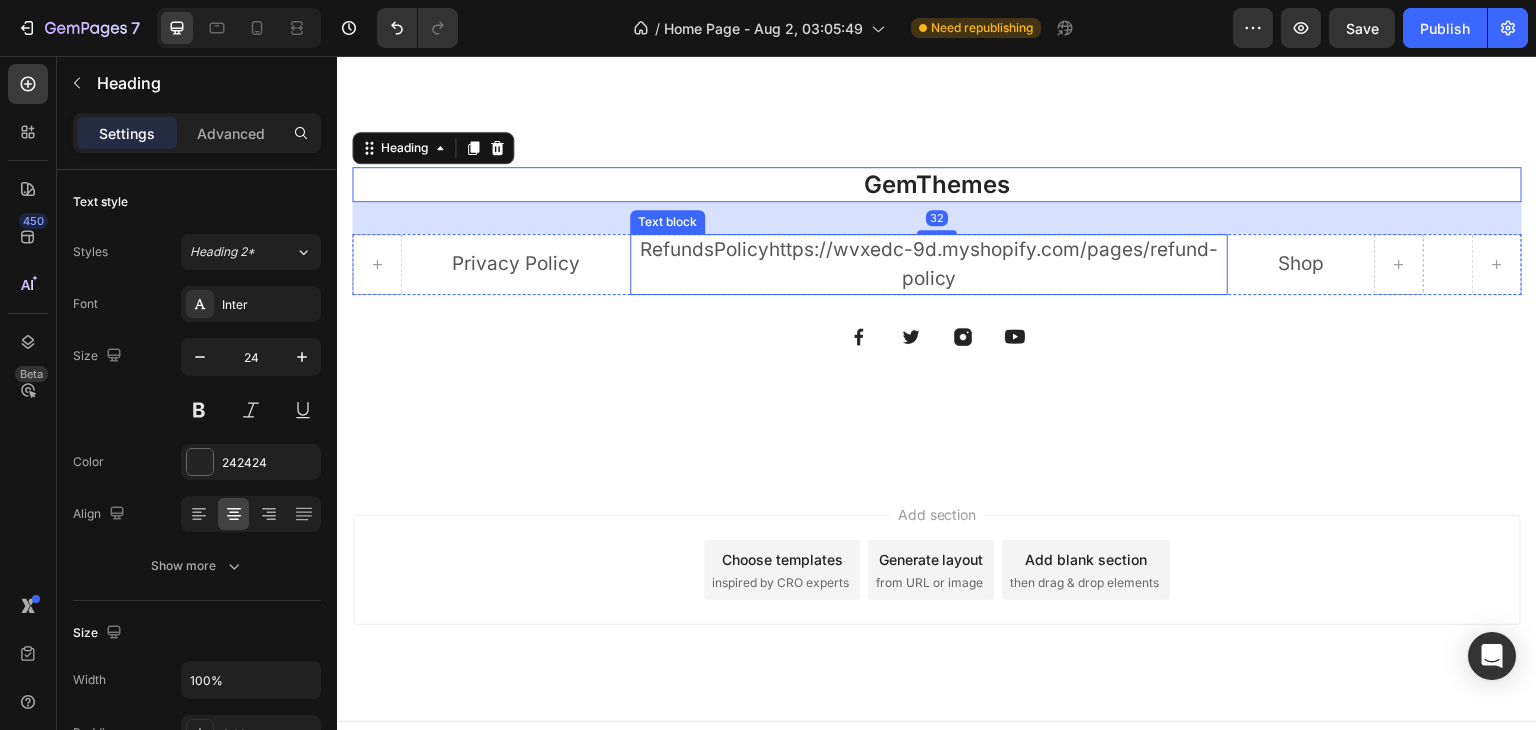 click on "https://wvxedc-9d.myshopify.com/pages/refund-policy" at bounding box center [993, 264] 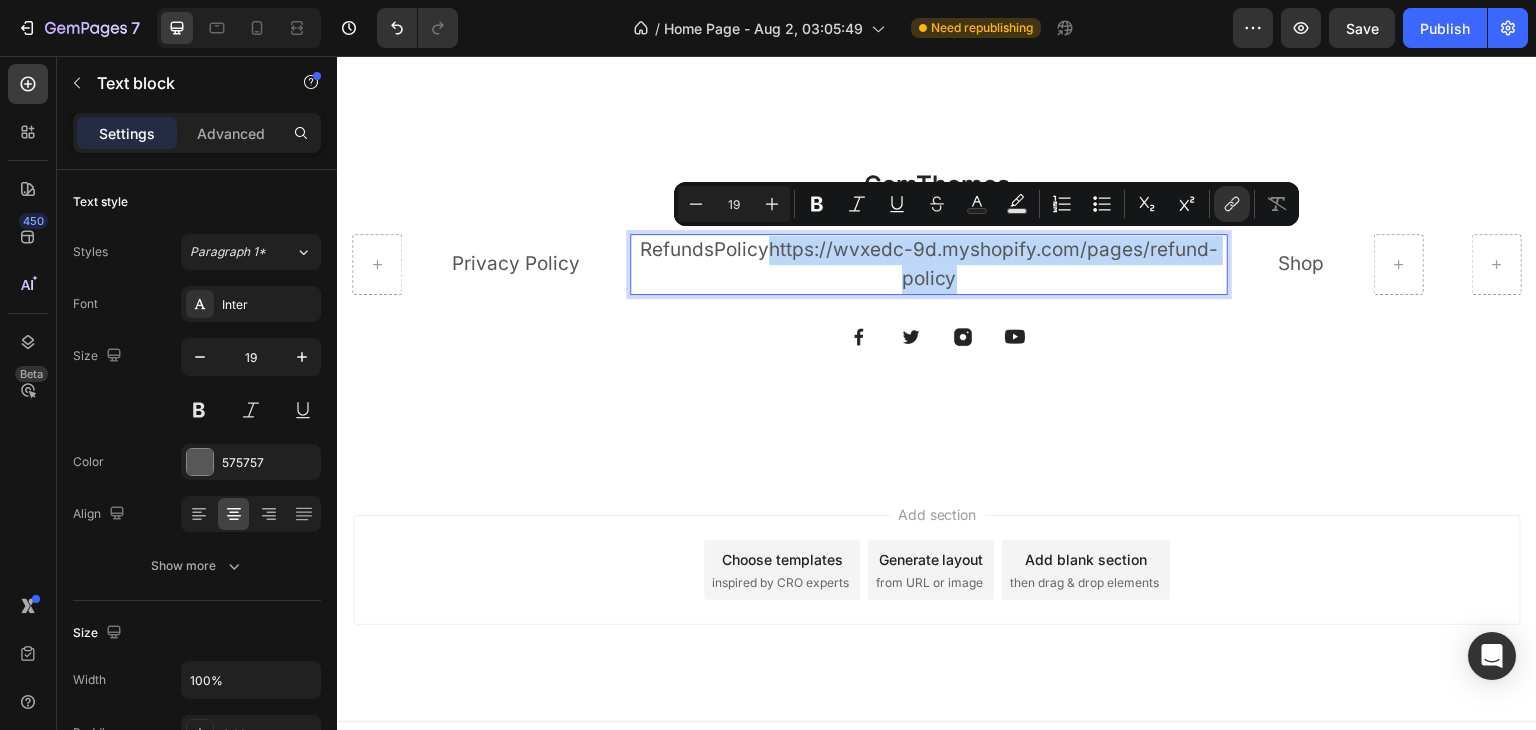 drag, startPoint x: 765, startPoint y: 244, endPoint x: 942, endPoint y: 268, distance: 178.6197 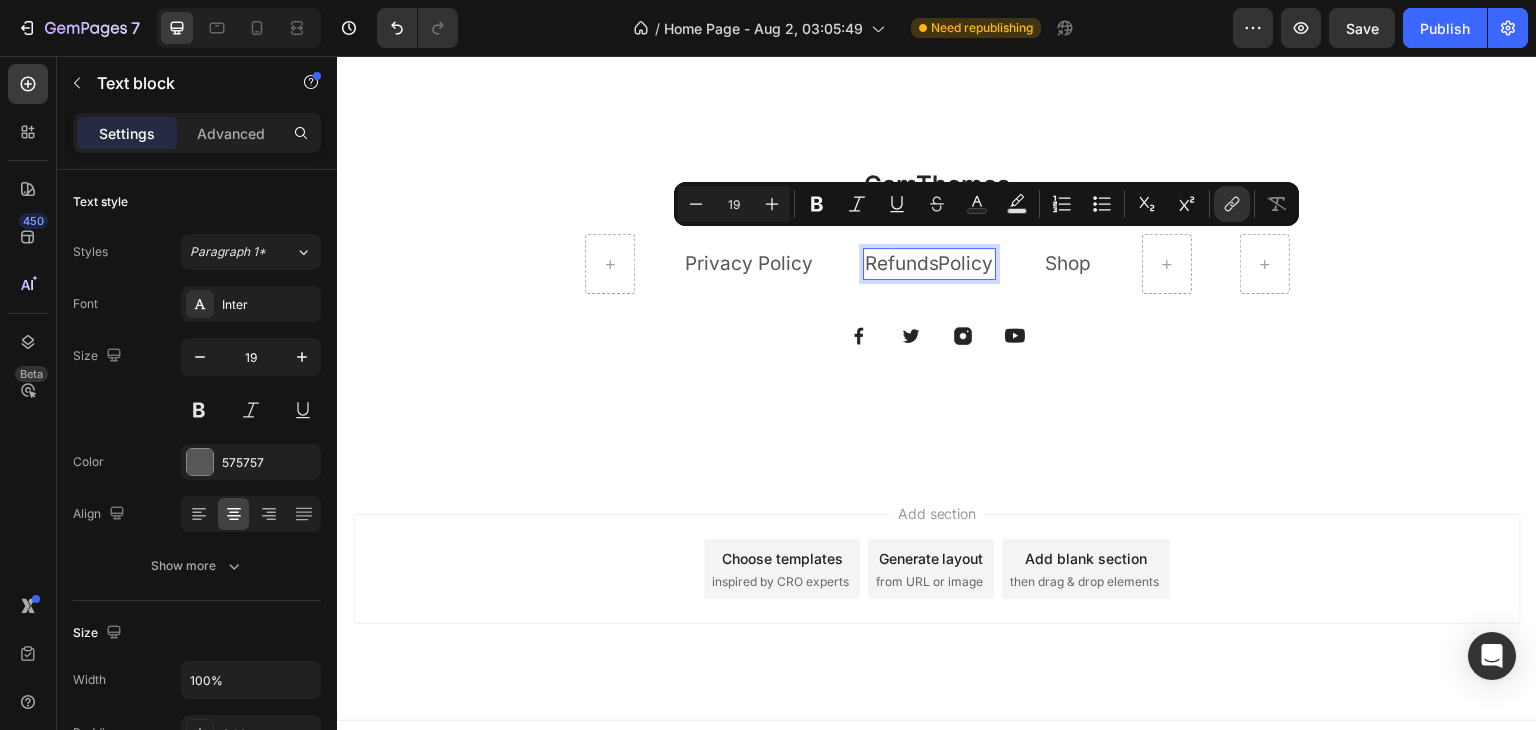 scroll, scrollTop: 2510, scrollLeft: 0, axis: vertical 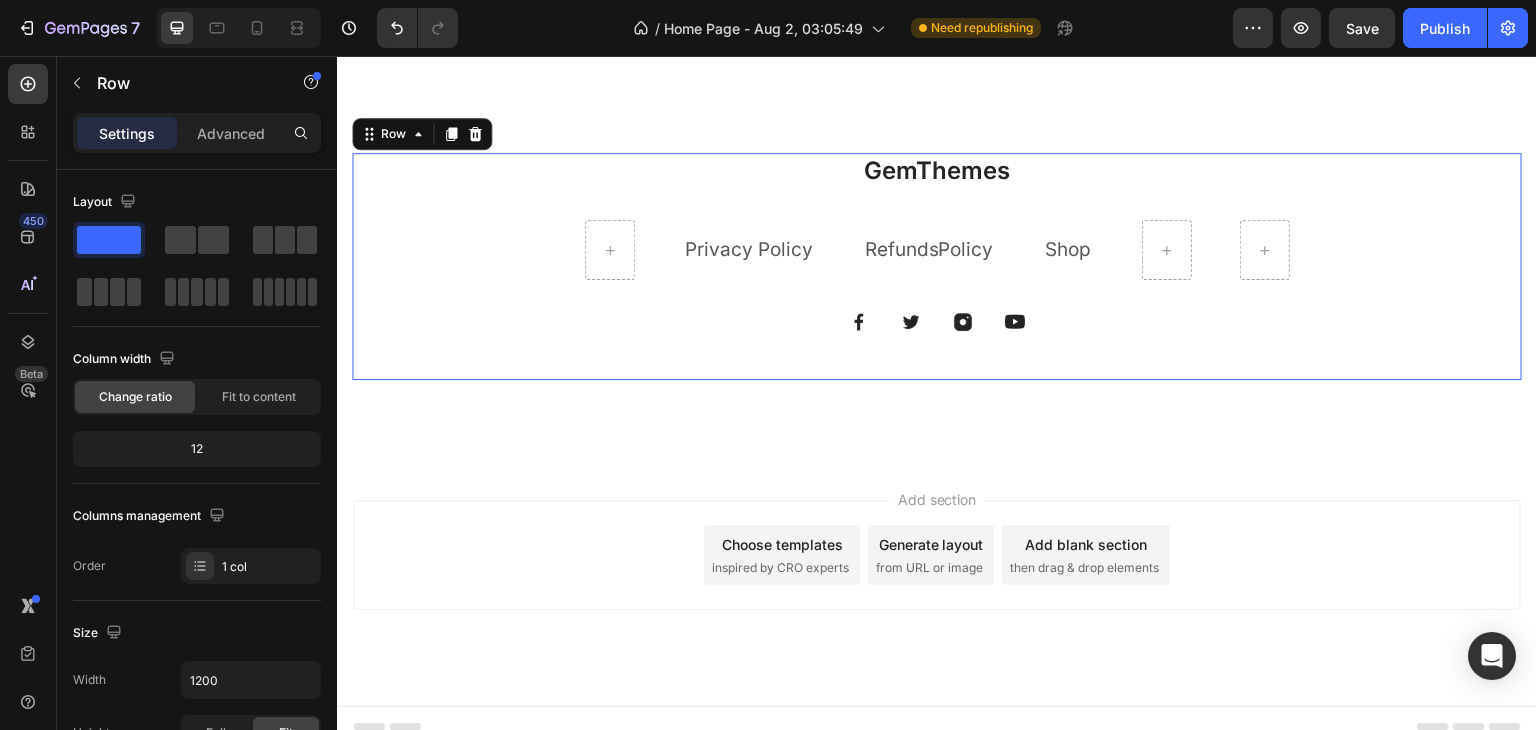 click on "GemThemes Heading
Privacy Policy Text block Refunds  Policy Text block Shop Text block
Row Image Image Image Image Row" at bounding box center [937, 266] 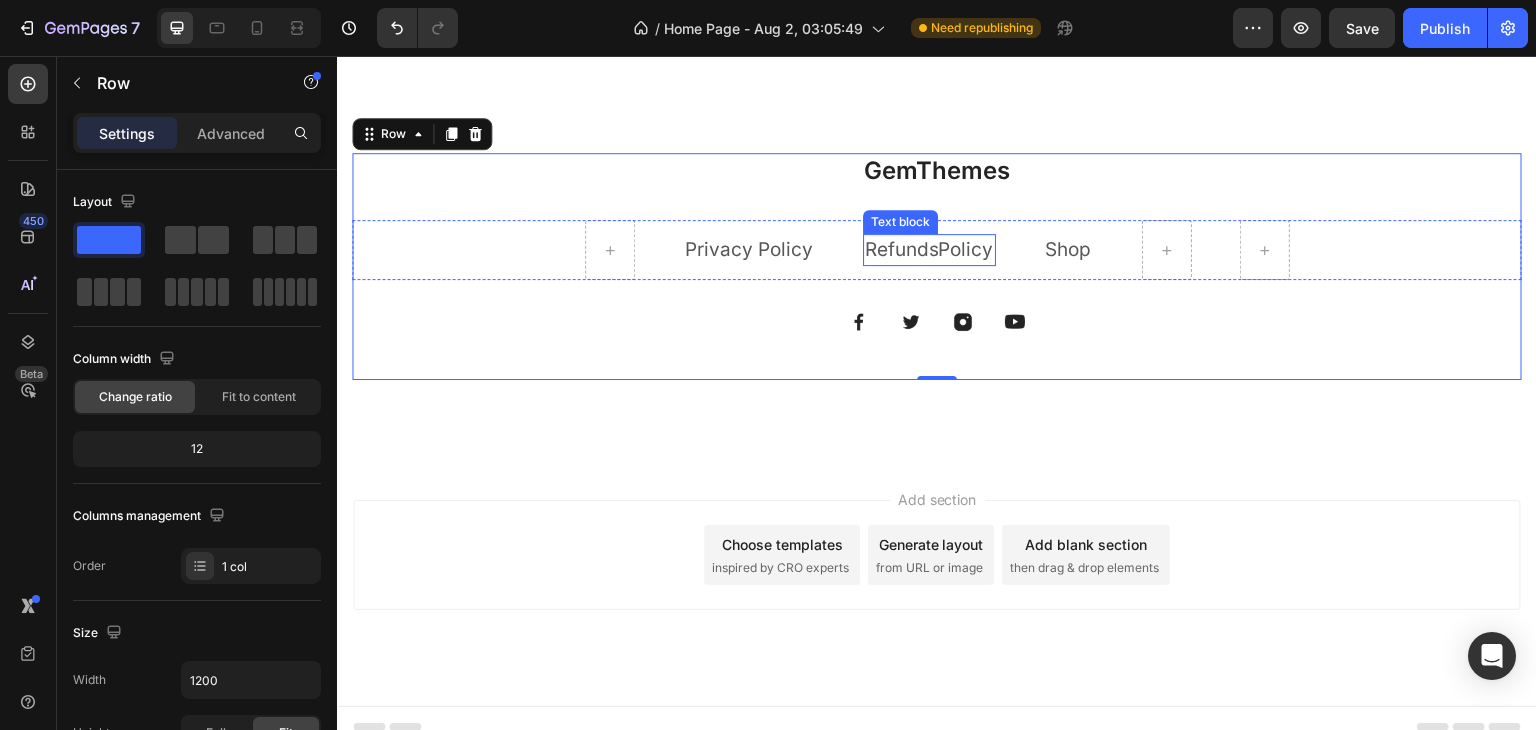 click on "Refunds" at bounding box center [902, 249] 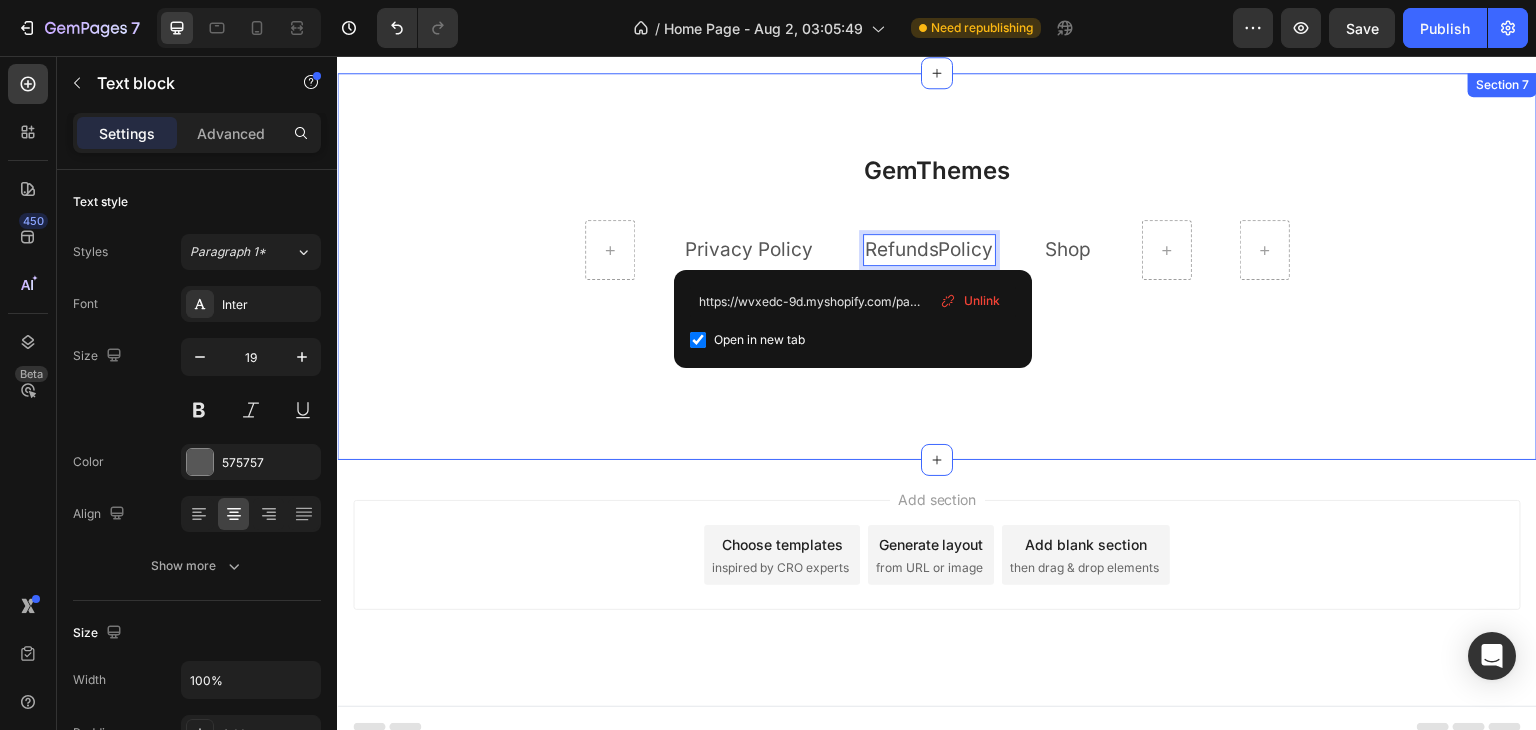 click on "GemThemes Heading
Privacy Policy Text block Refunds  Policy Text block   0 Shop Text block
Row Image Image Image Image Row Row Section 7" at bounding box center [937, 266] 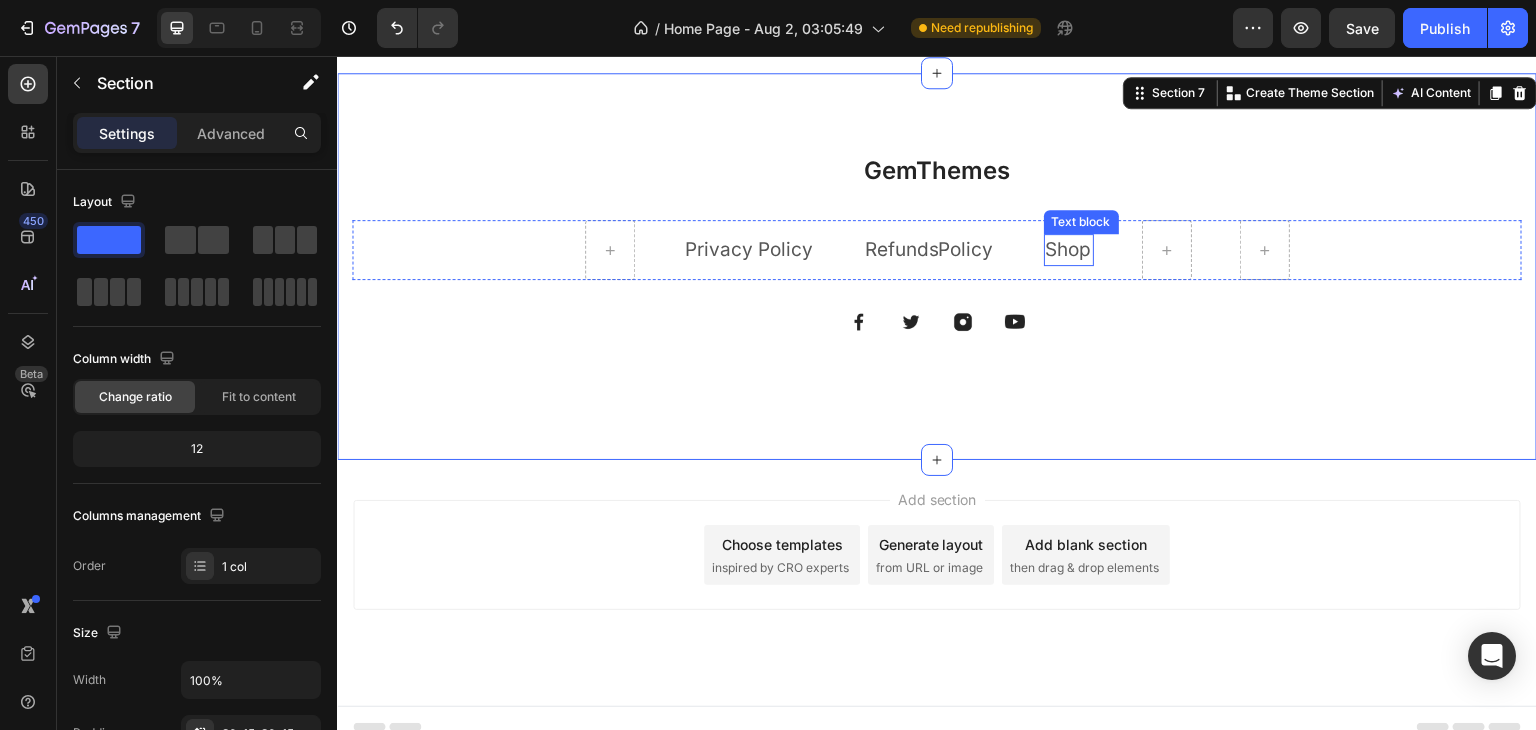 click on "Shop" at bounding box center (1069, 249) 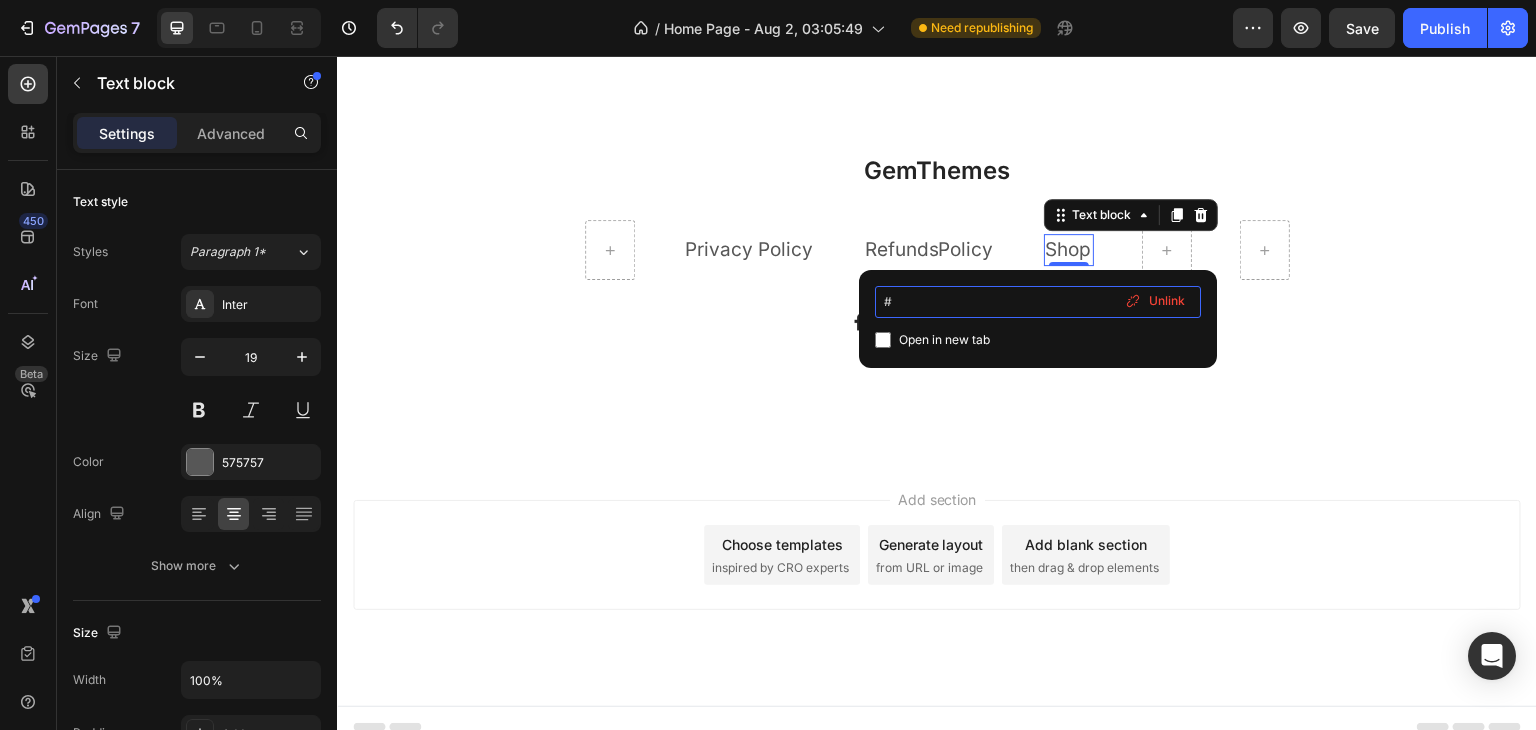 drag, startPoint x: 892, startPoint y: 305, endPoint x: 880, endPoint y: 302, distance: 12.369317 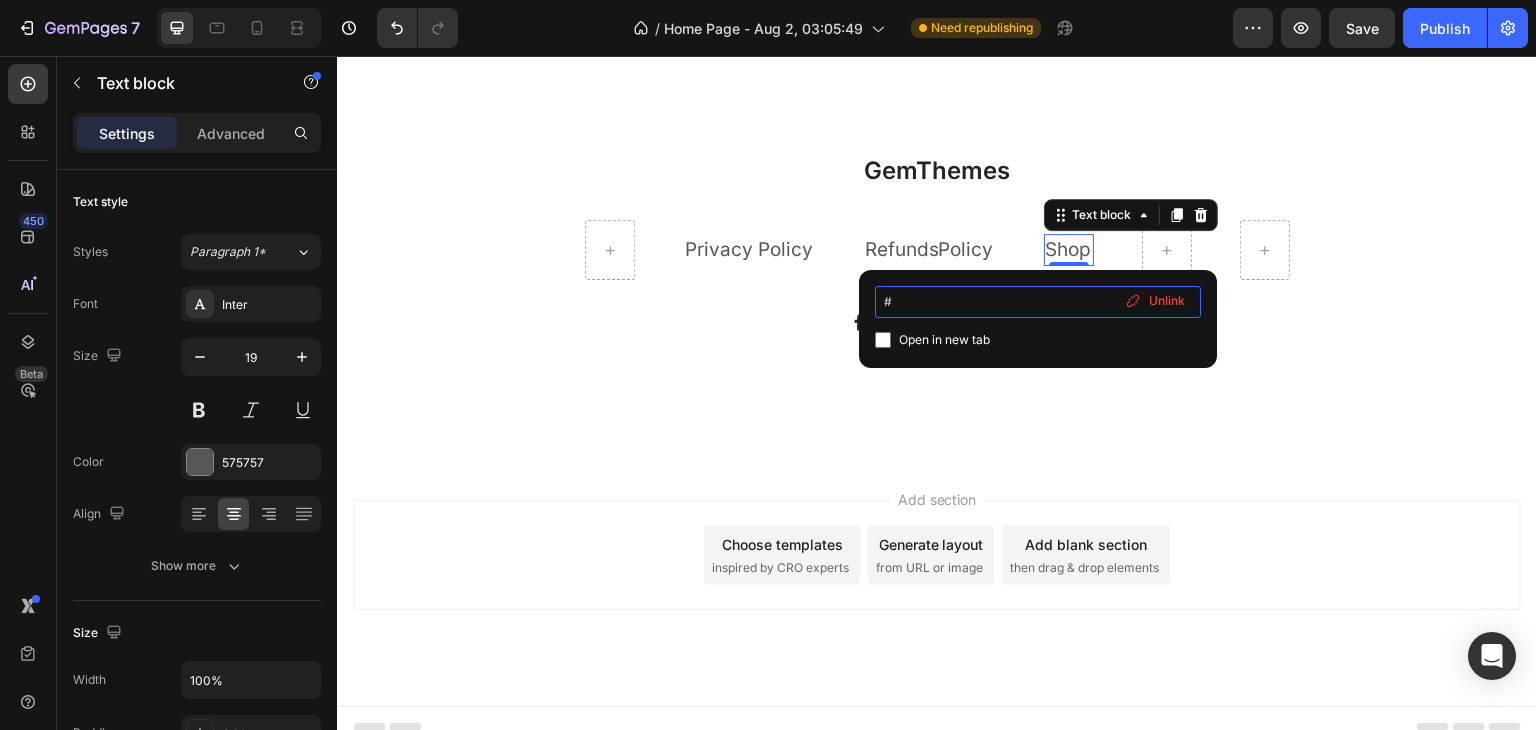 paste on "https://4bcmv3brcg5yu1xm-71636517032.shopifypreview.com/products_preview?preview_key=0bda1672ad02800f91c1d8144a5e232d" 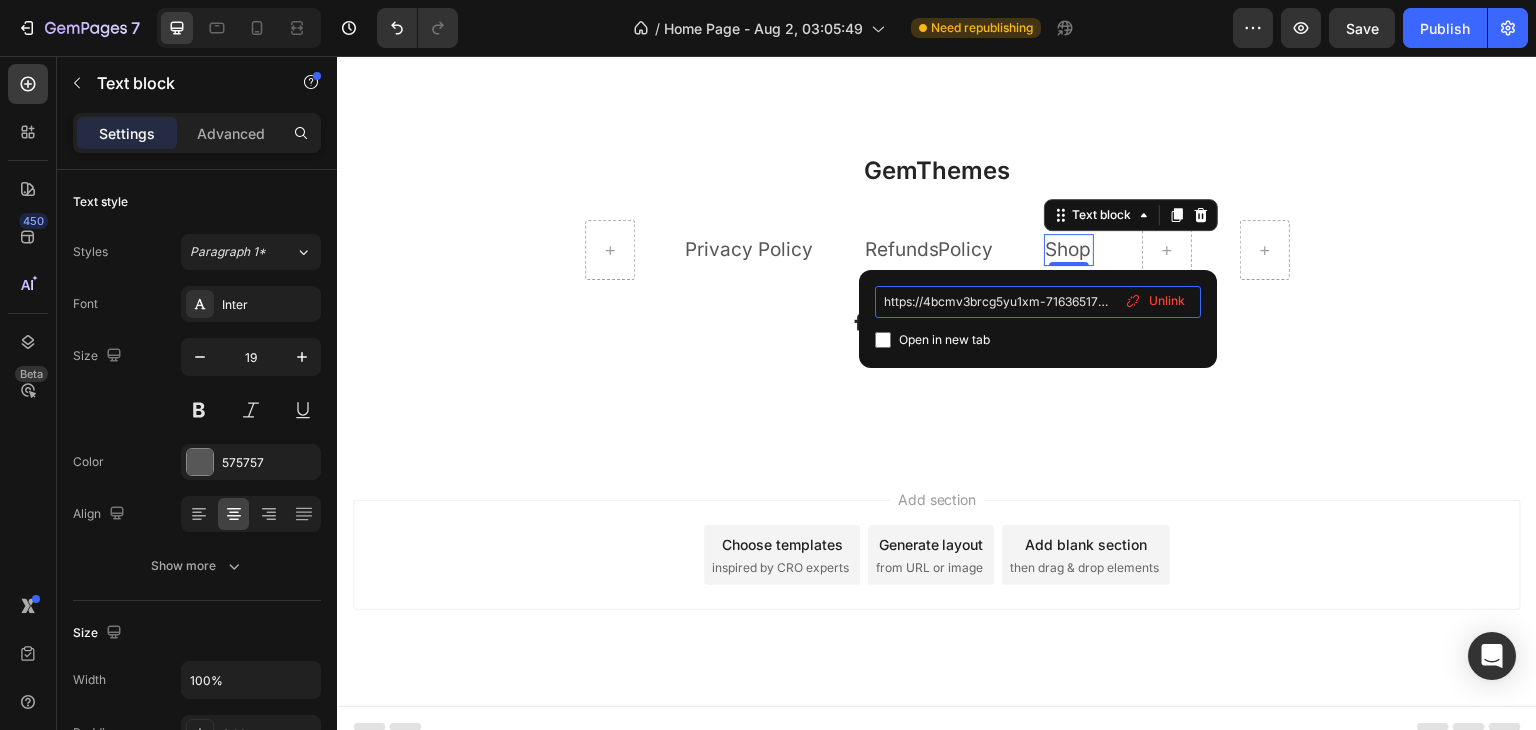 scroll, scrollTop: 0, scrollLeft: 537, axis: horizontal 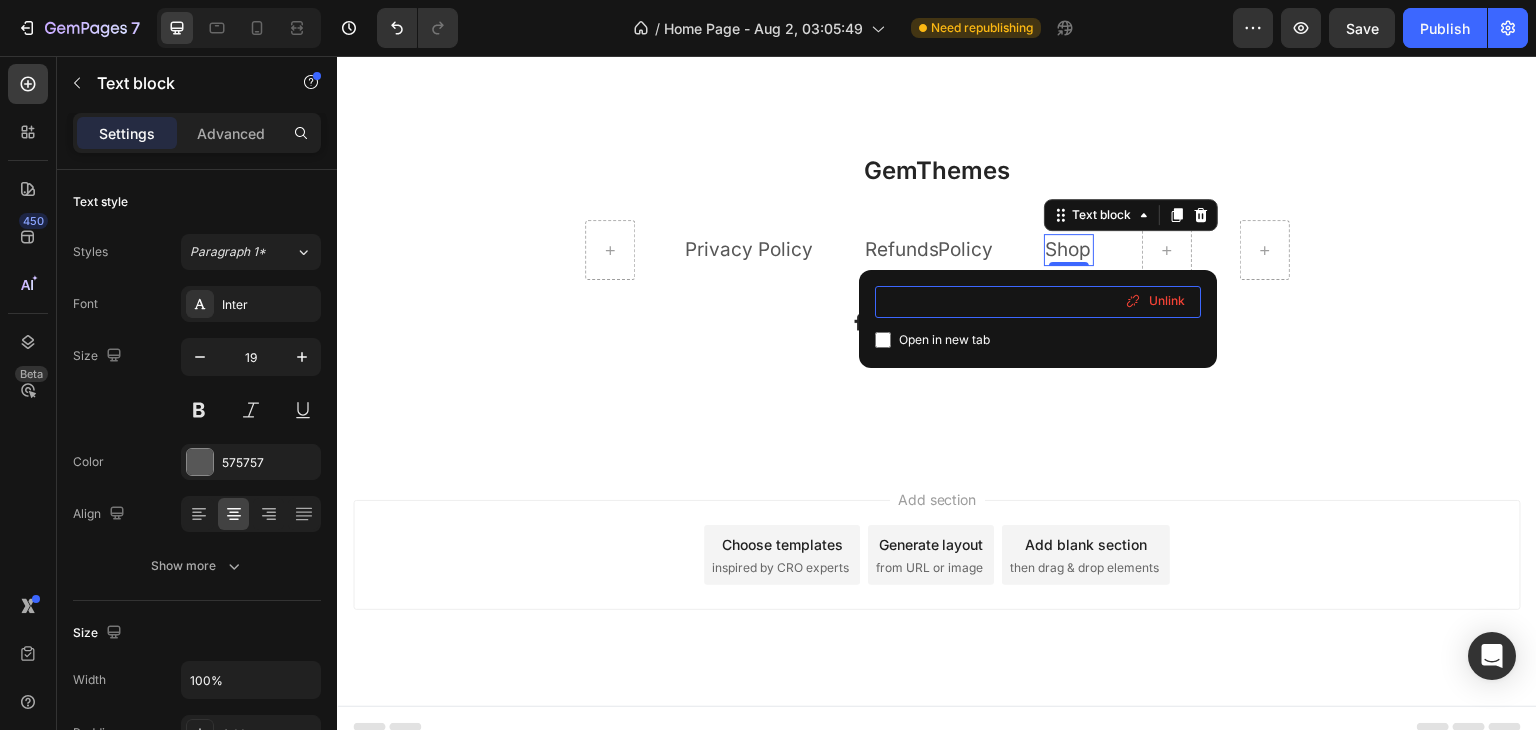 type on "https://4bcmv3brcg5yu1xm-71636517032.shopifypreview.com/products_preview?preview_key=0bda1672ad02800f91c1d8144a5e232d" 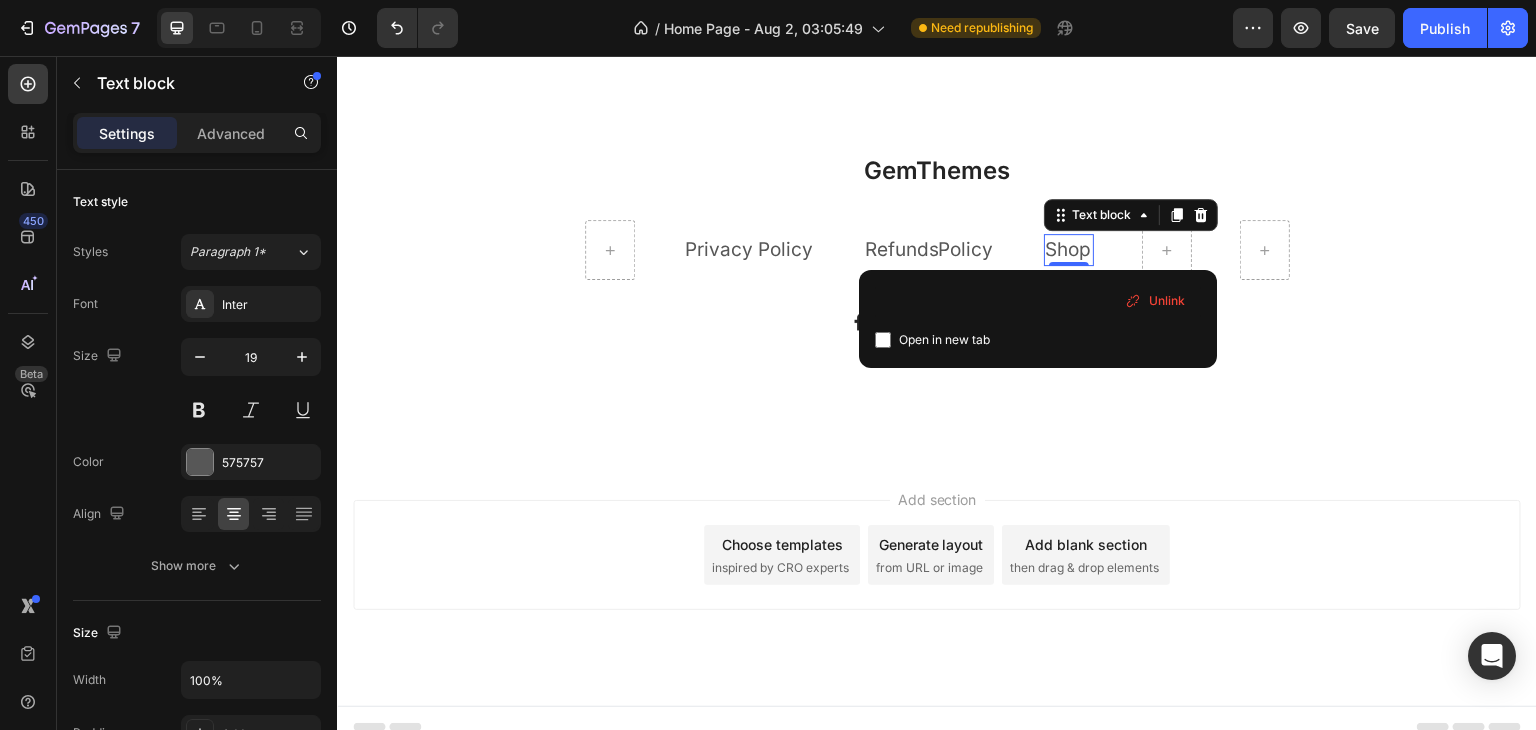 click at bounding box center [883, 340] 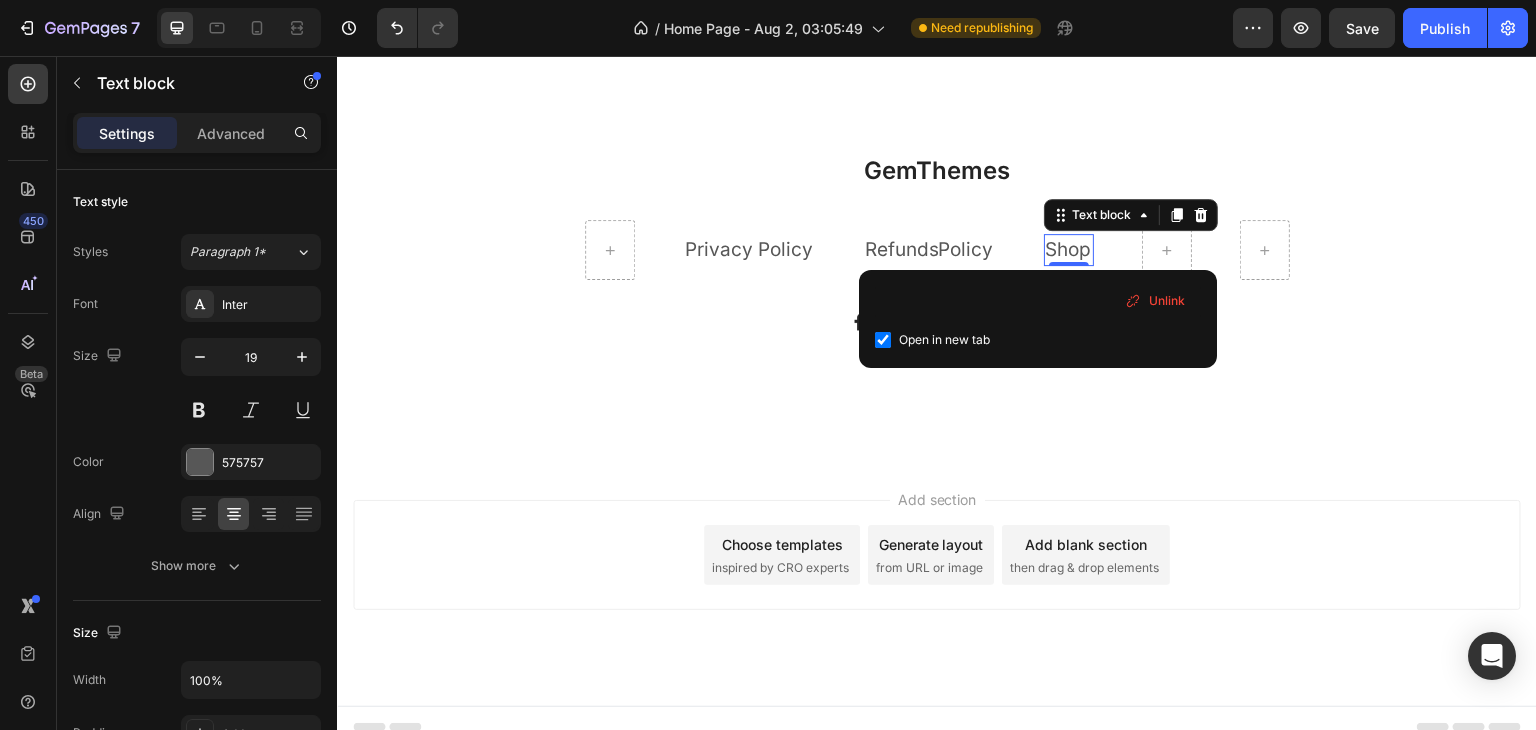 checkbox on "true" 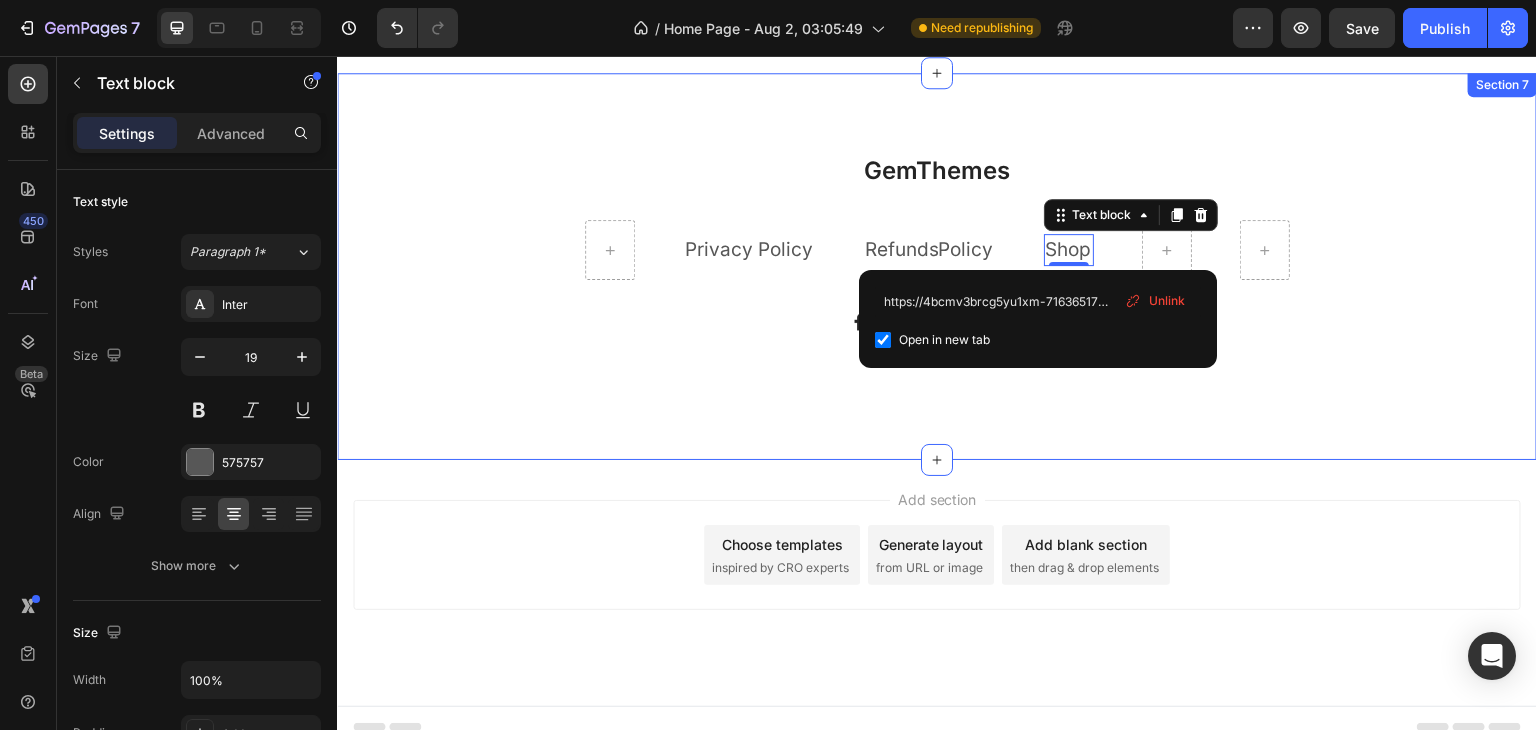 click on "GemThemes Heading
Privacy Policy Text block Refunds  Policy Text block Shop Text block   0
Row Image Image Image Image Row Row Section 7" at bounding box center [937, 266] 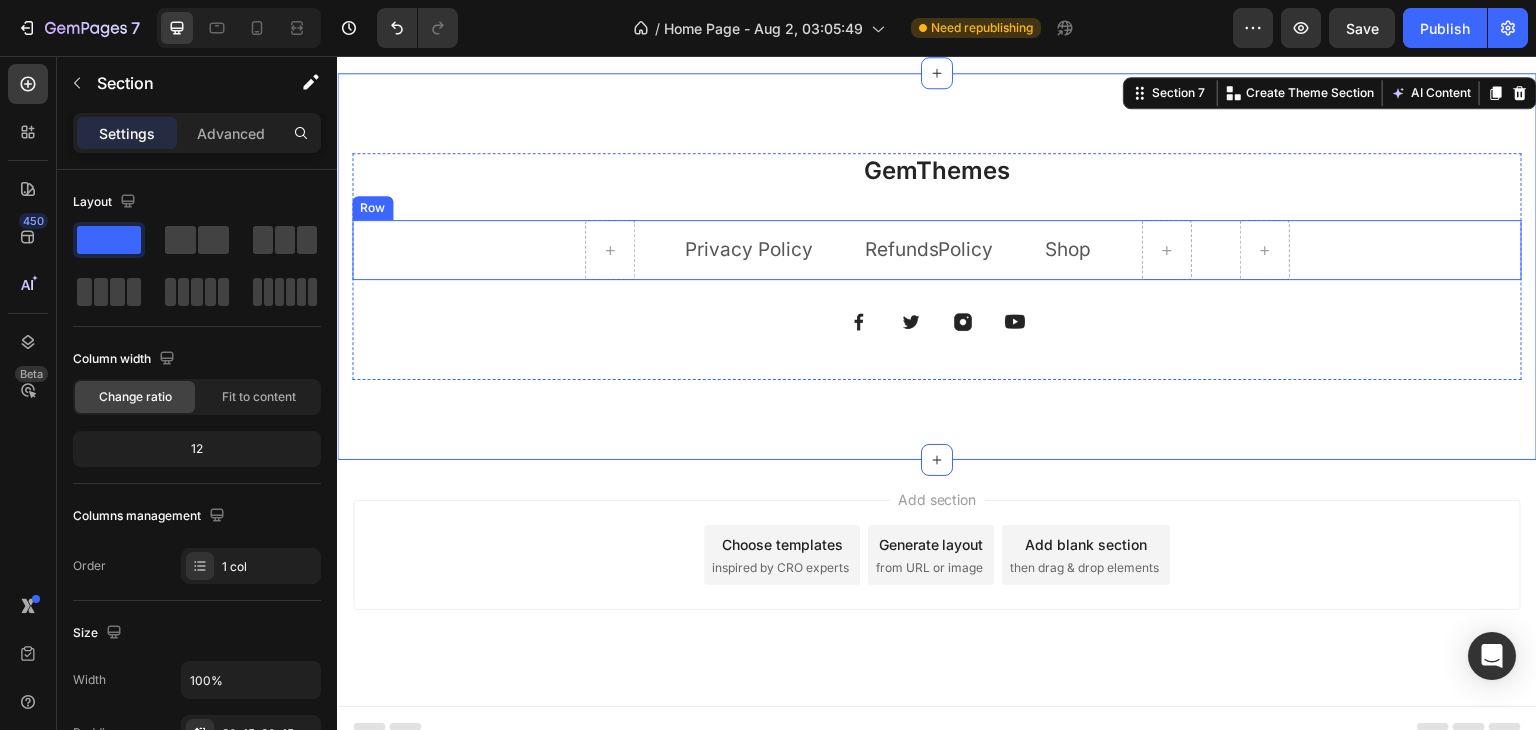 click on "Privacy Policy Text block Refunds  Policy Text block Shop Text block
Row" at bounding box center (937, 250) 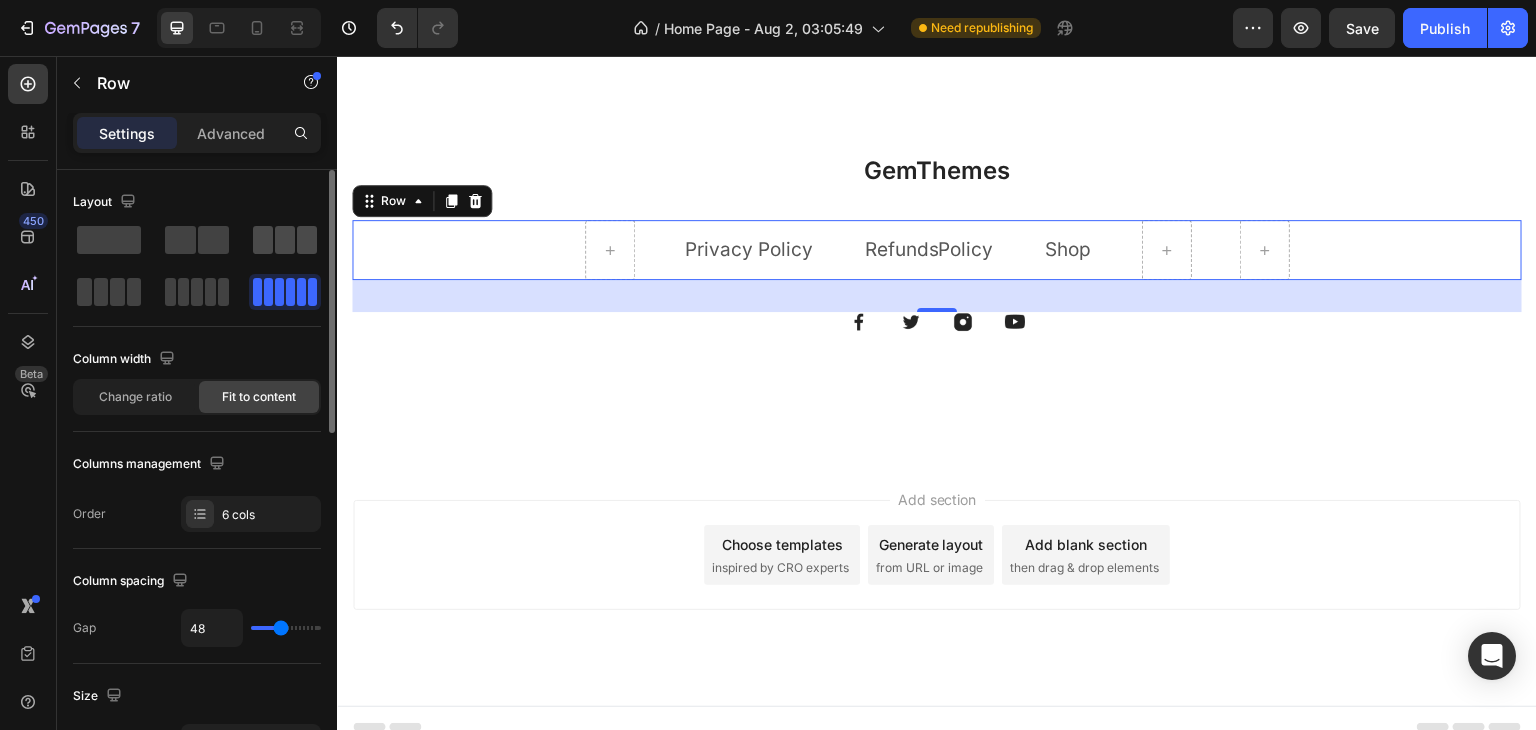 click 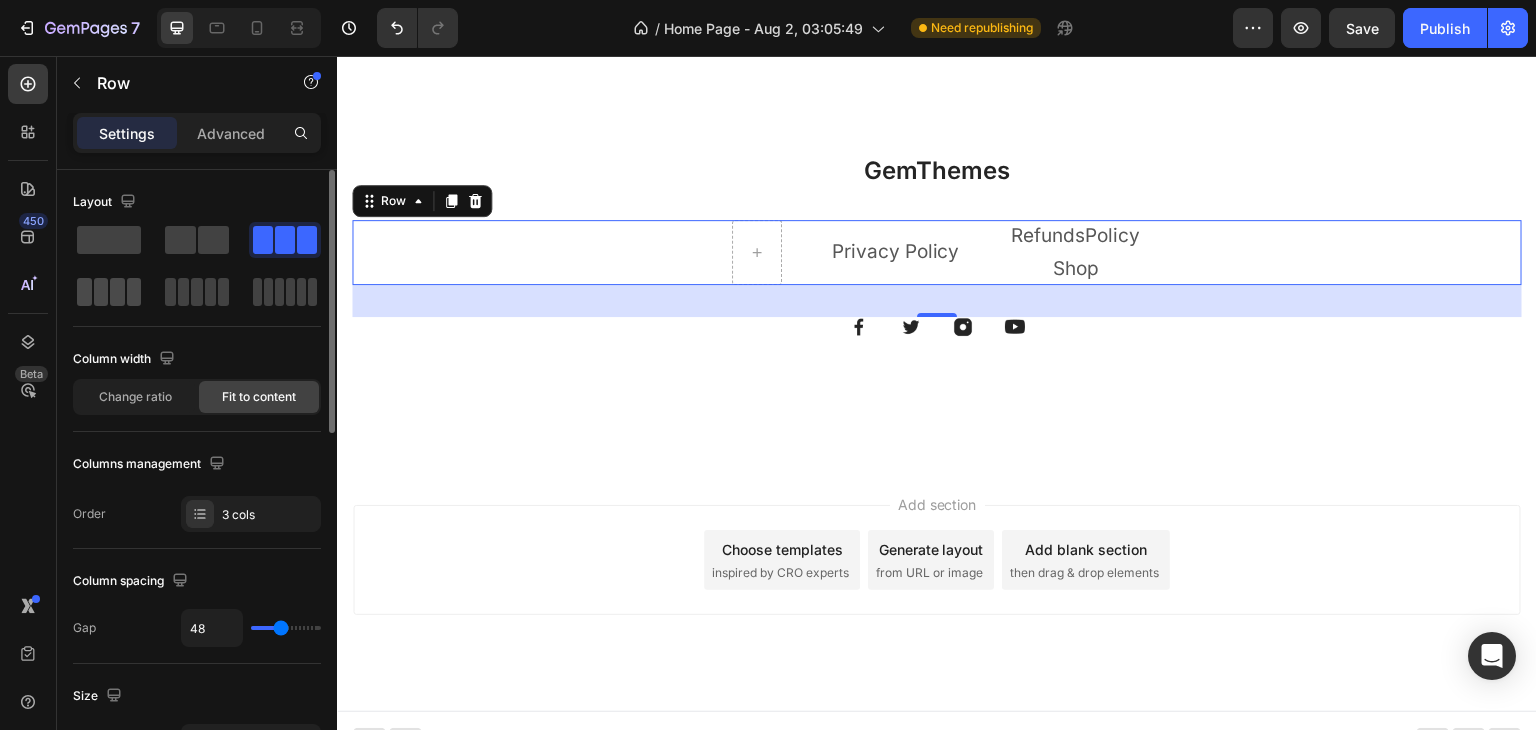 click 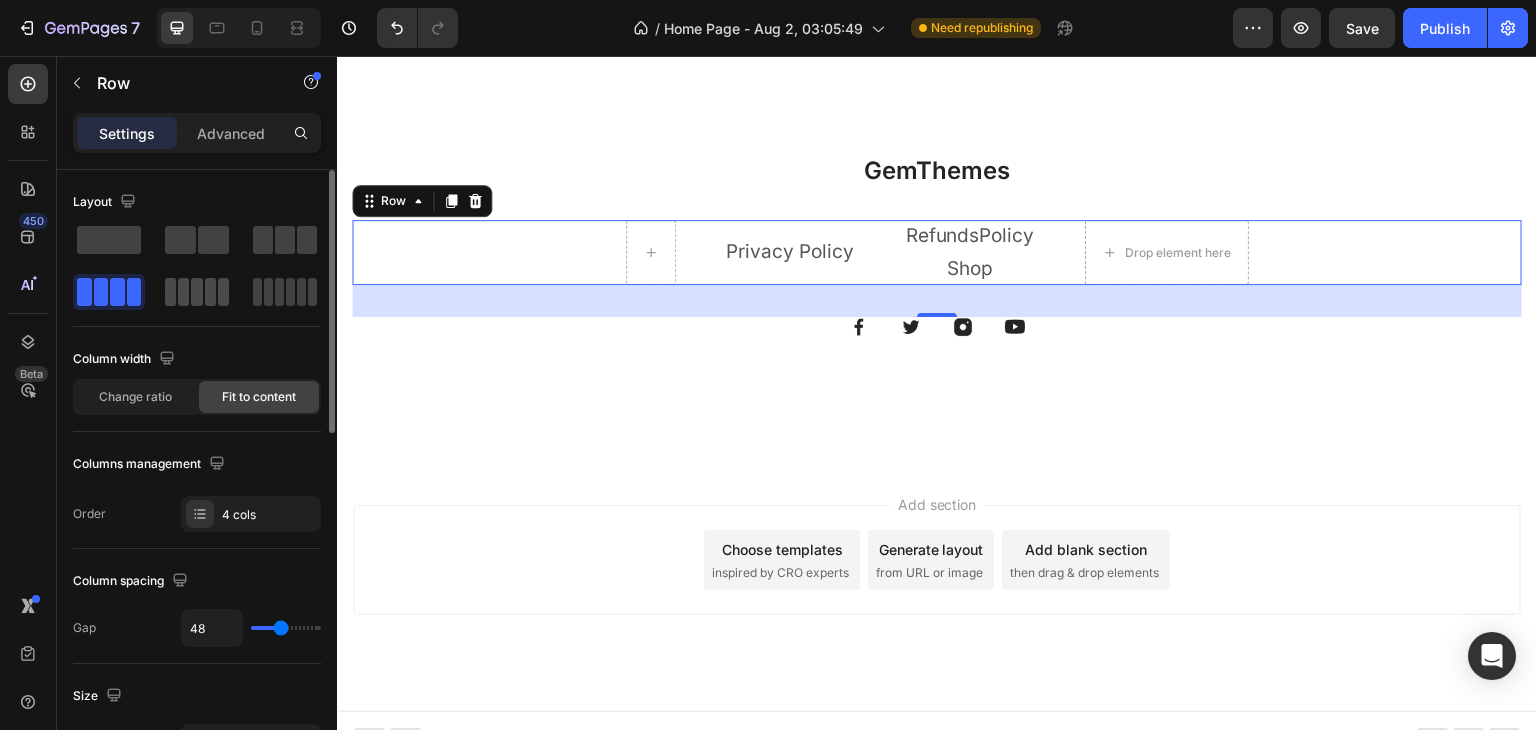 click 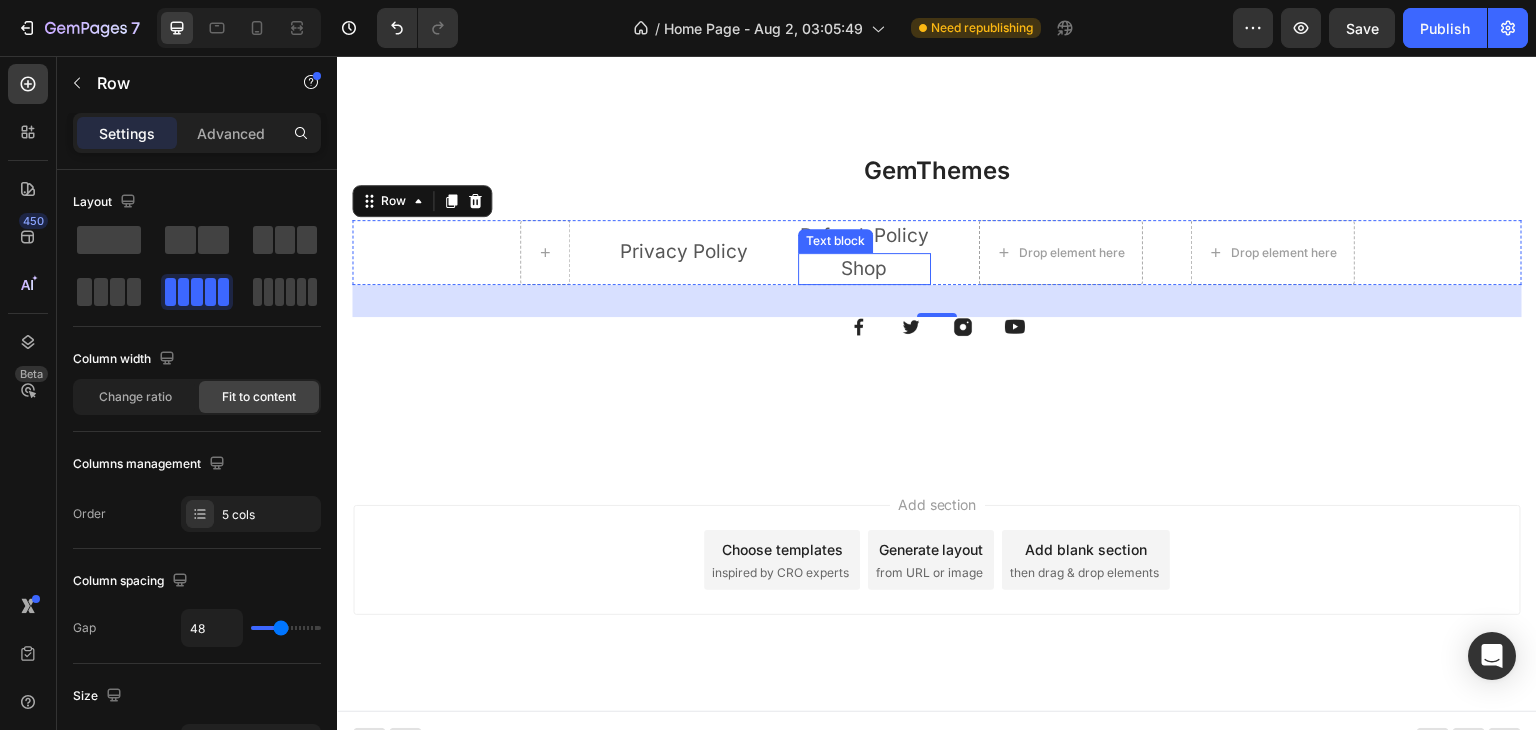 click on "Shop" at bounding box center (864, 268) 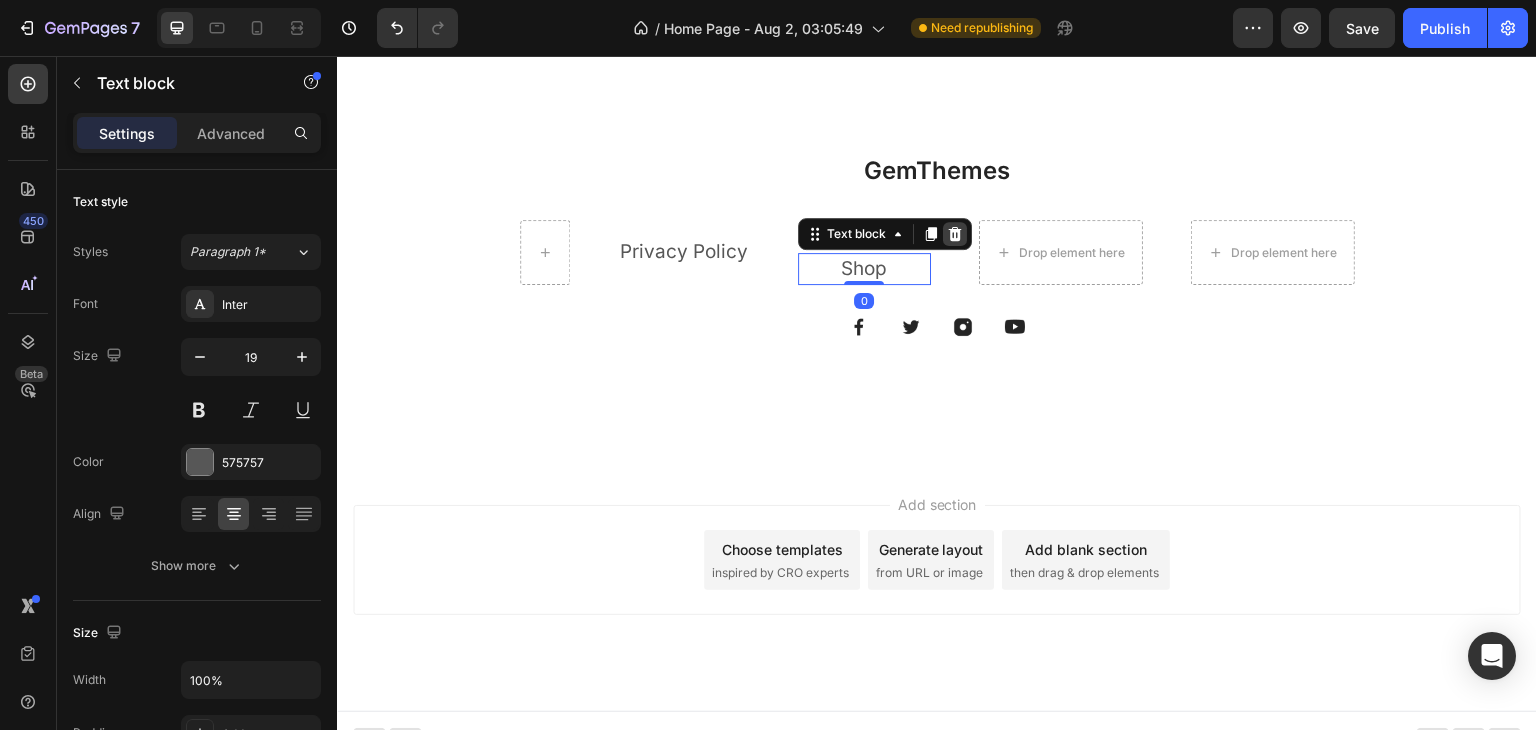 click 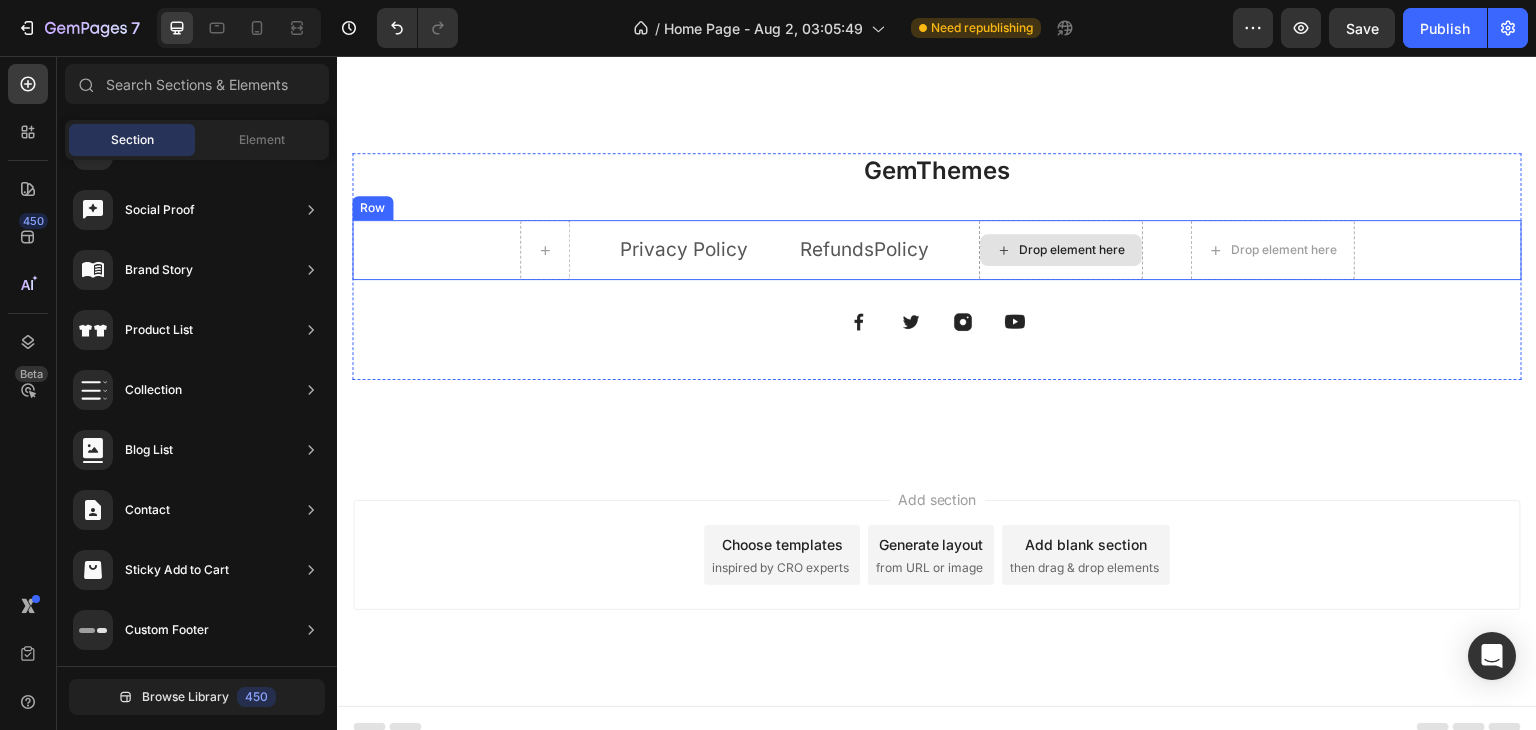 click on "Drop element here" at bounding box center [1073, 250] 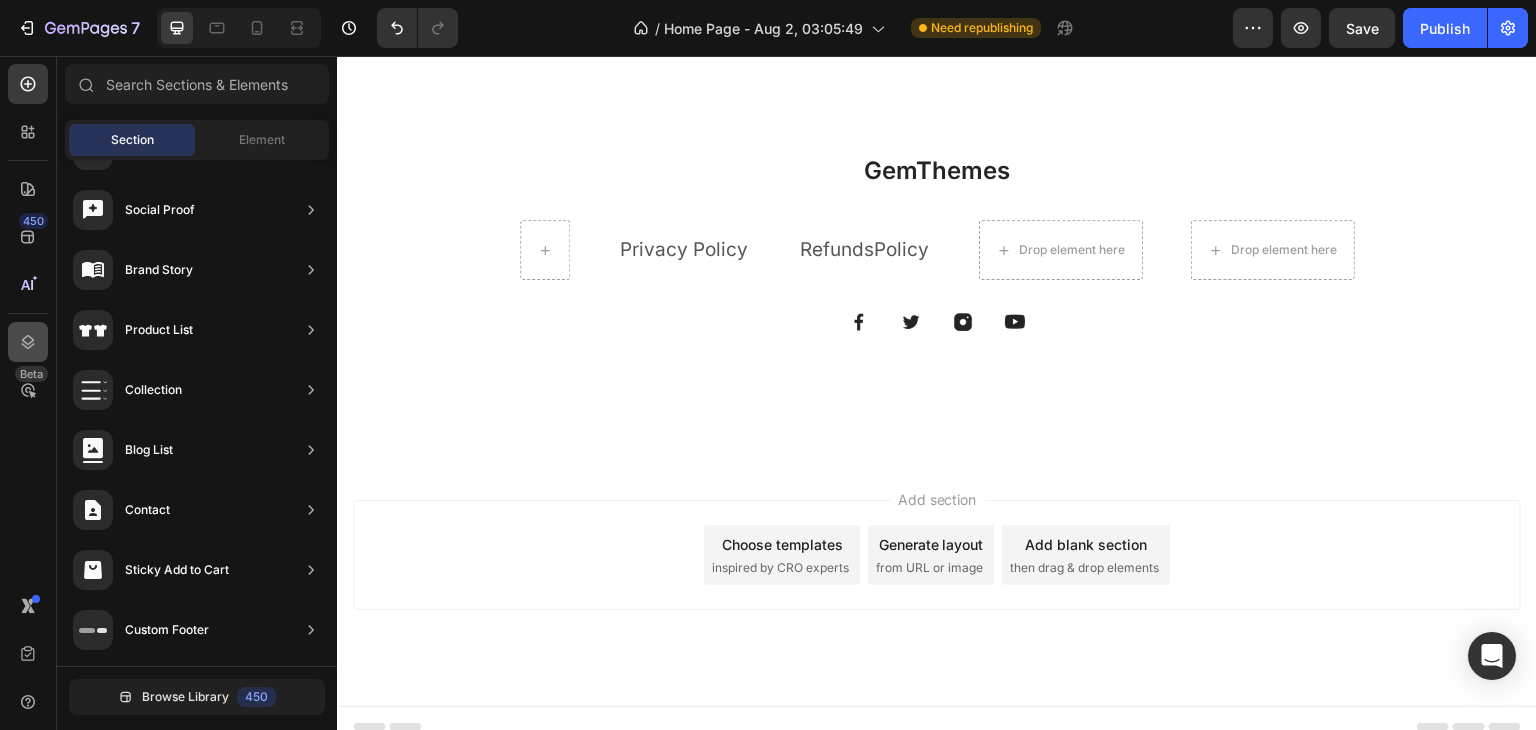 scroll, scrollTop: 0, scrollLeft: 0, axis: both 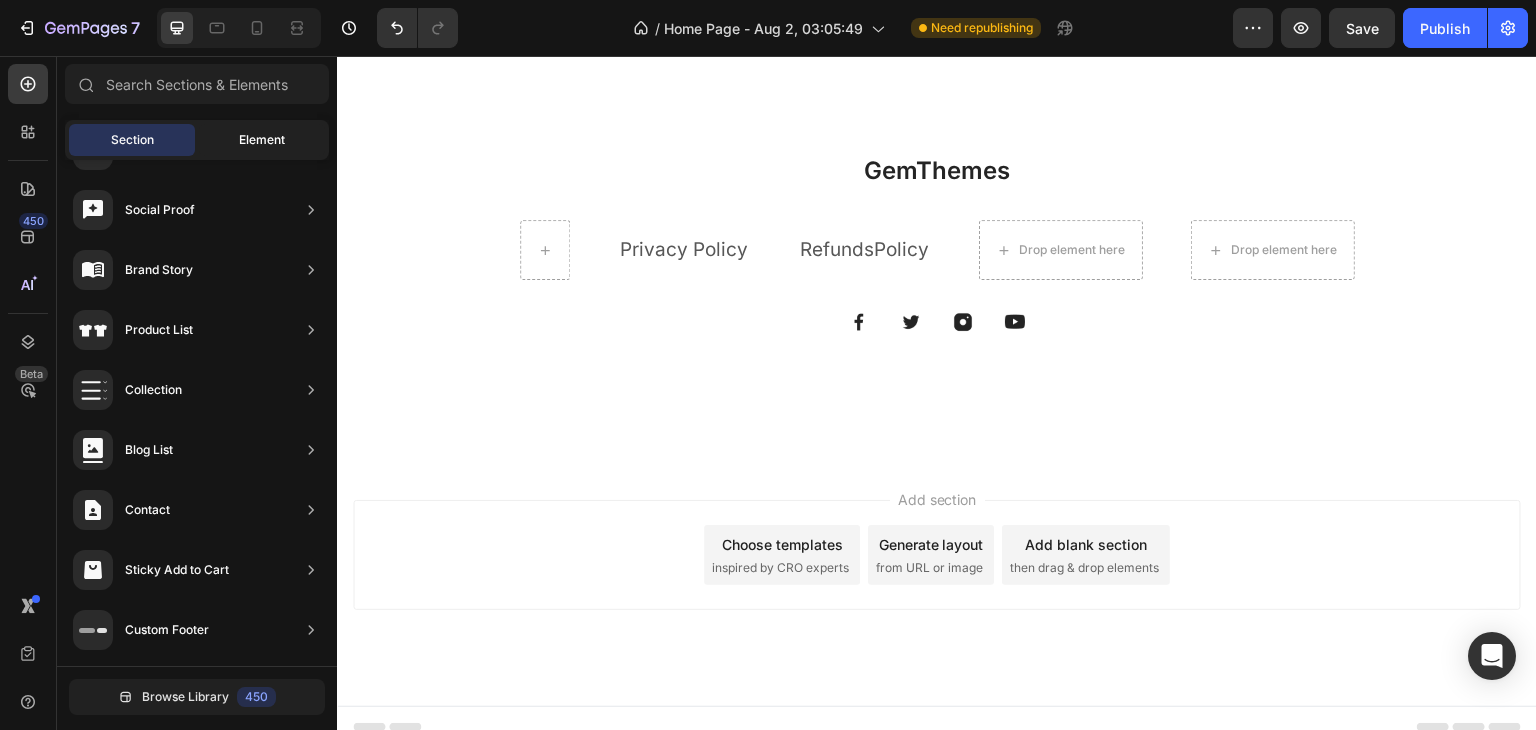 click on "Element" at bounding box center [262, 140] 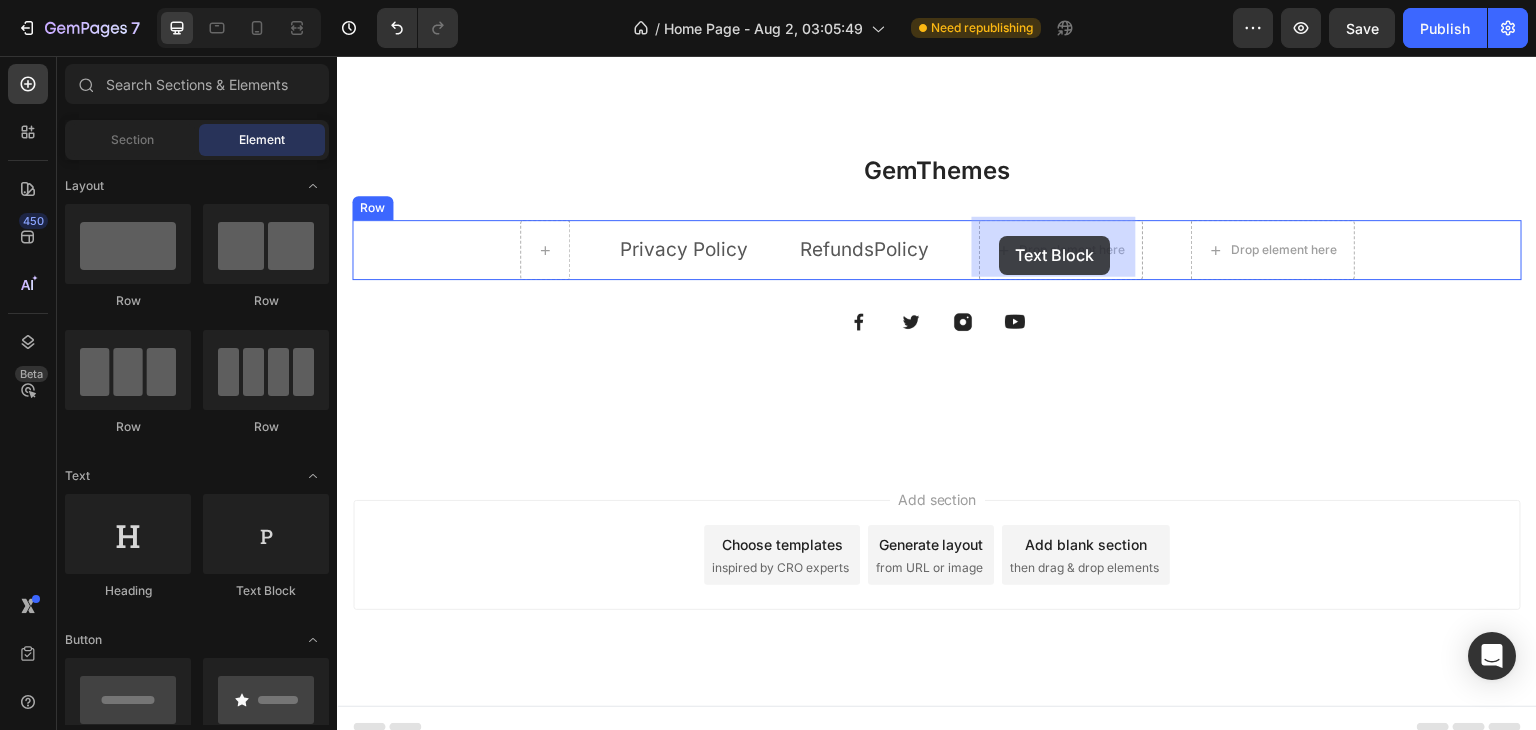drag, startPoint x: 571, startPoint y: 613, endPoint x: 1000, endPoint y: 236, distance: 571.113 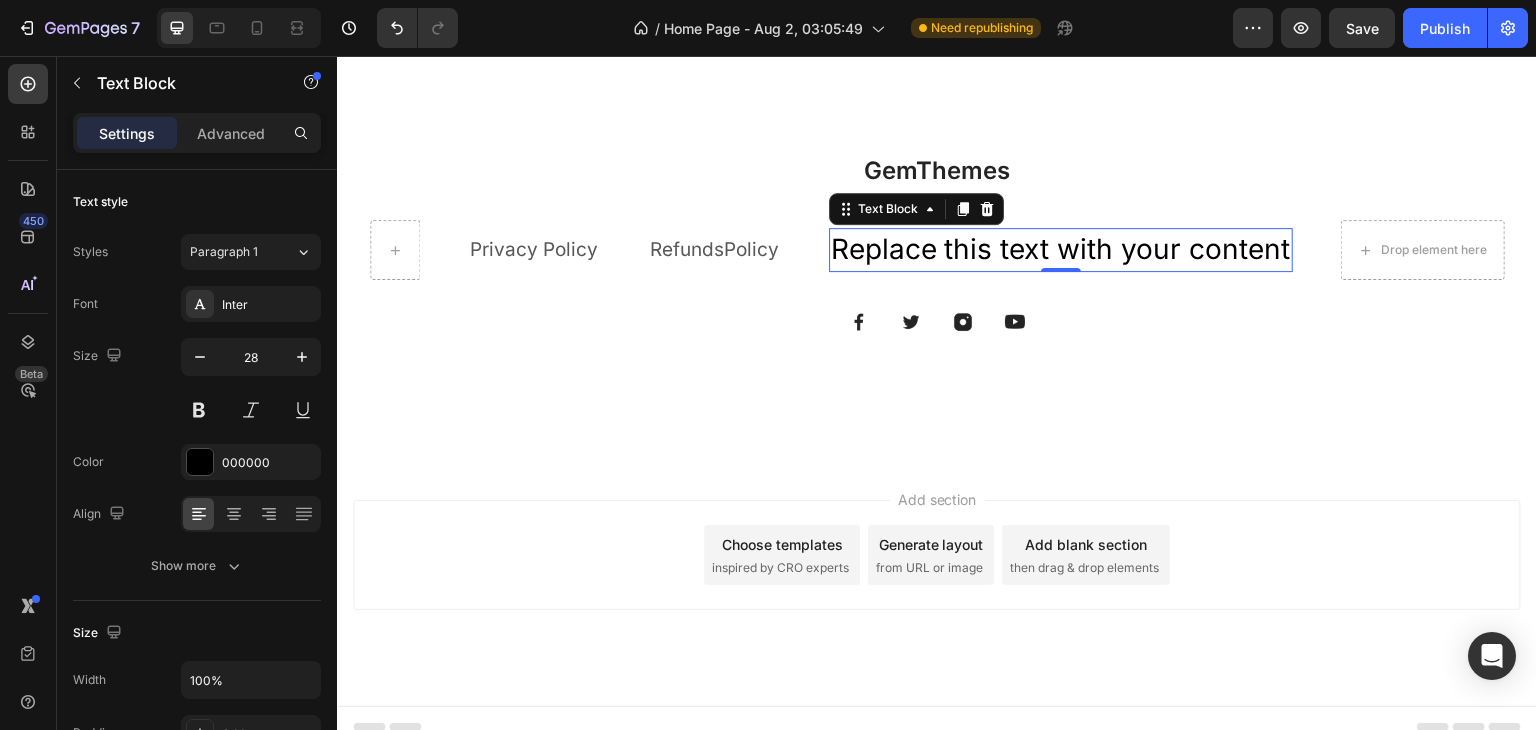 click on "Replace this text with your content" at bounding box center (1061, 249) 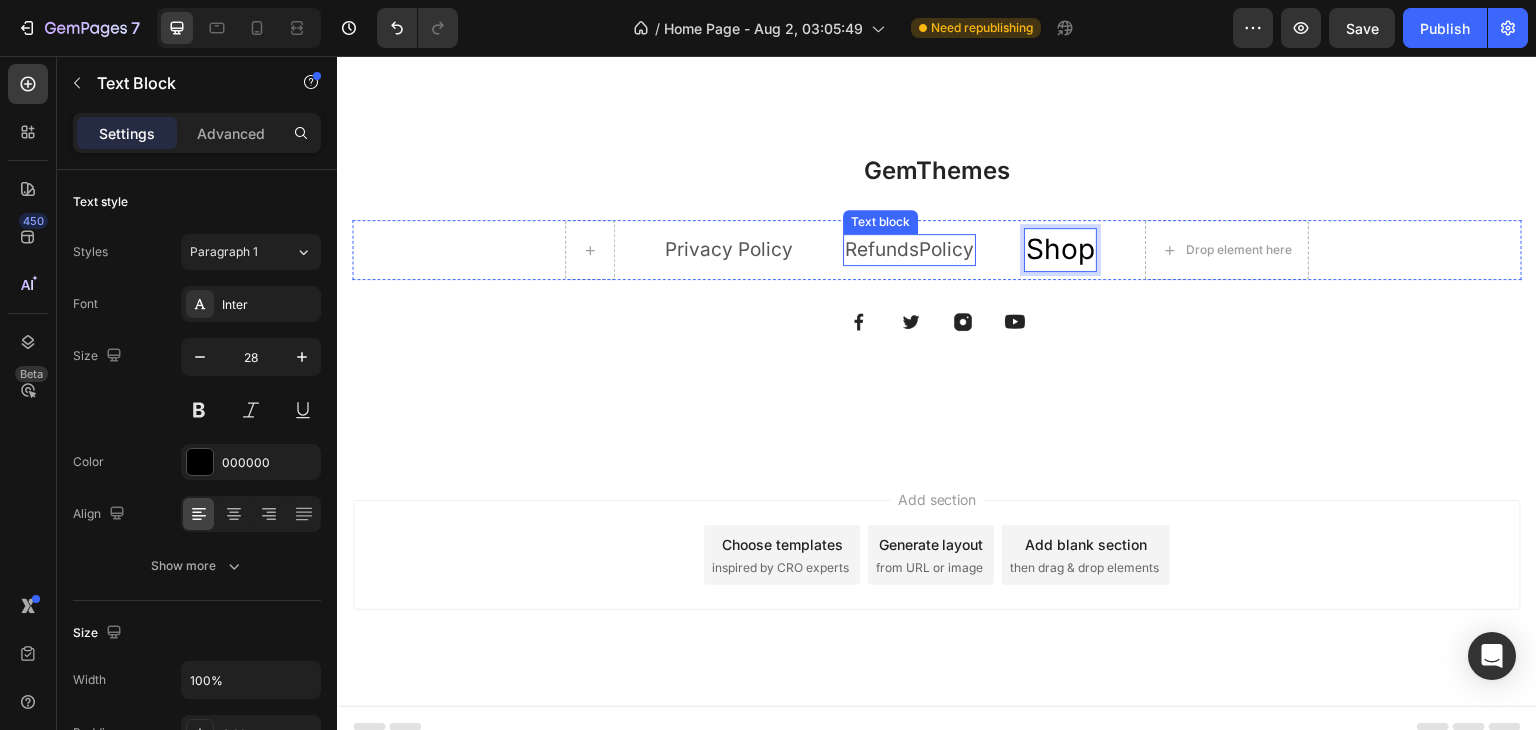 click on "Refunds" at bounding box center [882, 249] 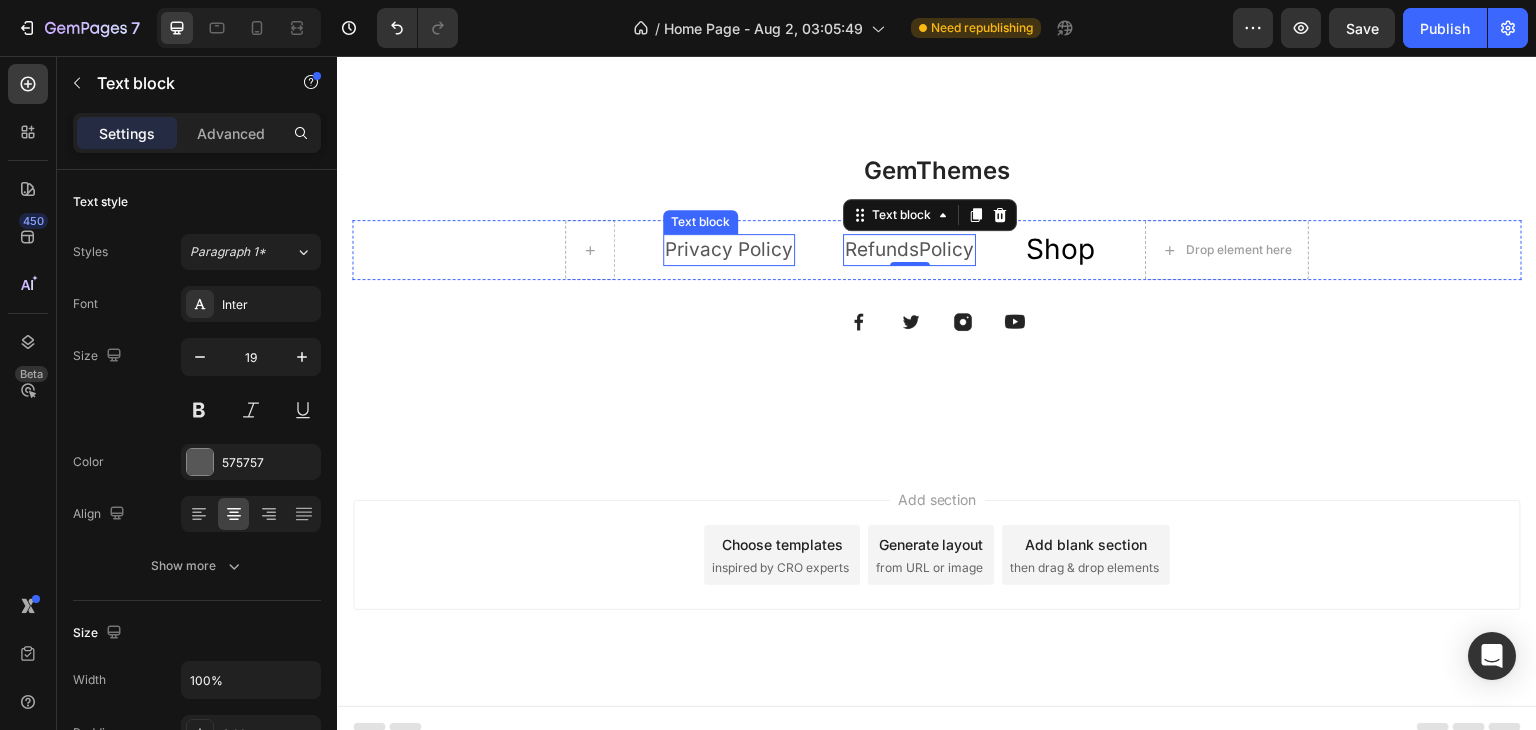 click on "Privacy Policy" at bounding box center [729, 249] 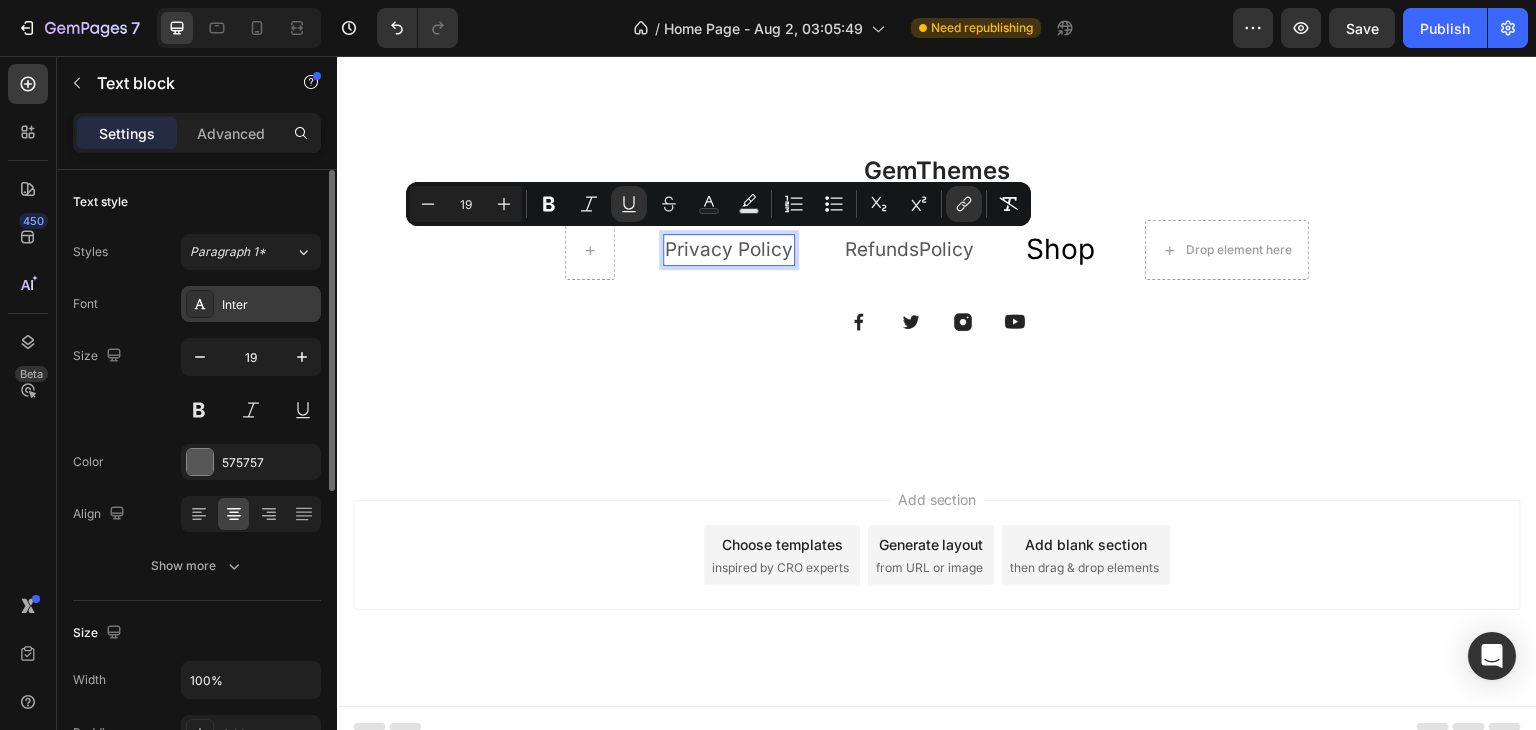 click on "Inter" at bounding box center (269, 305) 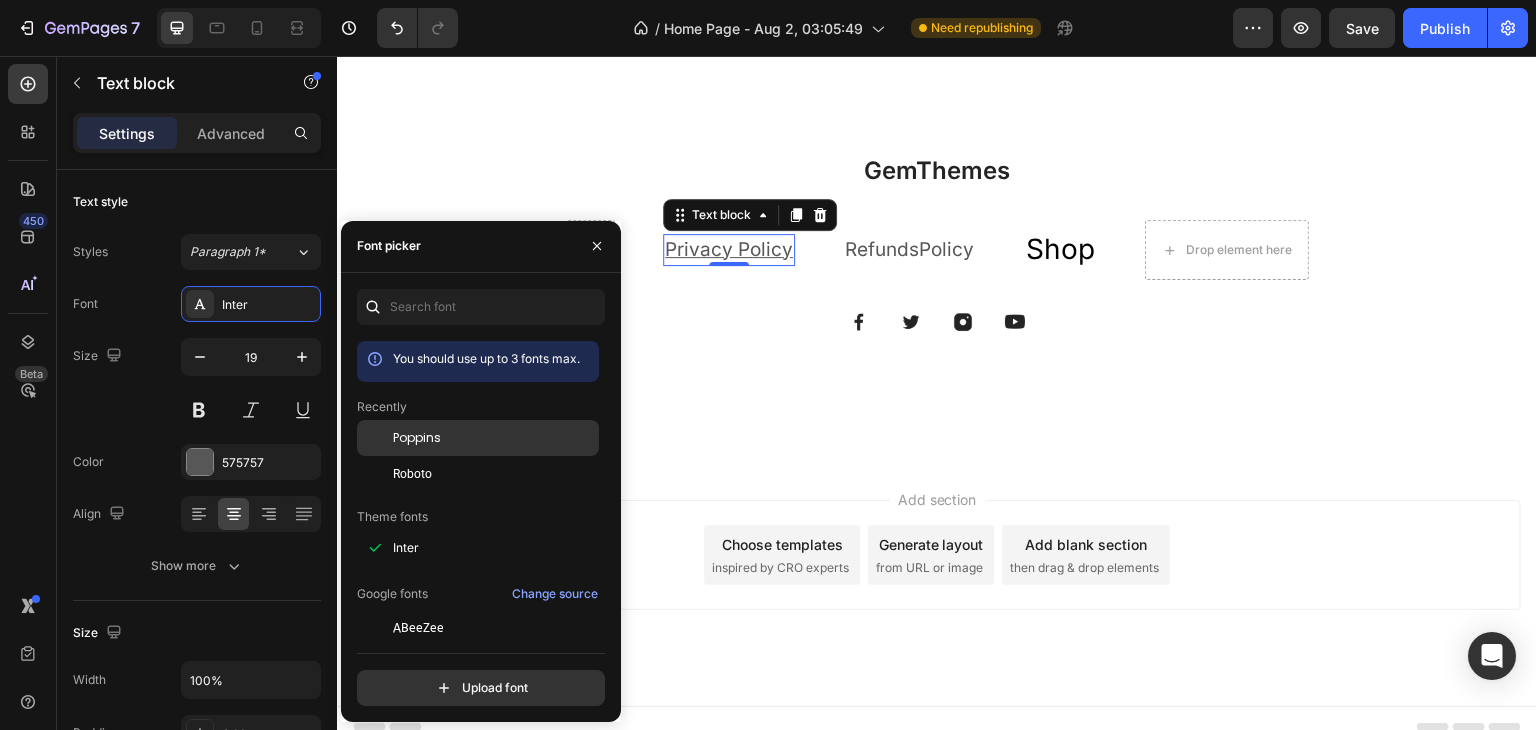 drag, startPoint x: 396, startPoint y: 437, endPoint x: 398, endPoint y: 451, distance: 14.142136 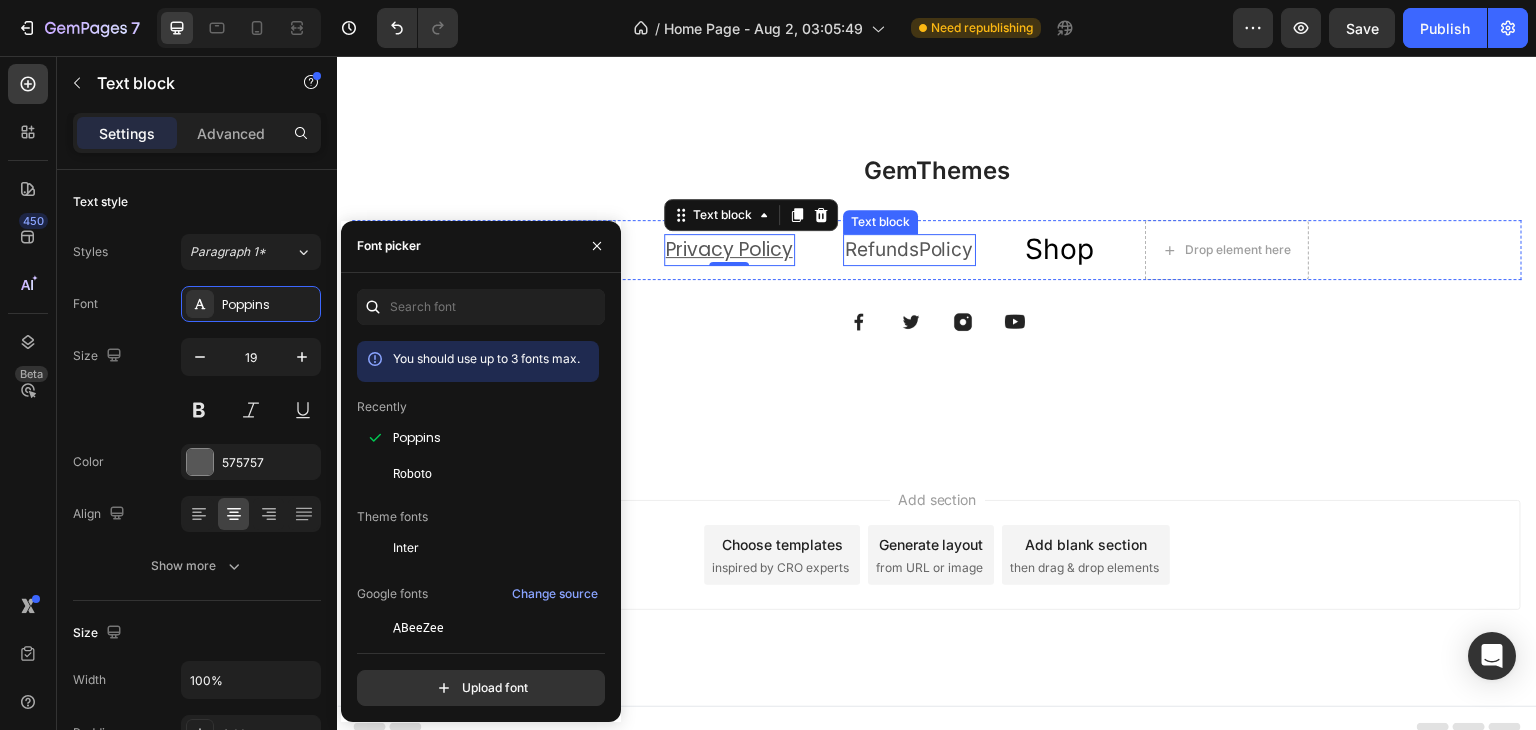 click on "Refunds" at bounding box center (882, 249) 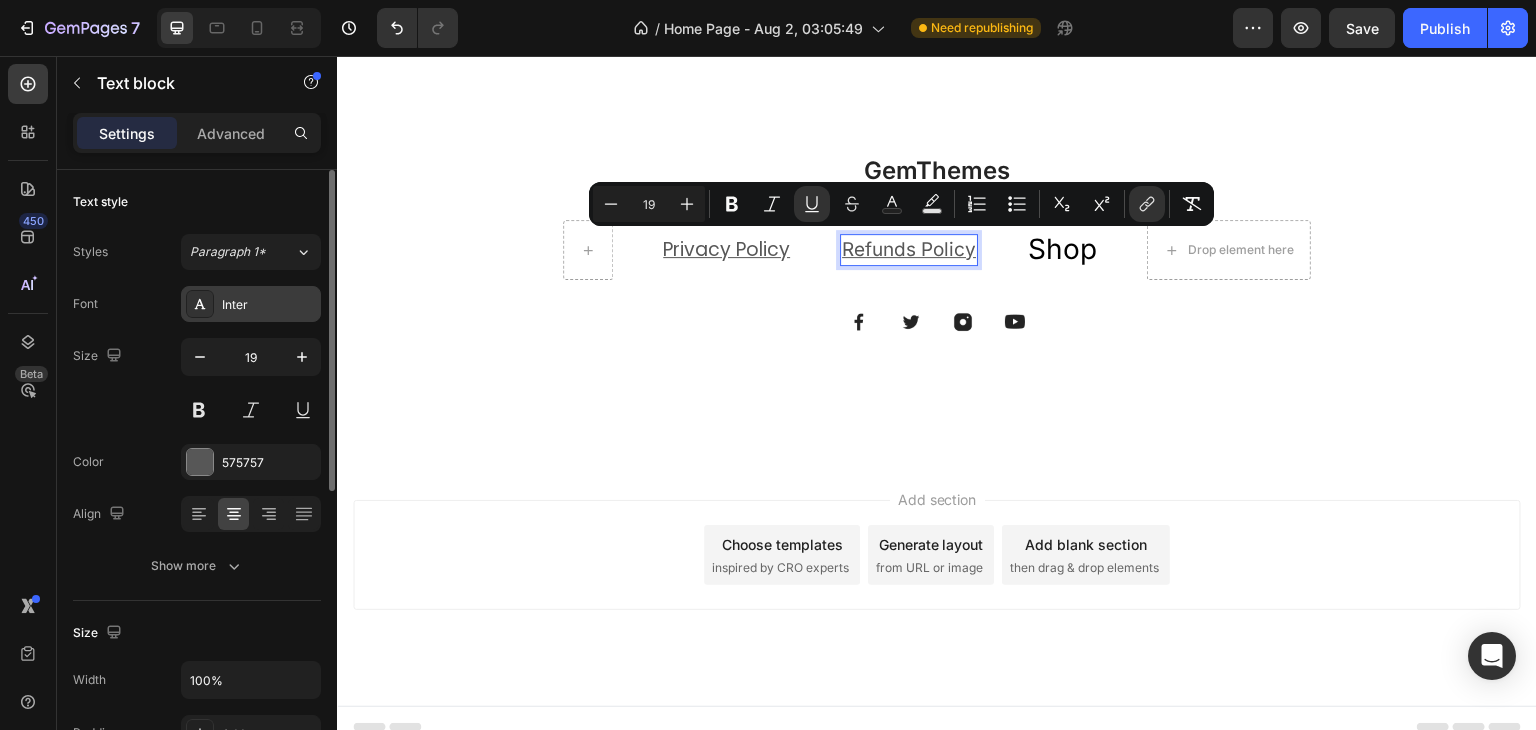 click on "Inter" at bounding box center [269, 305] 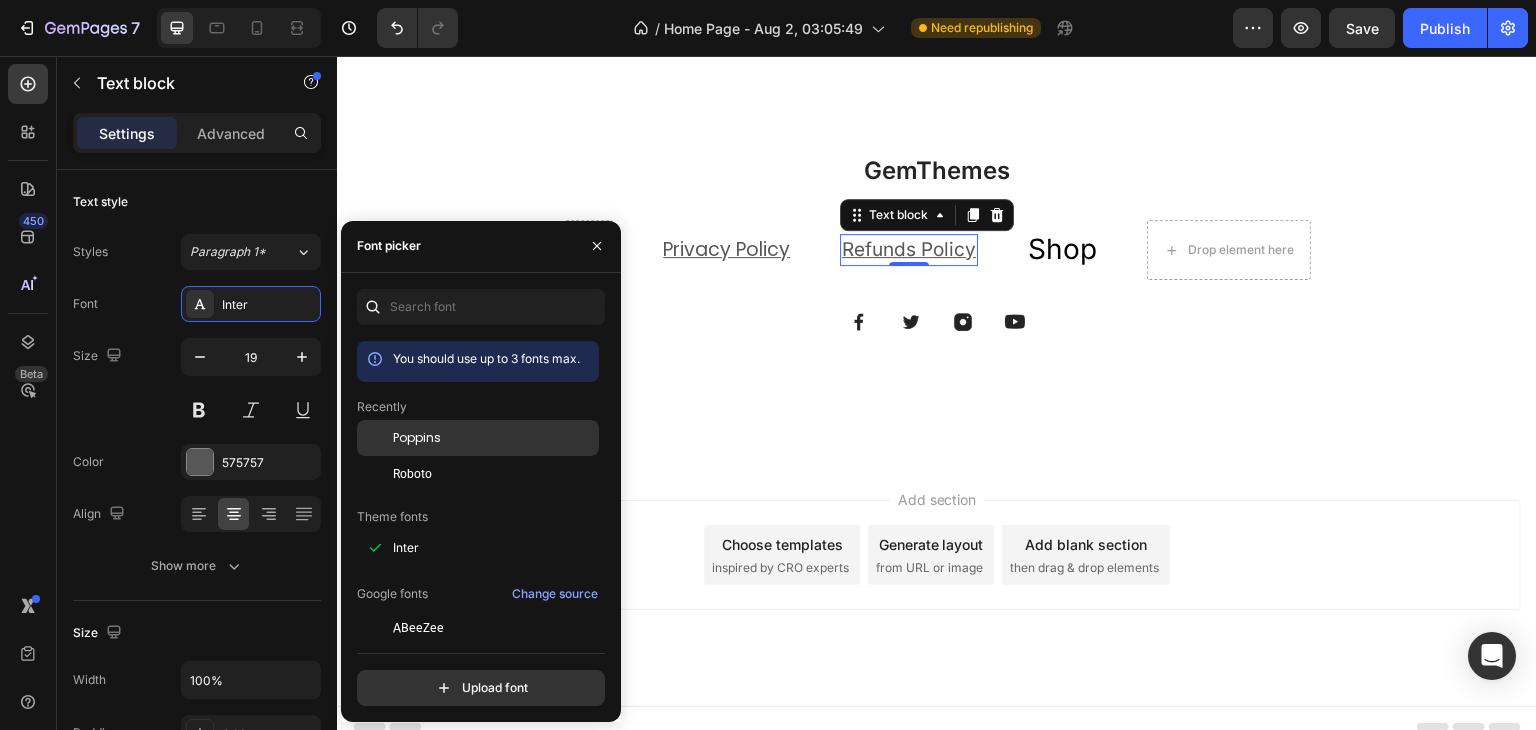 click on "Poppins" at bounding box center [494, 438] 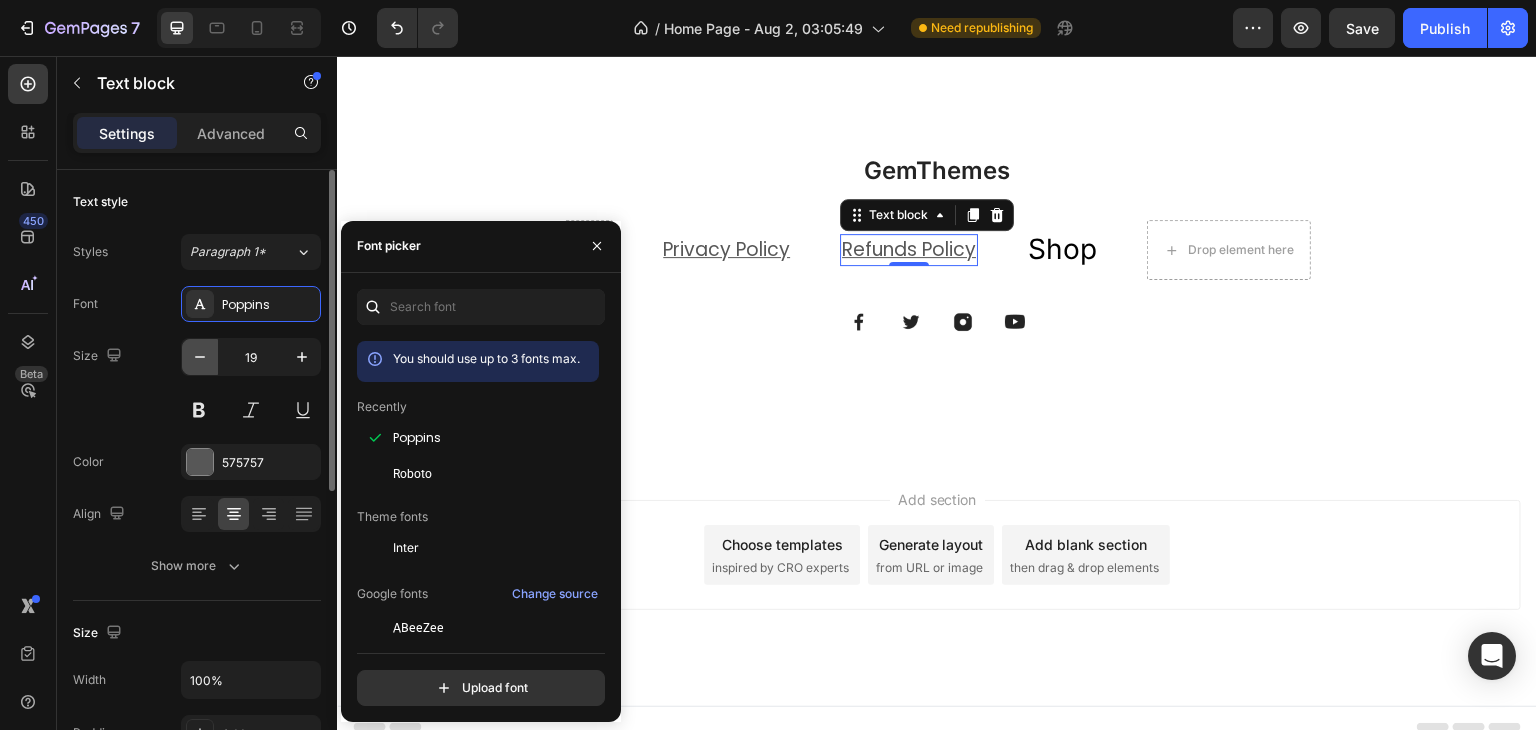 click 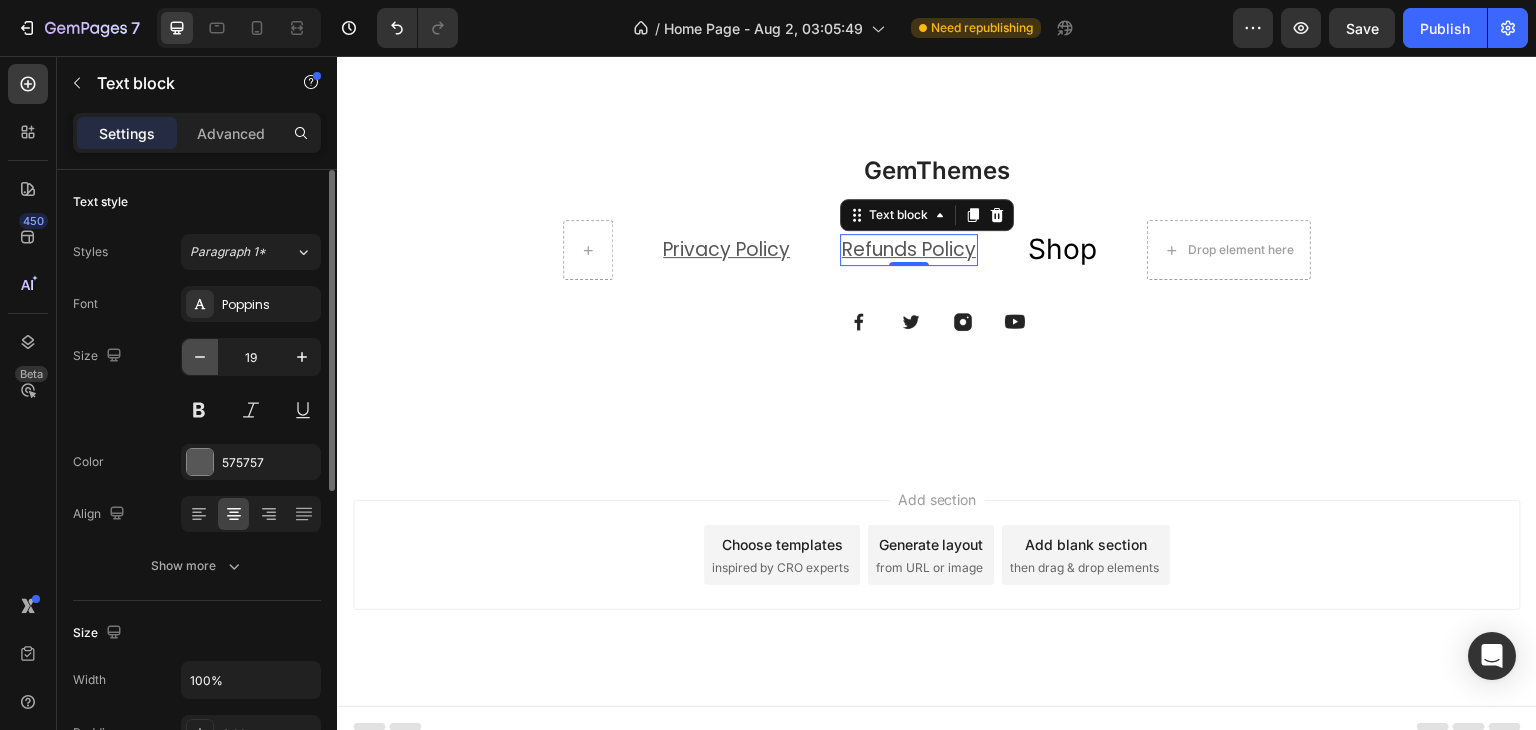 type on "18" 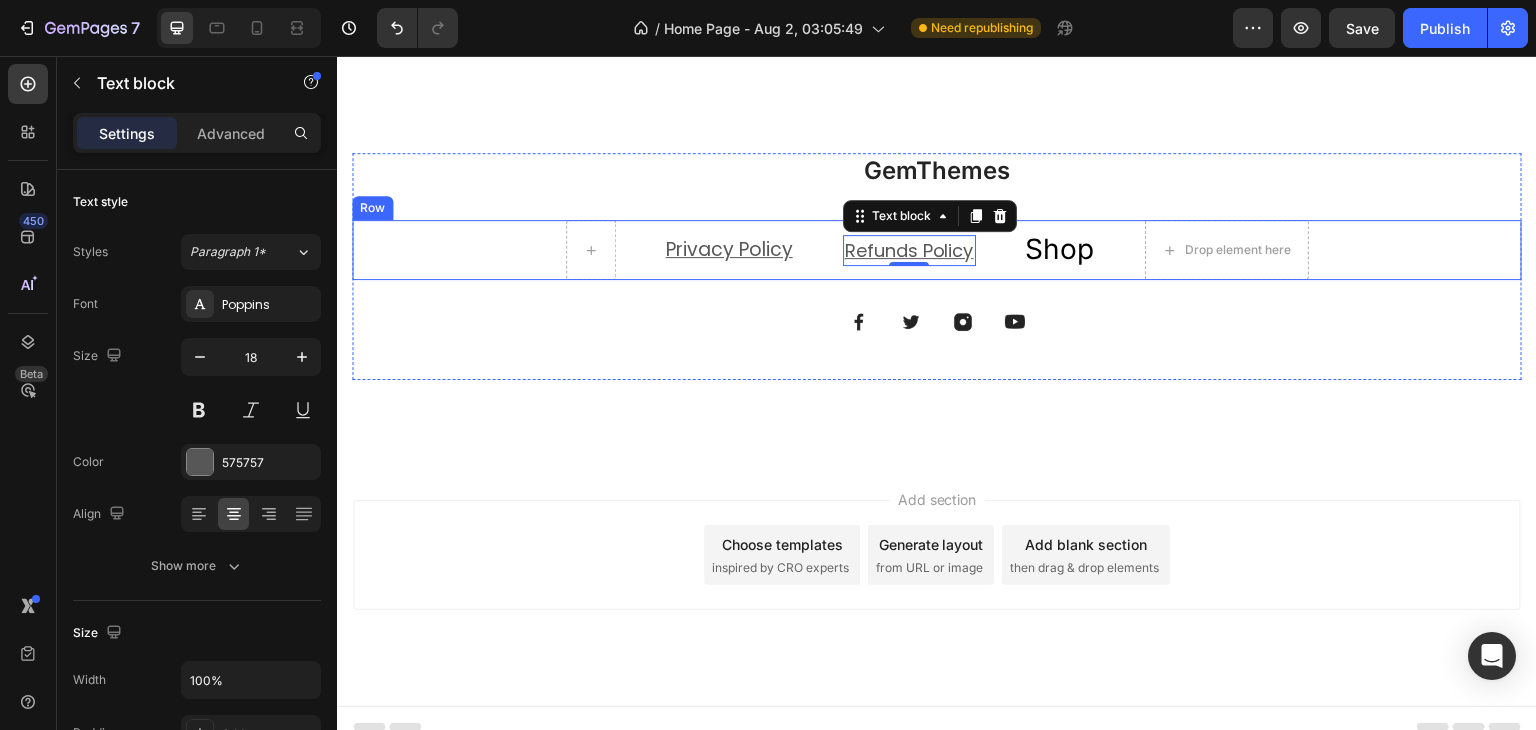 click on "Privacy Policy" at bounding box center [729, 249] 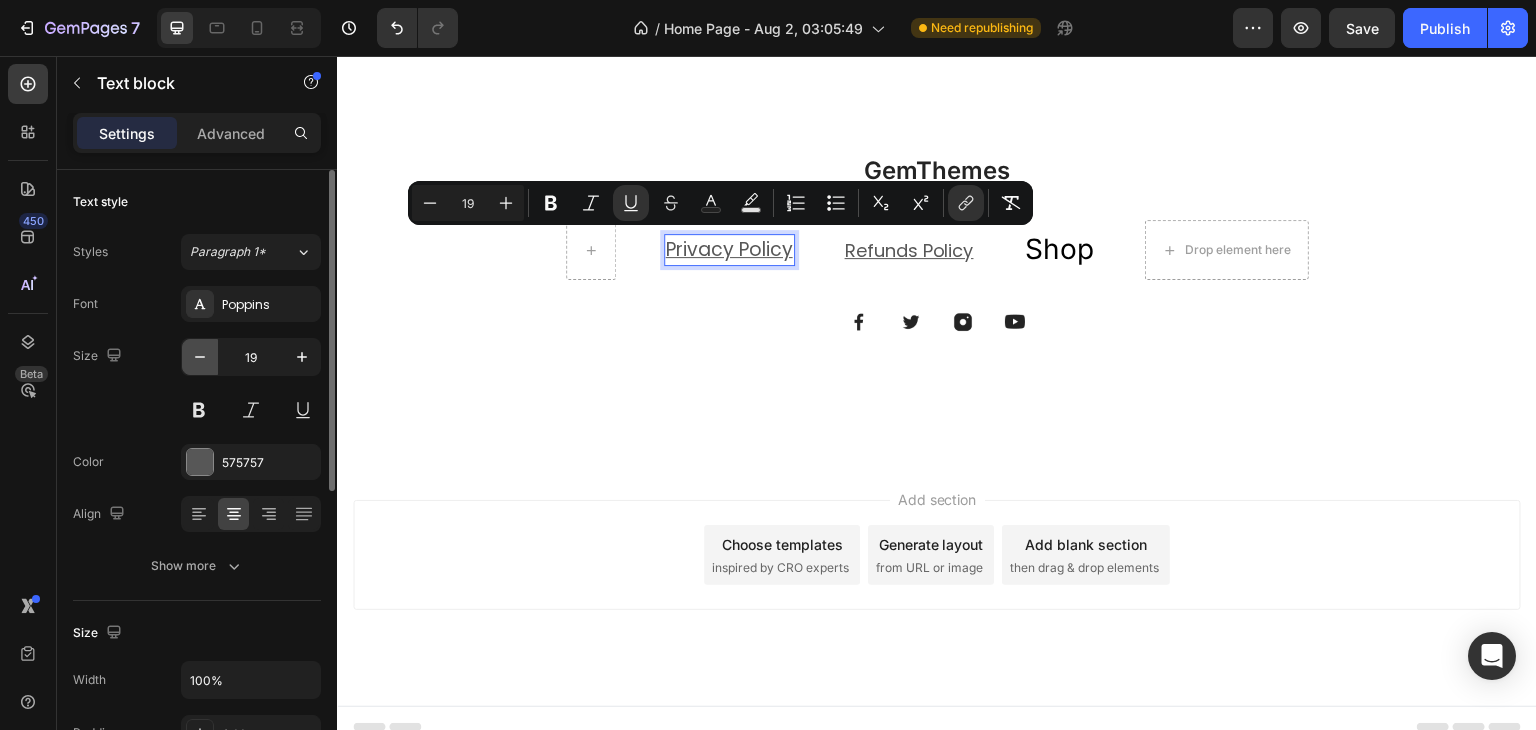 click 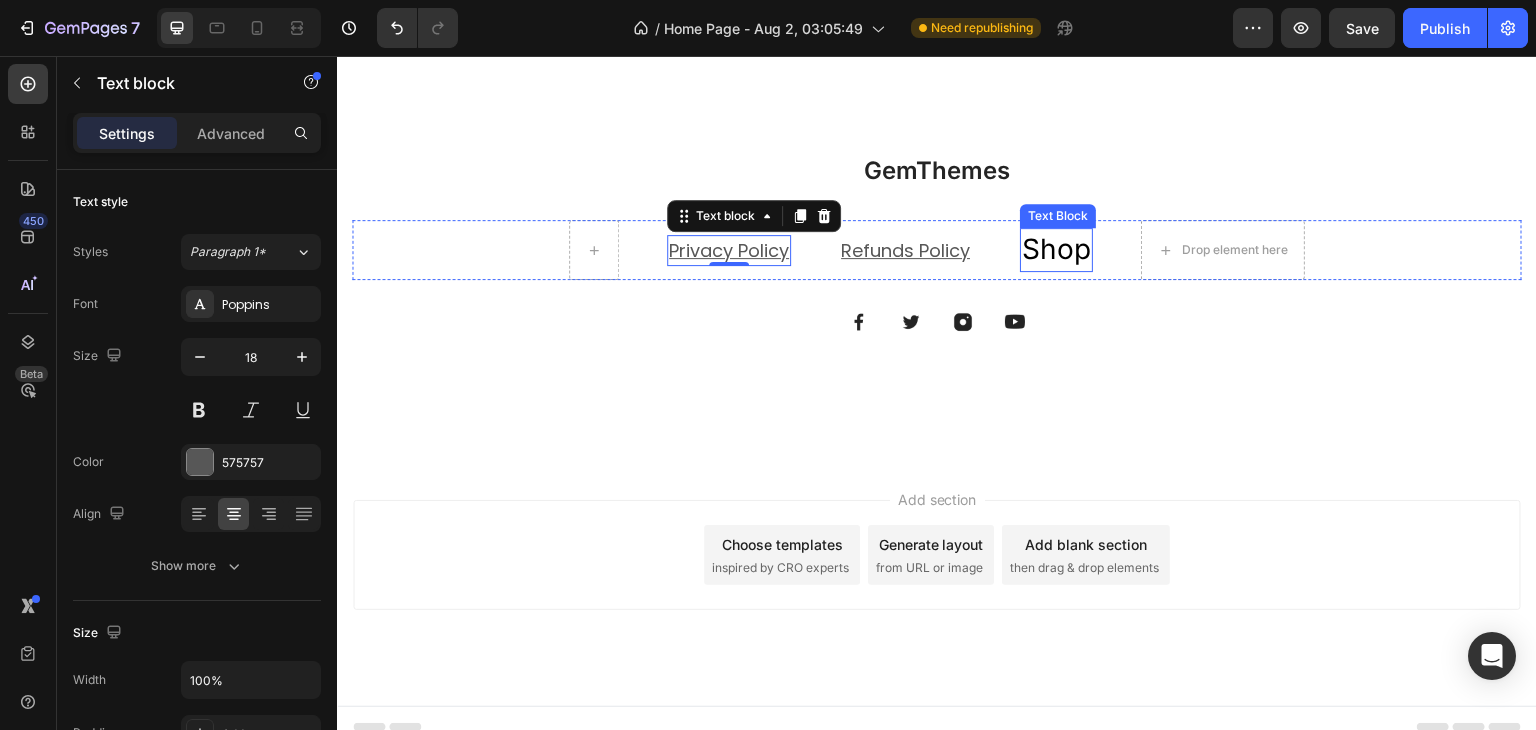 click on "Shop" at bounding box center (1056, 249) 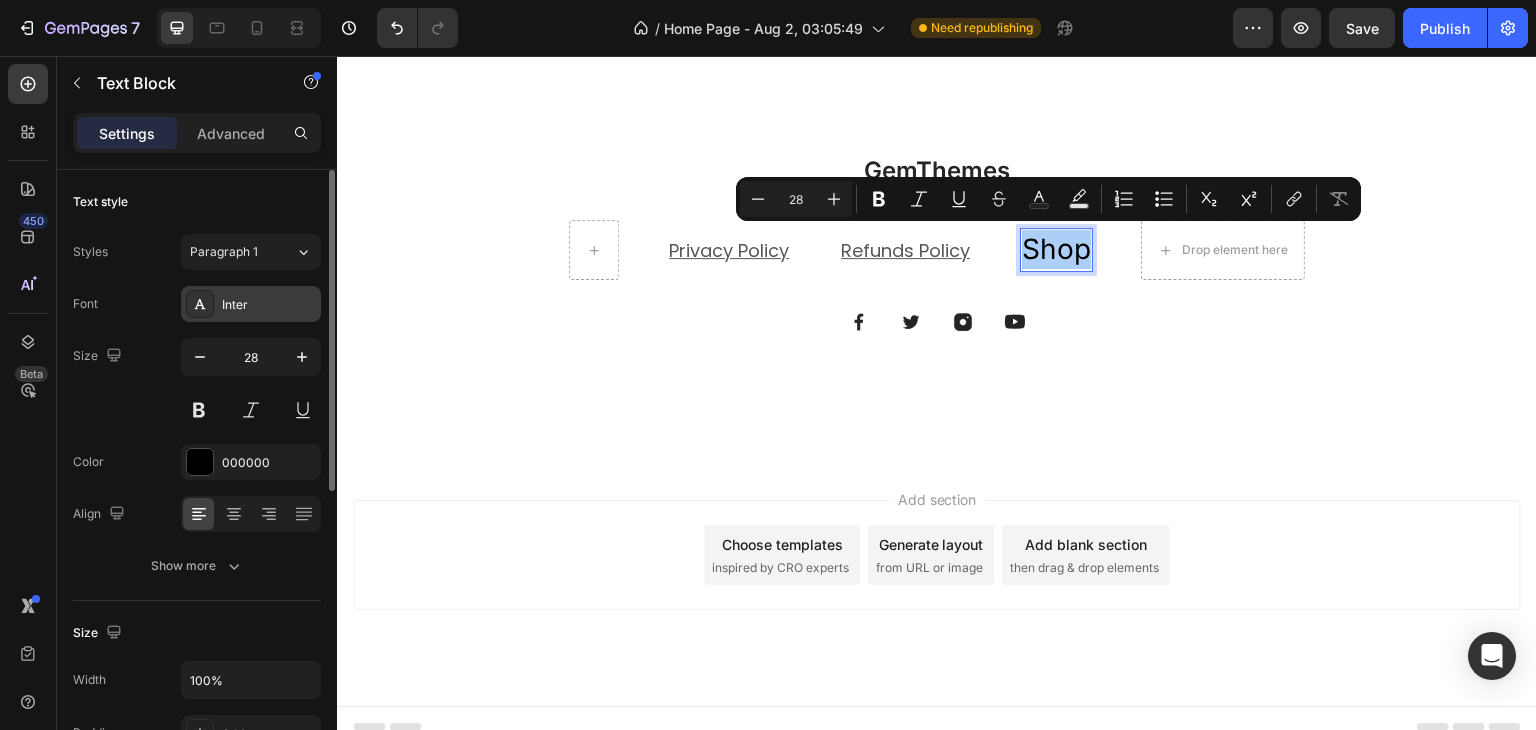 click on "Inter" at bounding box center (269, 305) 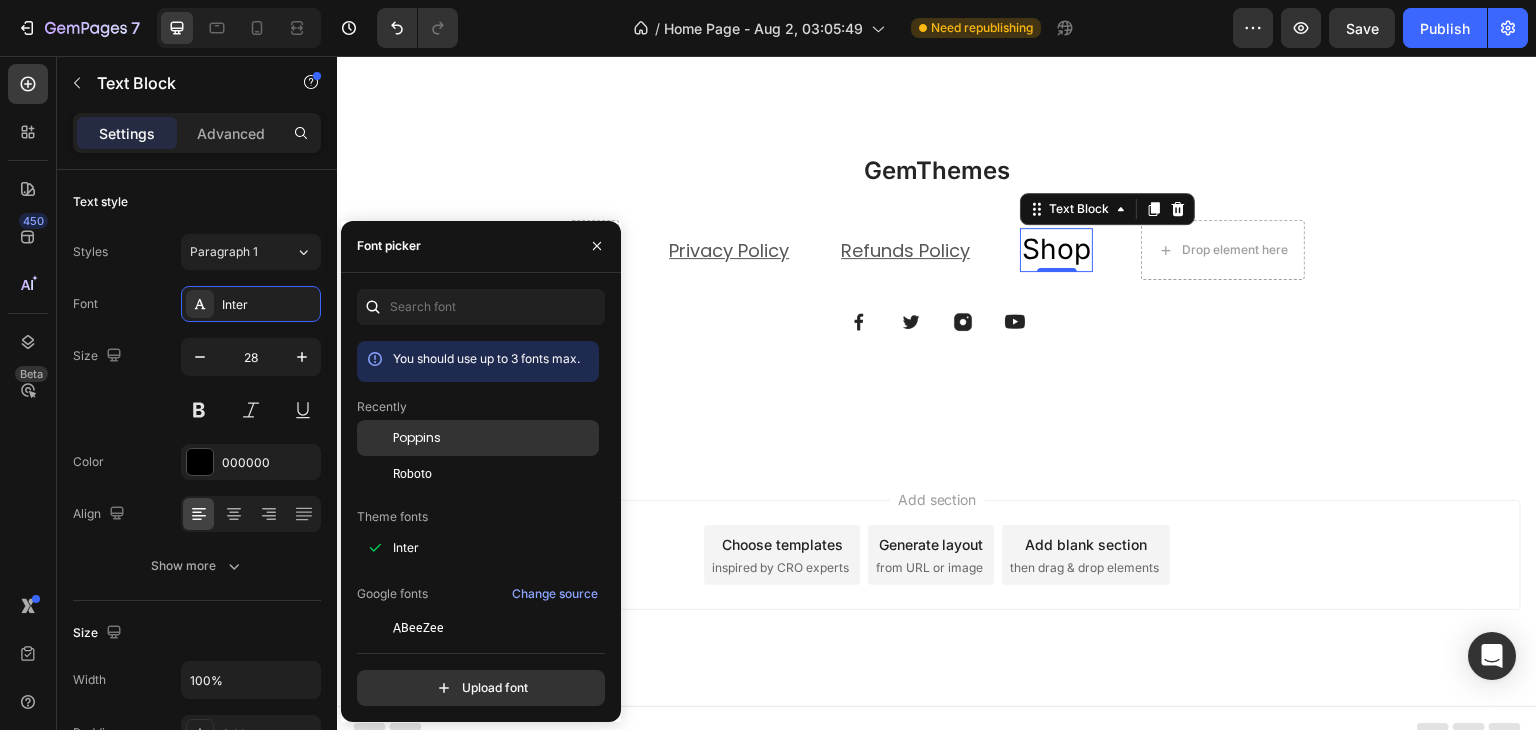 click on "Poppins" at bounding box center [417, 438] 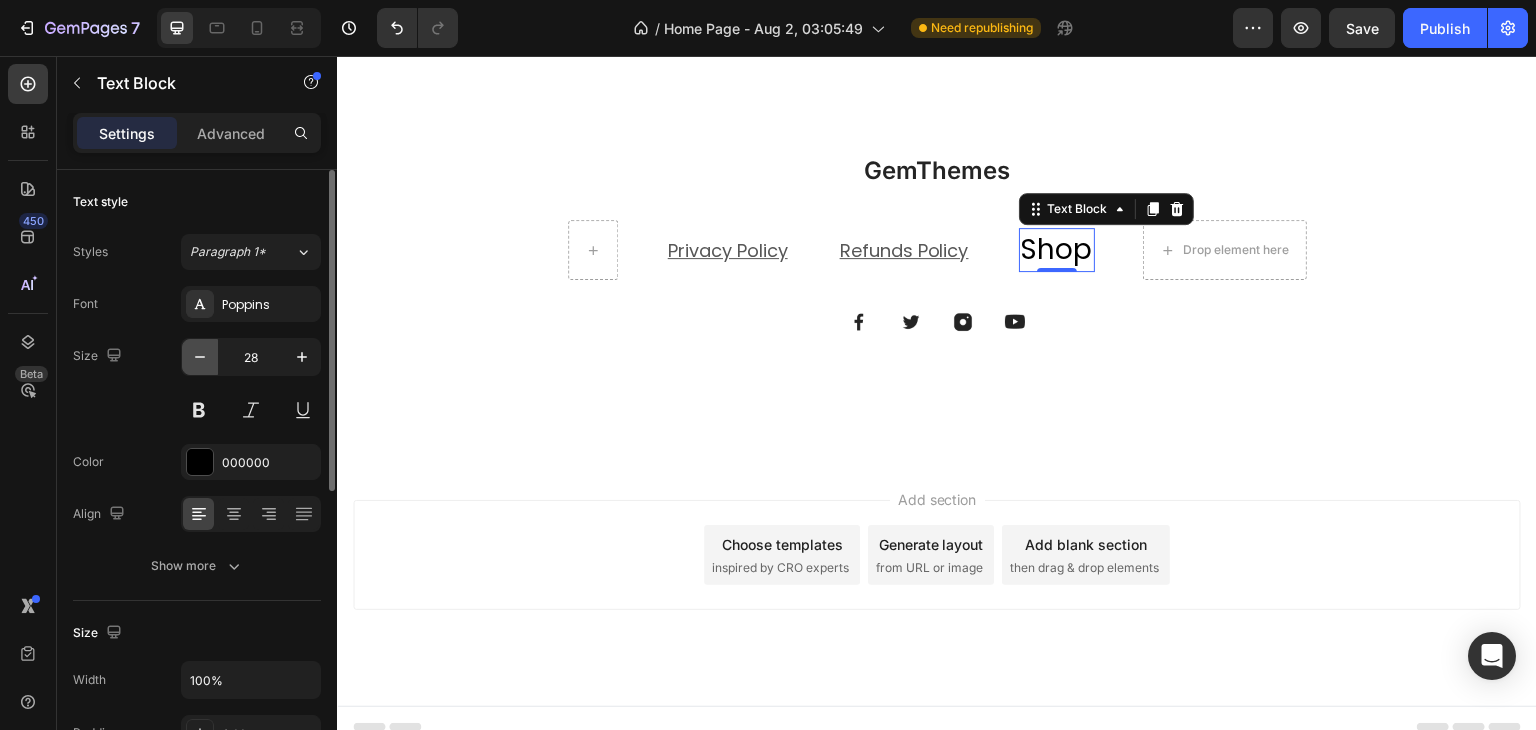 click 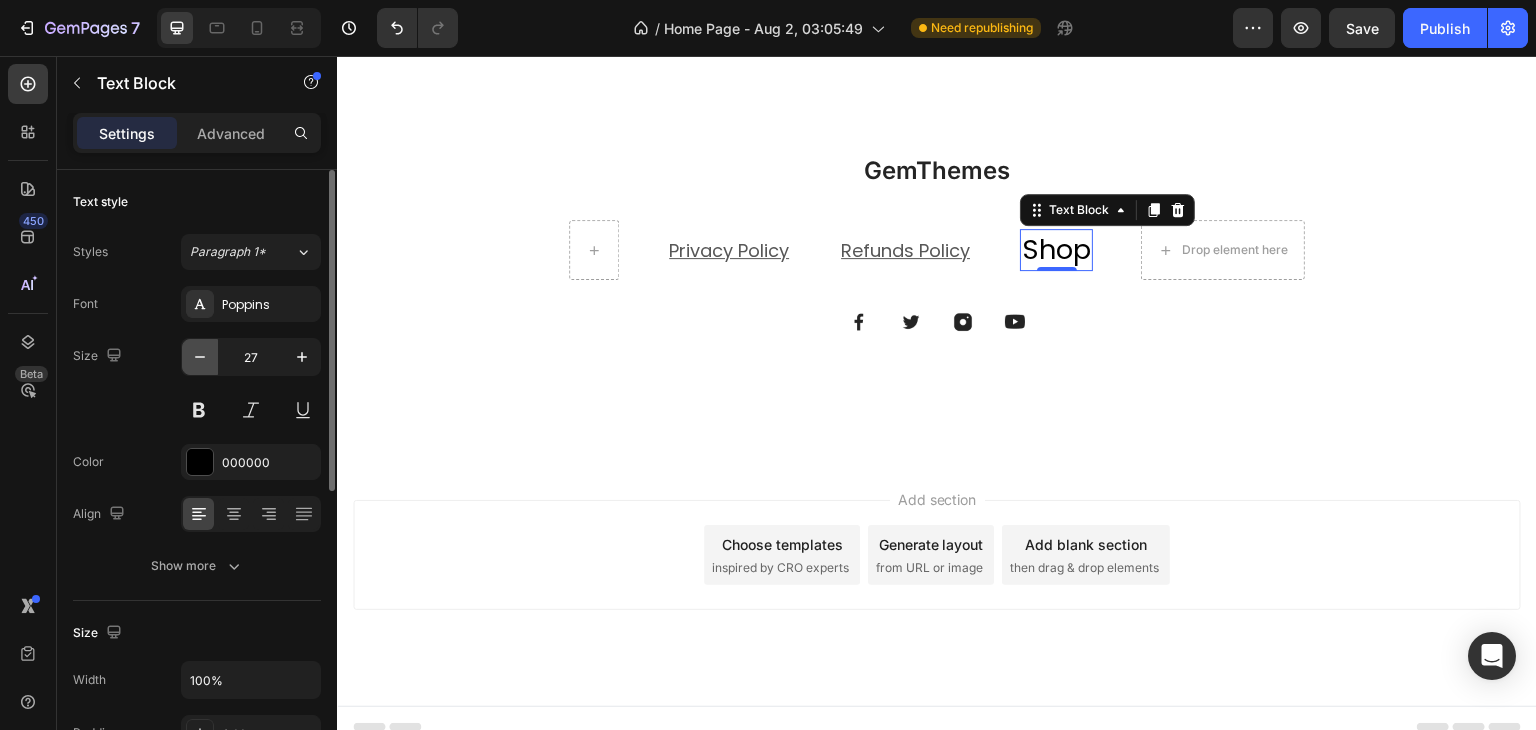 click 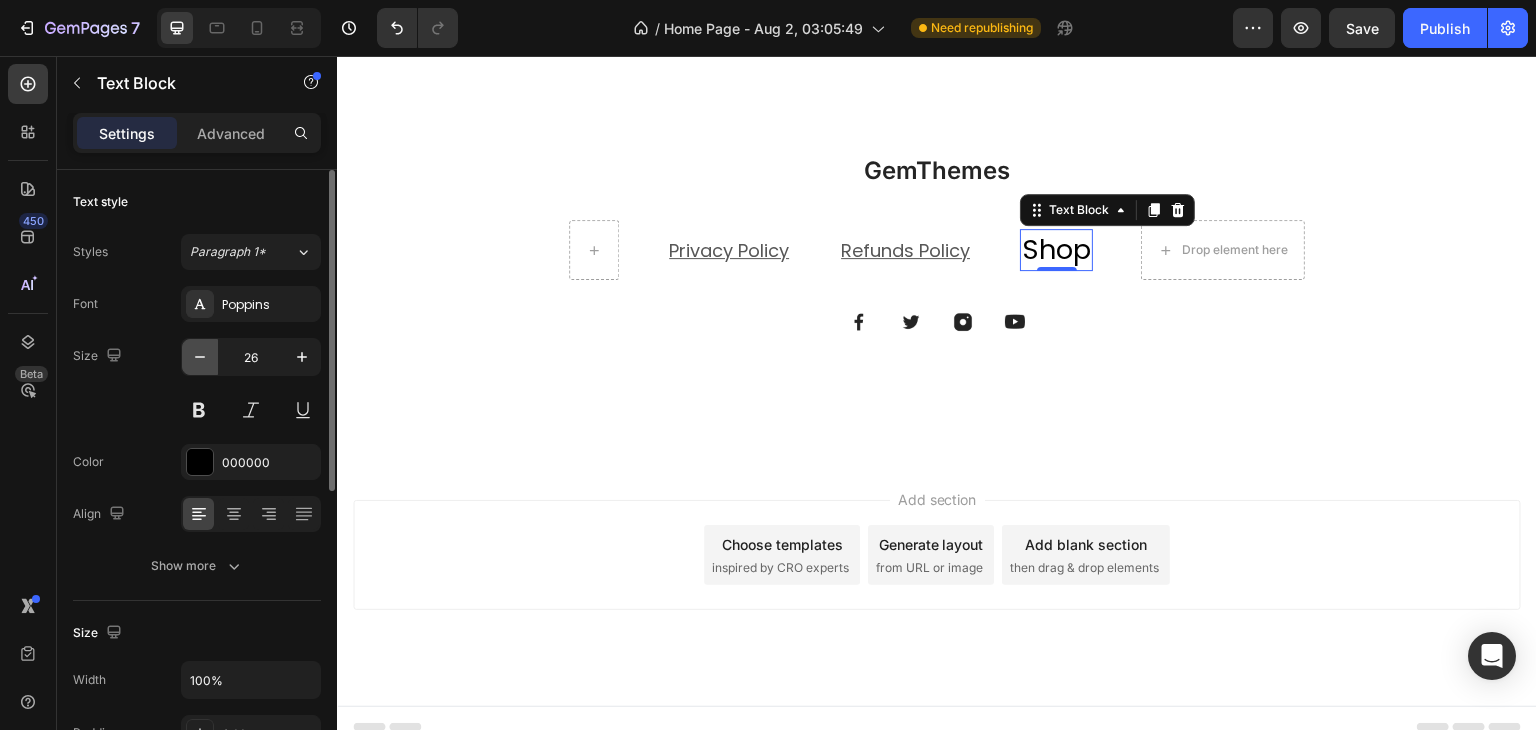 click 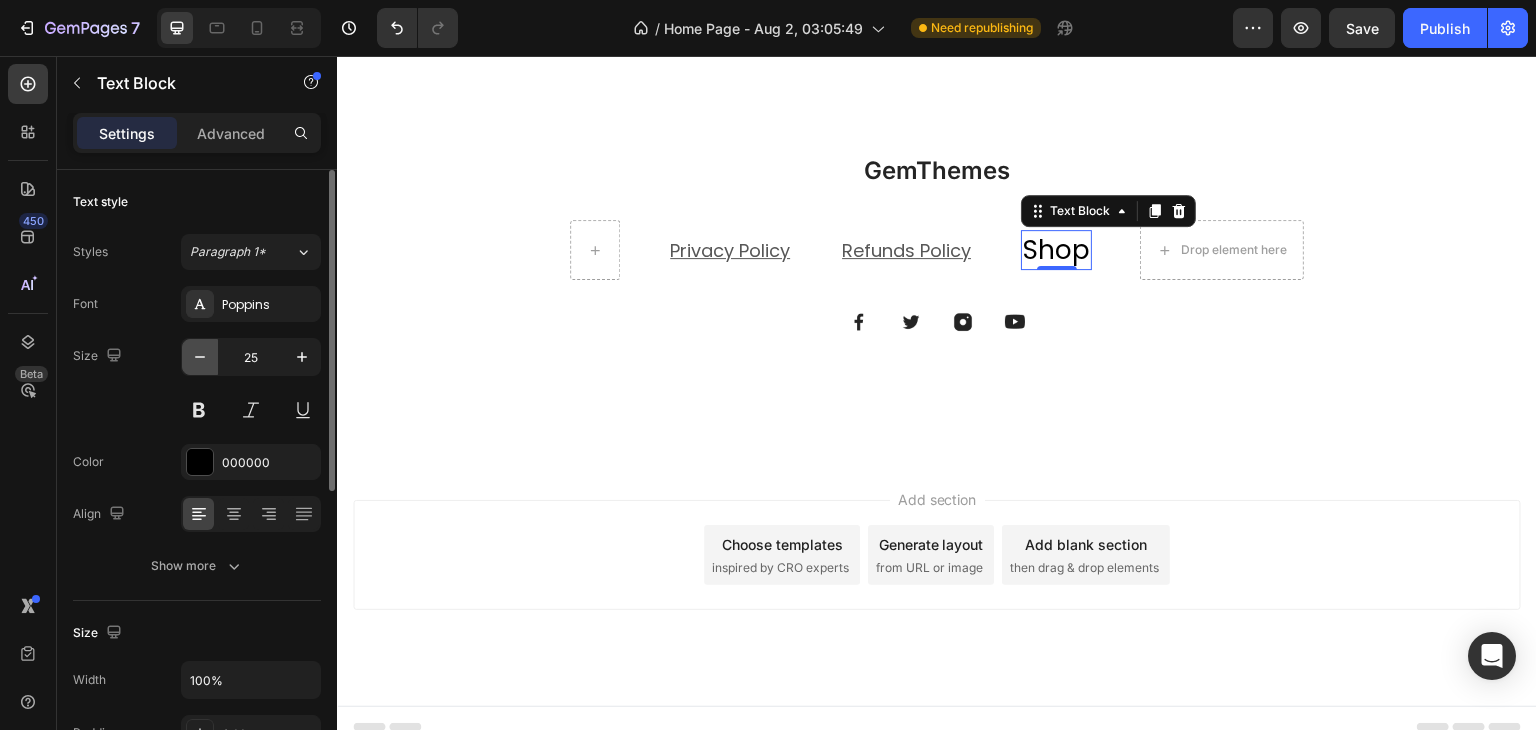 click 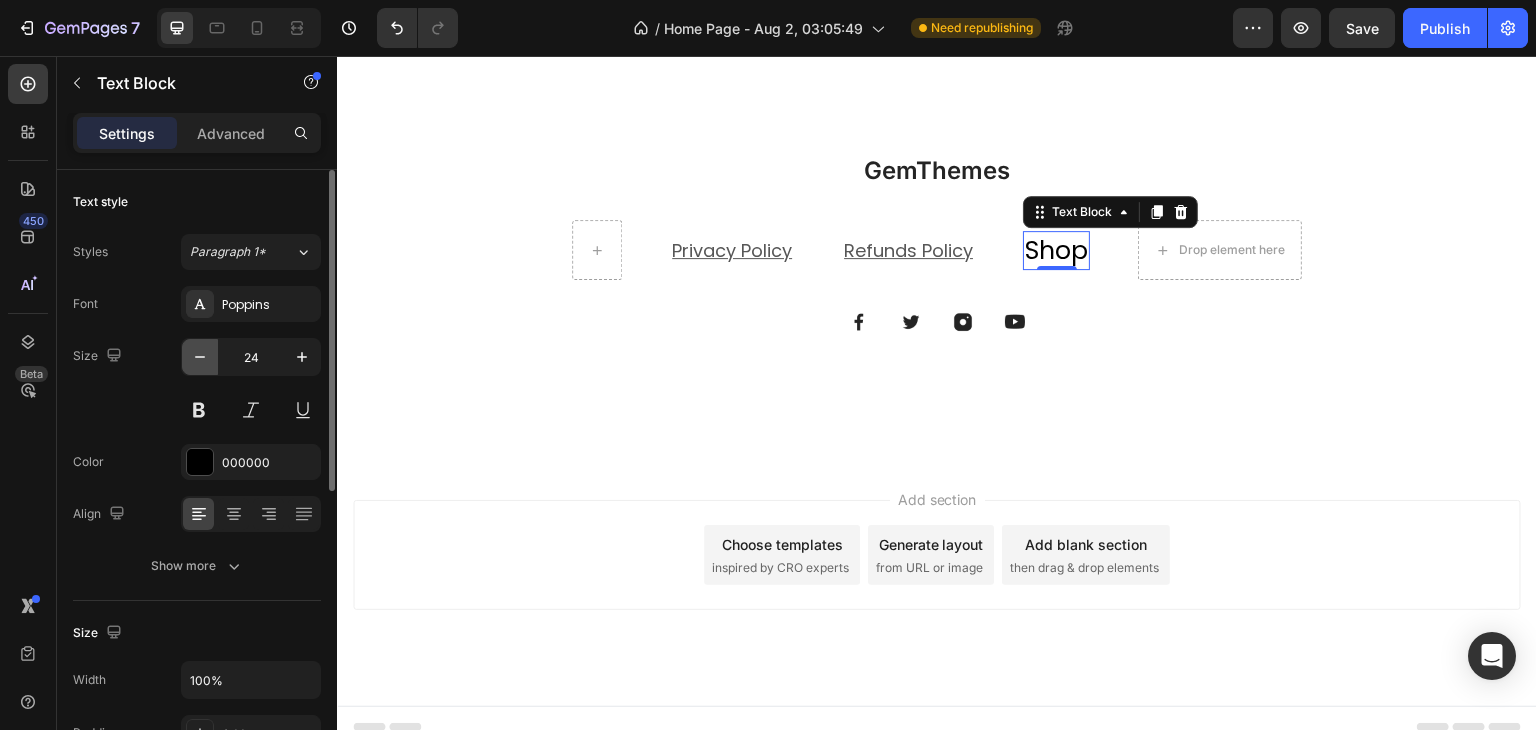 click 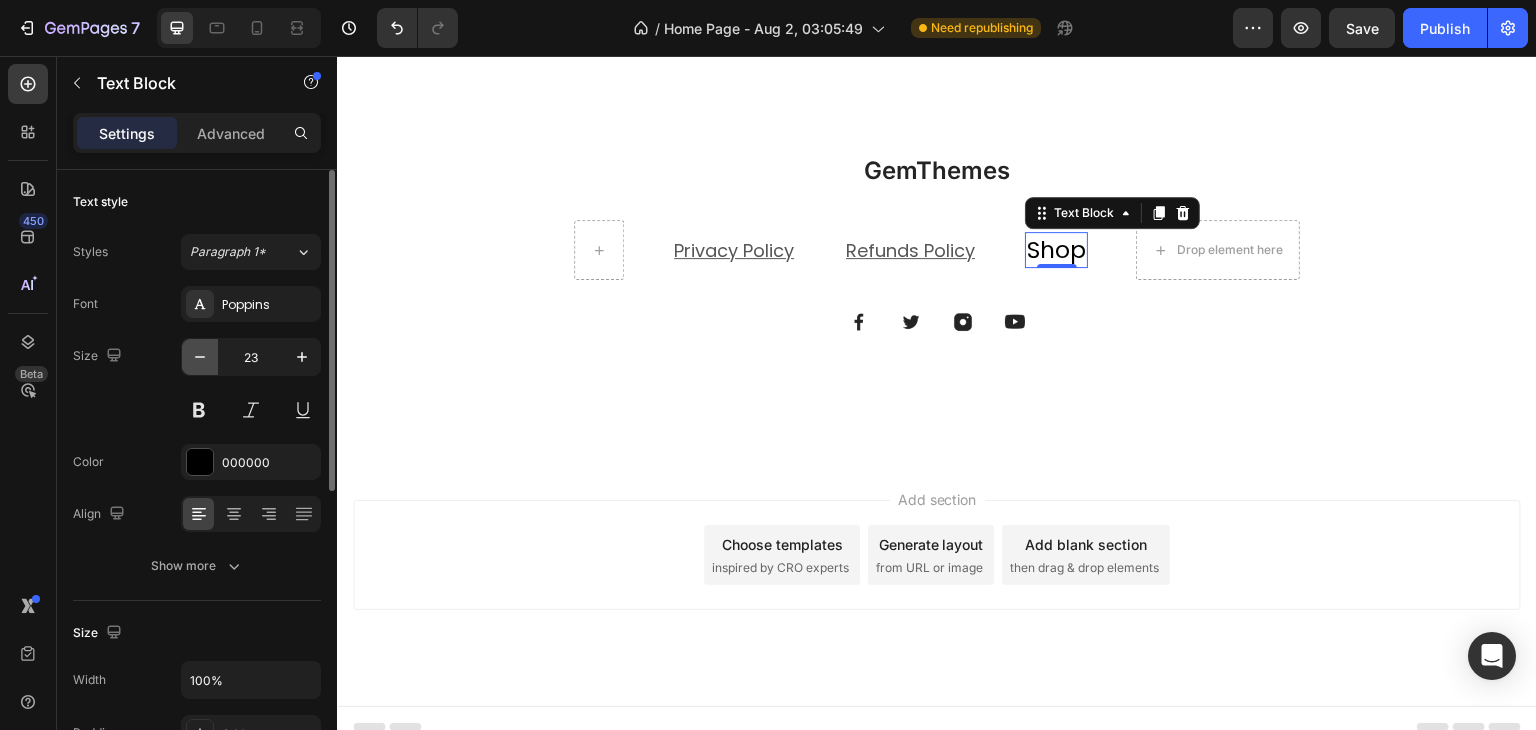 click 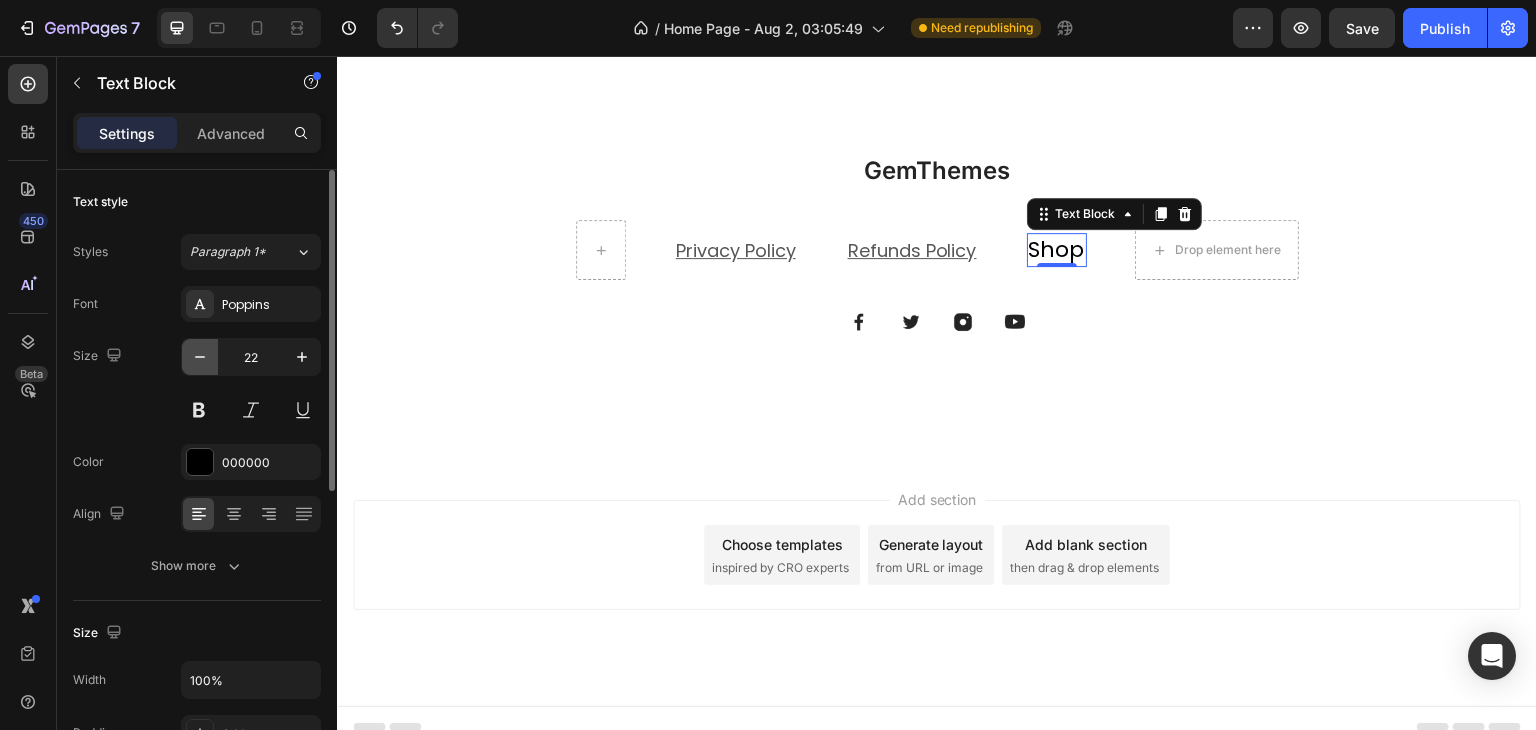 click 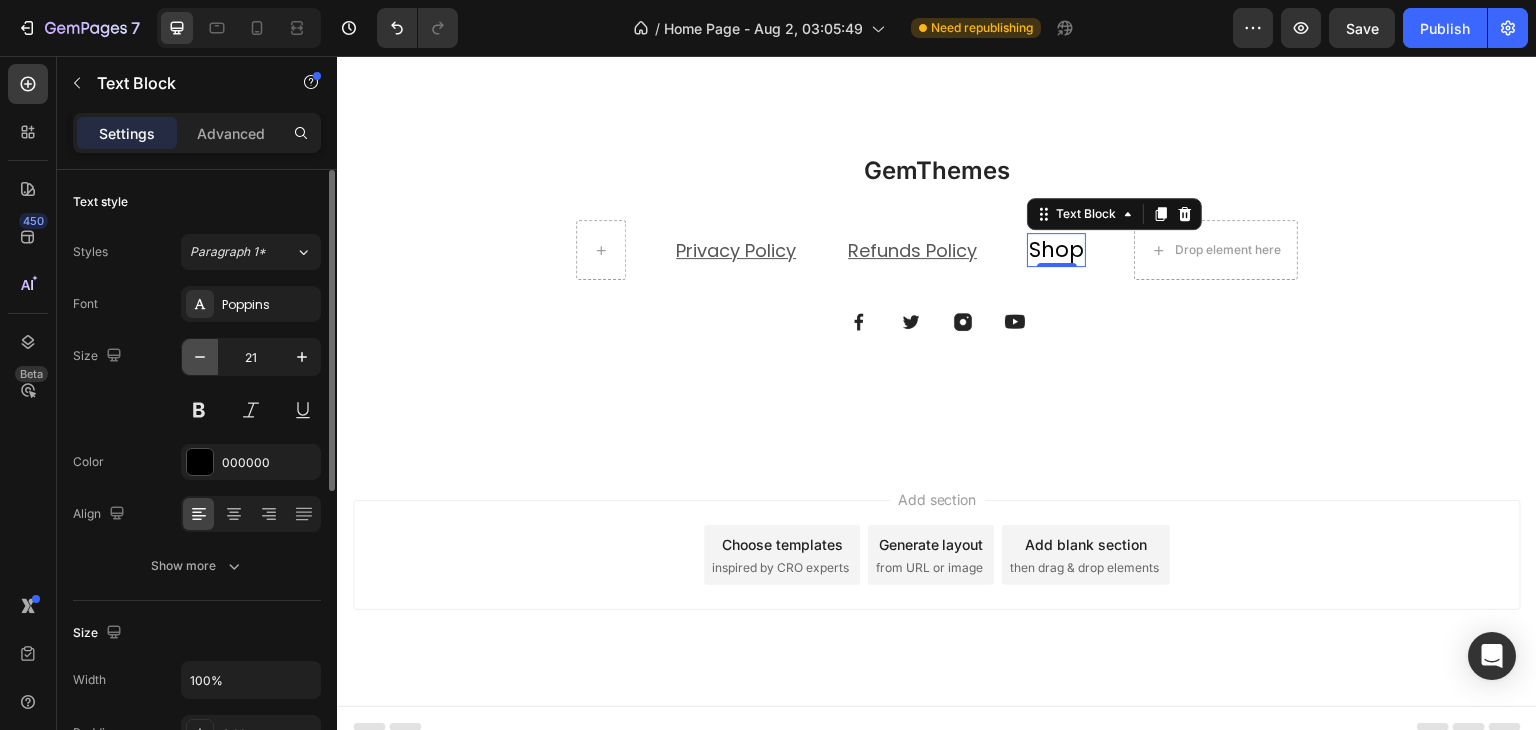 click 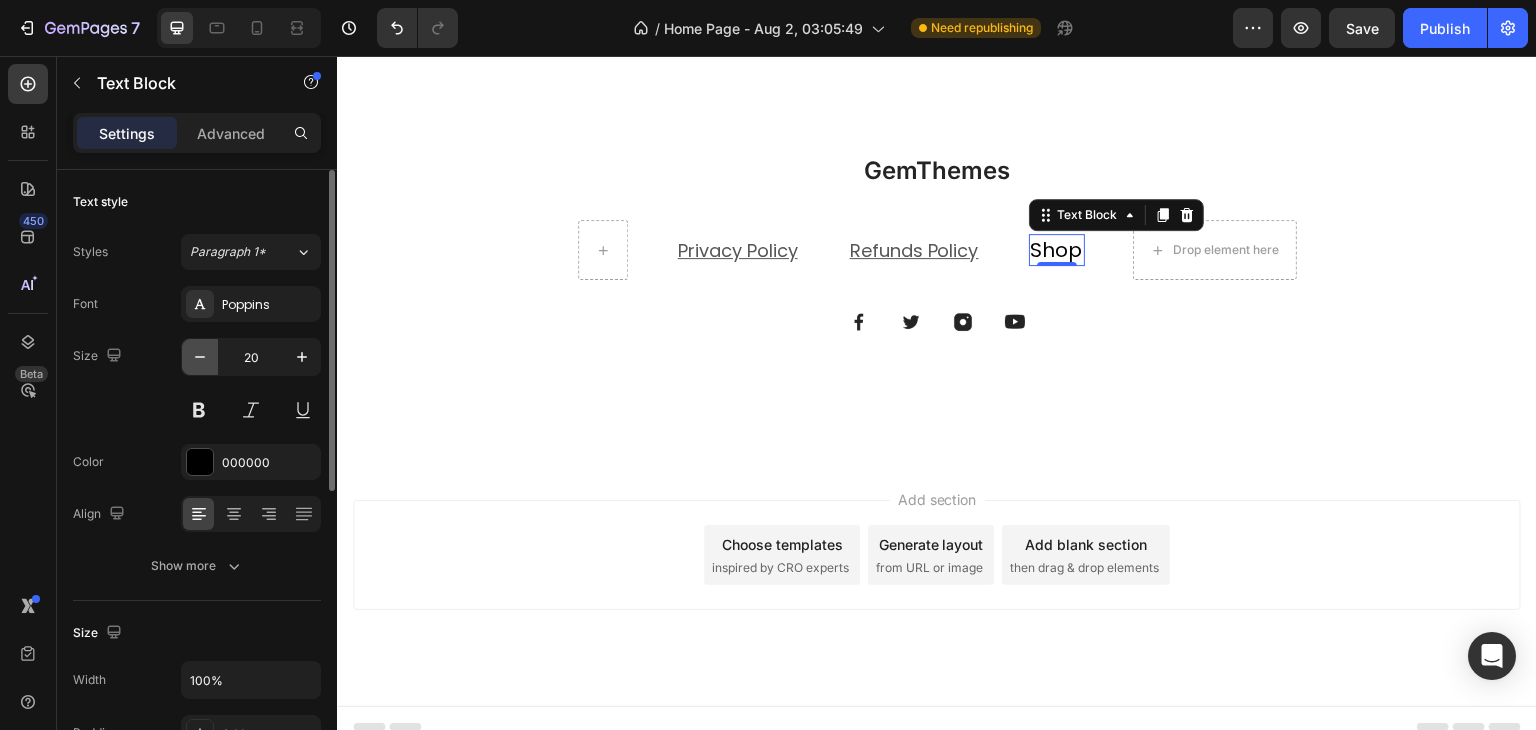 click 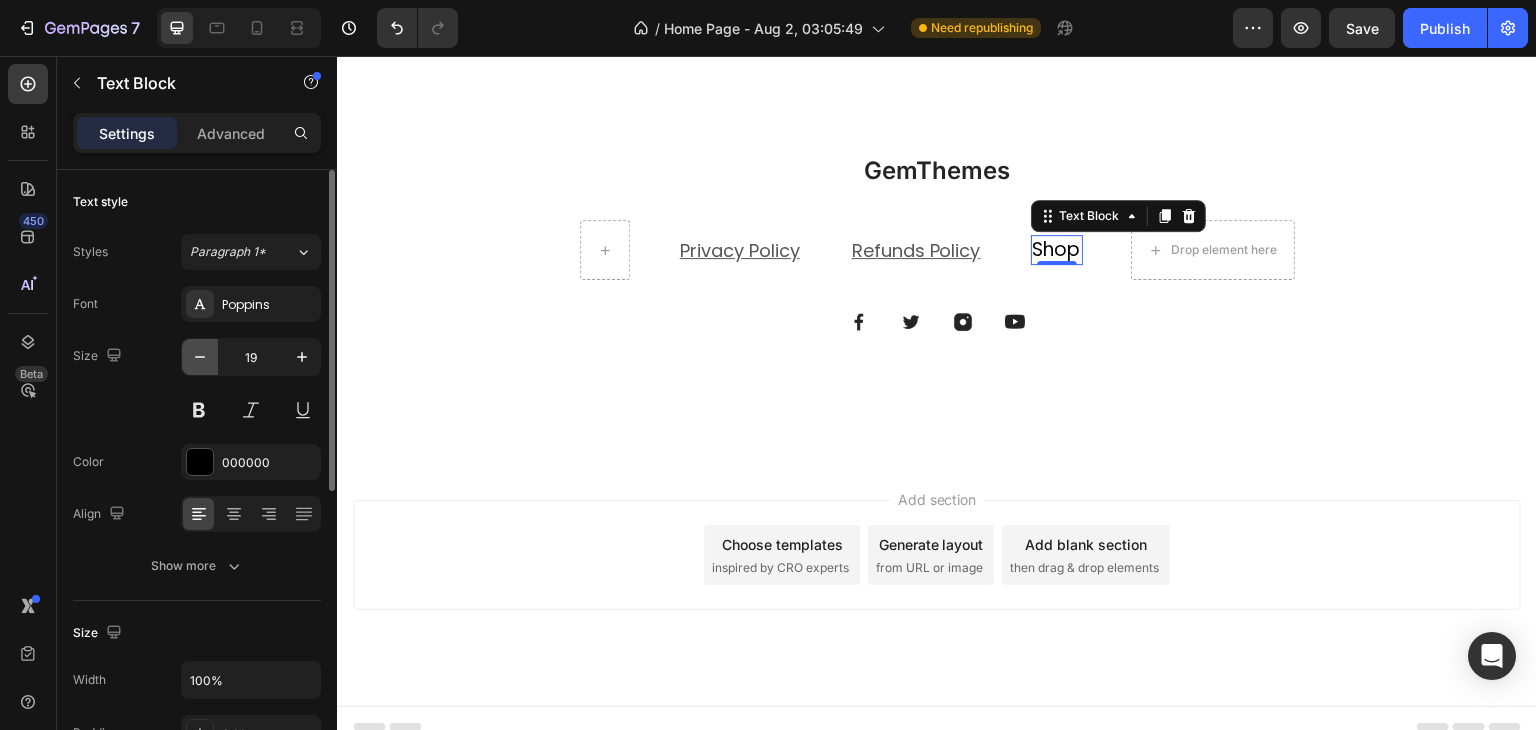 click 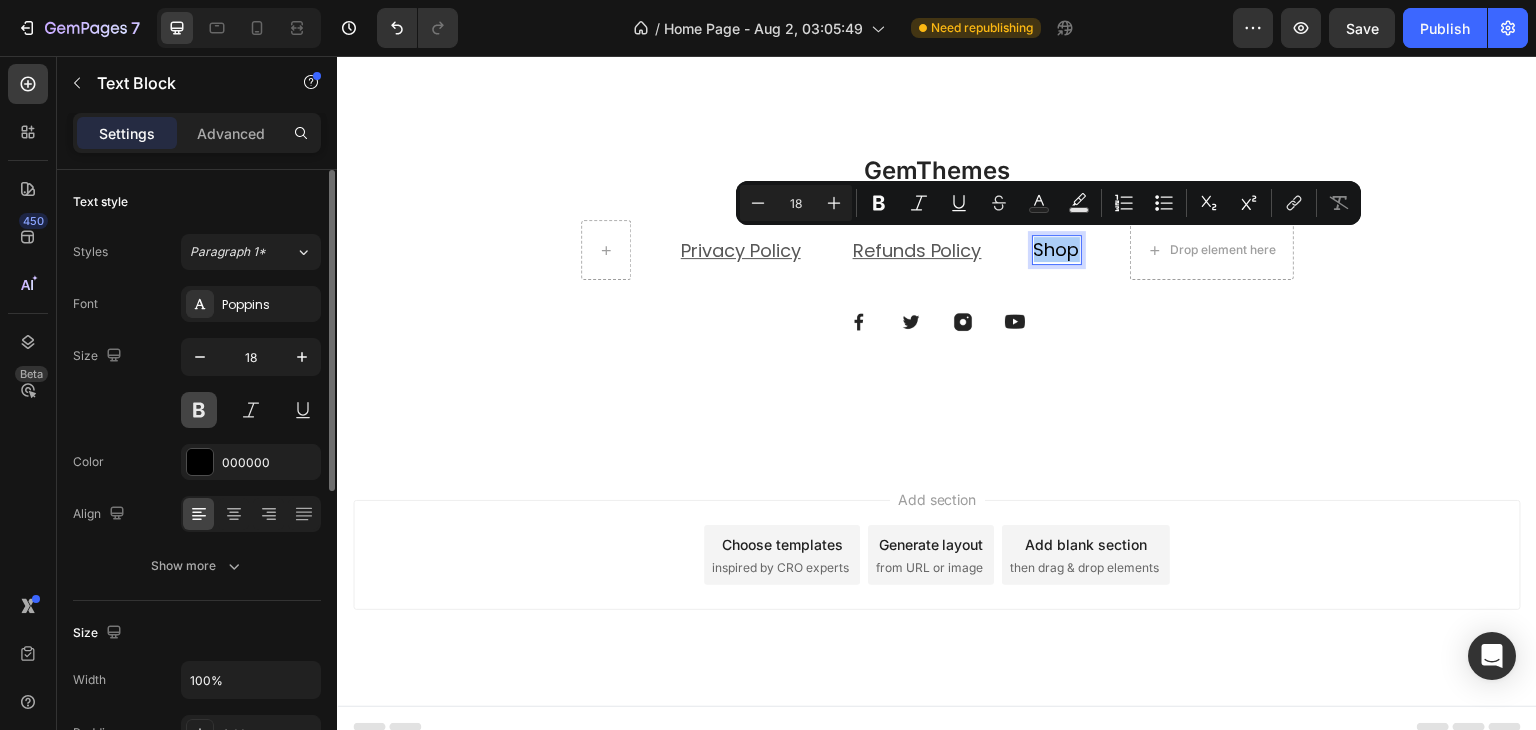 click at bounding box center (199, 410) 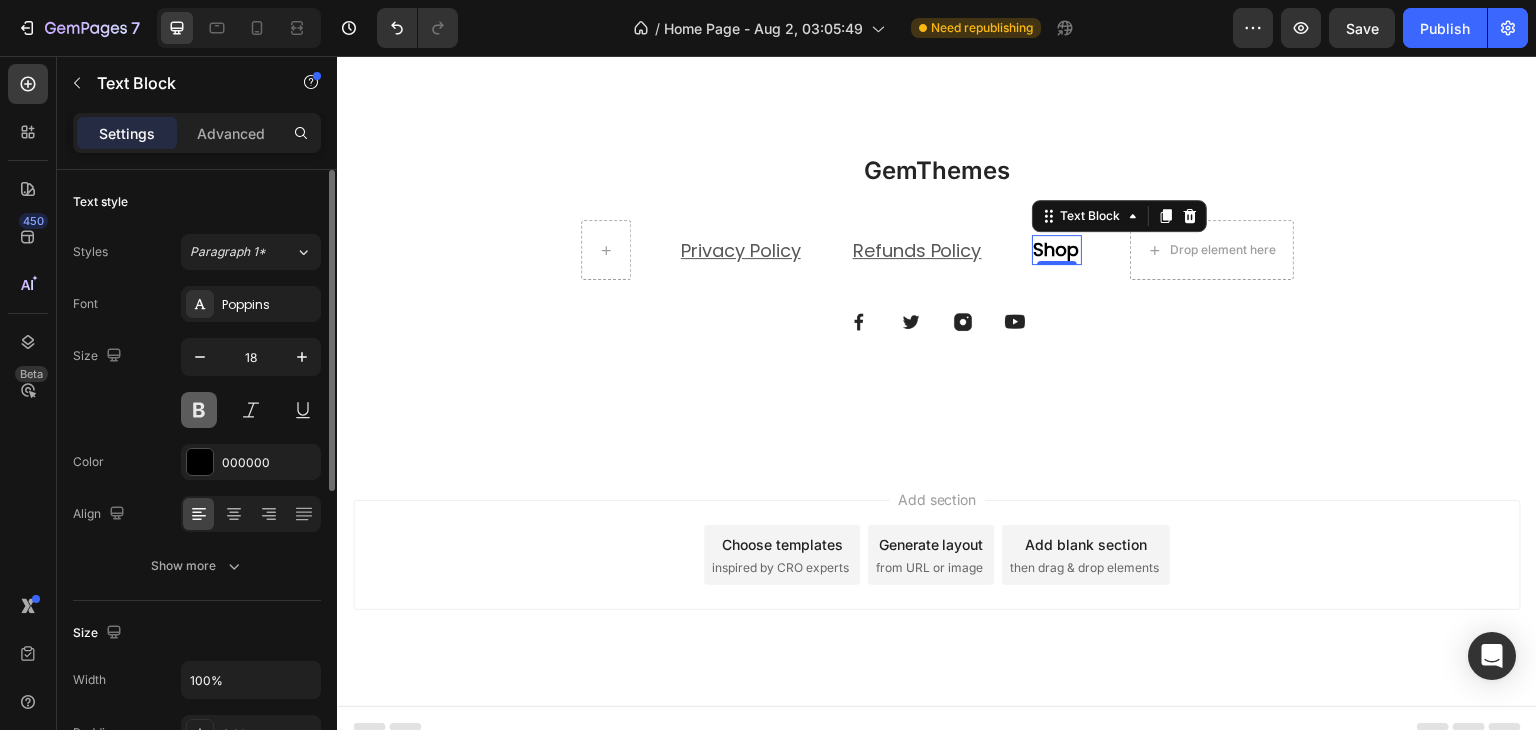 click at bounding box center [199, 410] 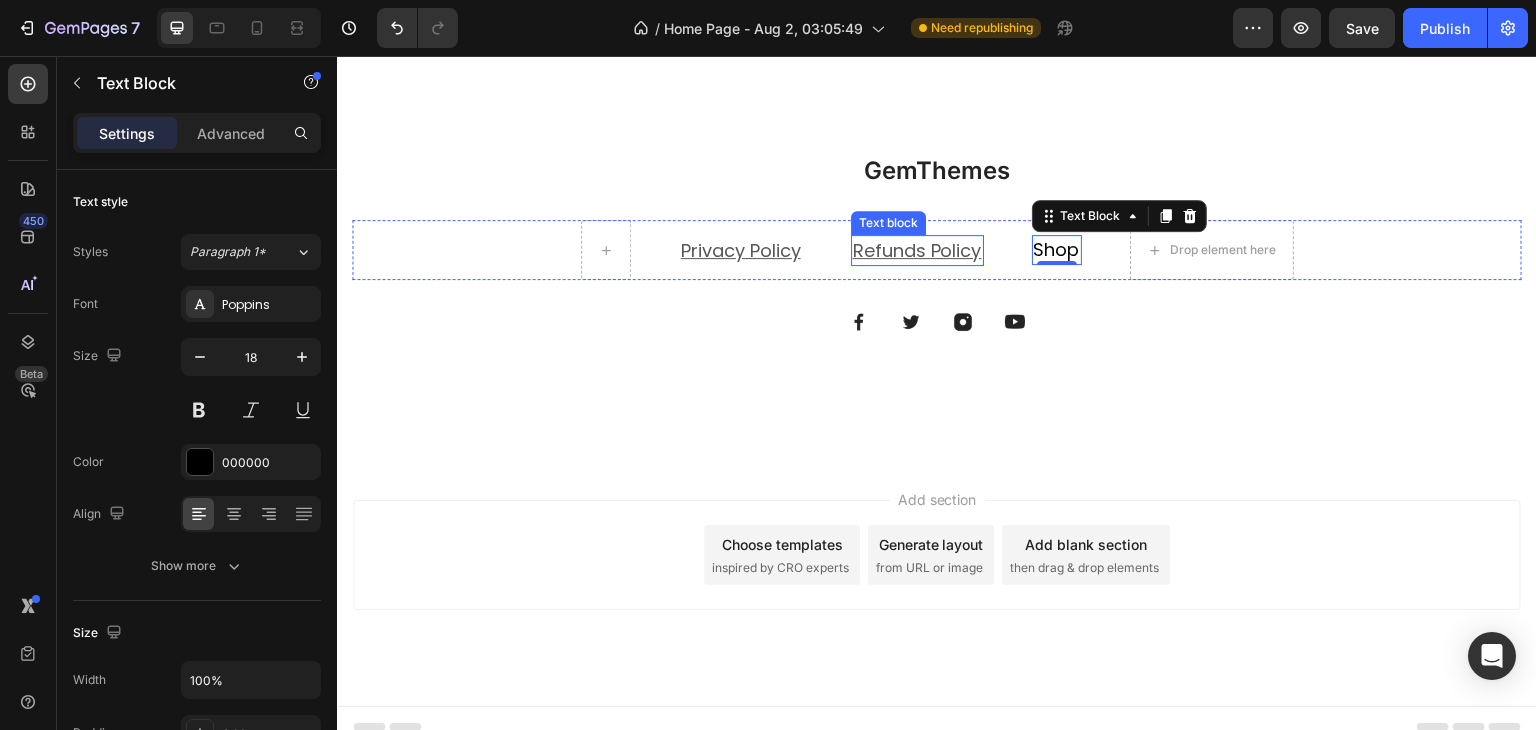 click on "Refunds Policy" at bounding box center [917, 250] 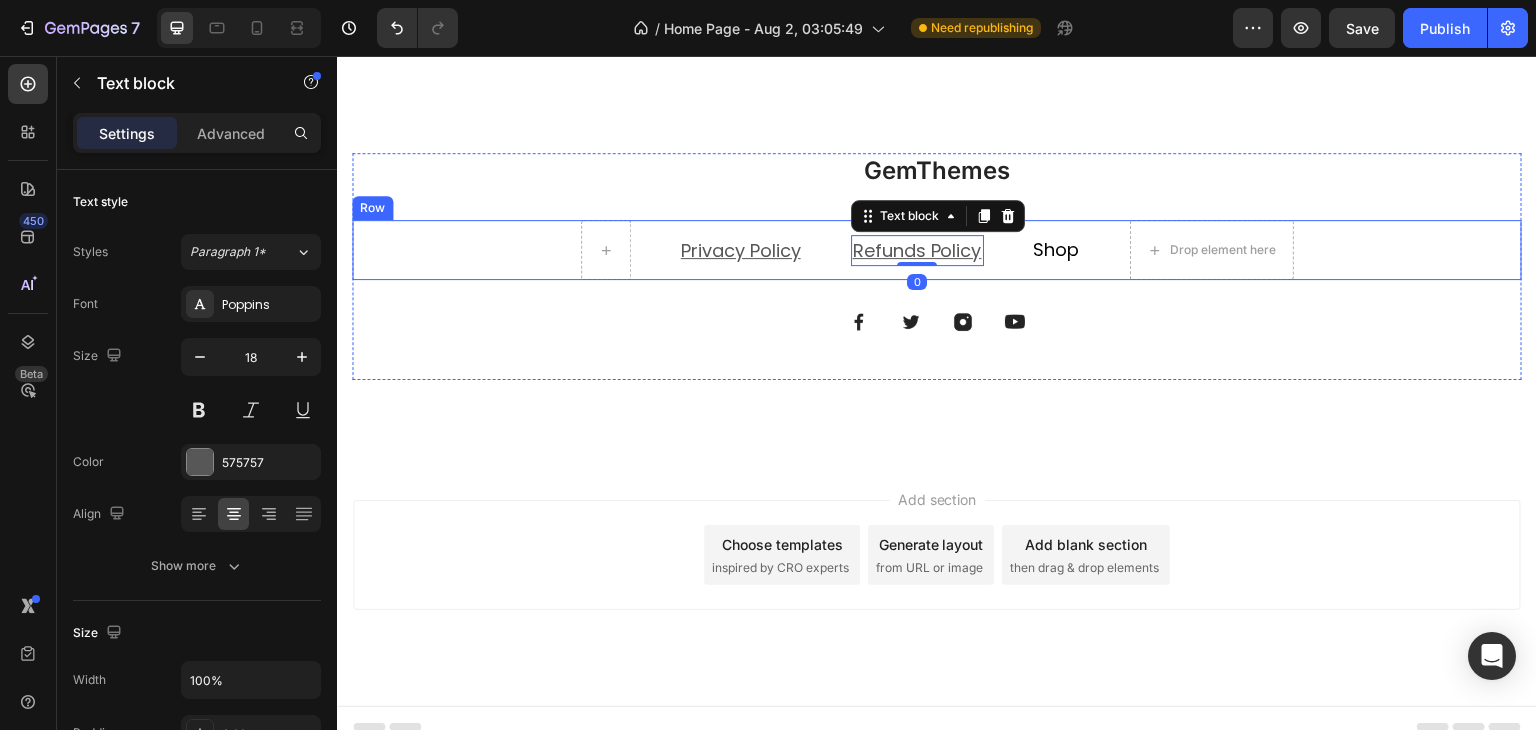 click on "Shop" at bounding box center (1057, 249) 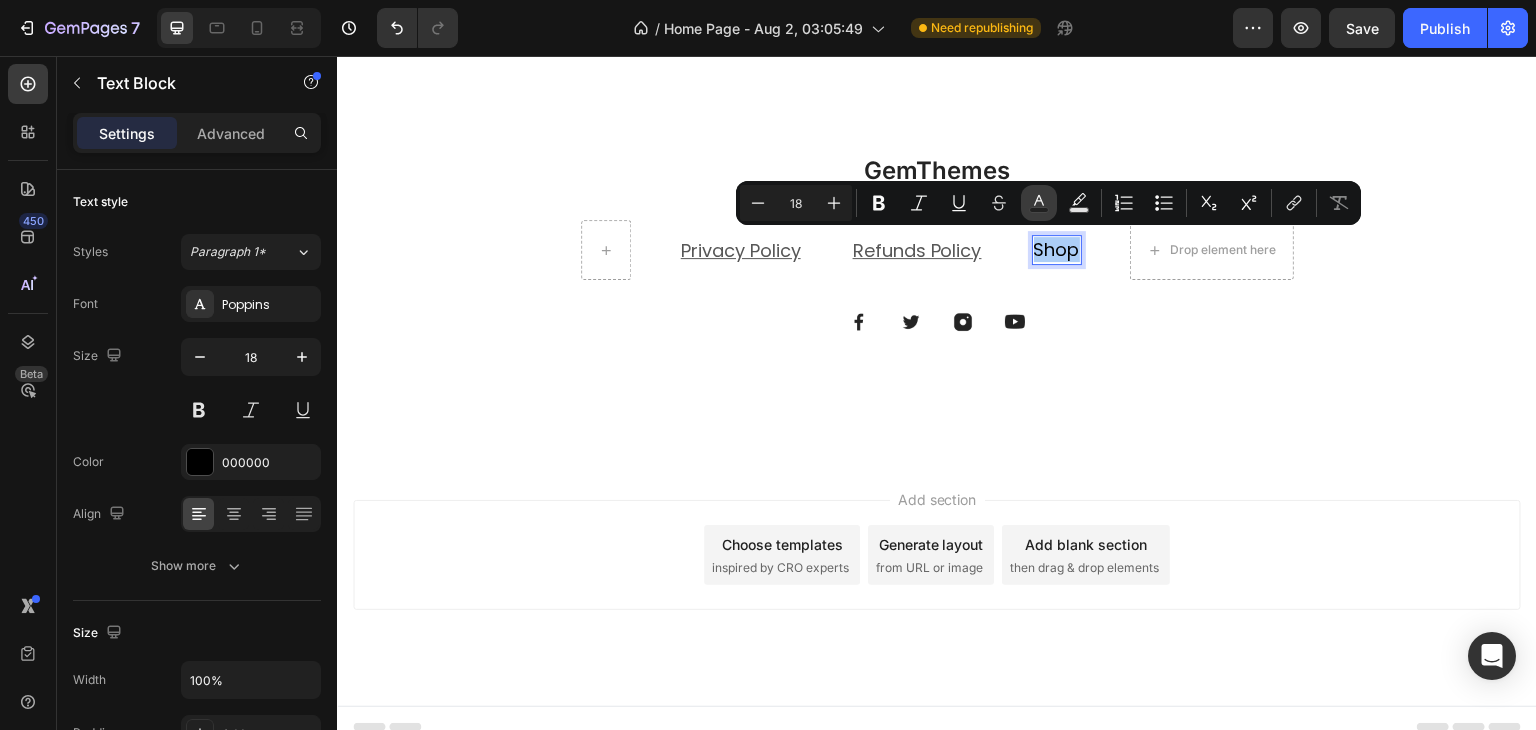 click 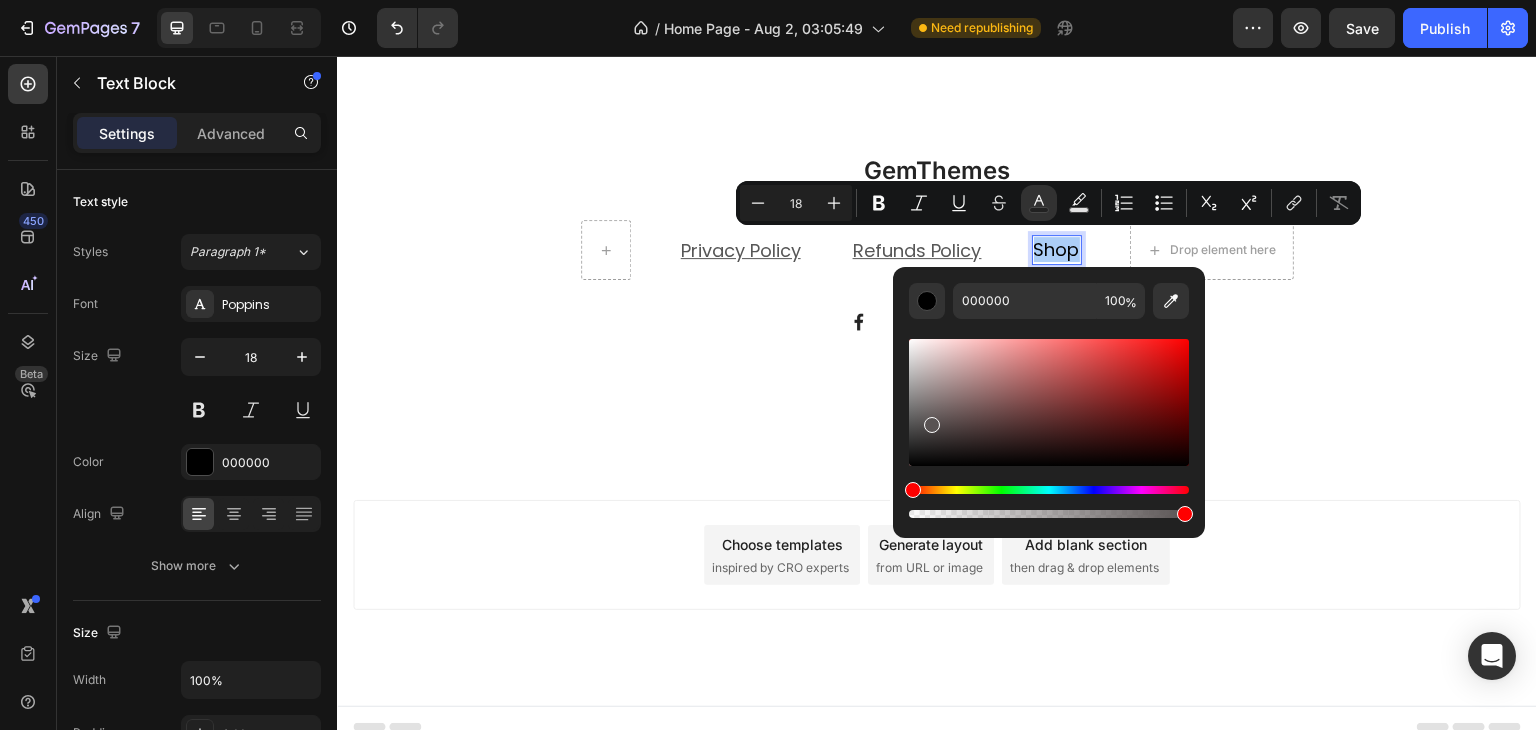 click at bounding box center [1049, 402] 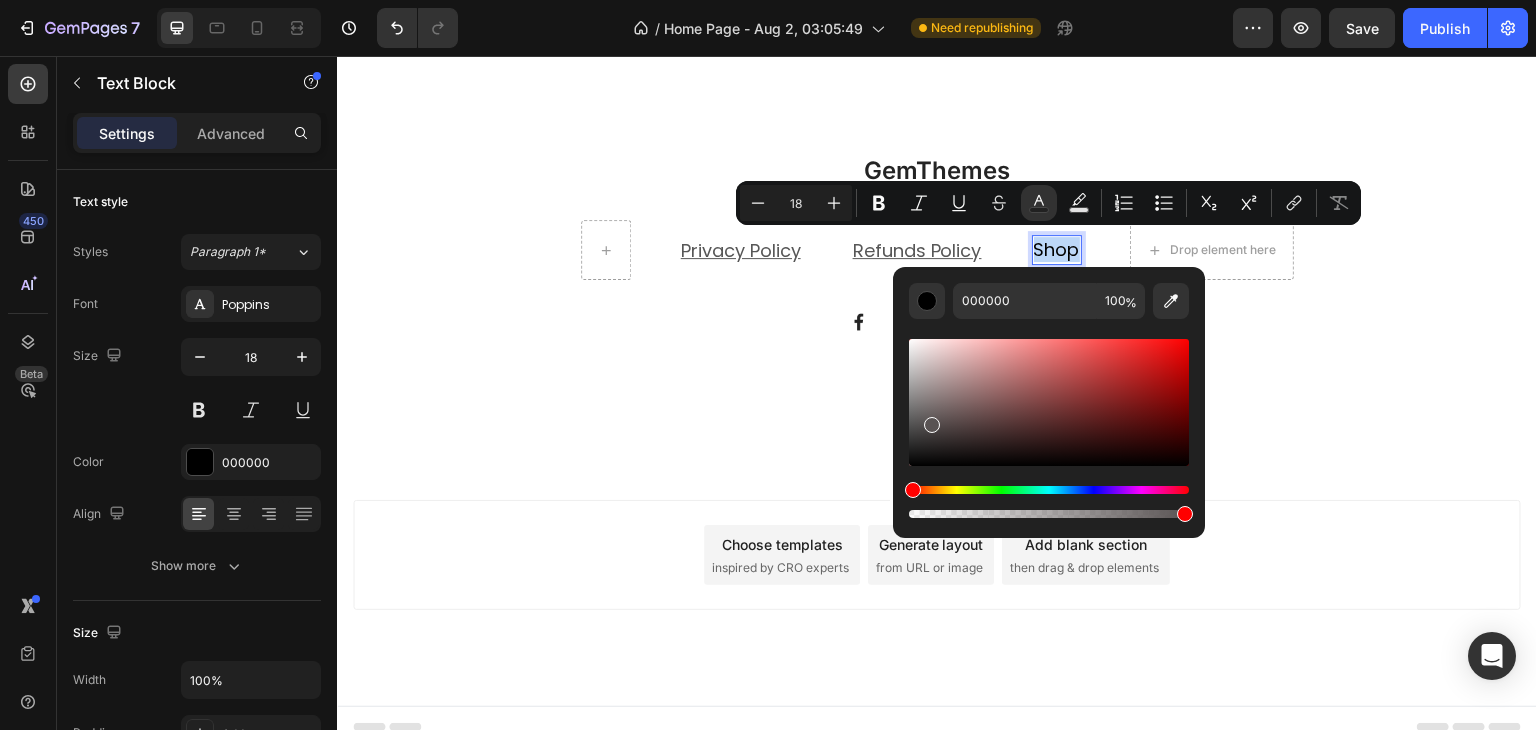 type on "565151" 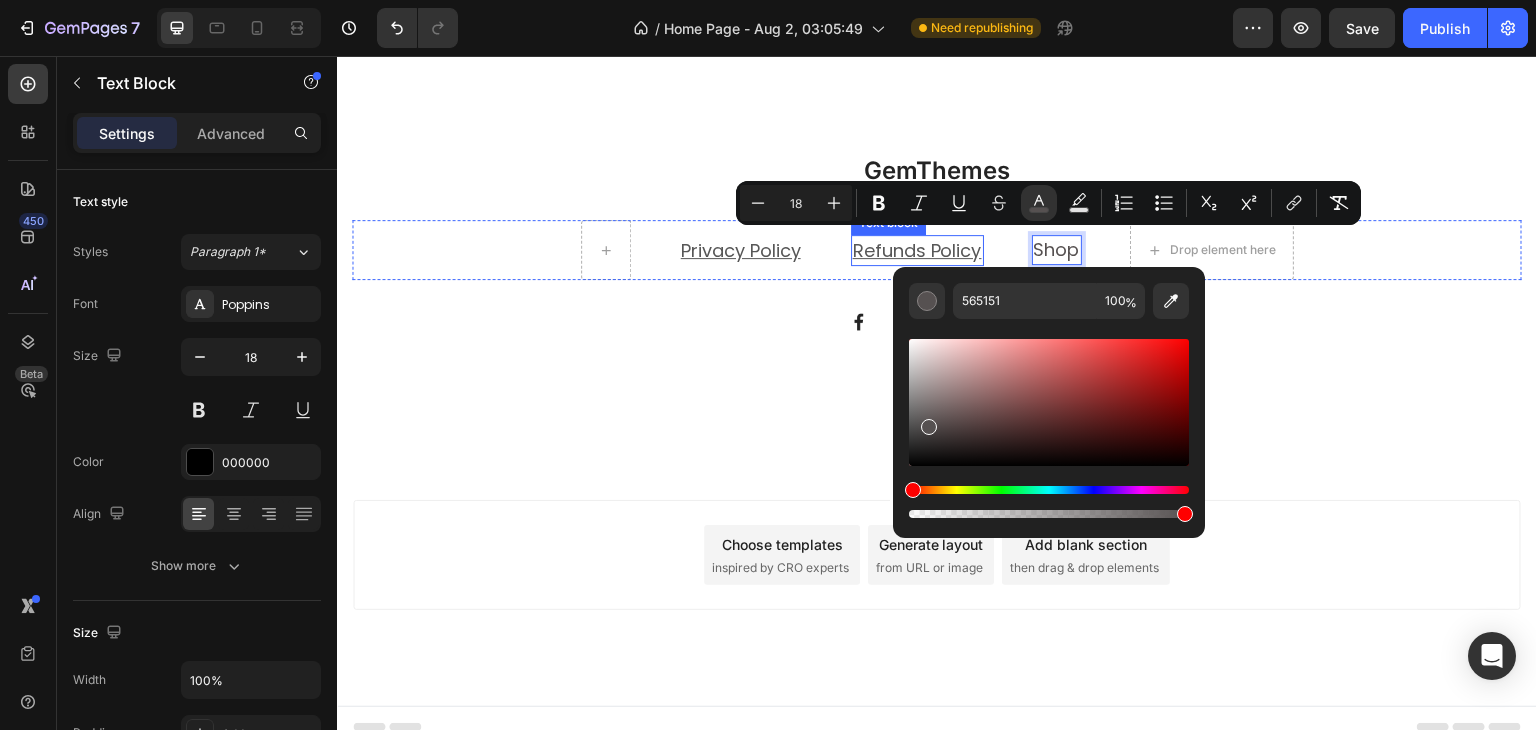 click on "Refunds Policy" at bounding box center [917, 250] 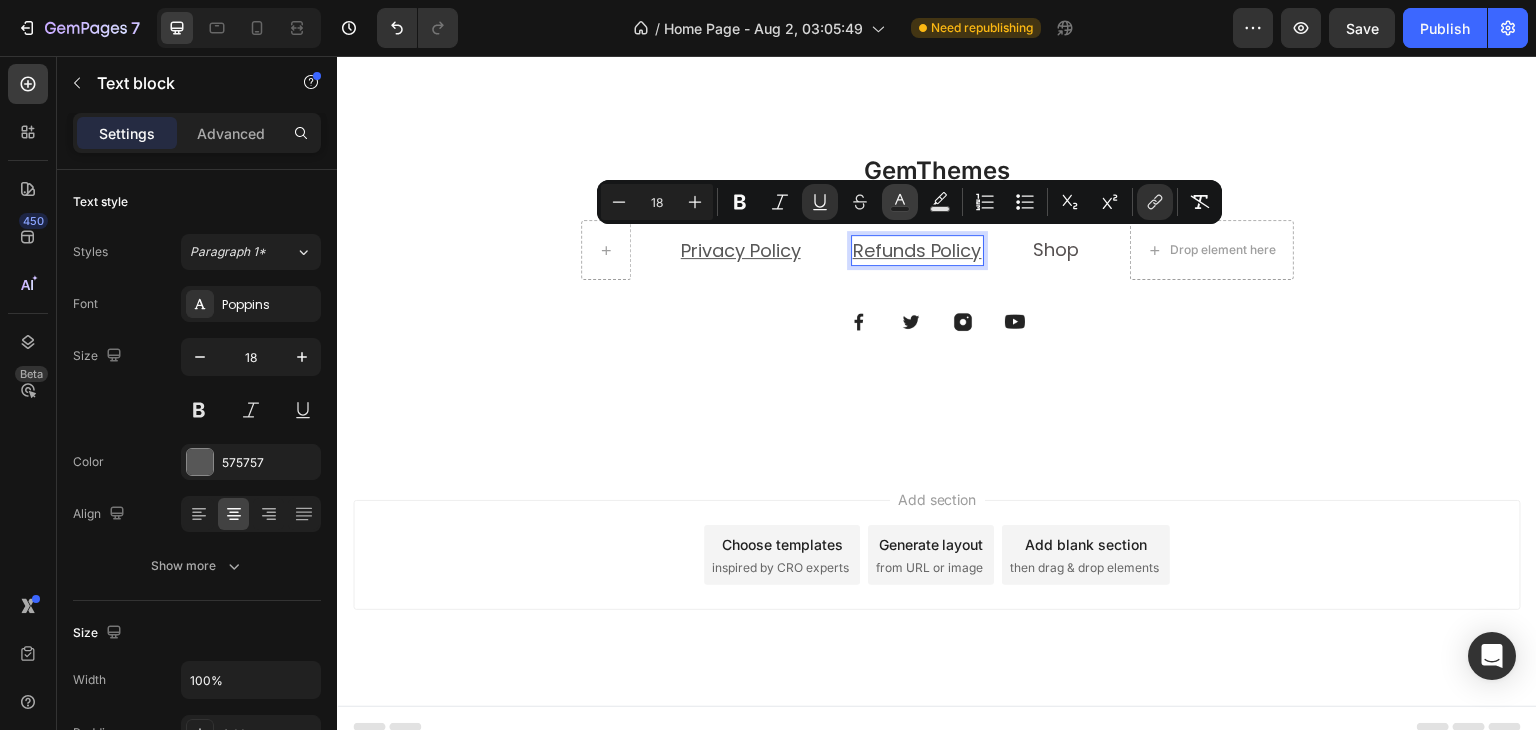 click 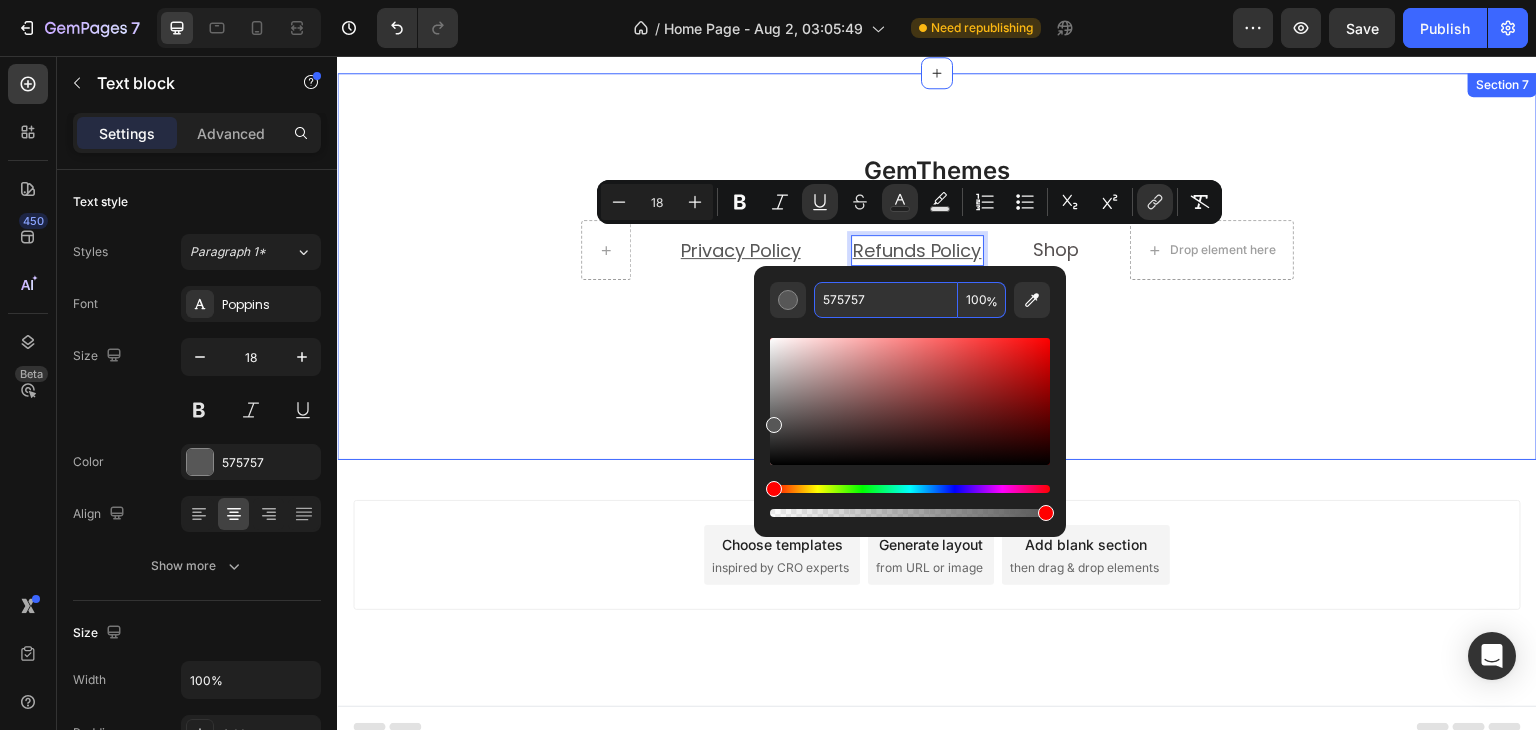 click on "GemThemes Heading
Privacy Policy Text block Refunds Policy Text block   0 Shop Text Block
Drop element here Row Image Image Image Image Row Row Section 7" at bounding box center (937, 266) 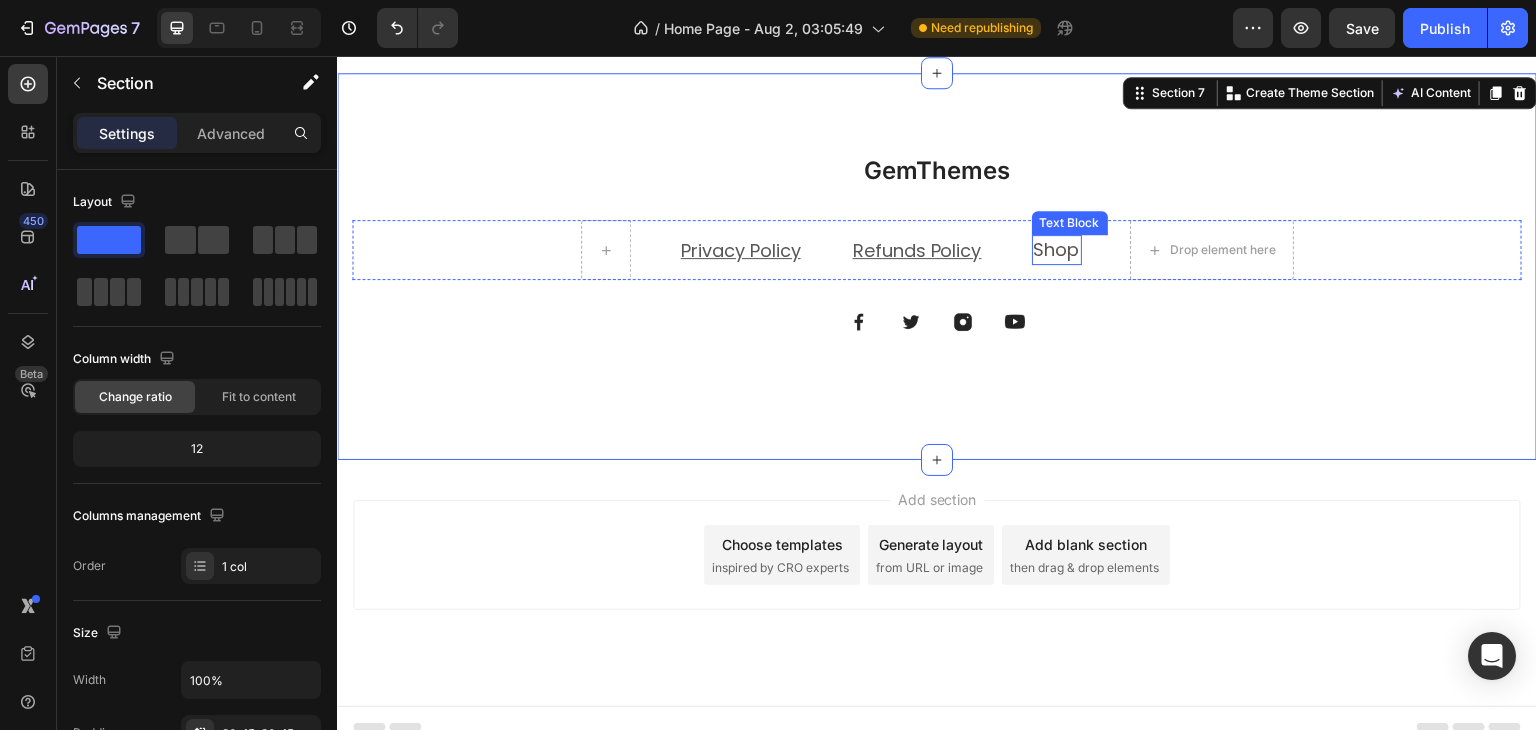 click on "Shop" at bounding box center [1057, 249] 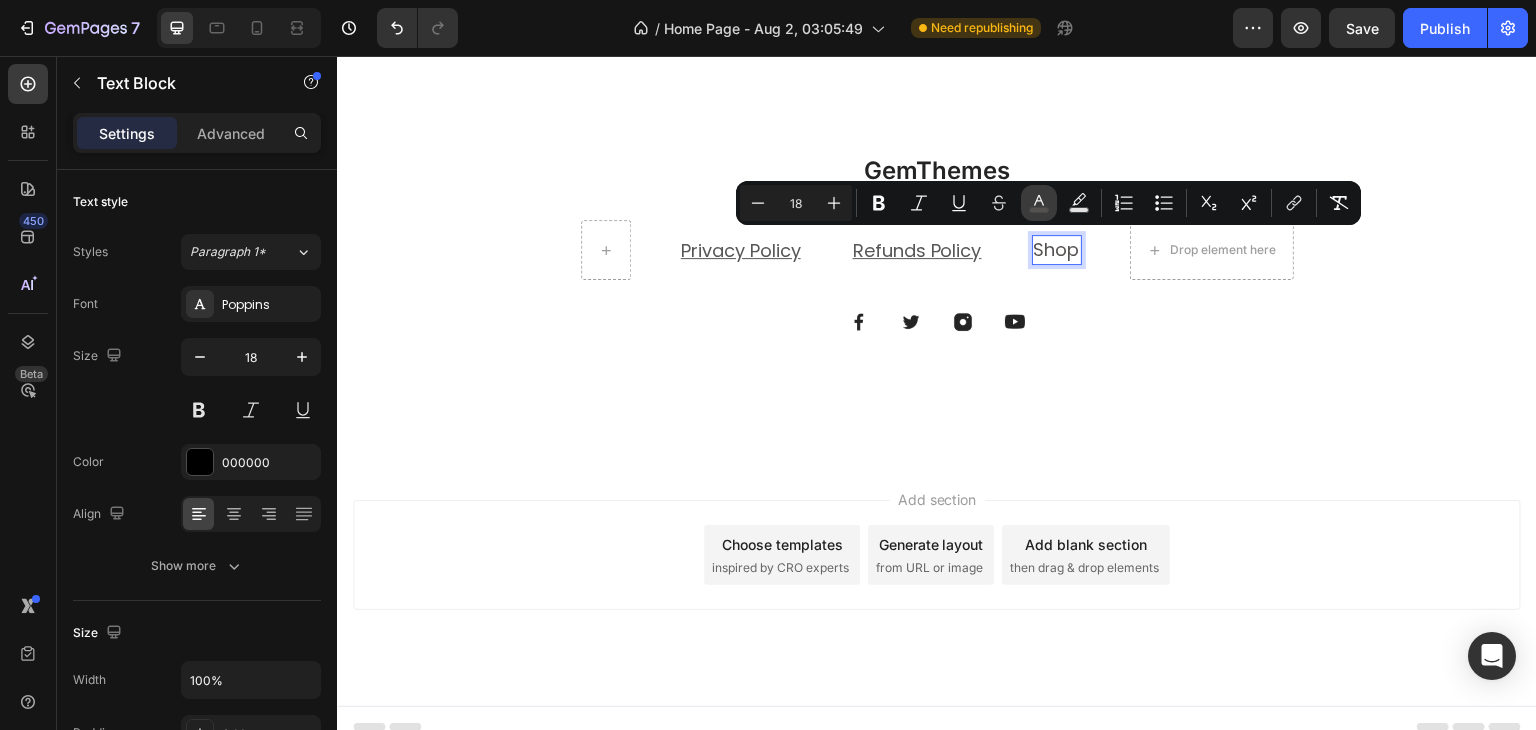 click 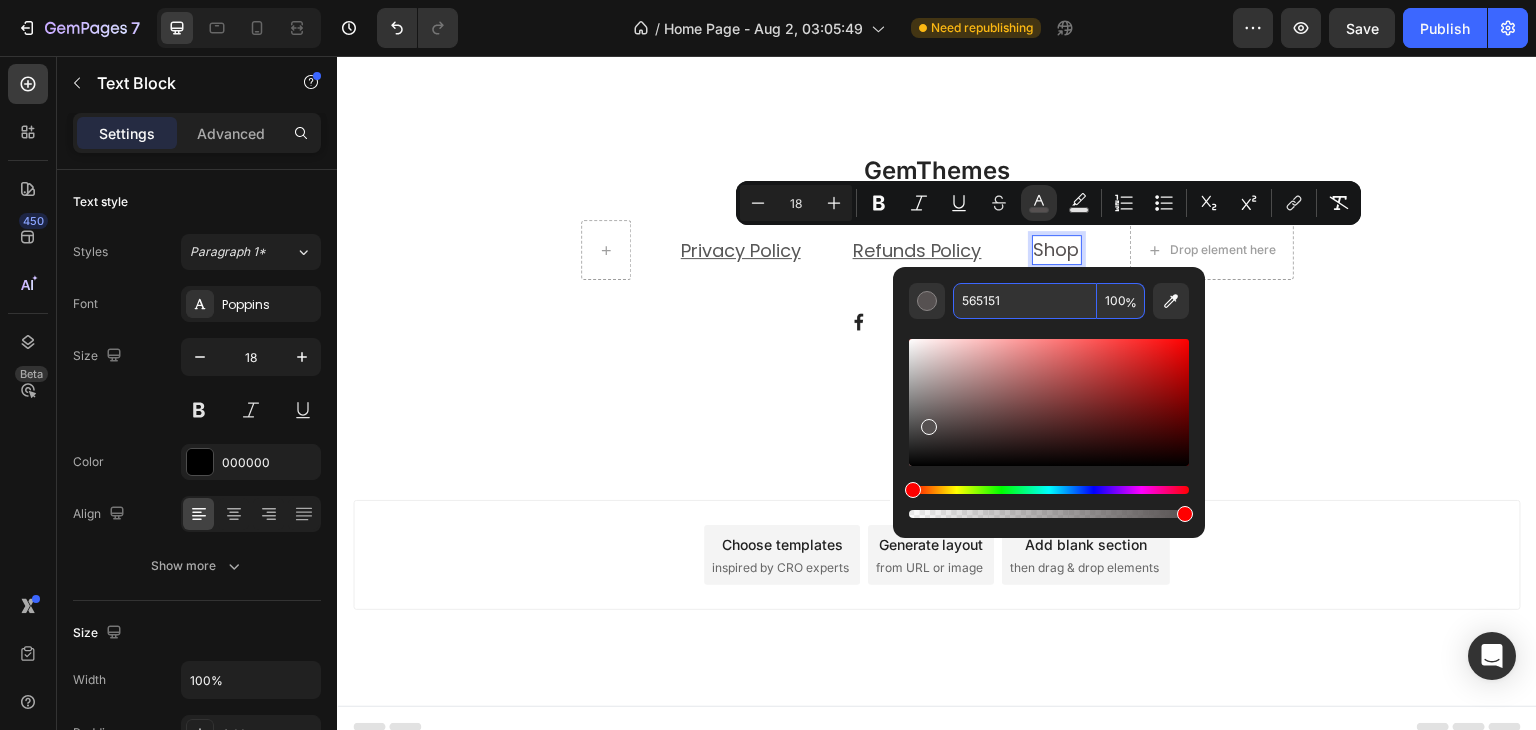paste on "75757" 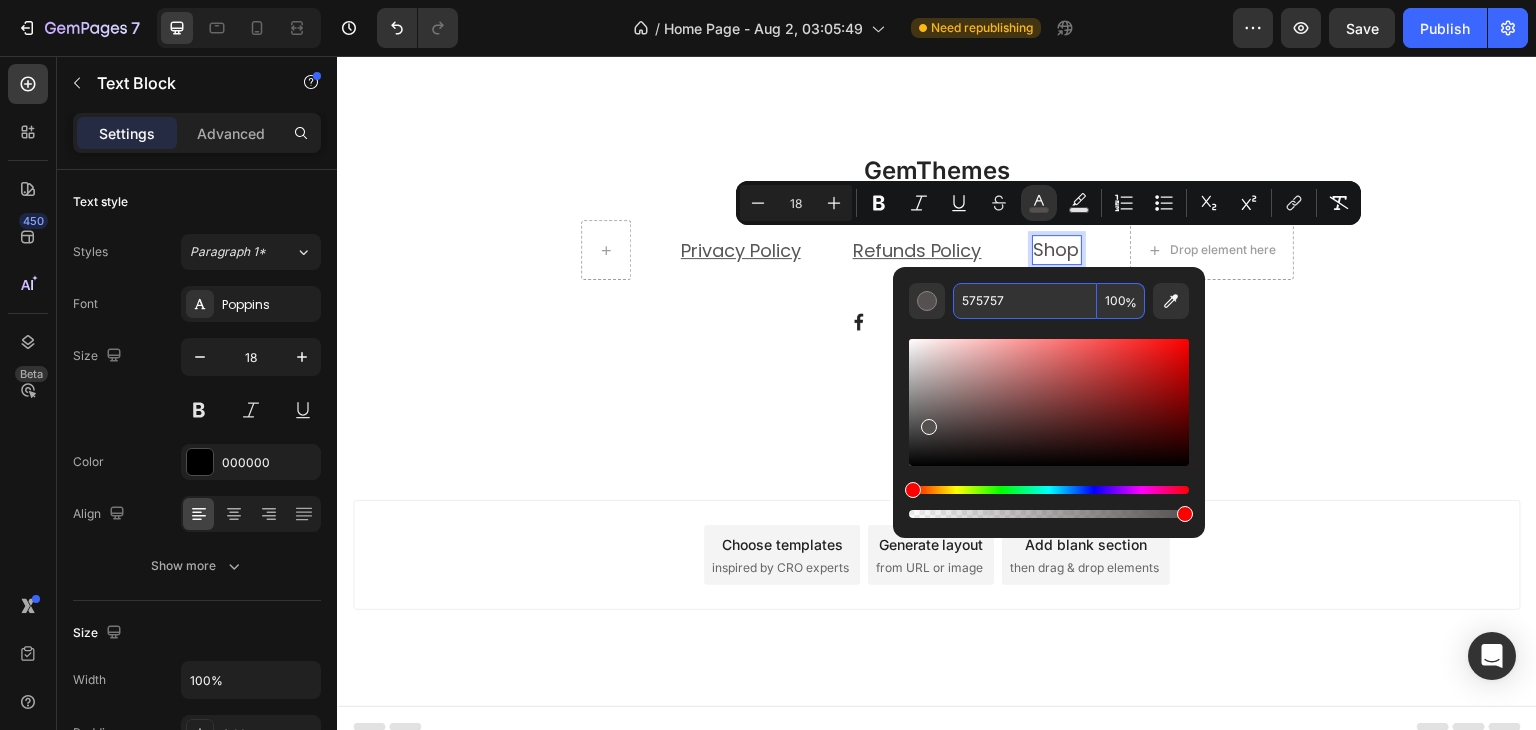 type on "575757" 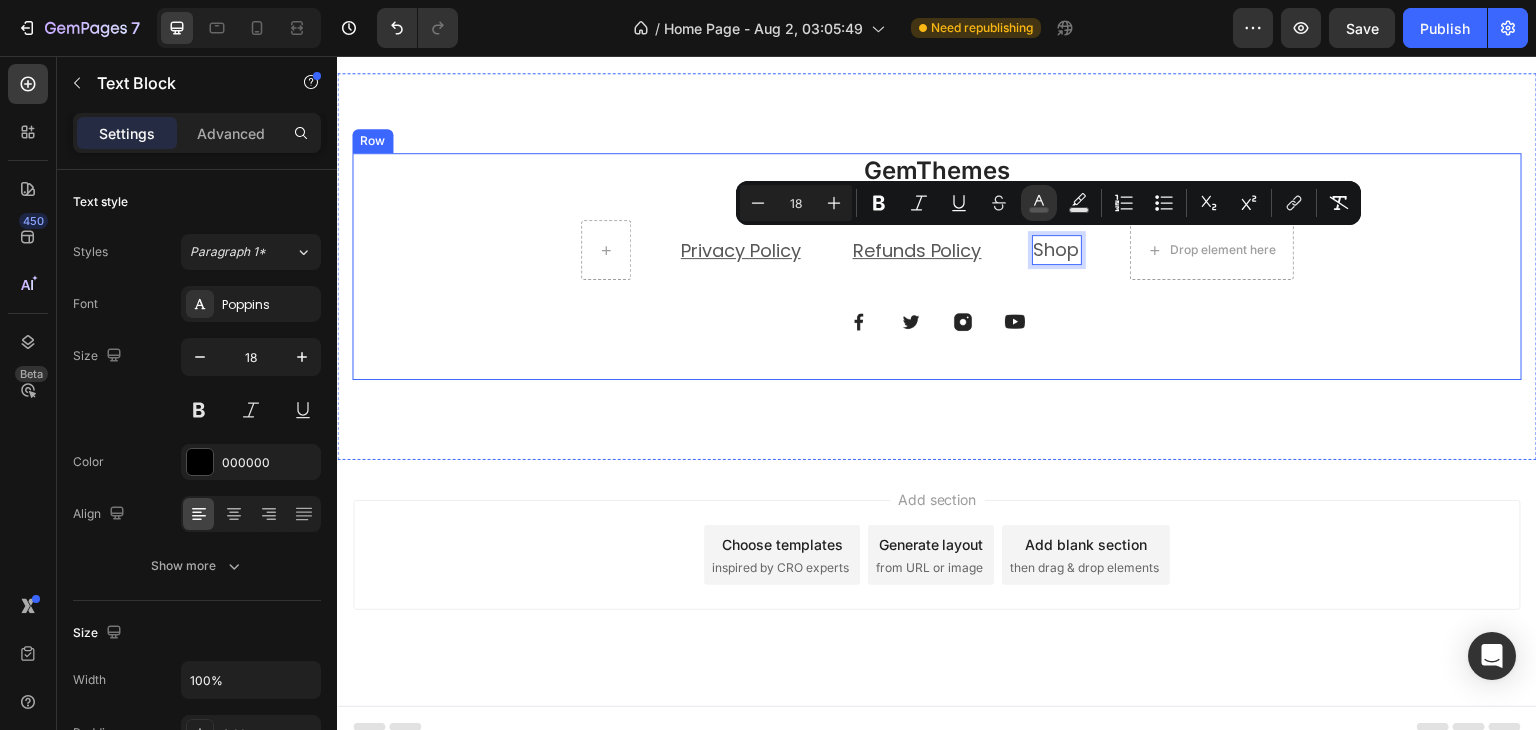 click on "GemThemes Heading
Privacy Policy Text block Refunds Policy Text block Shop Text Block   0
Drop element here Row Image Image Image Image Row" at bounding box center (937, 266) 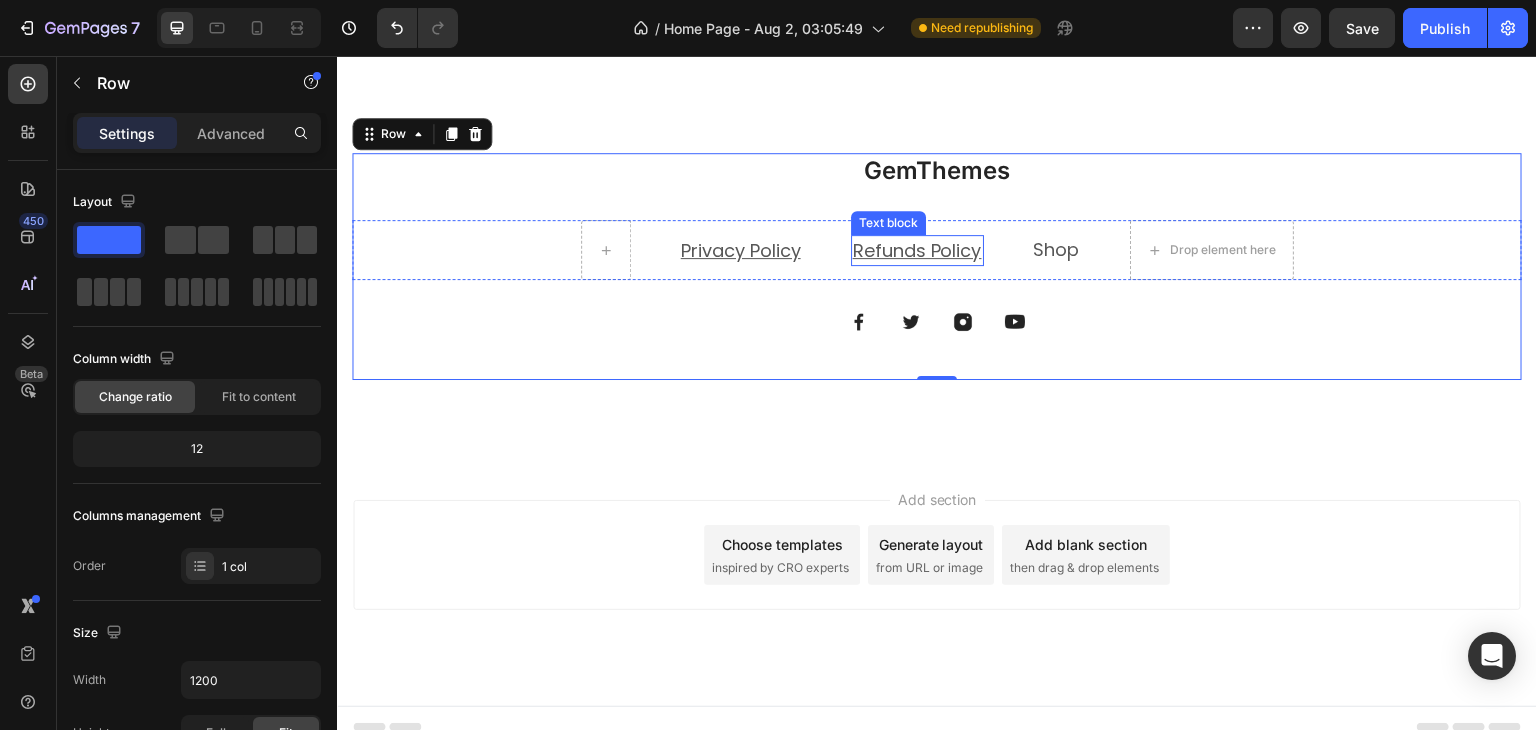 click on "Refunds Policy" at bounding box center [917, 250] 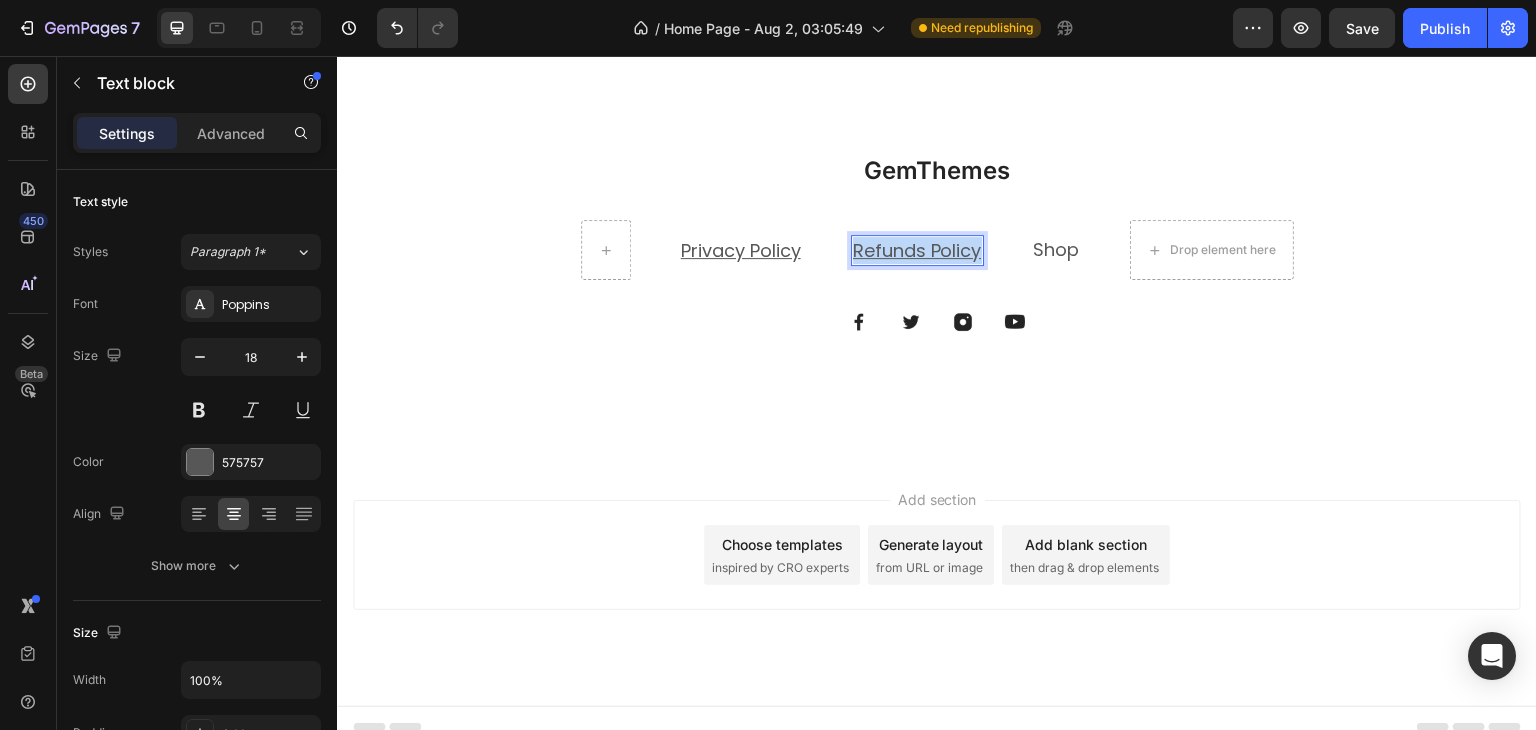 drag, startPoint x: 974, startPoint y: 246, endPoint x: 846, endPoint y: 254, distance: 128.24976 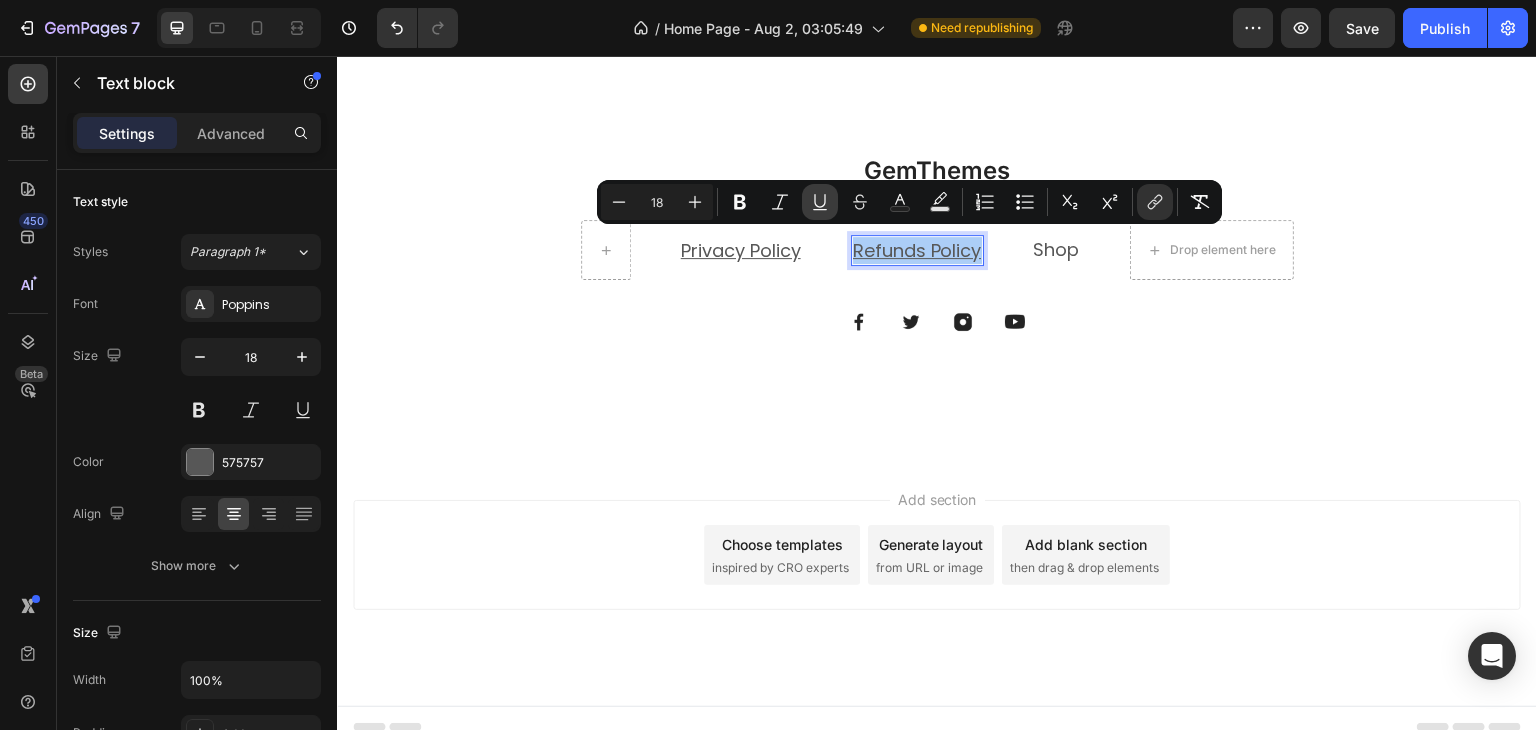 click 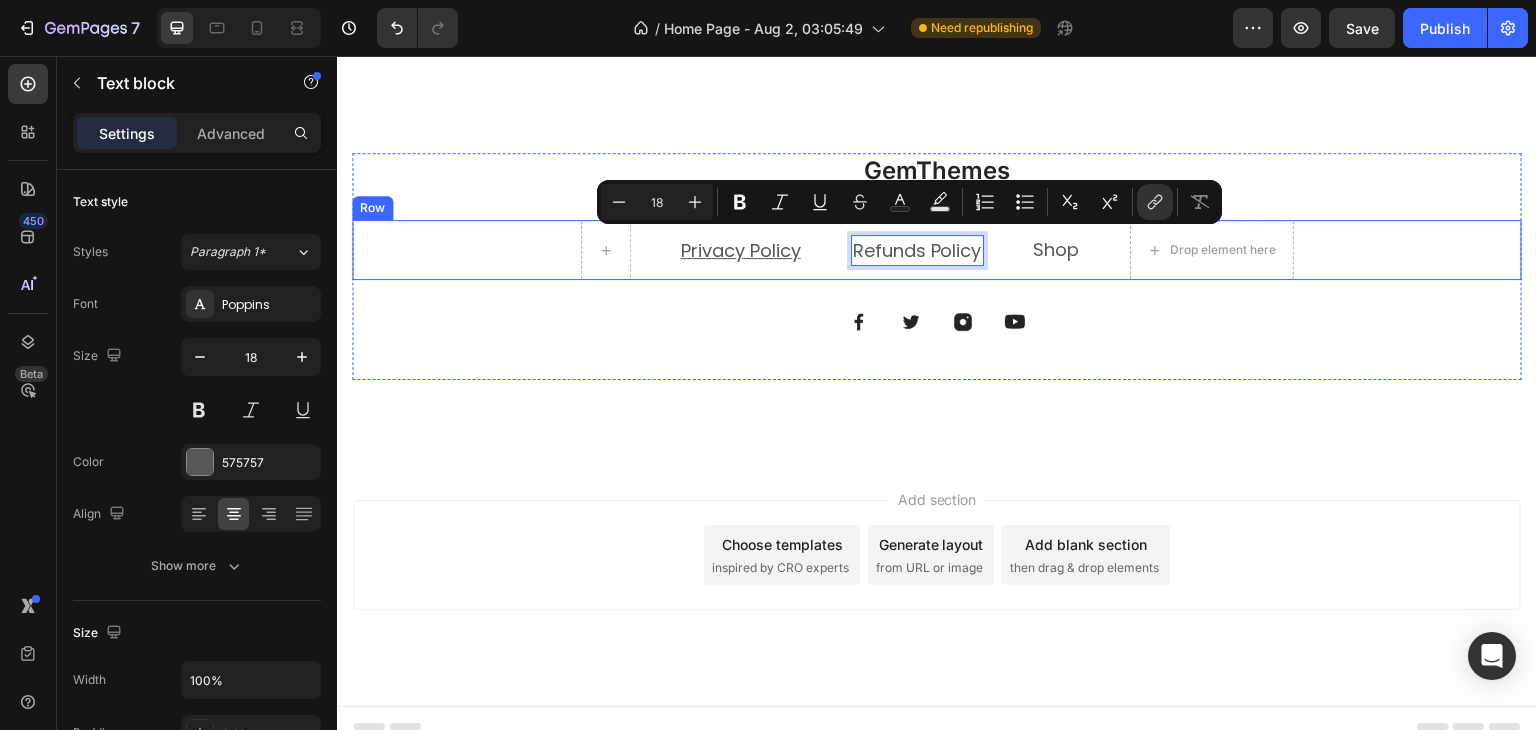 click on "Privacy Policy" at bounding box center (741, 250) 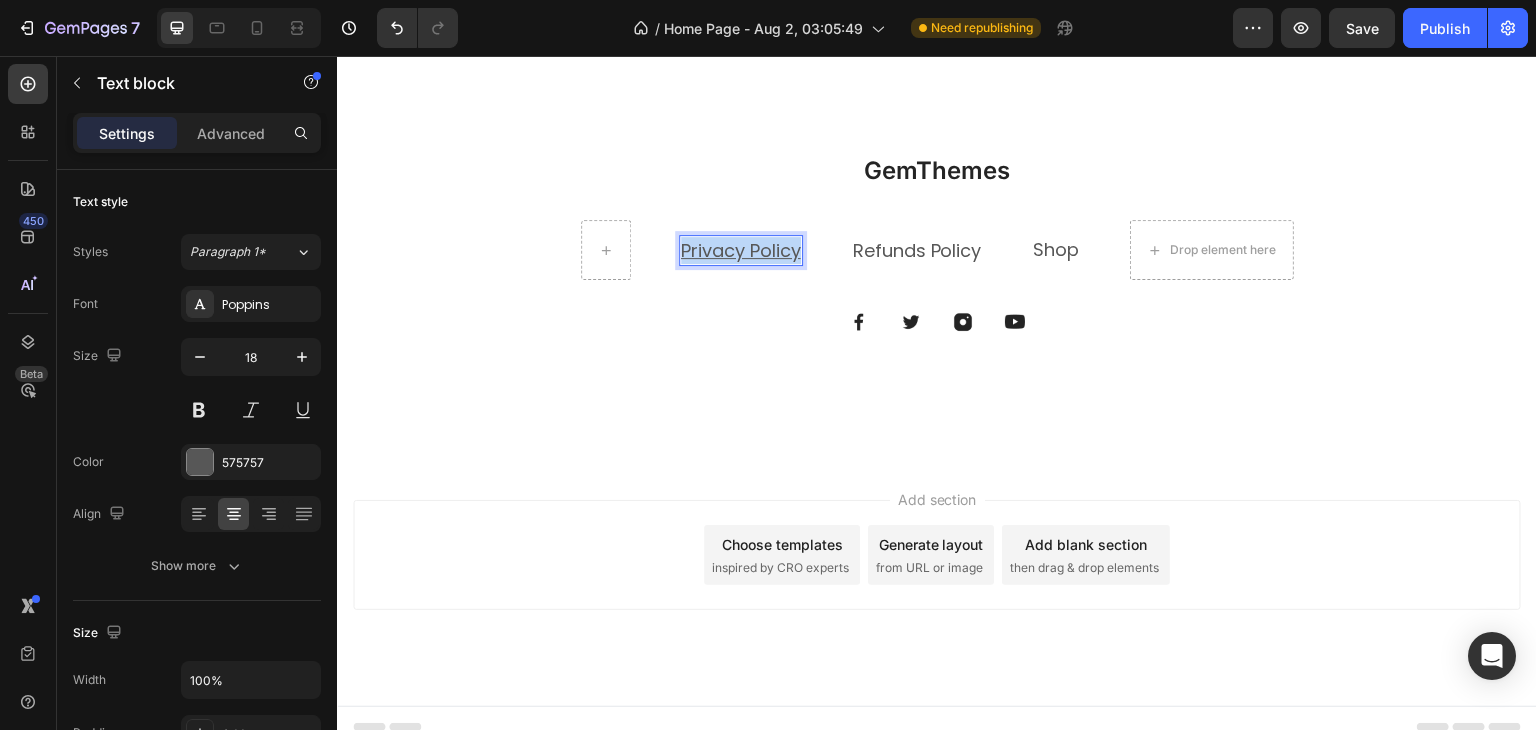 drag, startPoint x: 792, startPoint y: 249, endPoint x: 669, endPoint y: 257, distance: 123.25989 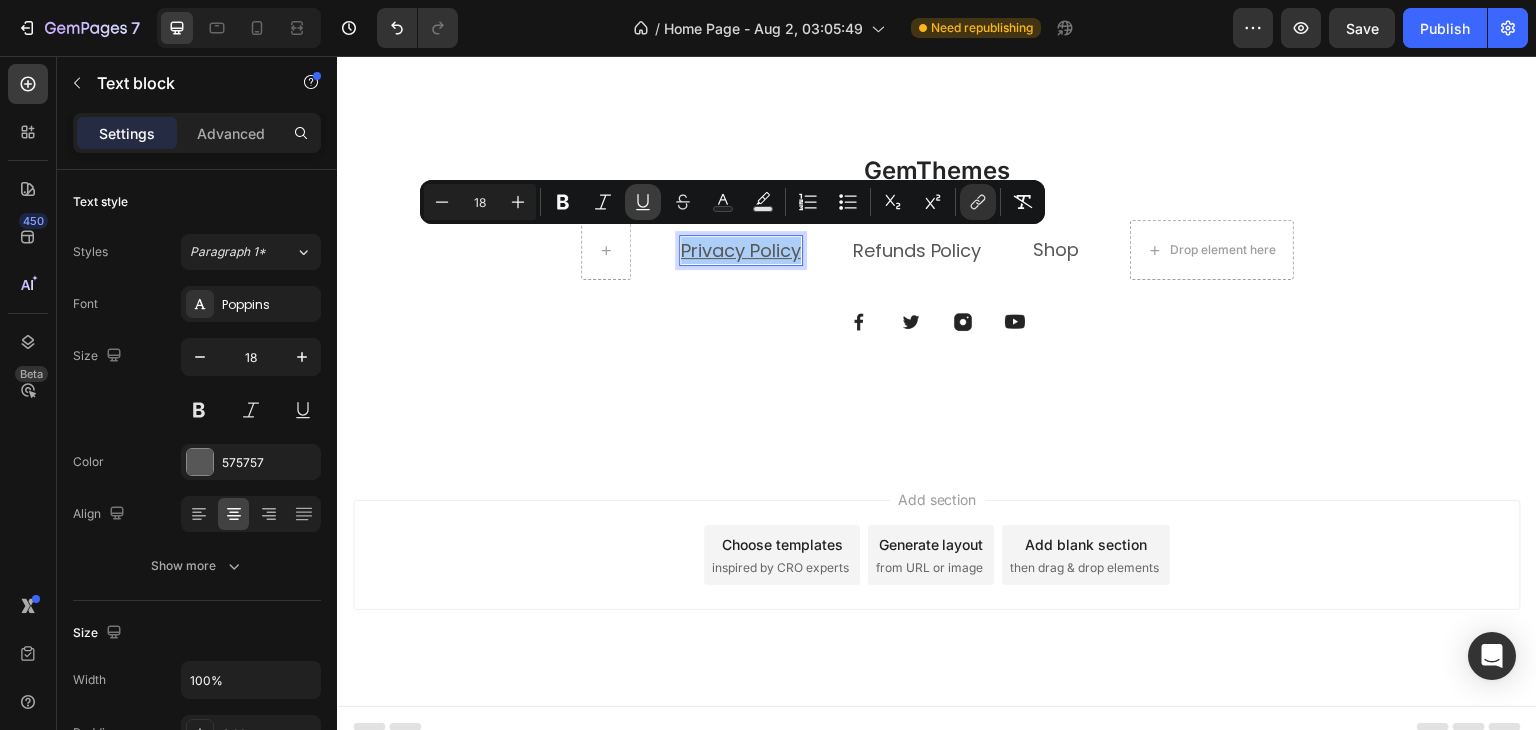 click 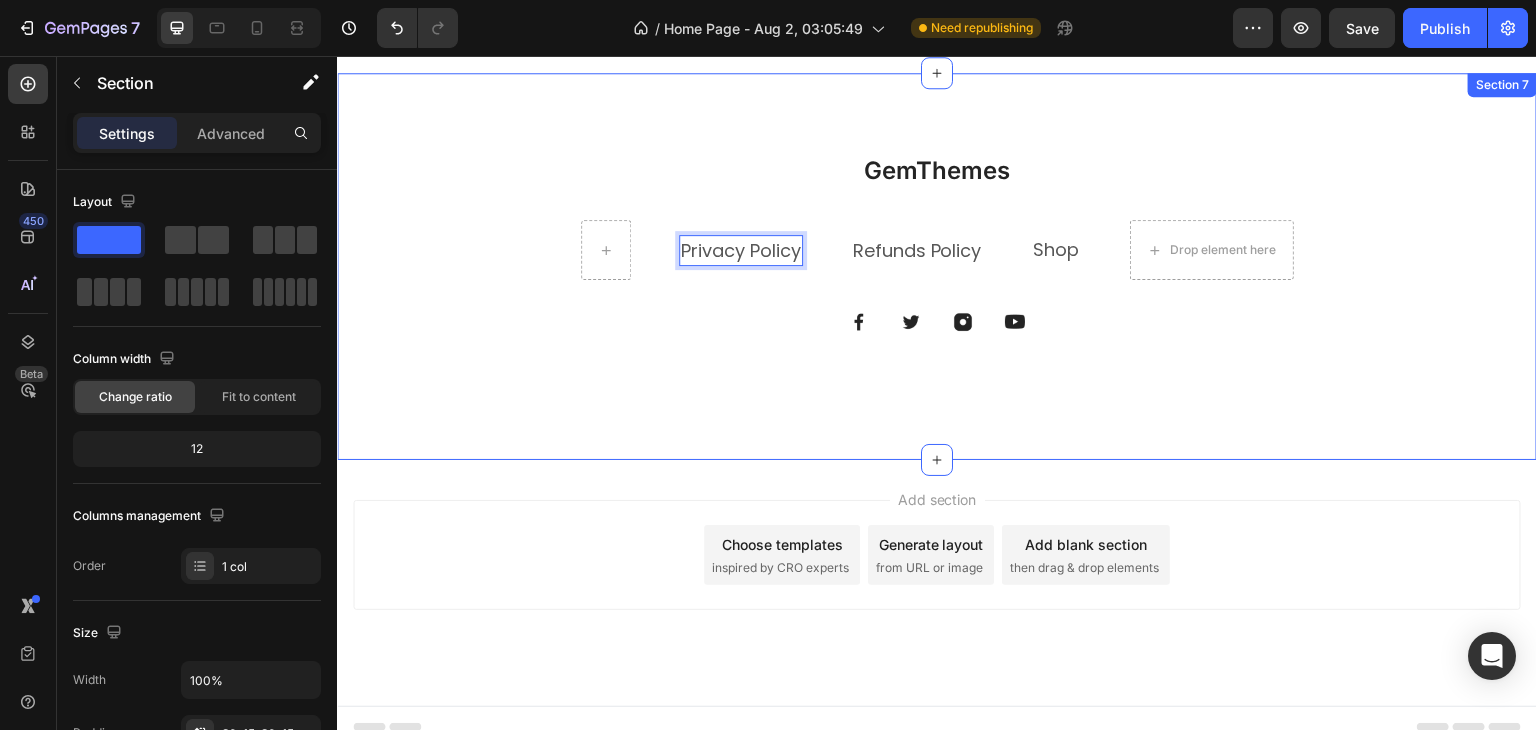 click on "GemThemes Heading
Privacy Policy Text block   0 Refunds Policy Text block Shop Text Block
Drop element here Row Image Image Image Image Row Row Section 7" at bounding box center (937, 266) 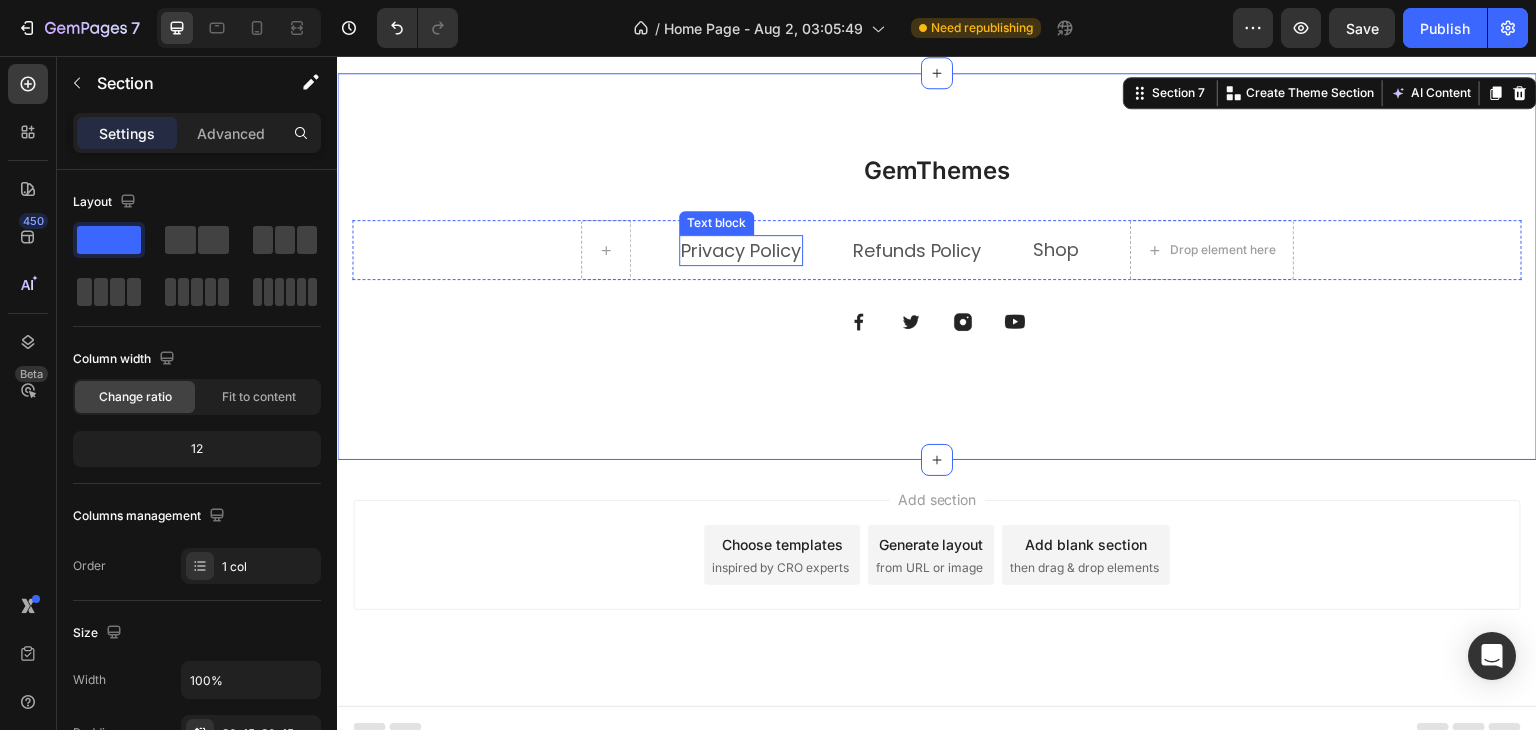 click on "Privacy Policy" at bounding box center [741, 250] 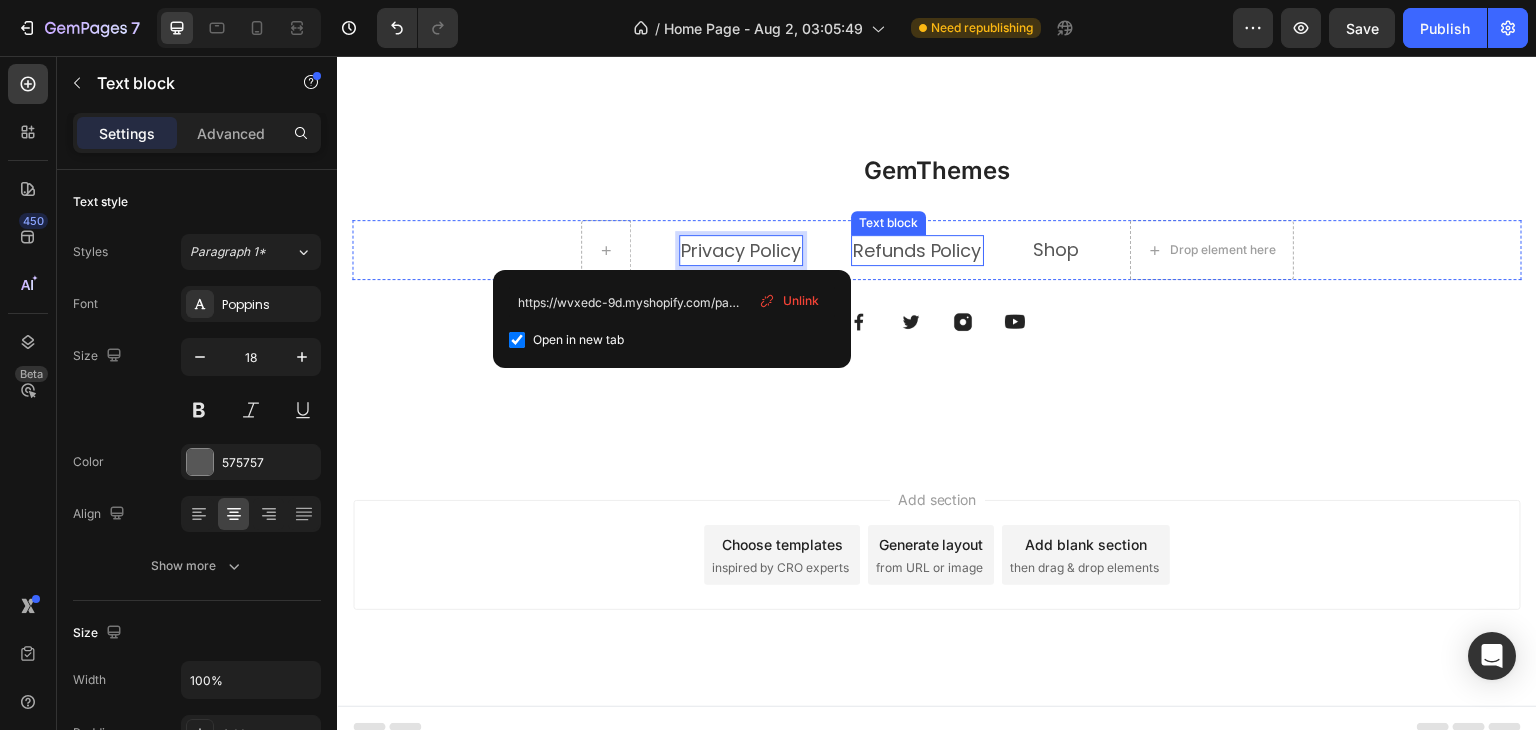 click on "Refunds Policy" at bounding box center [917, 250] 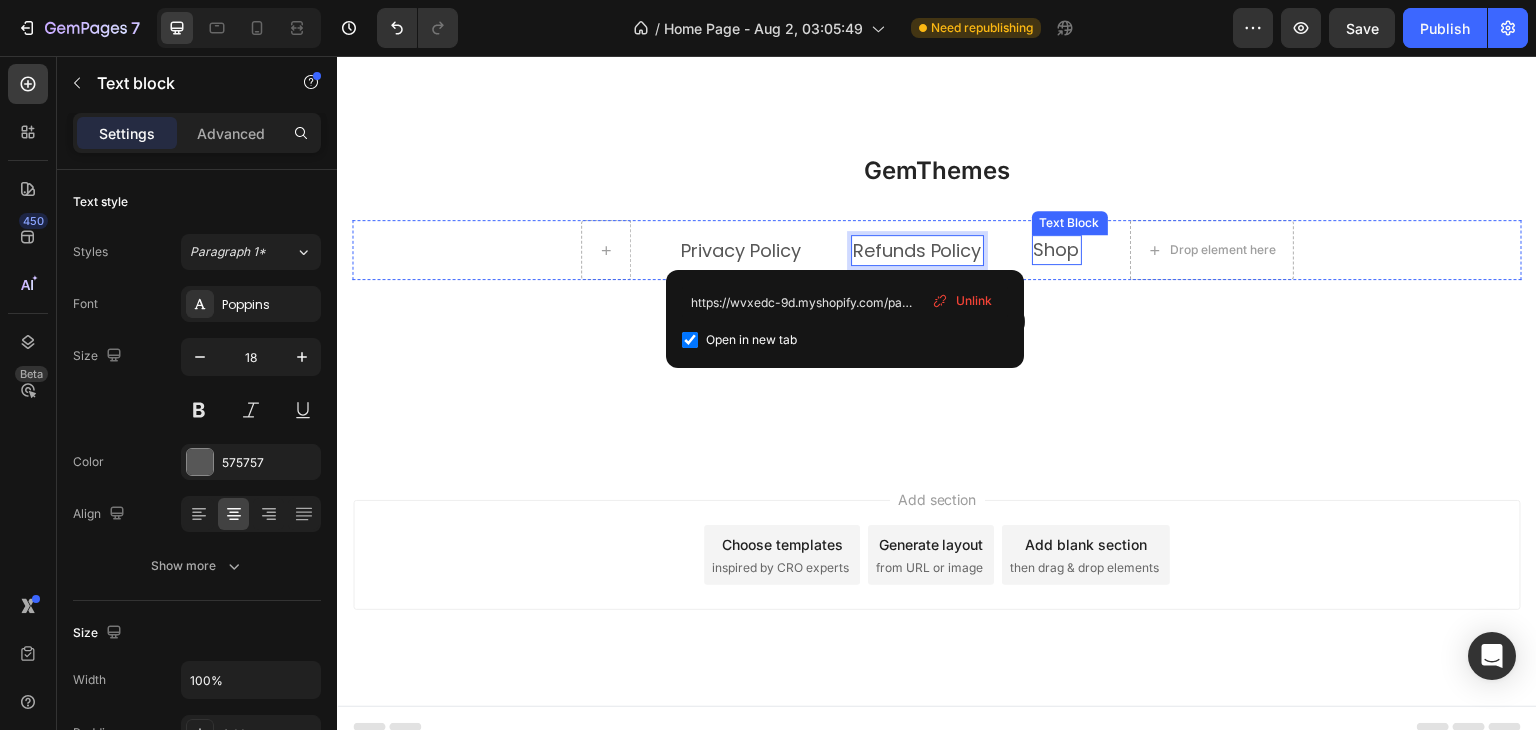 click on "Shop" at bounding box center (1057, 249) 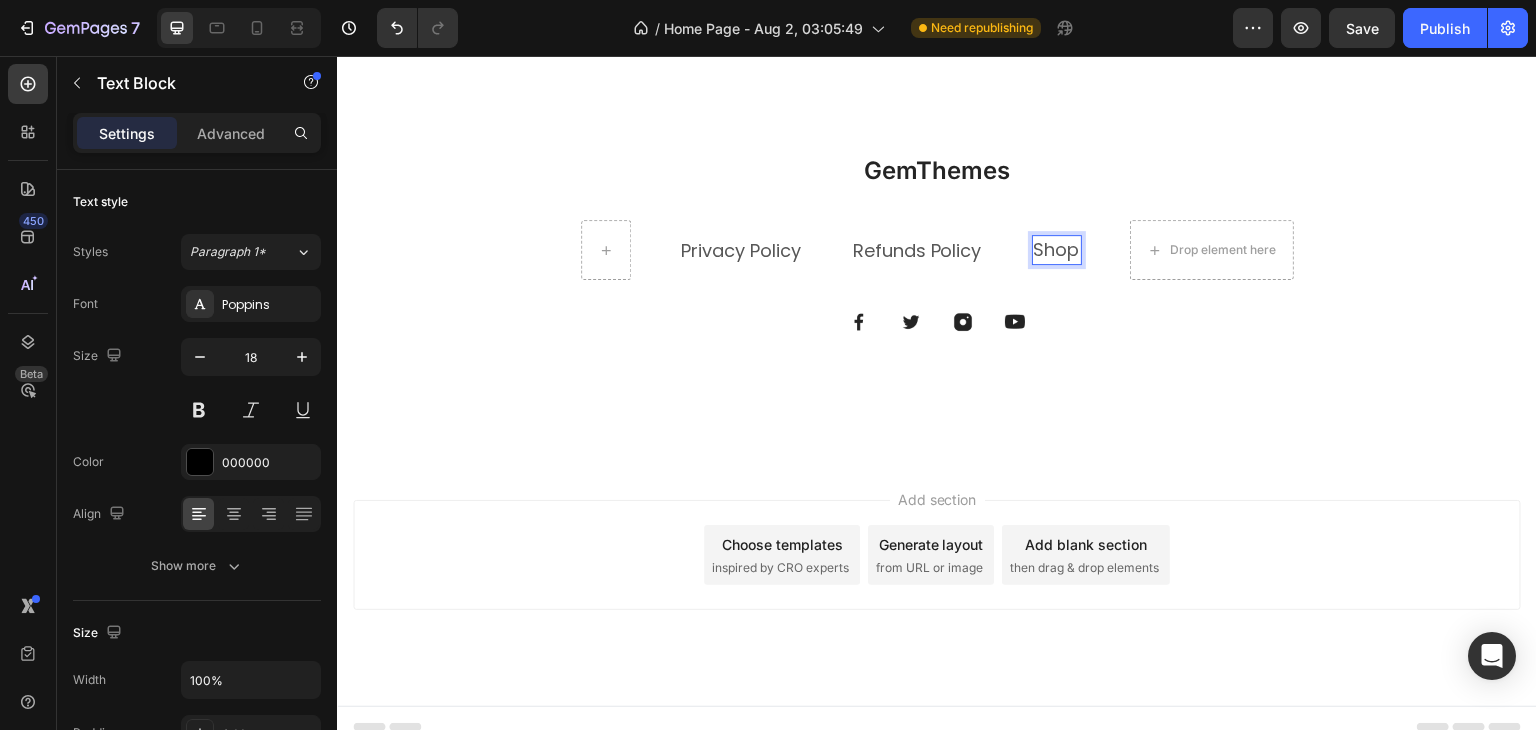 click on "GemThemes Heading
Privacy Policy Text block Refunds Policy Text block Shop Text Block   0
Drop element here Row Image Image Image Image Row" at bounding box center [937, 266] 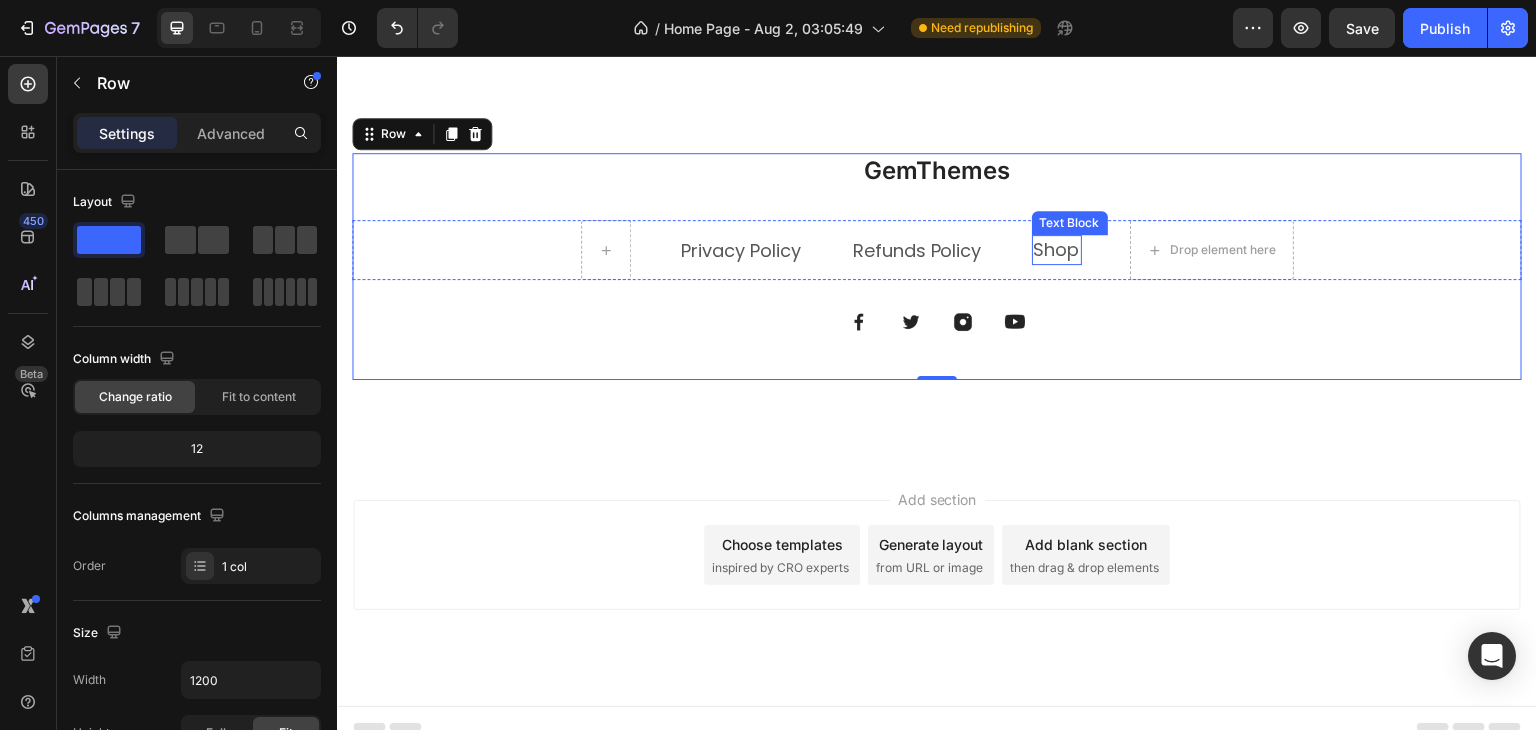 click on "Shop" at bounding box center [1057, 249] 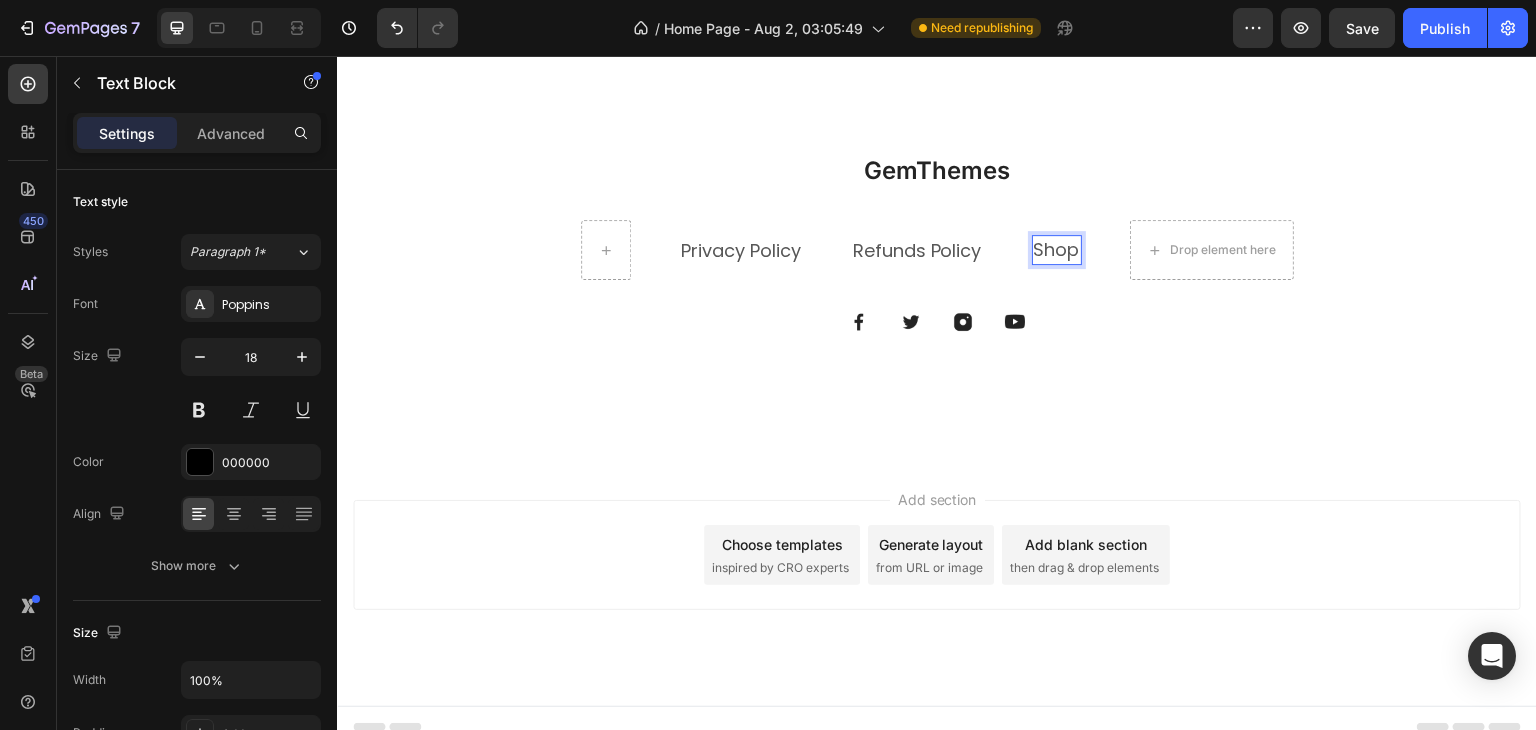 click on "Shop" at bounding box center (1057, 249) 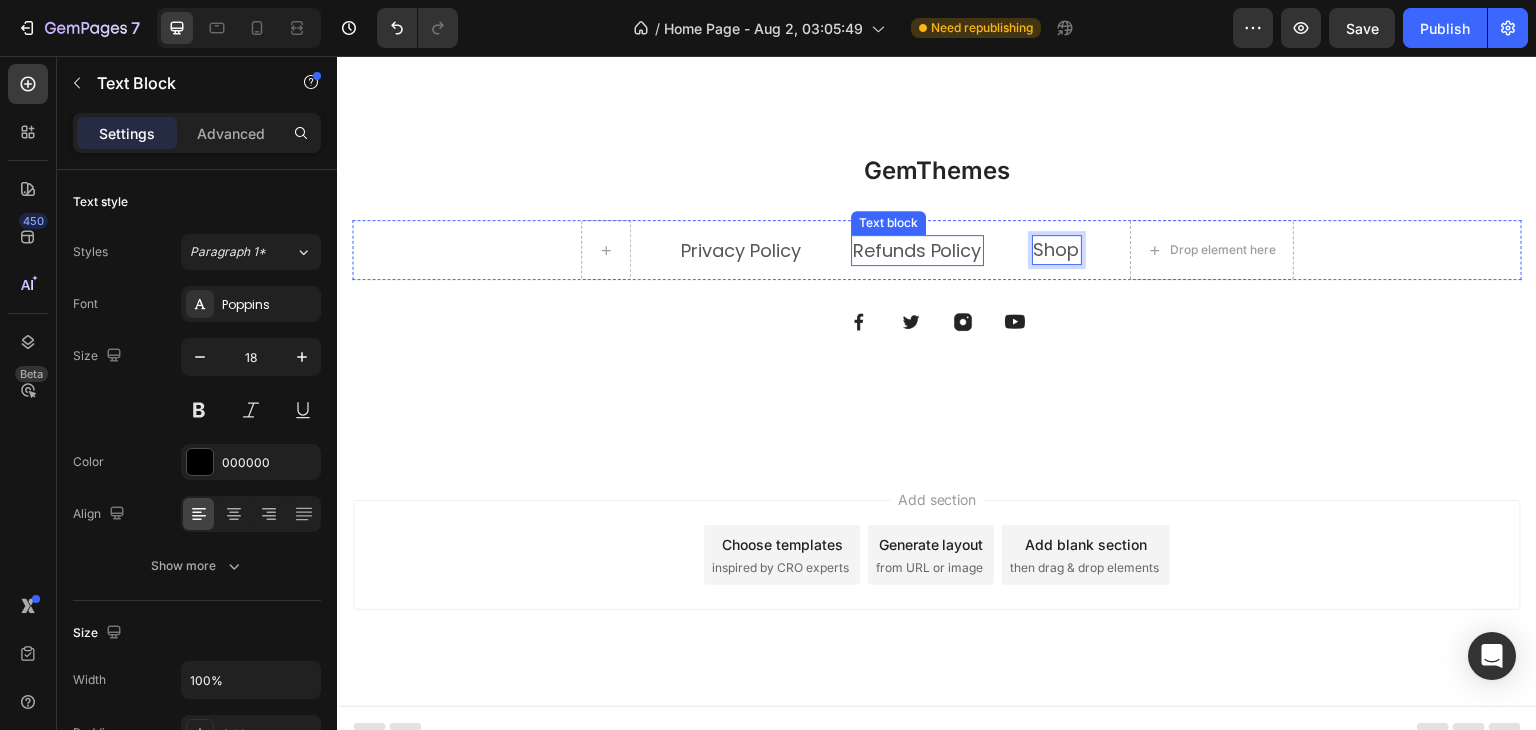click on "Refunds Policy" at bounding box center [917, 250] 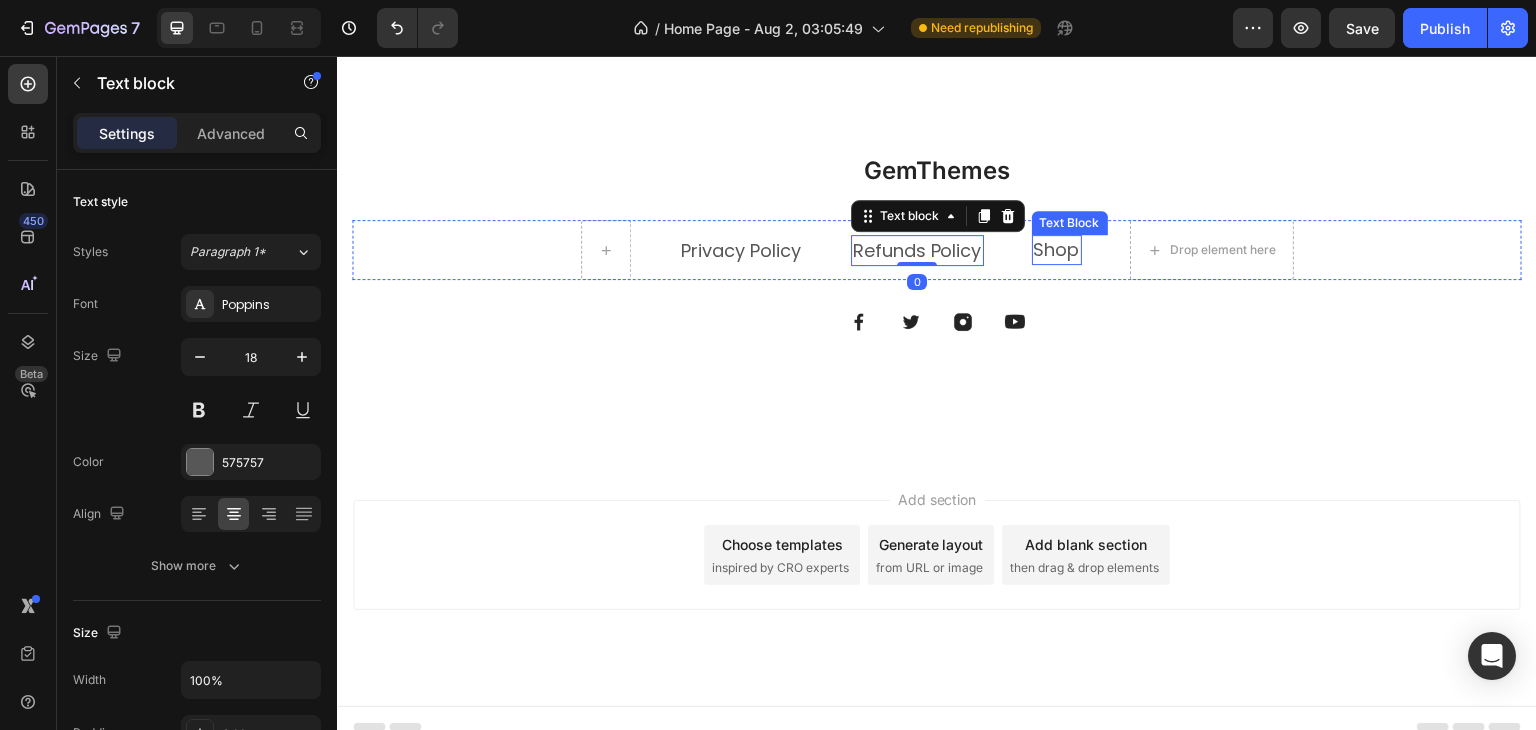 click on "Shop" at bounding box center [1057, 249] 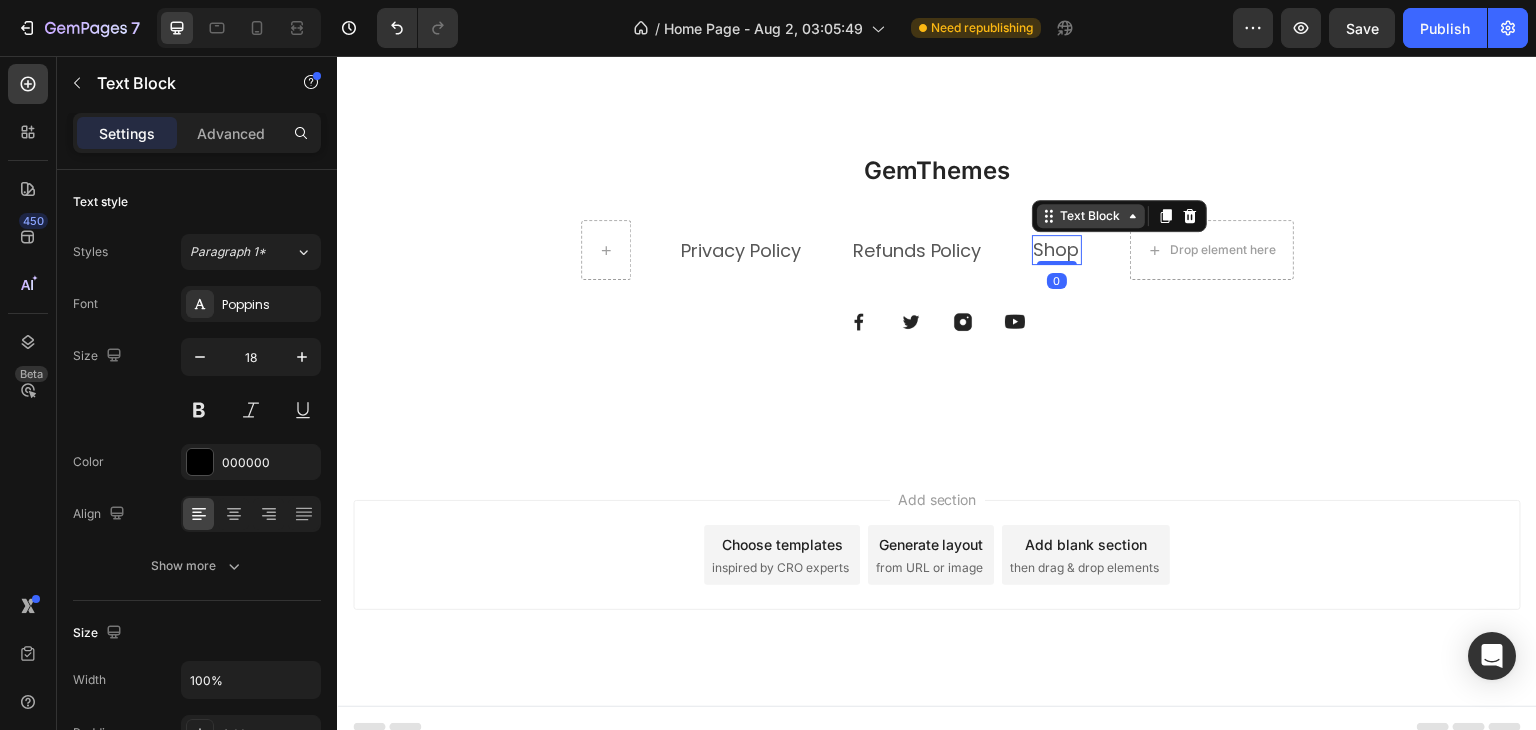 click 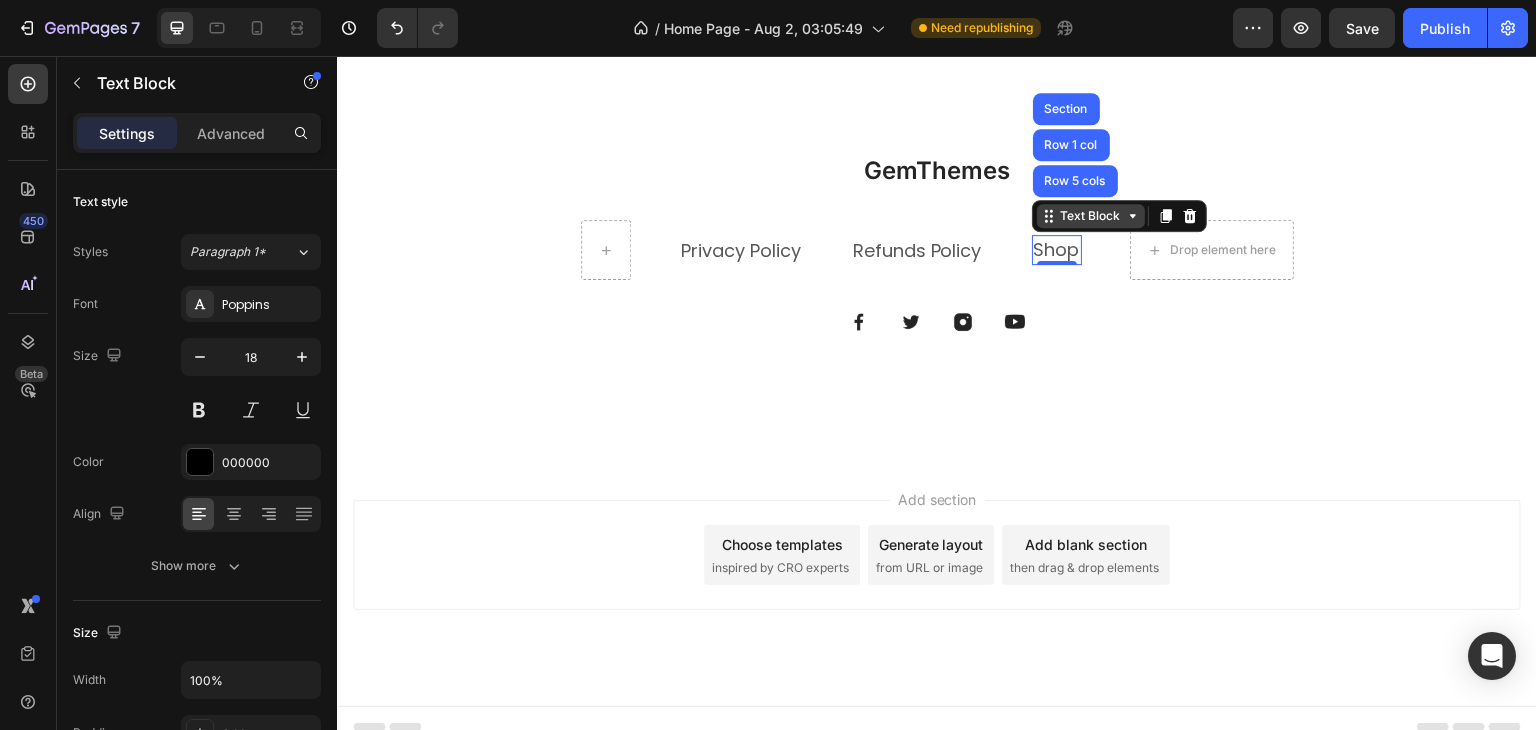 click 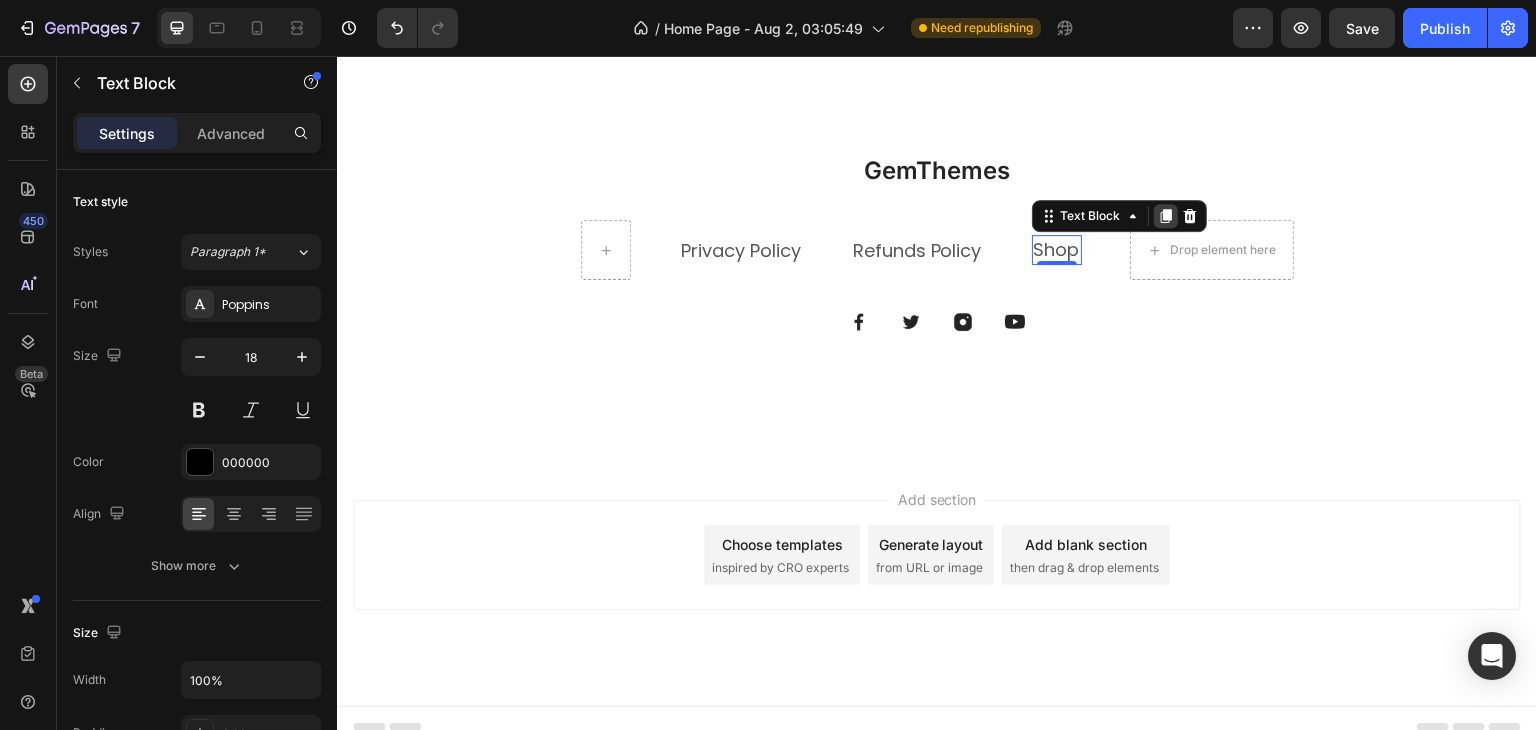 click 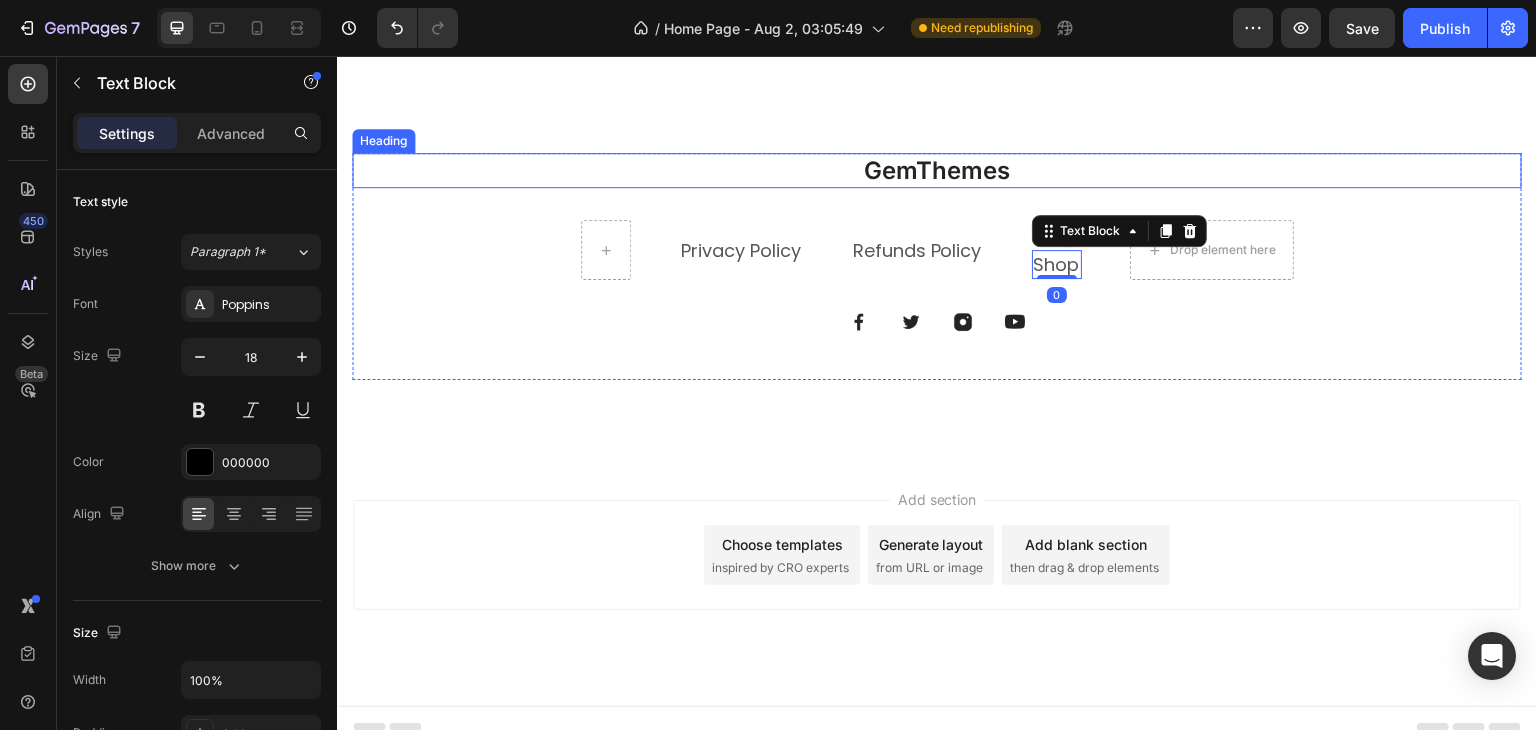 click on "GemThemes" at bounding box center [937, 170] 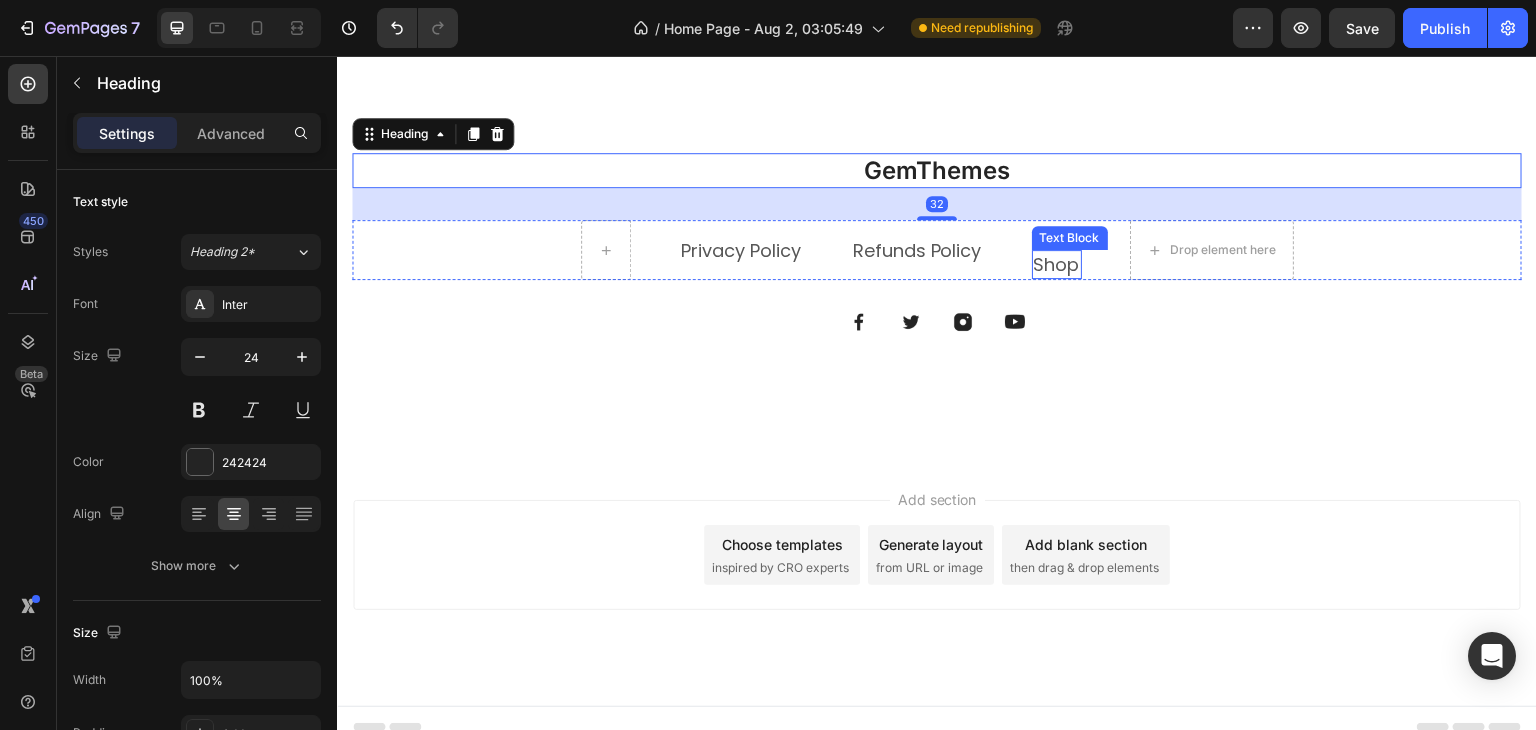 click on "Shop" at bounding box center (1057, 264) 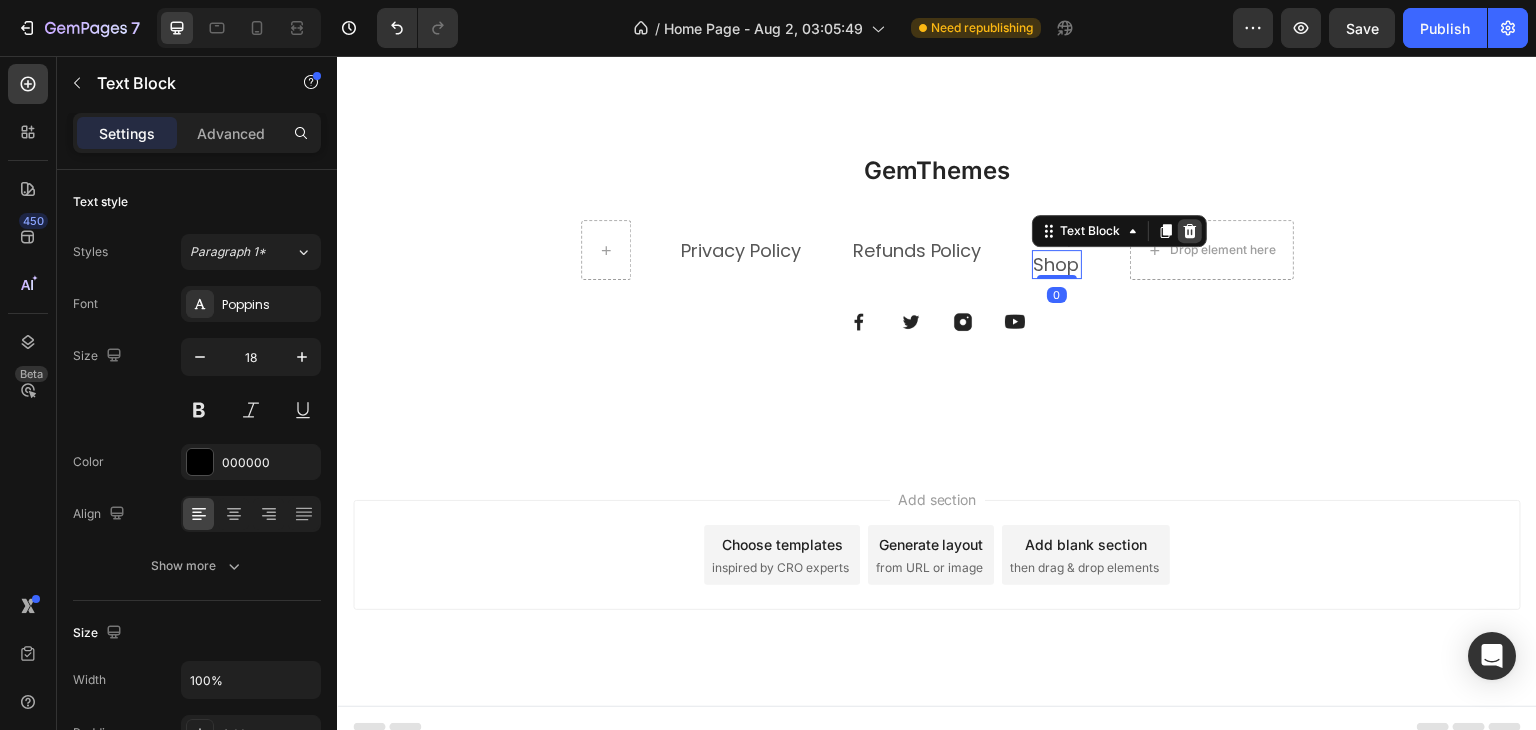 click 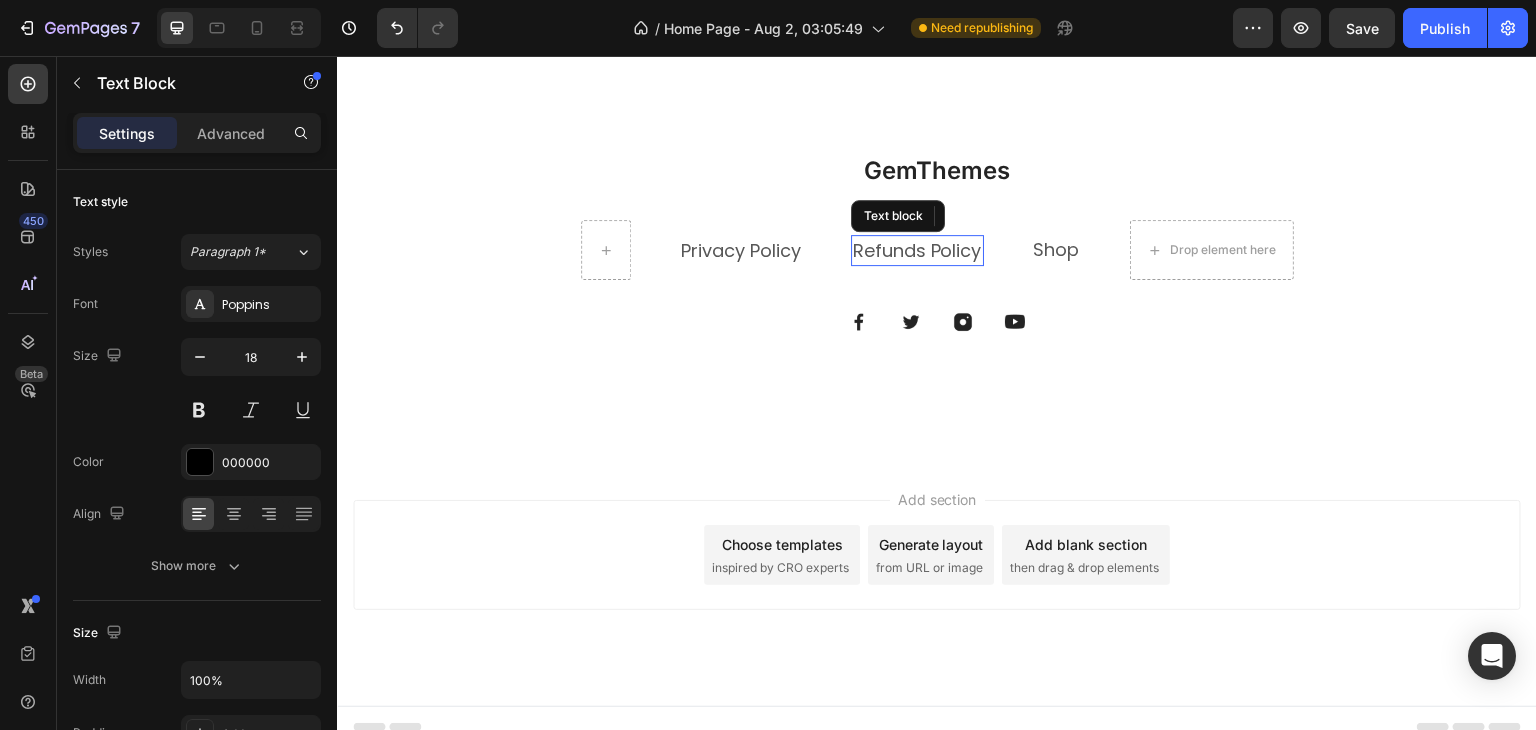 click on "Refunds Policy" at bounding box center (917, 250) 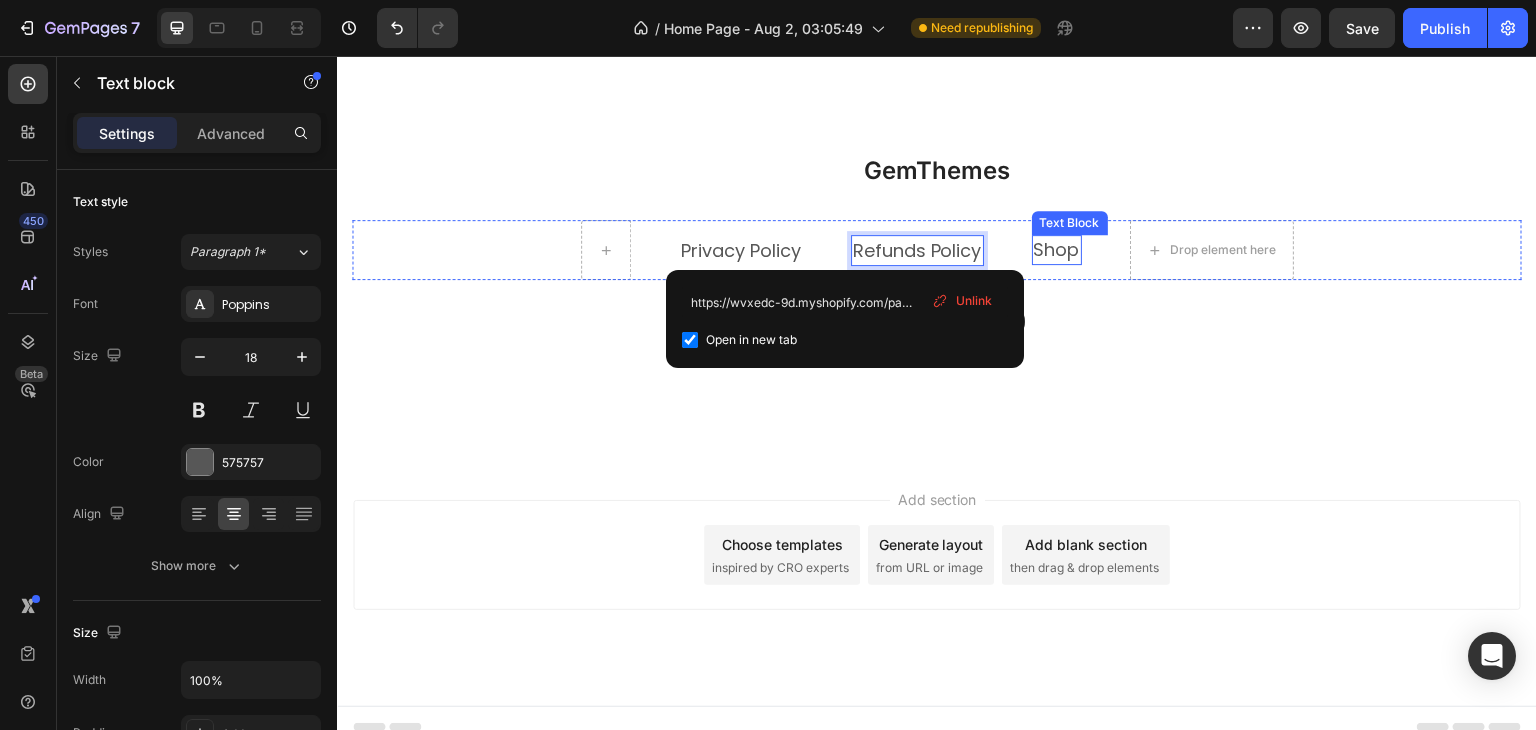 click on "Shop" at bounding box center (1057, 249) 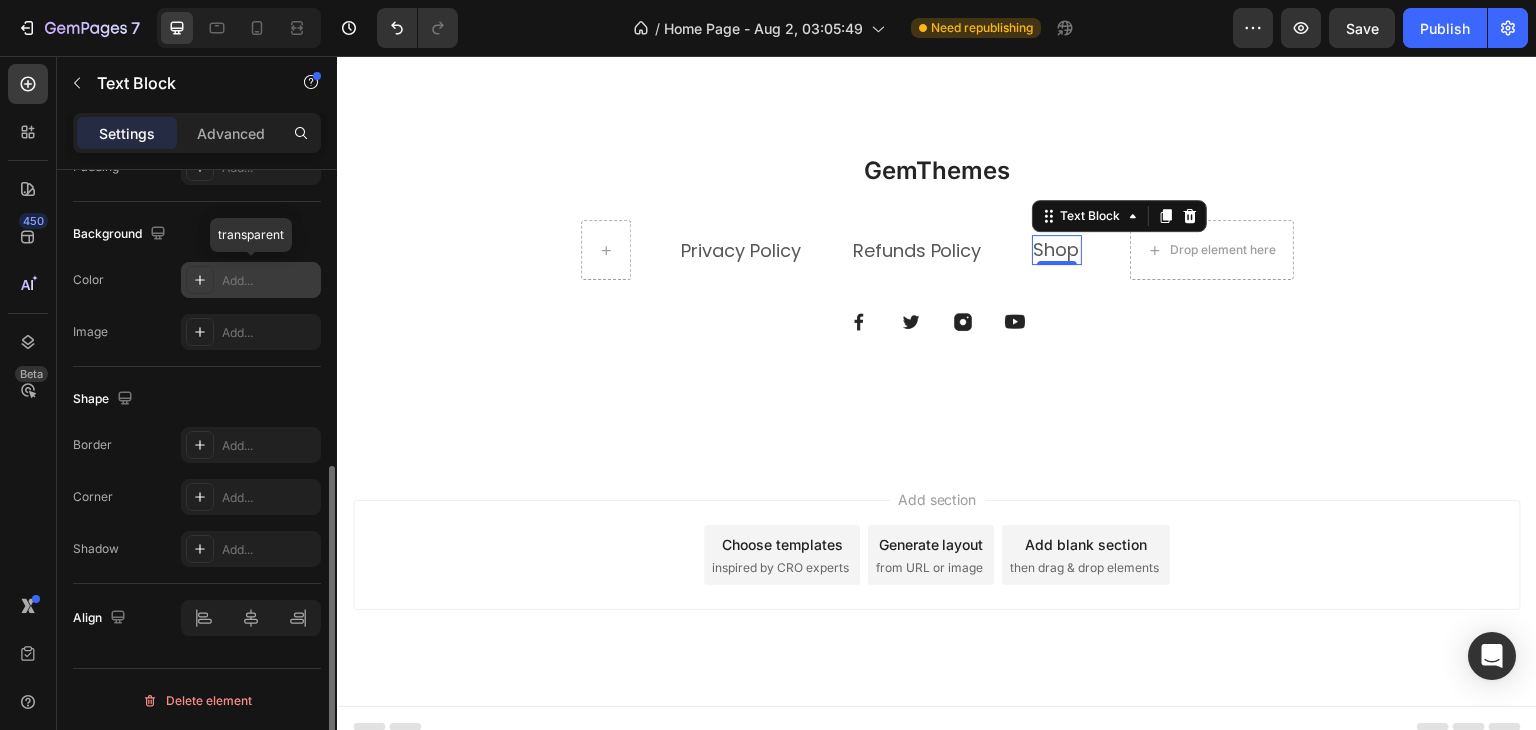 scroll, scrollTop: 166, scrollLeft: 0, axis: vertical 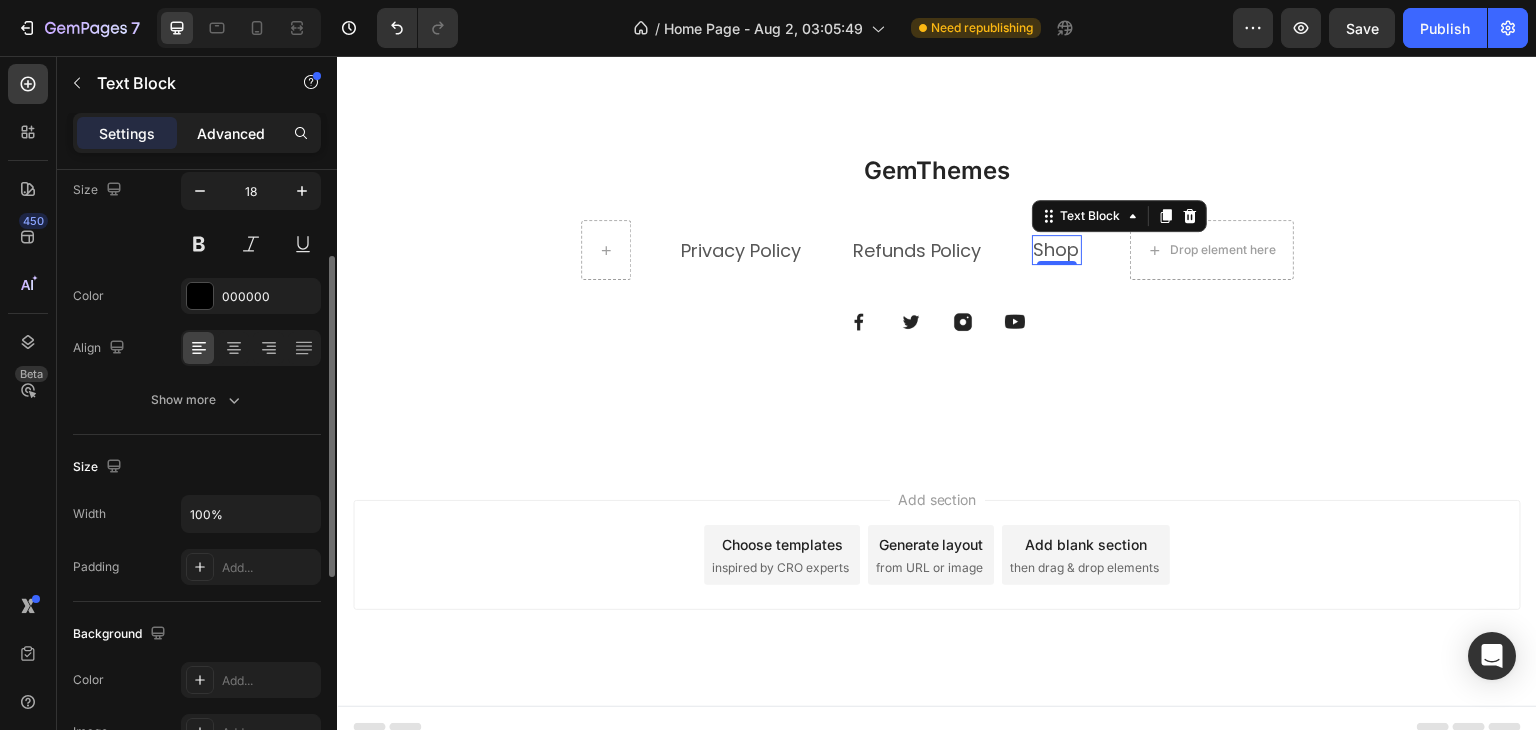 click on "Advanced" at bounding box center (231, 133) 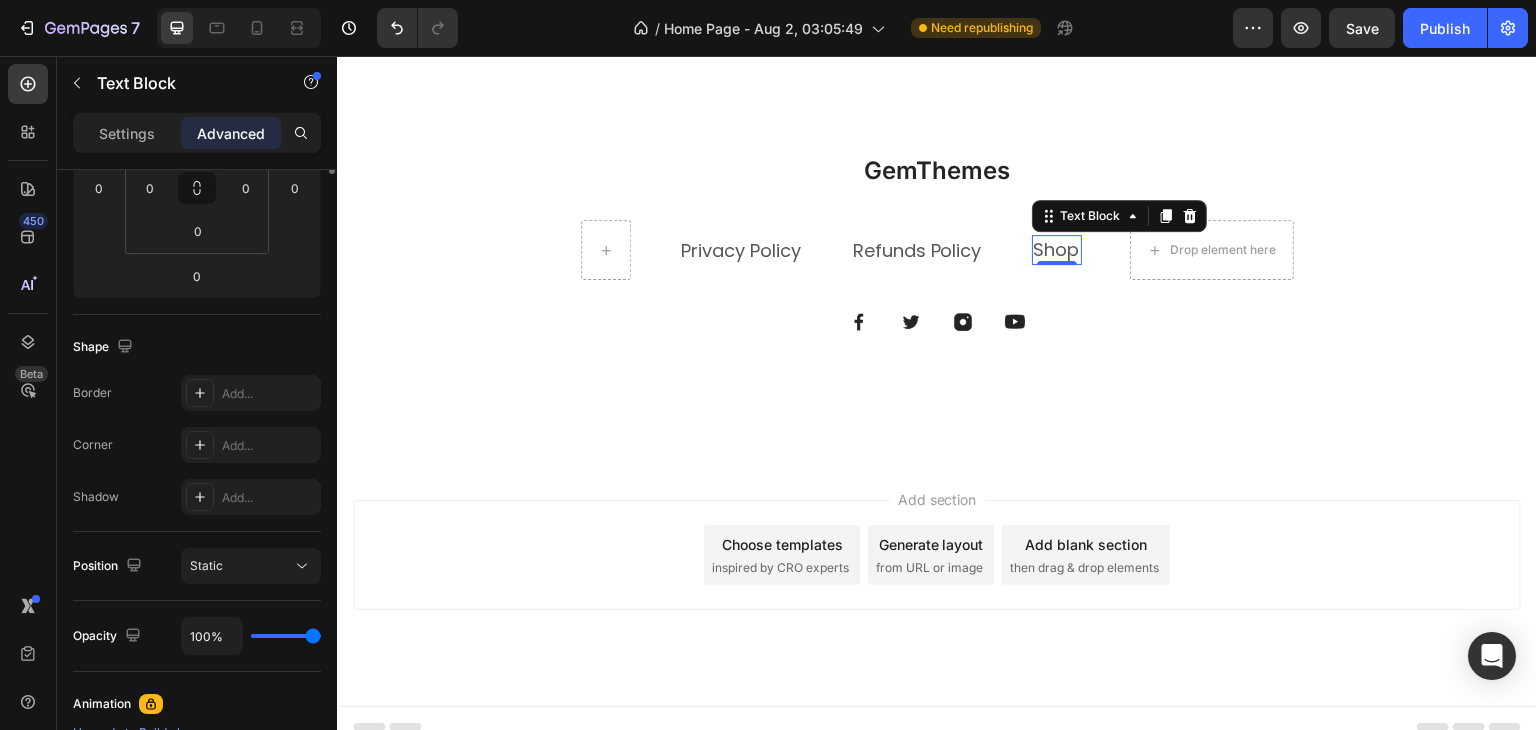 scroll, scrollTop: 0, scrollLeft: 0, axis: both 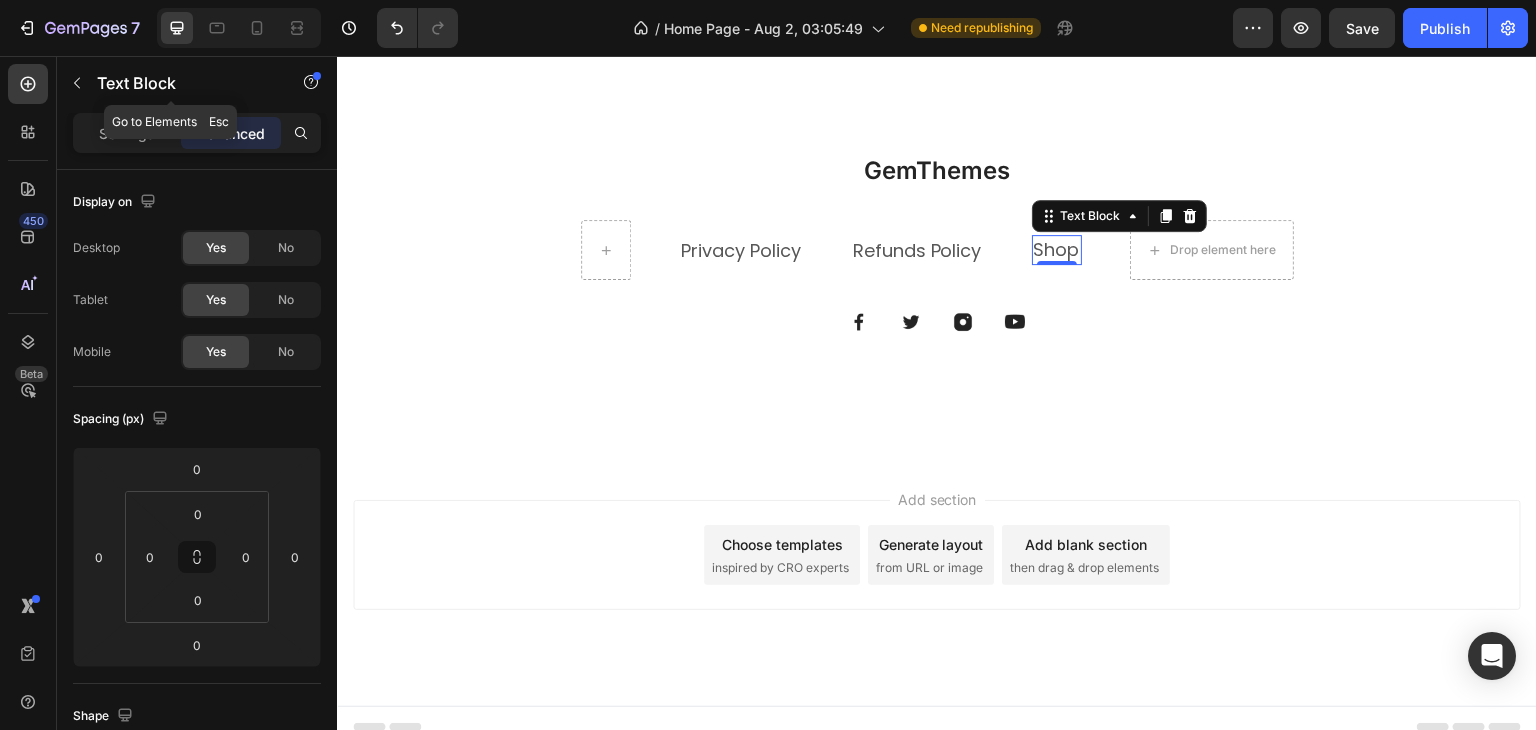 click 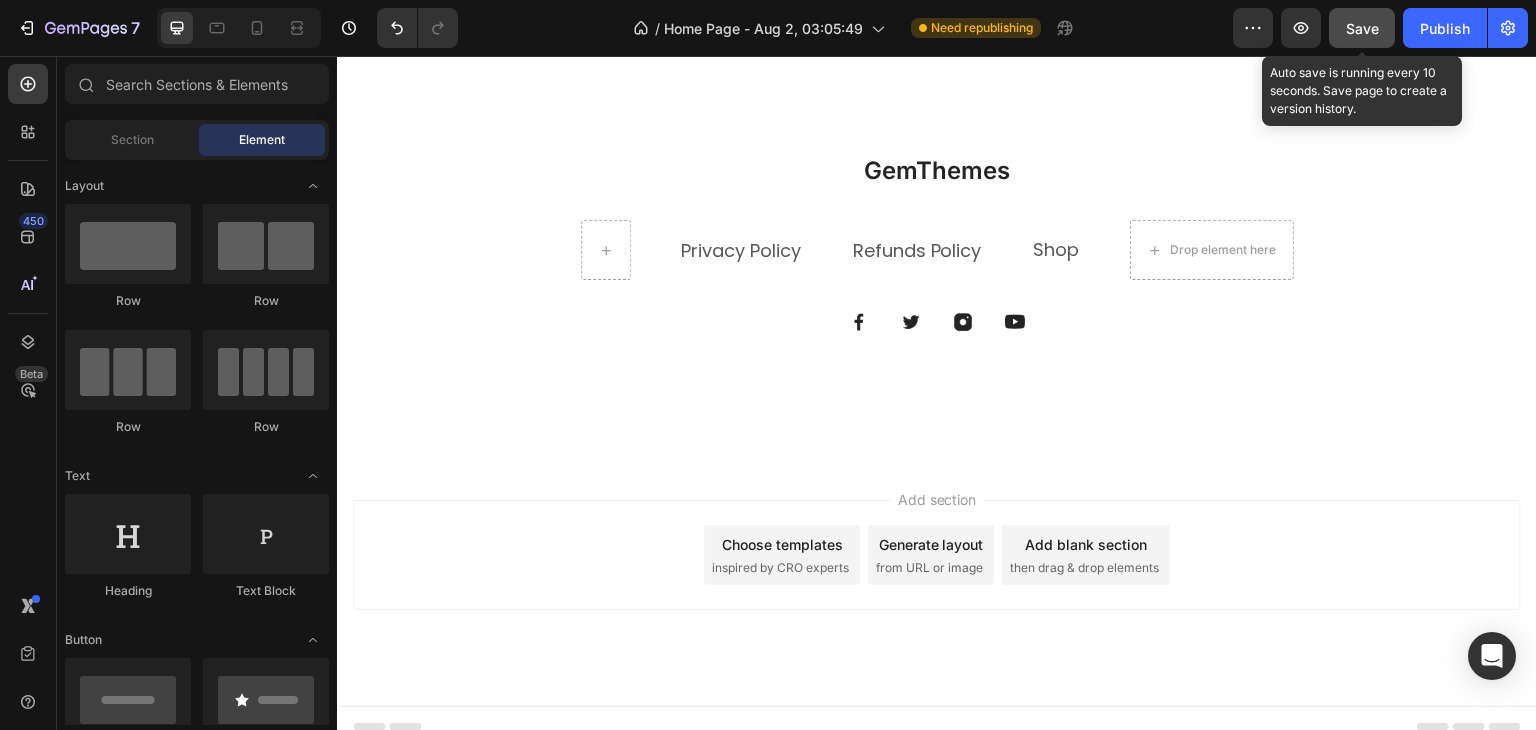 click on "Save" 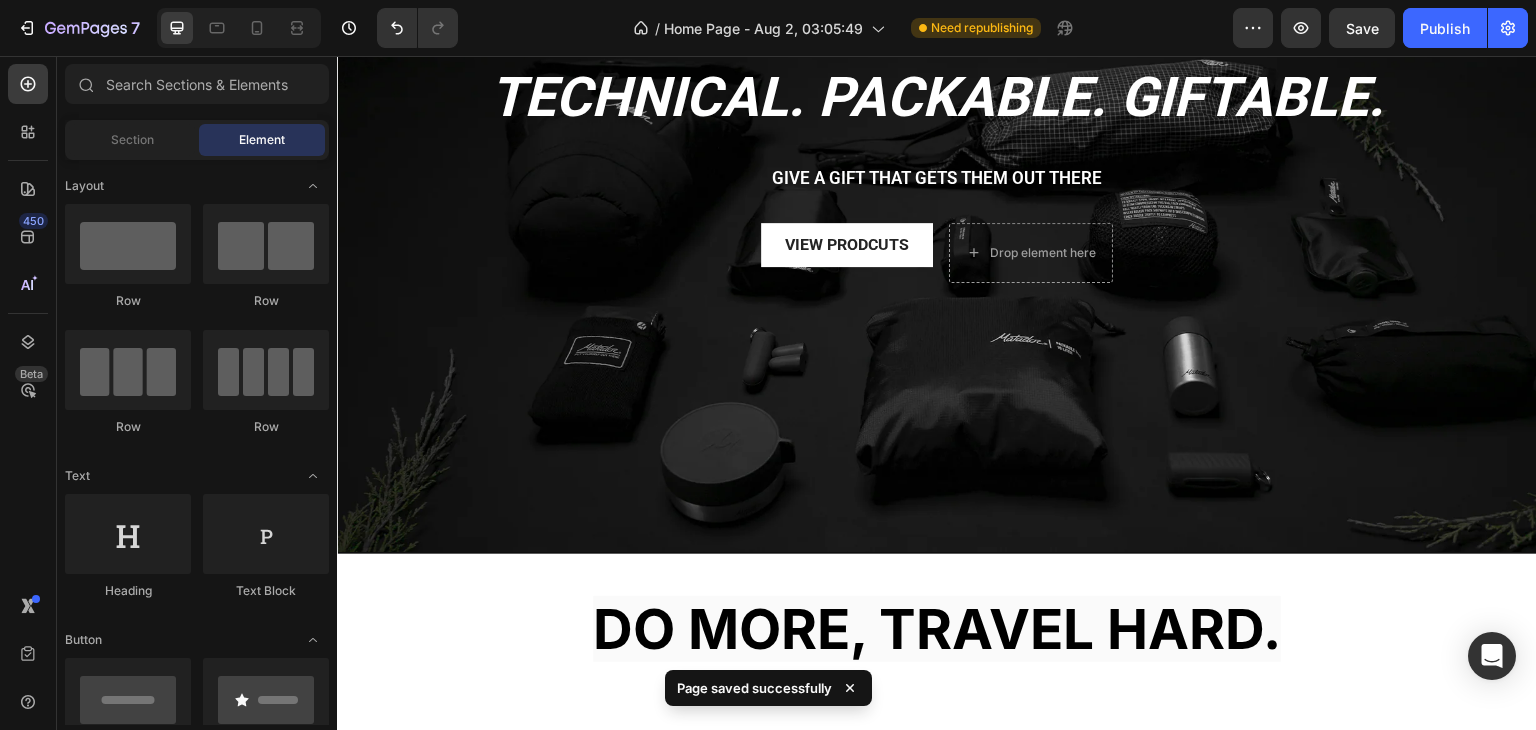 scroll, scrollTop: 0, scrollLeft: 0, axis: both 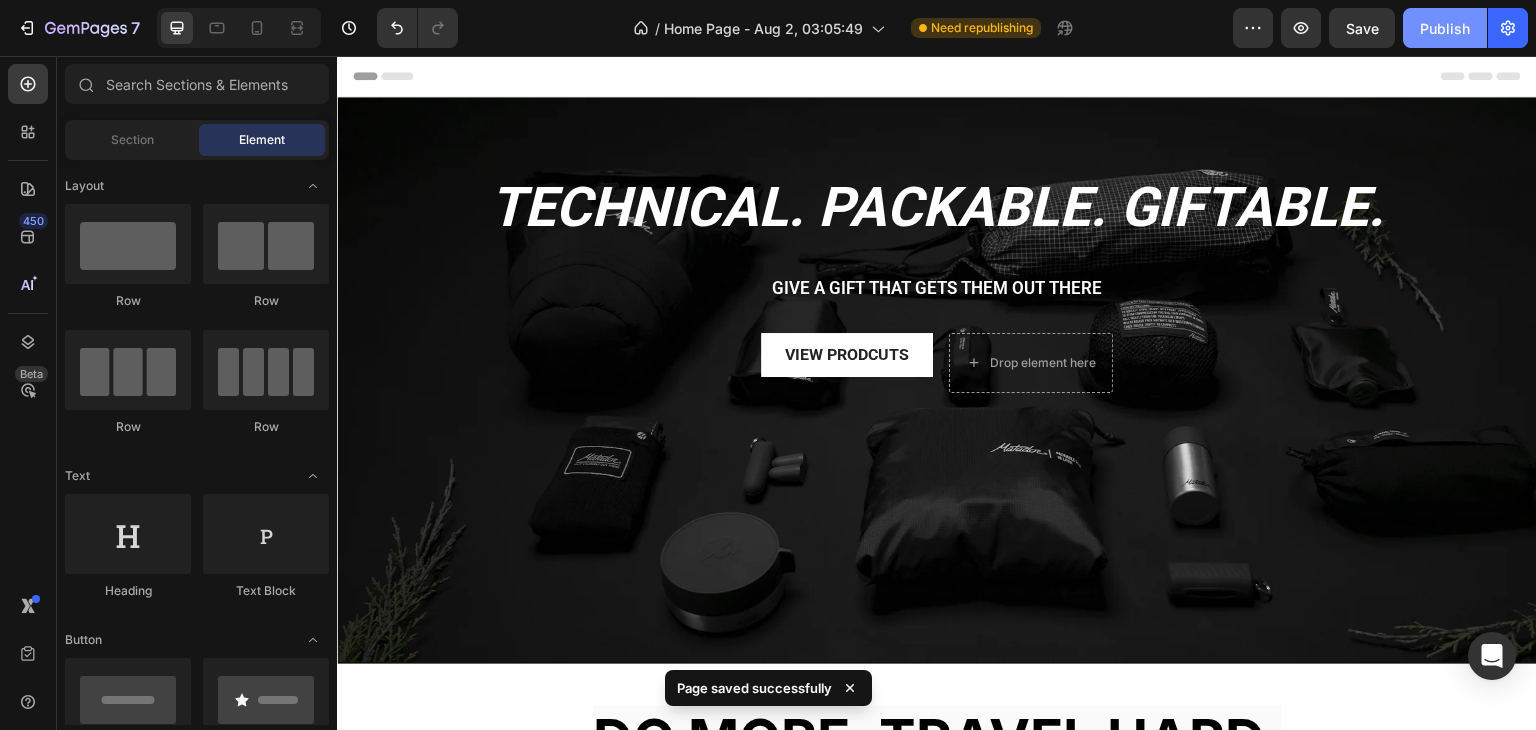 click on "Publish" at bounding box center (1445, 28) 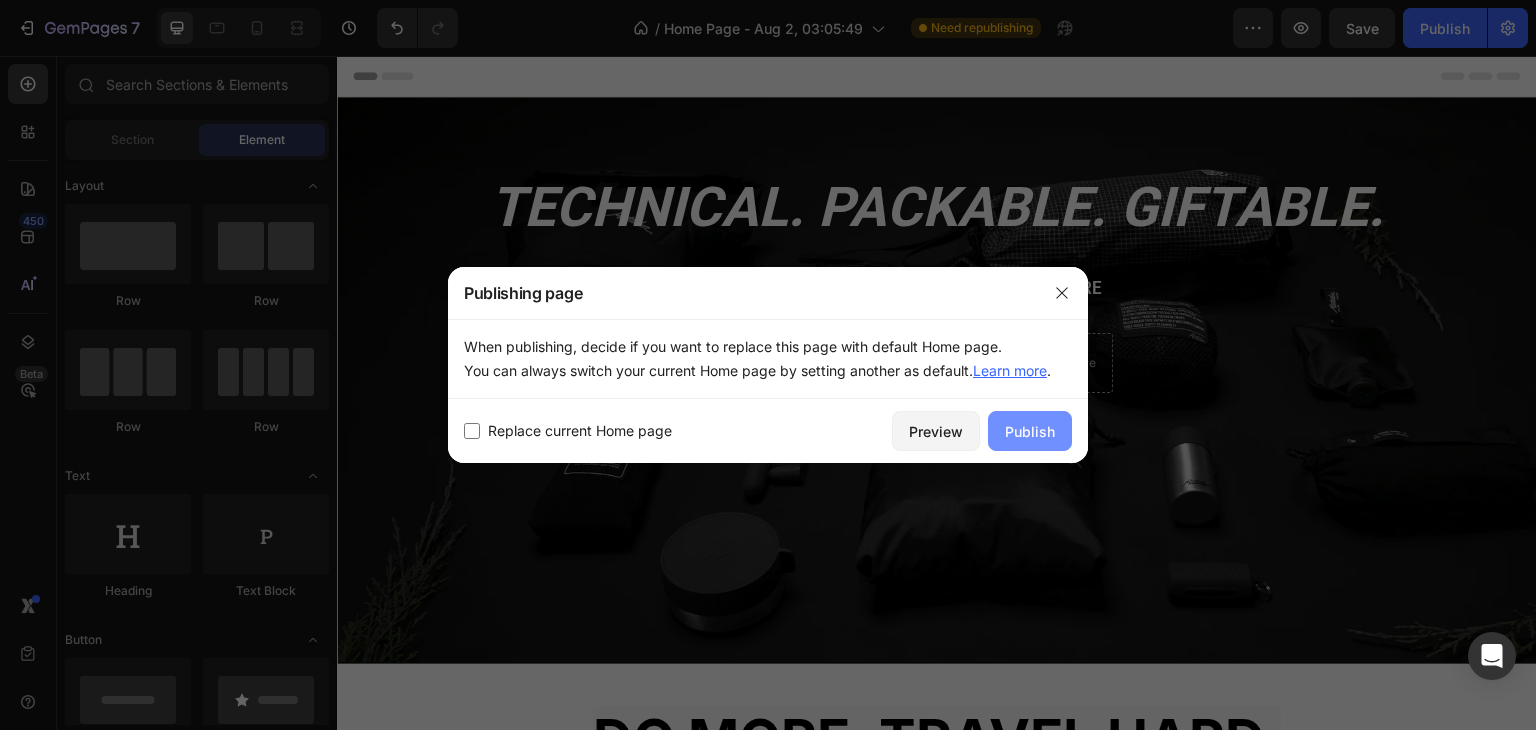 click on "Publish" at bounding box center [1030, 431] 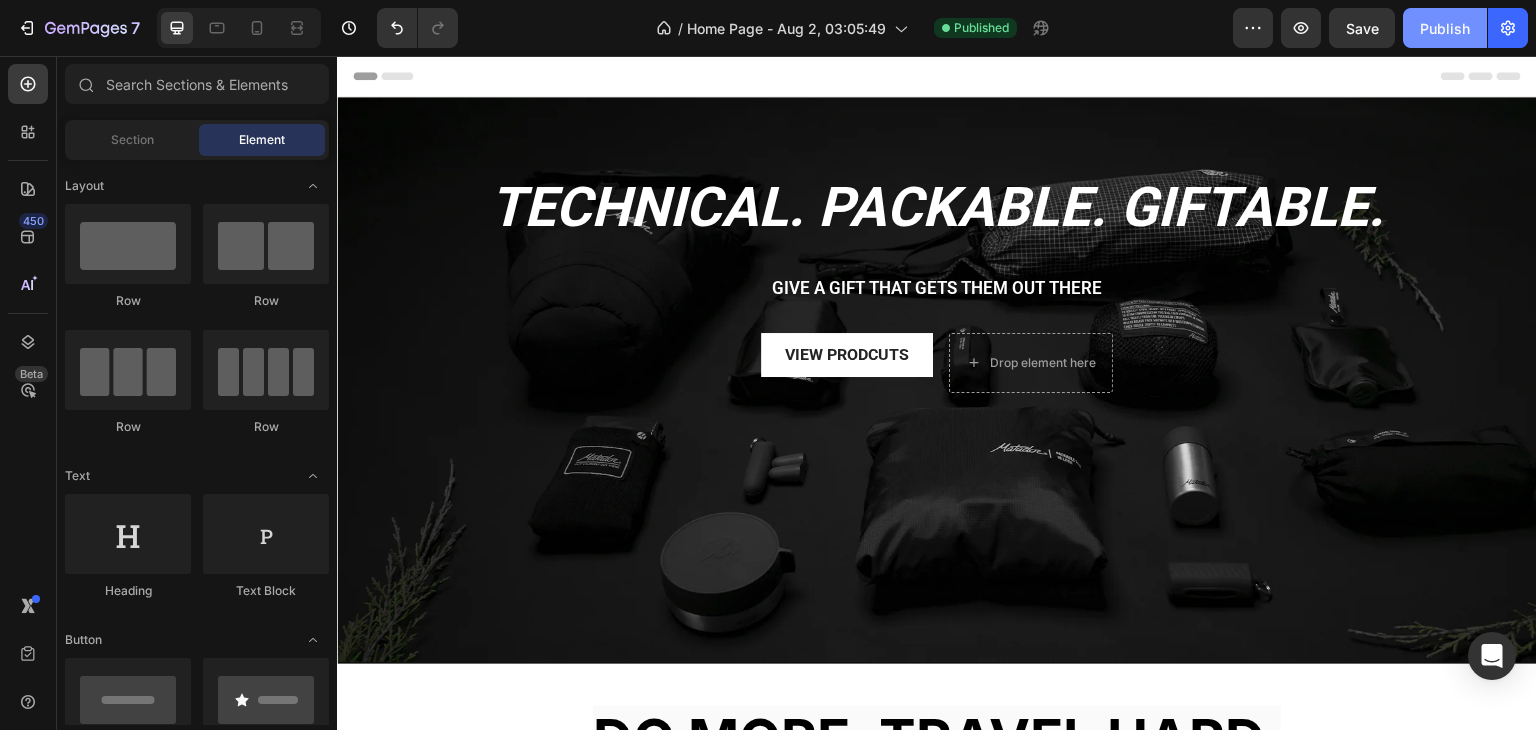 click on "Publish" at bounding box center (1445, 28) 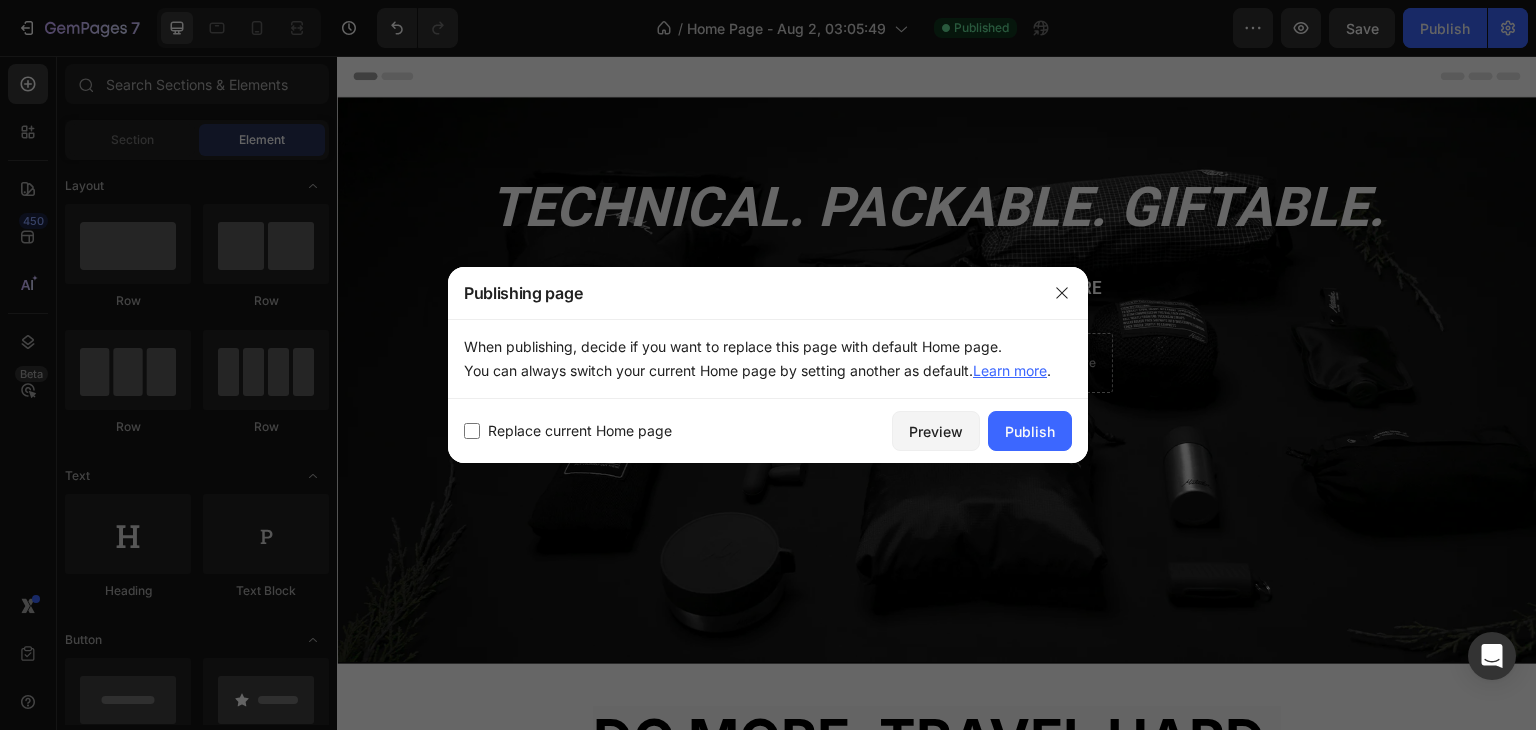 click on "Replace current Home page" at bounding box center (580, 431) 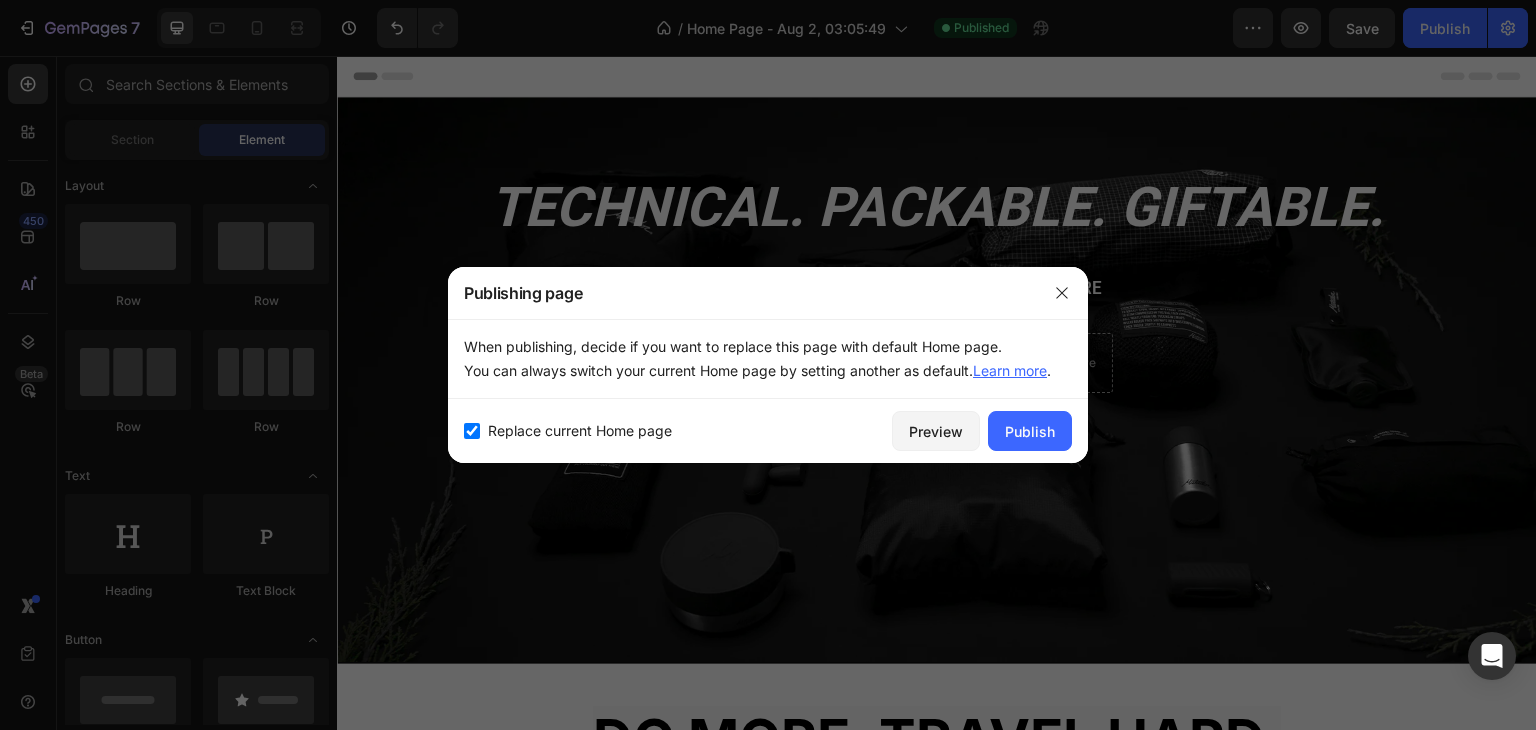 checkbox on "true" 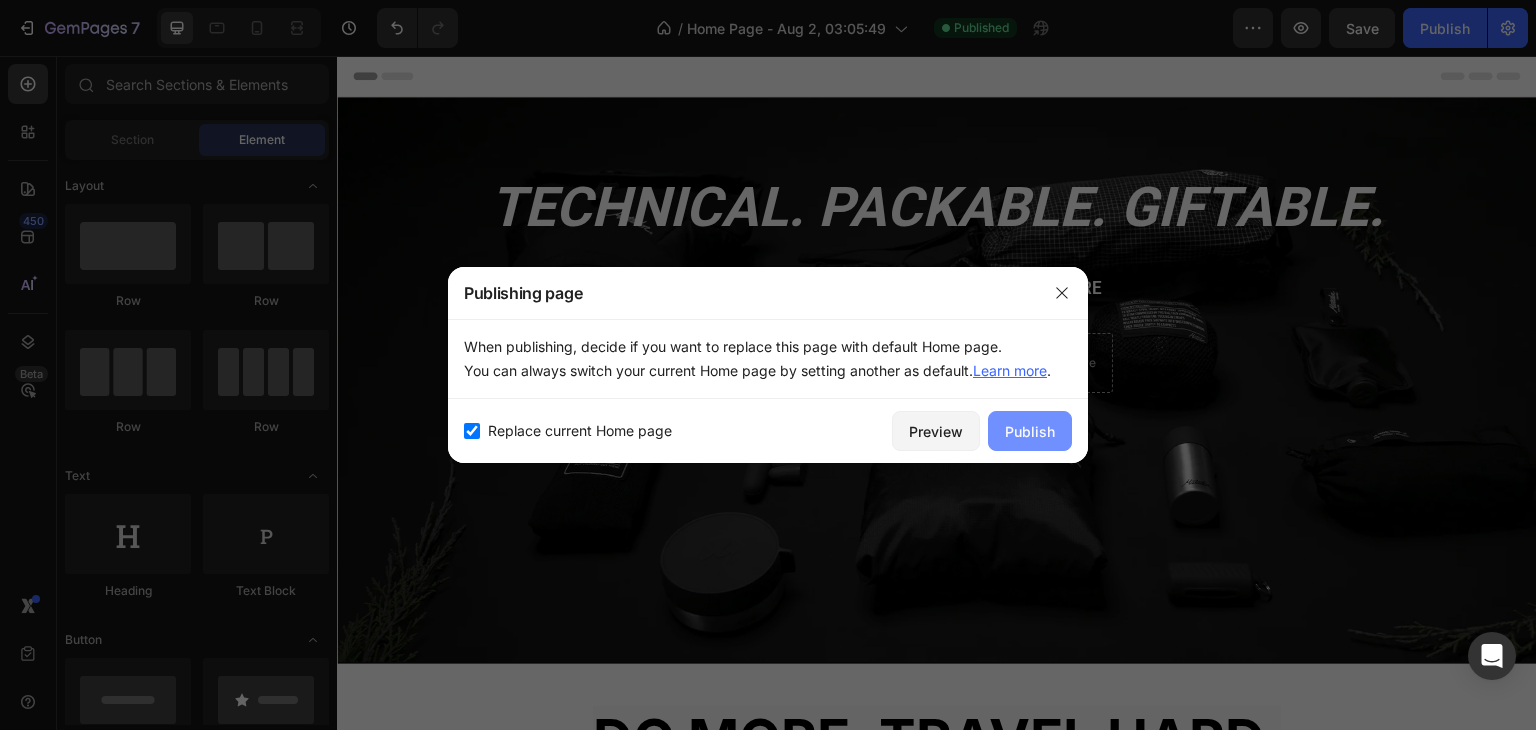 click on "Publish" at bounding box center [1030, 431] 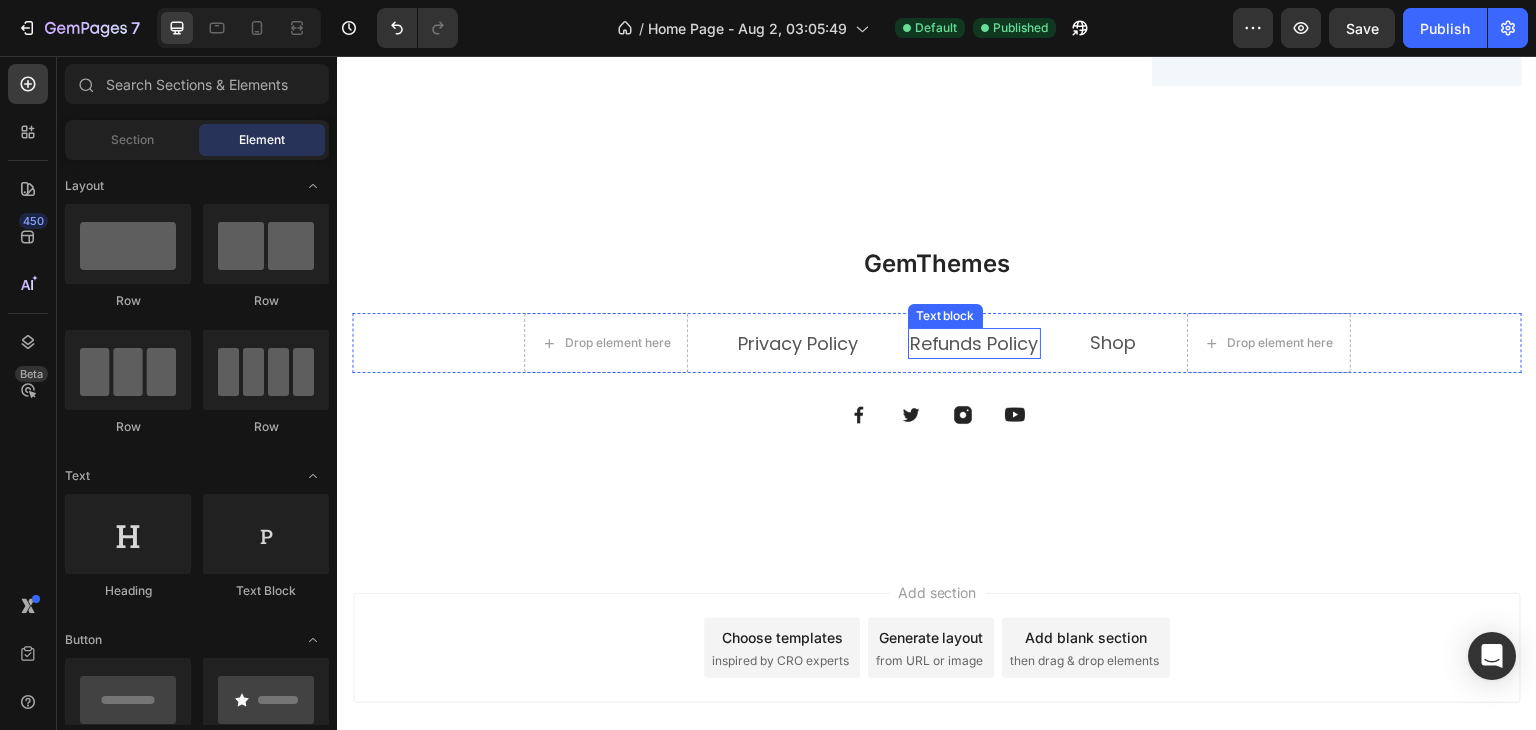 scroll, scrollTop: 2222, scrollLeft: 0, axis: vertical 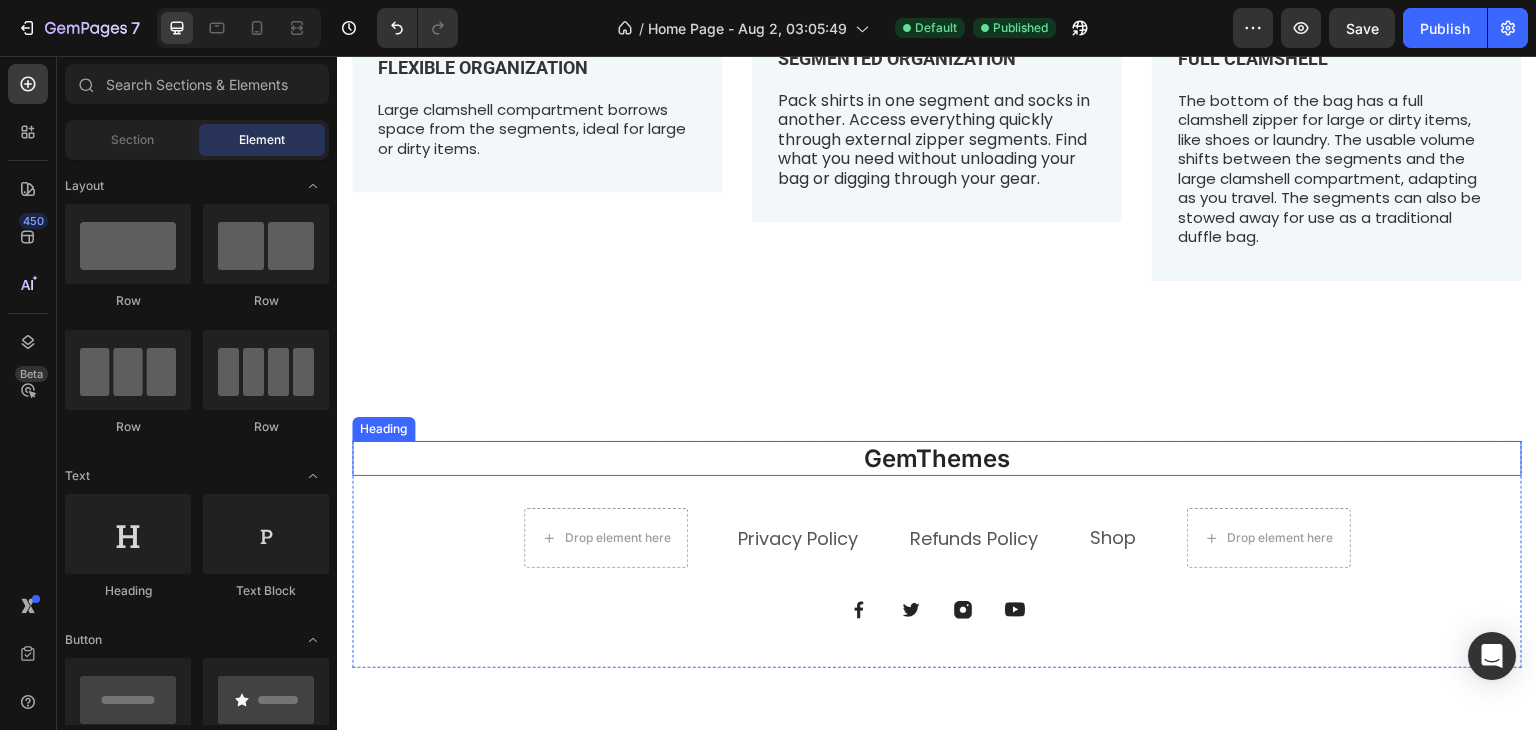 click on "GemThemes" at bounding box center (937, 458) 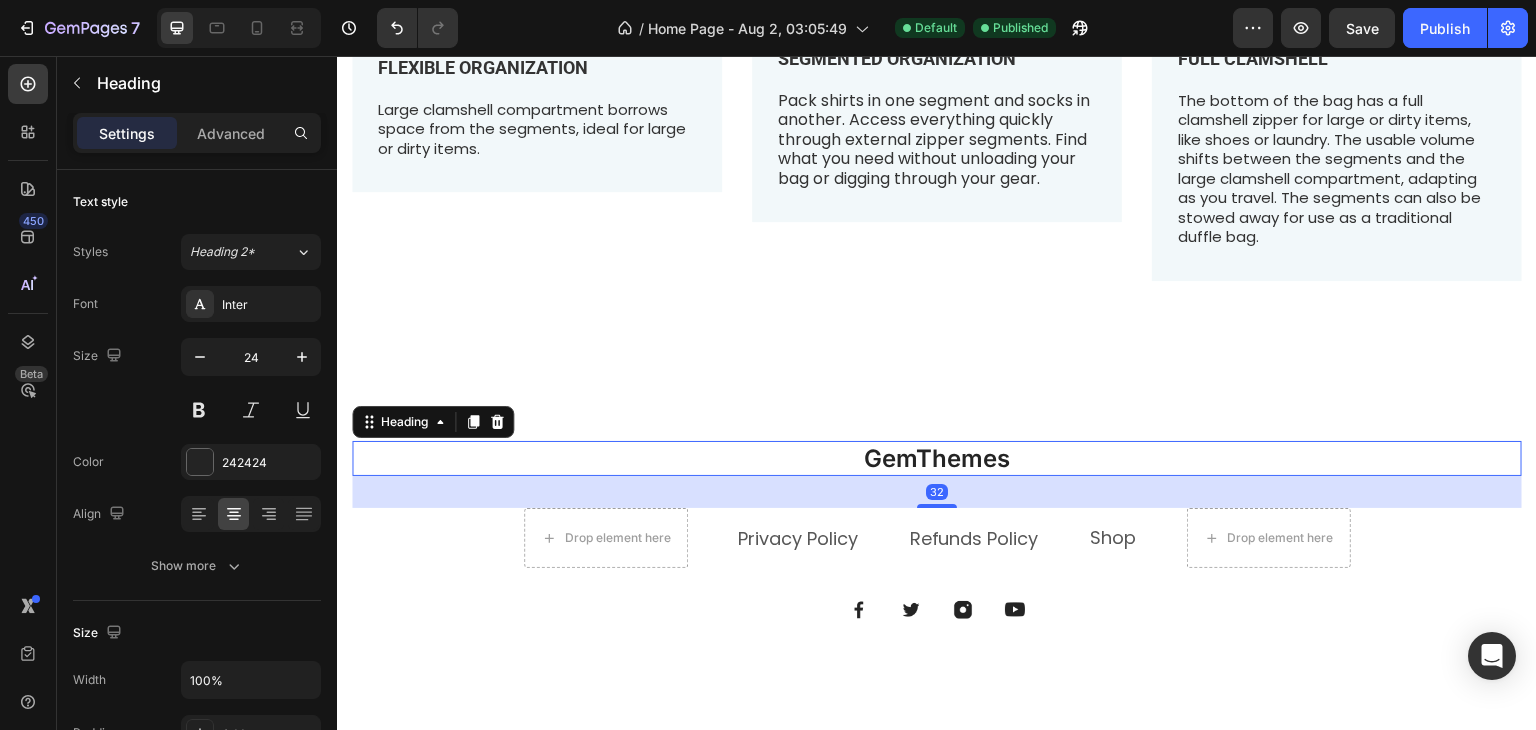 click on "GemThemes" at bounding box center [937, 458] 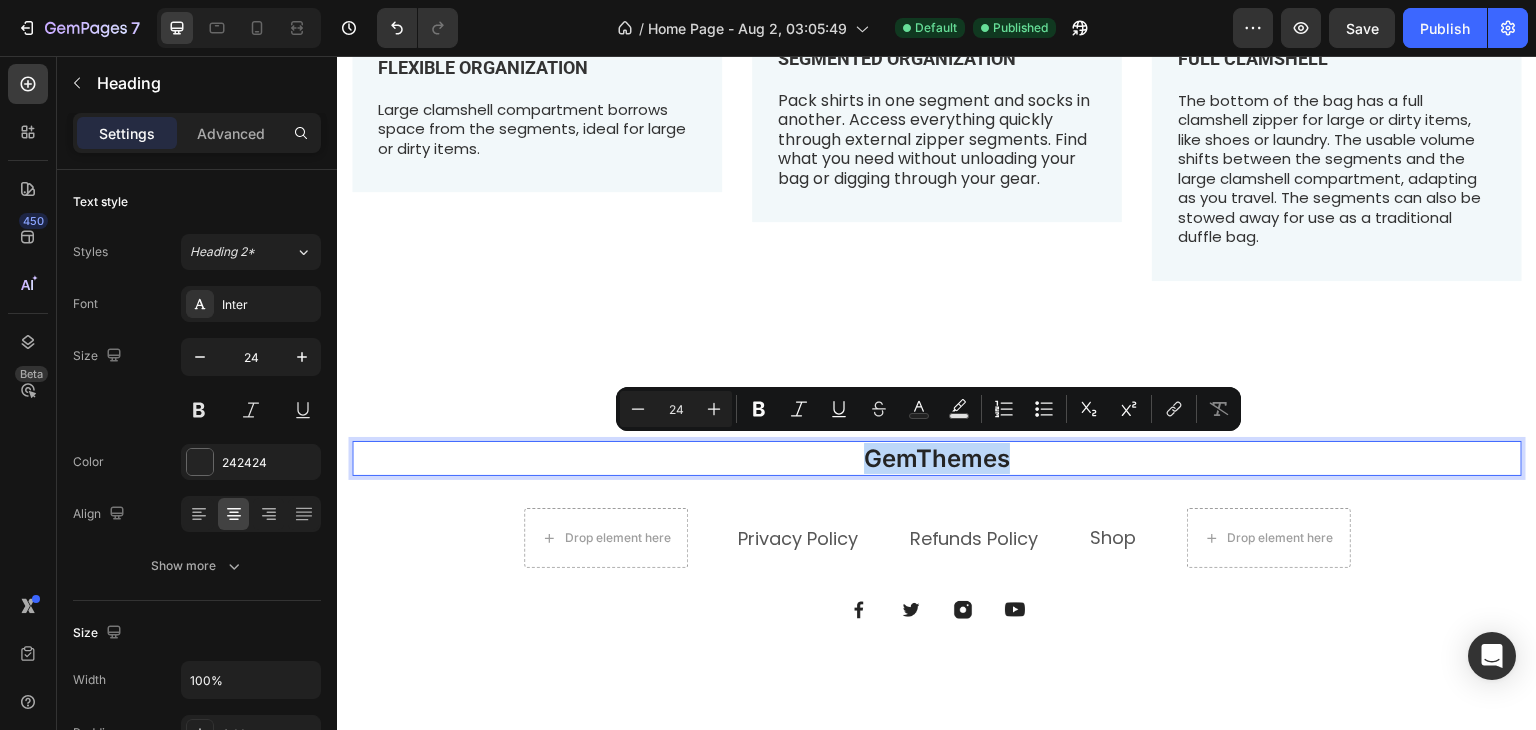 drag, startPoint x: 1038, startPoint y: 453, endPoint x: 850, endPoint y: 454, distance: 188.00266 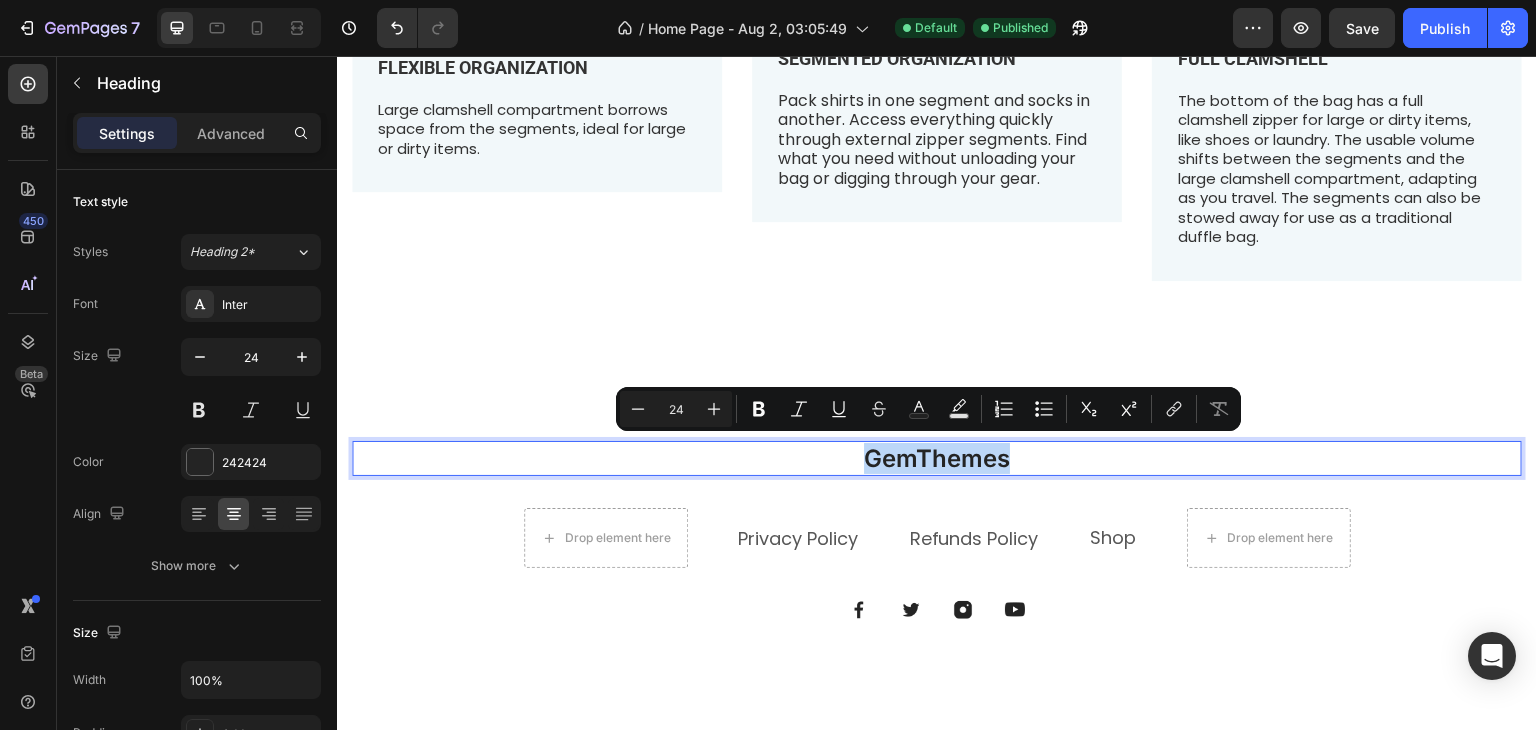 click on "GemThemes" at bounding box center (937, 458) 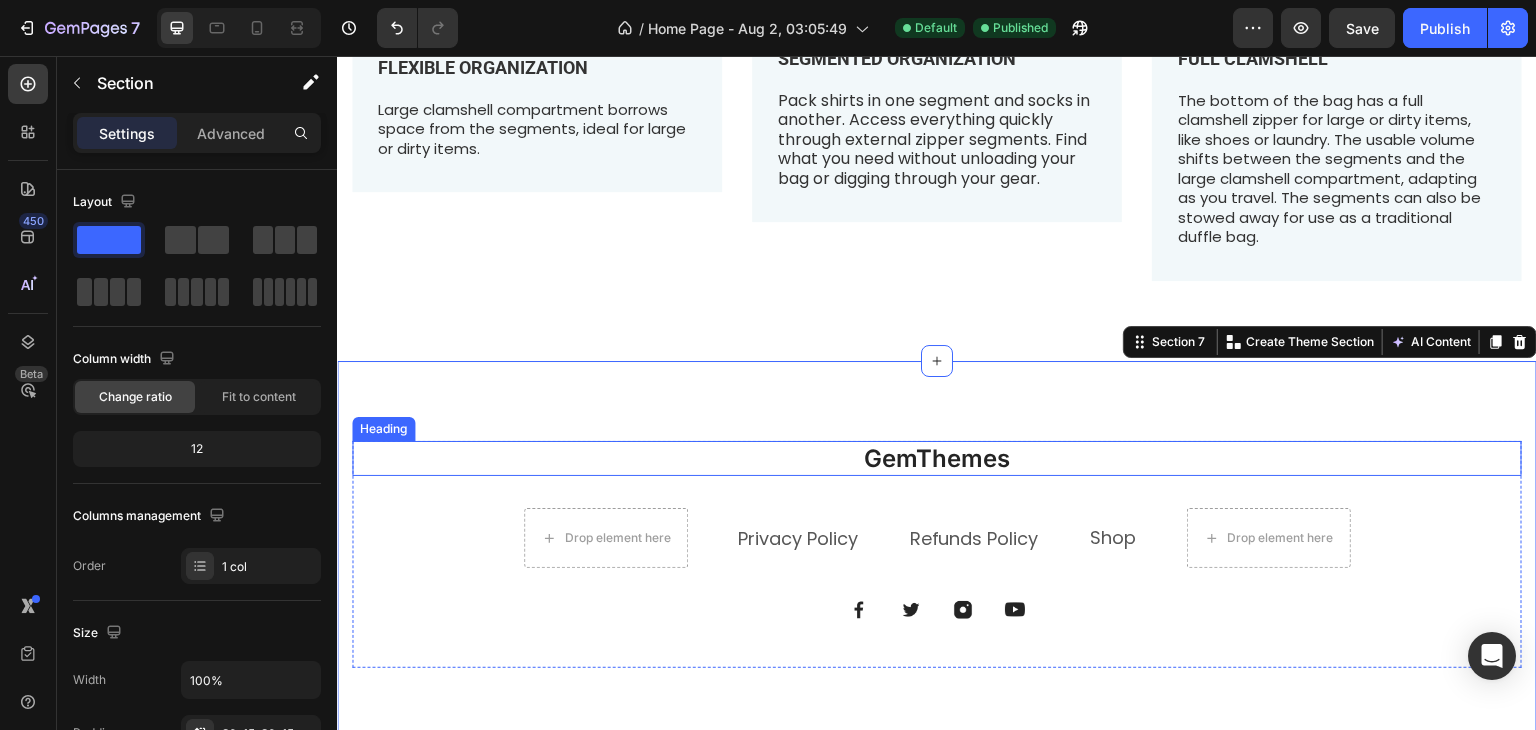 click on "GemThemes" at bounding box center (937, 458) 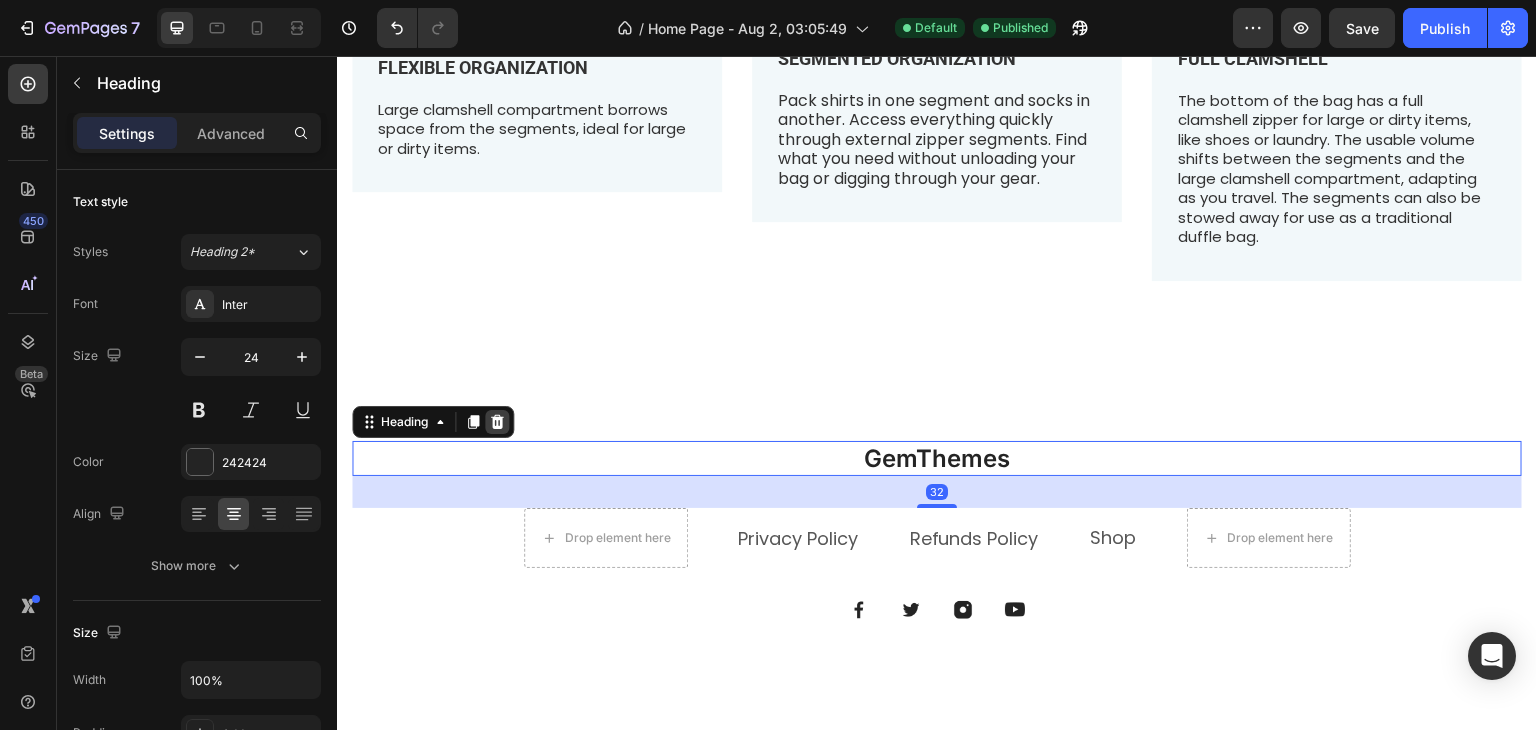 click 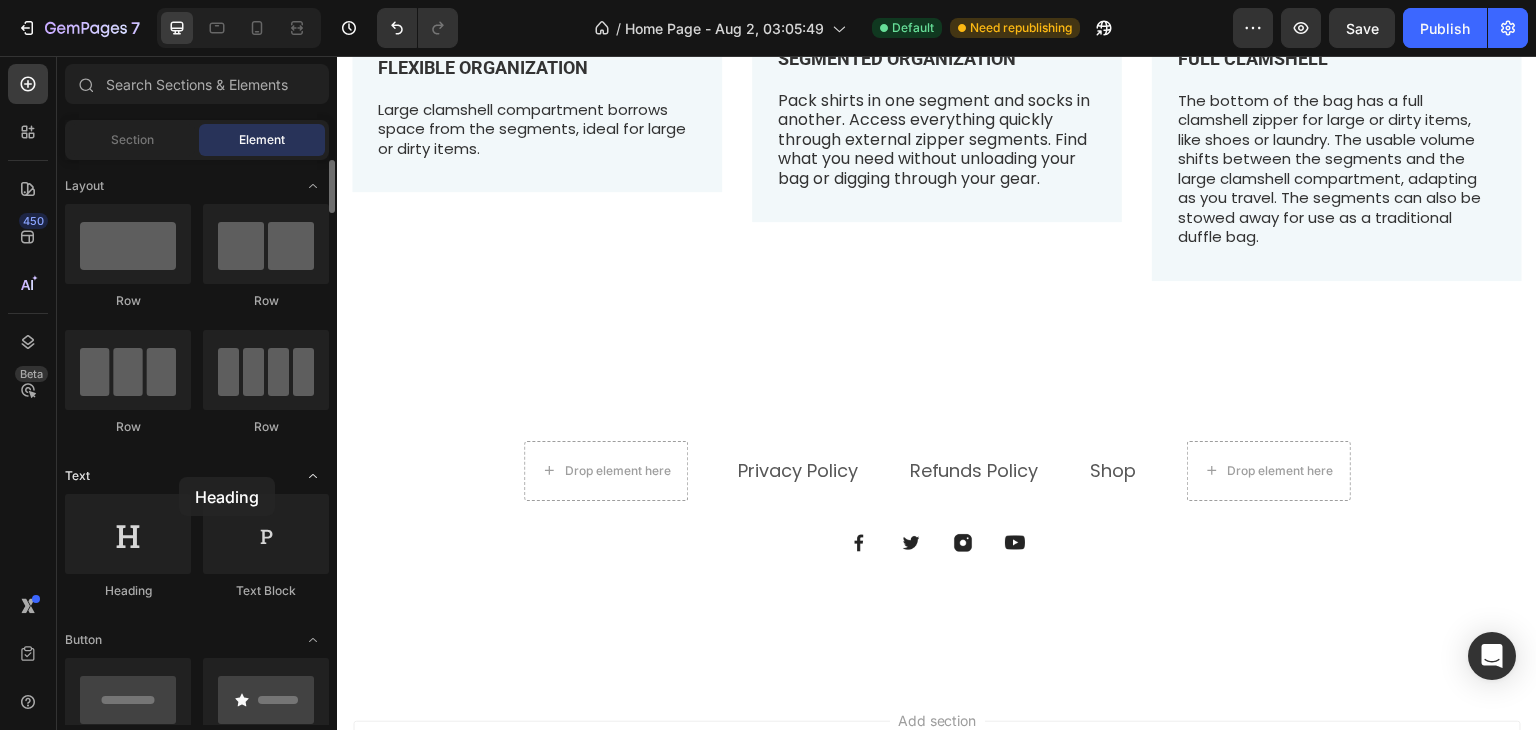 drag, startPoint x: 133, startPoint y: 556, endPoint x: 179, endPoint y: 477, distance: 91.416626 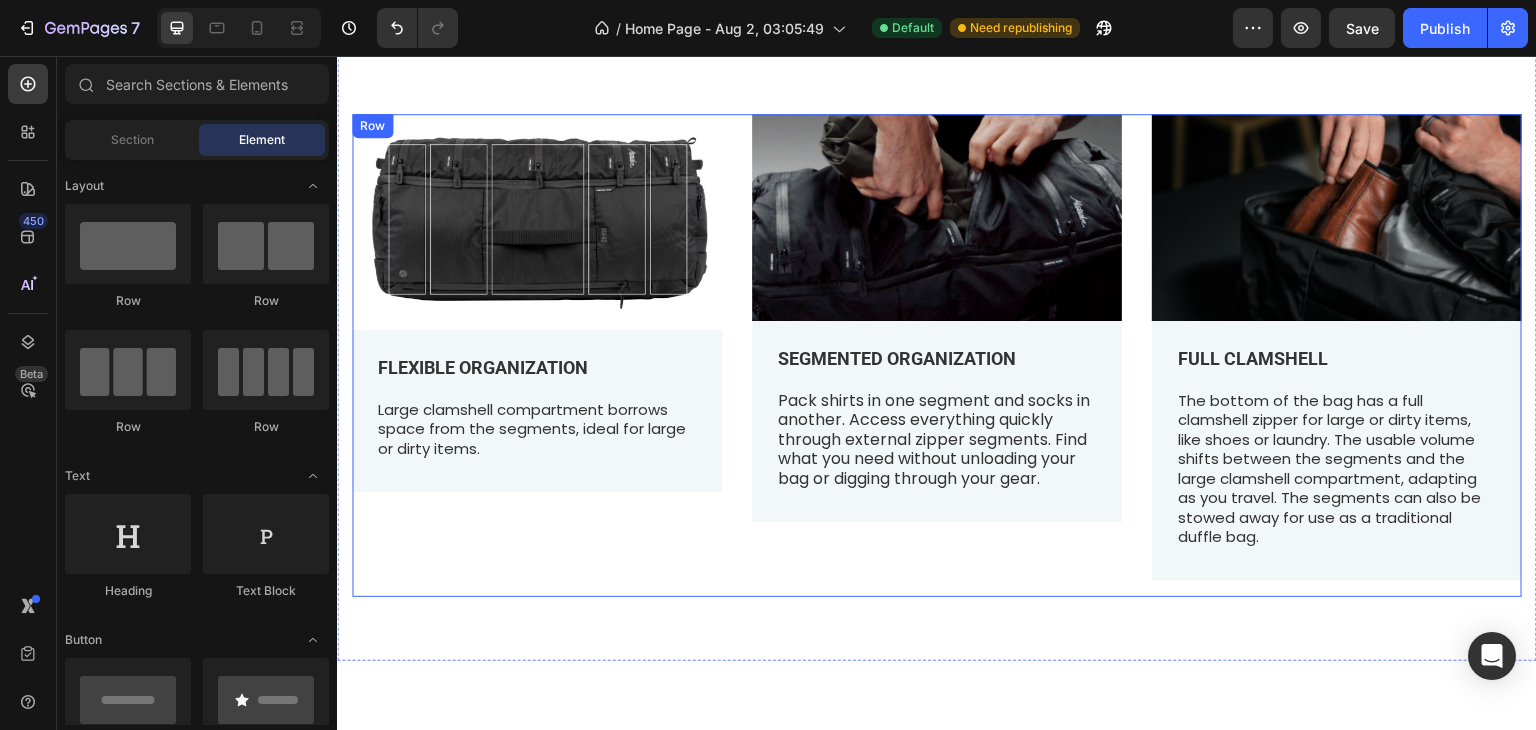 scroll, scrollTop: 2222, scrollLeft: 0, axis: vertical 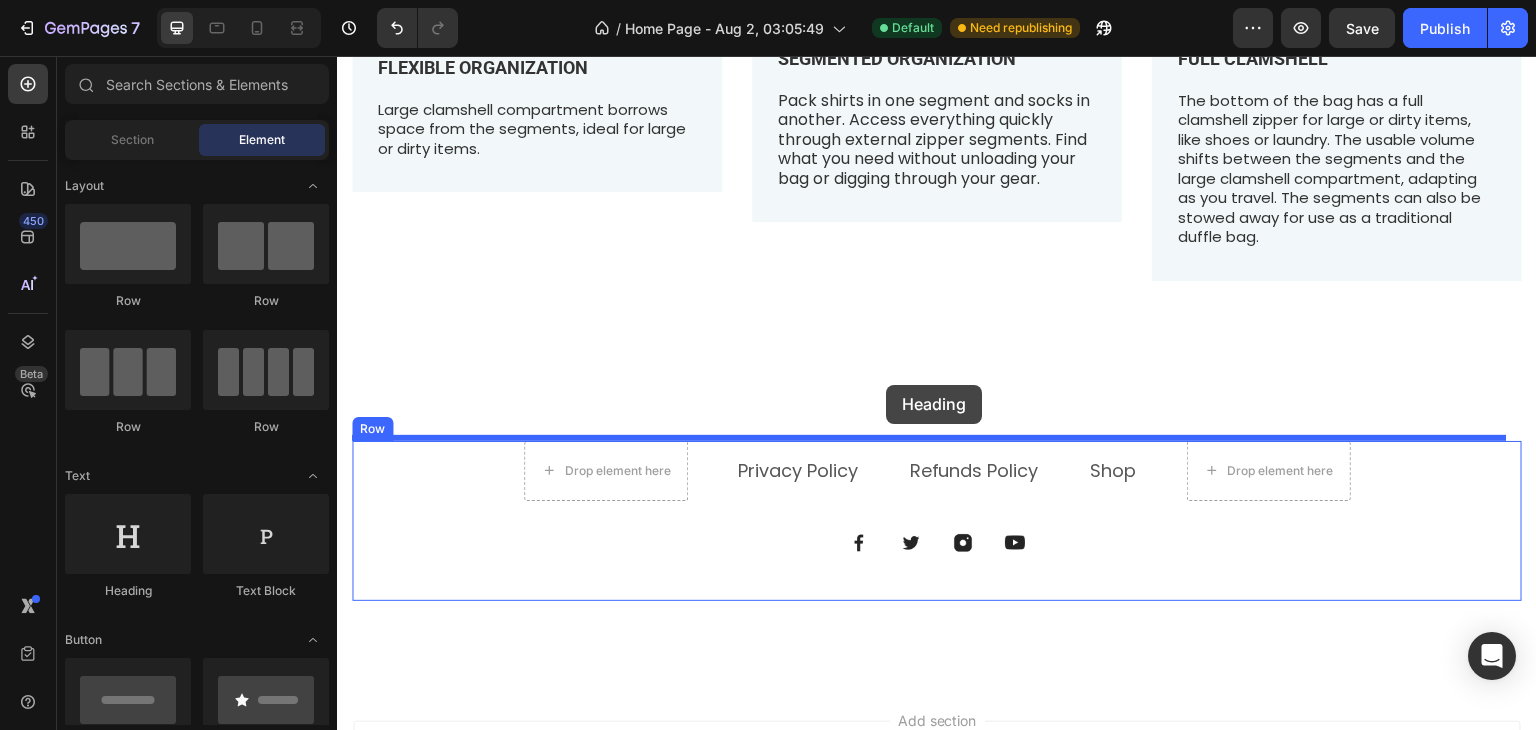 drag, startPoint x: 453, startPoint y: 600, endPoint x: 886, endPoint y: 385, distance: 483.43976 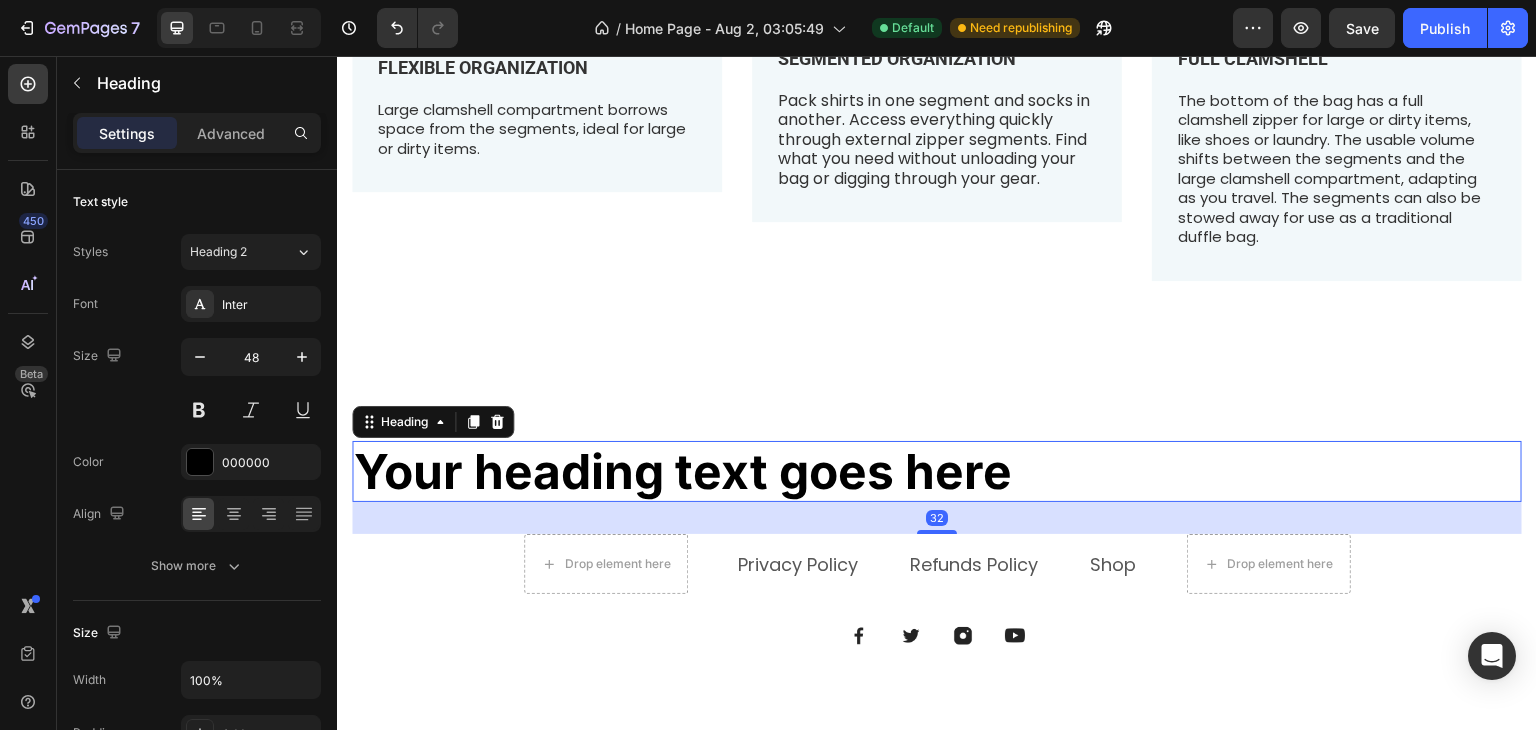 click on "Your heading text goes here" at bounding box center [937, 472] 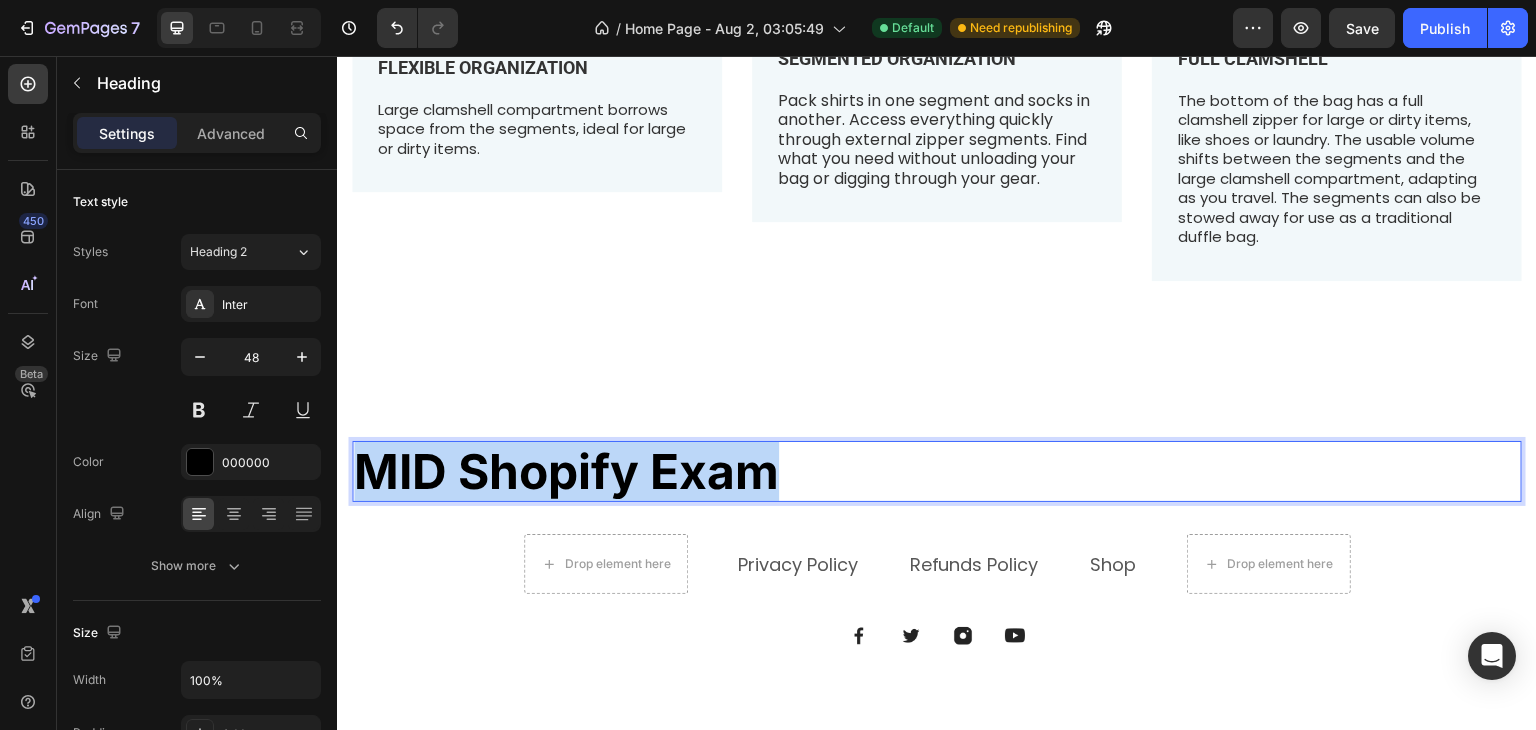 drag, startPoint x: 784, startPoint y: 474, endPoint x: 338, endPoint y: 461, distance: 446.18942 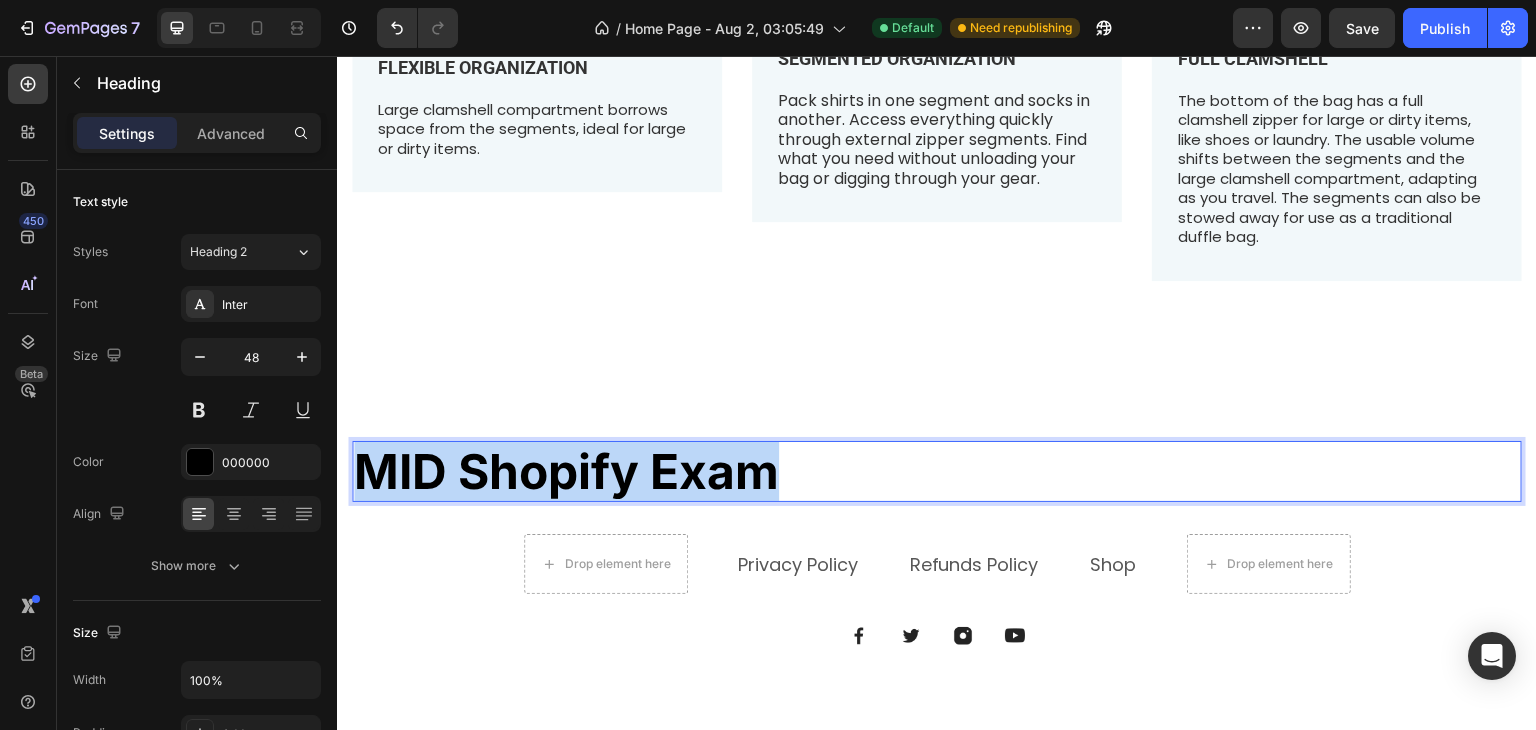 click on "MID Shopify Exam" at bounding box center (937, 472) 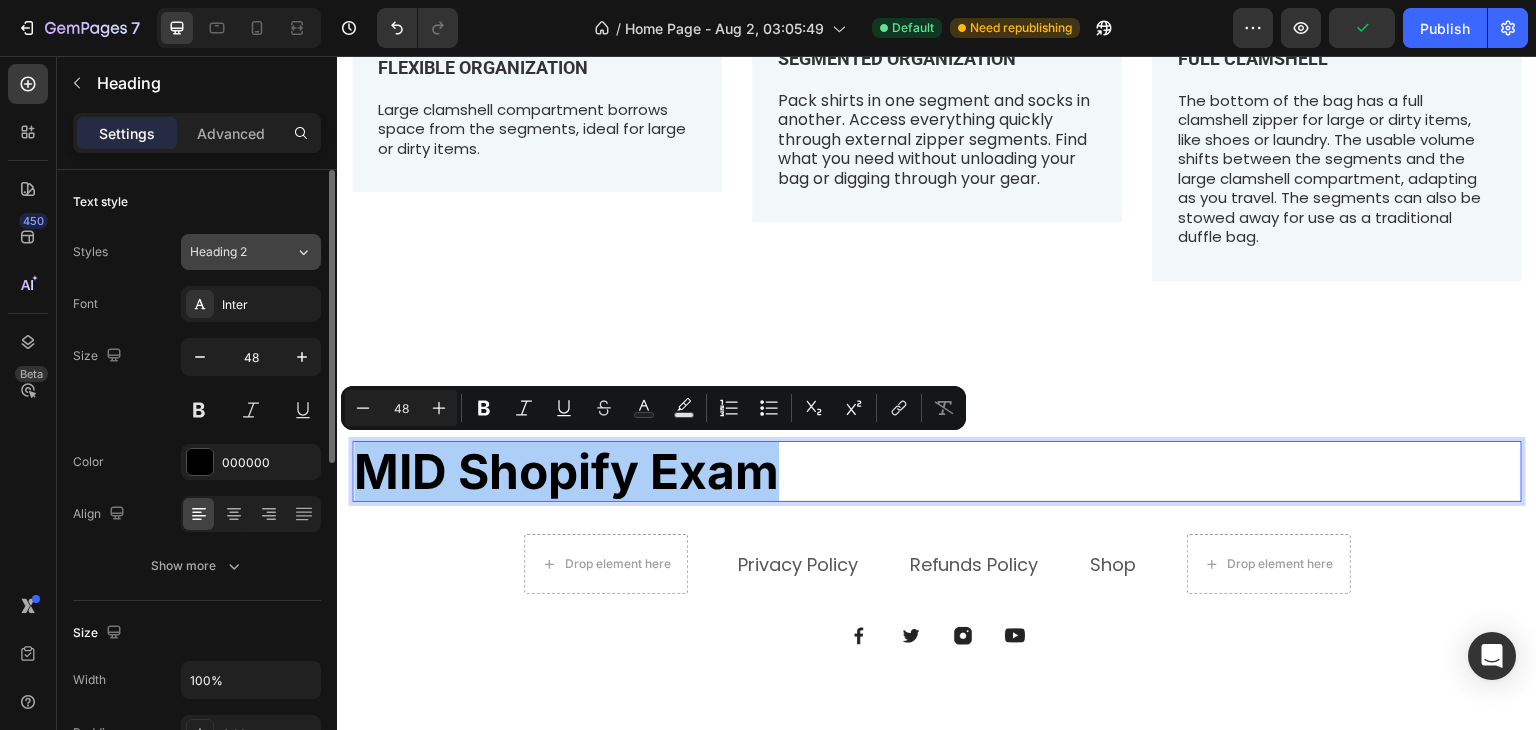 click on "Heading 2" at bounding box center [242, 252] 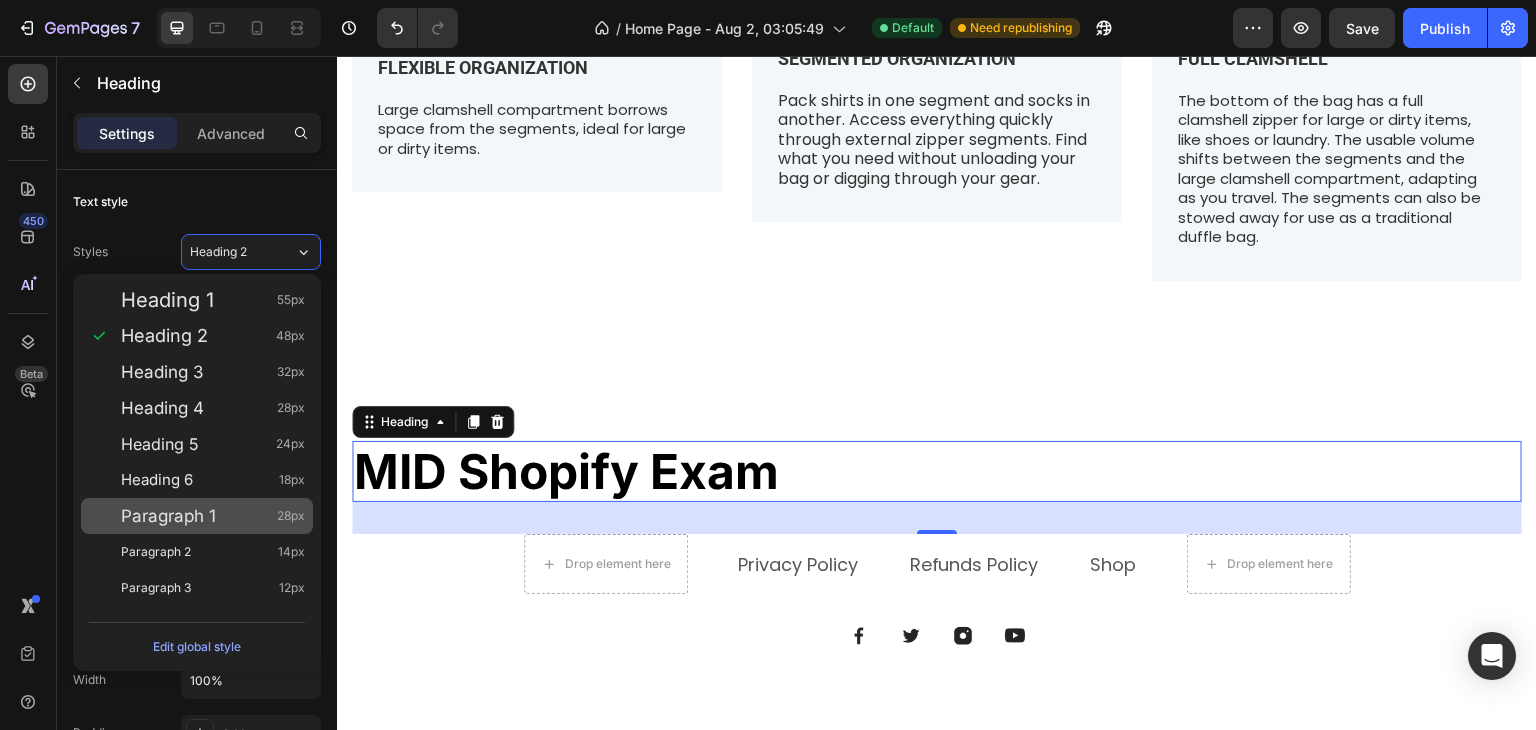 click on "Paragraph 1" at bounding box center [168, 516] 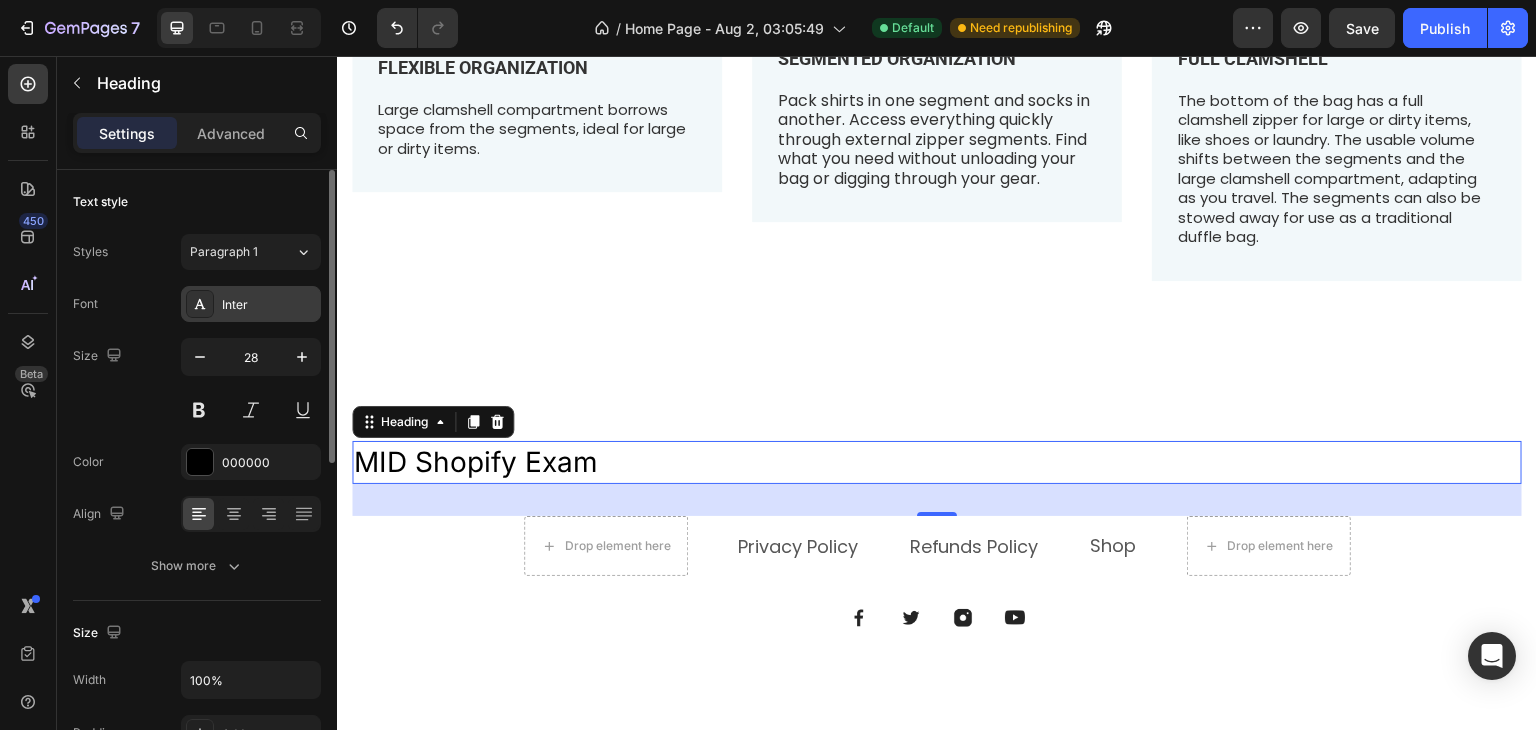 click on "Inter" at bounding box center [269, 305] 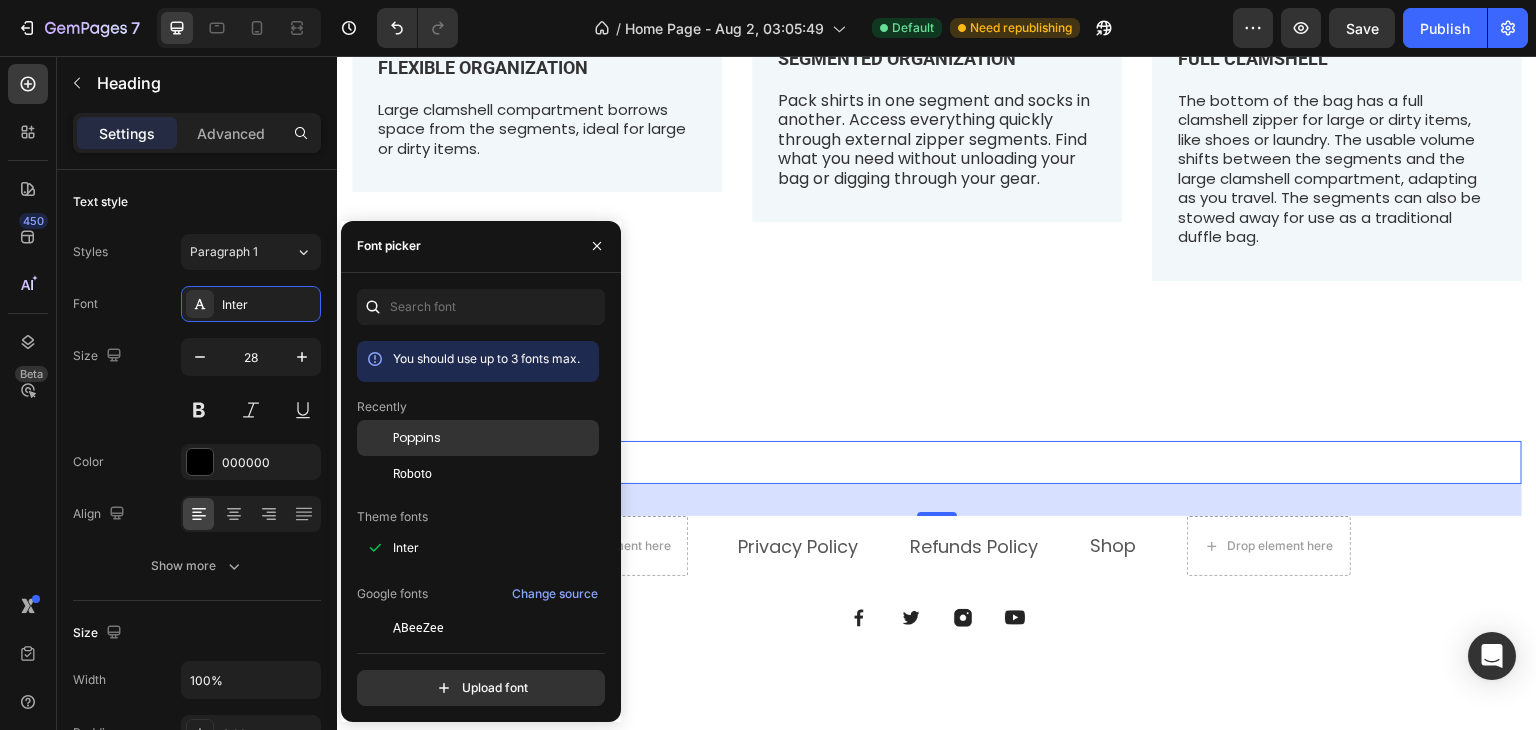 click on "Poppins" at bounding box center [417, 438] 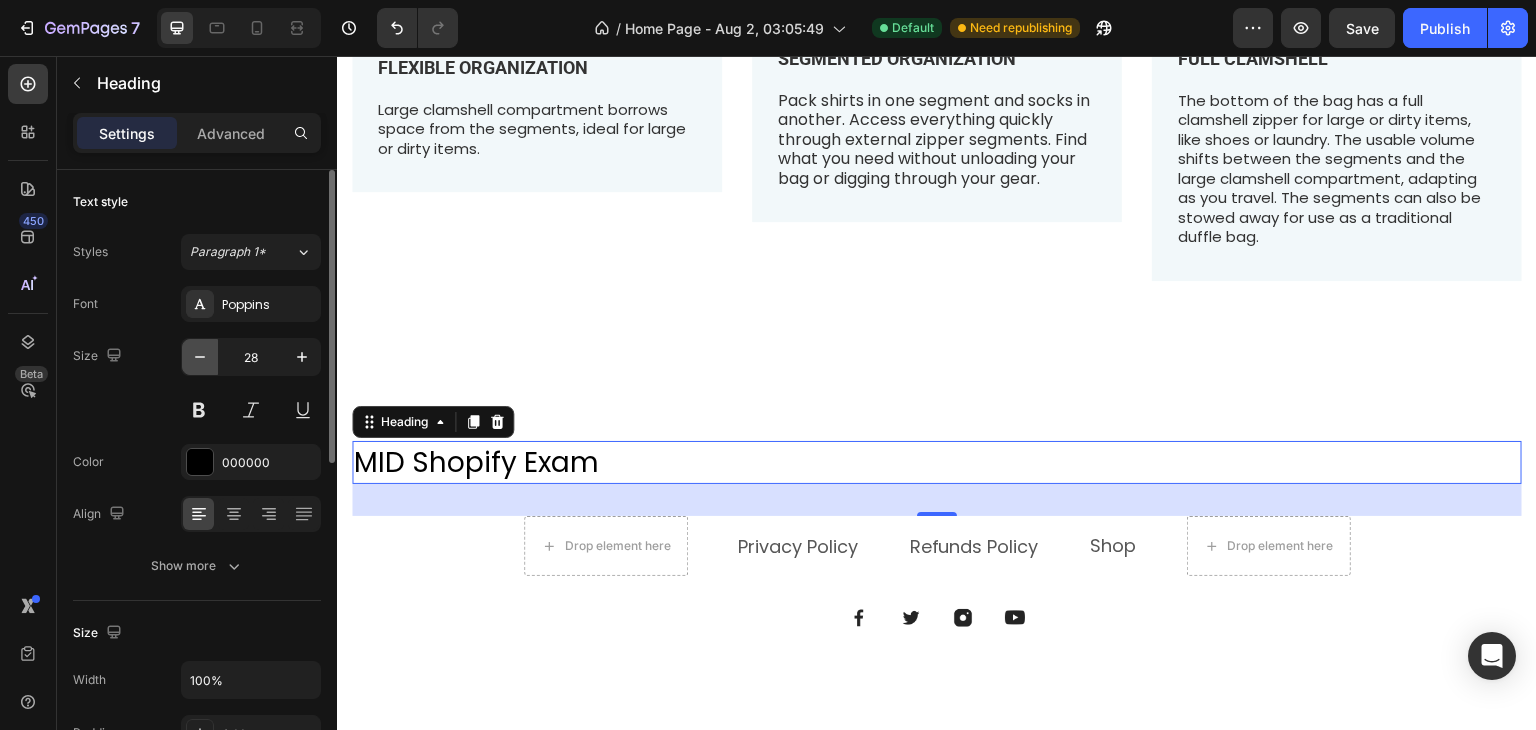click at bounding box center [200, 357] 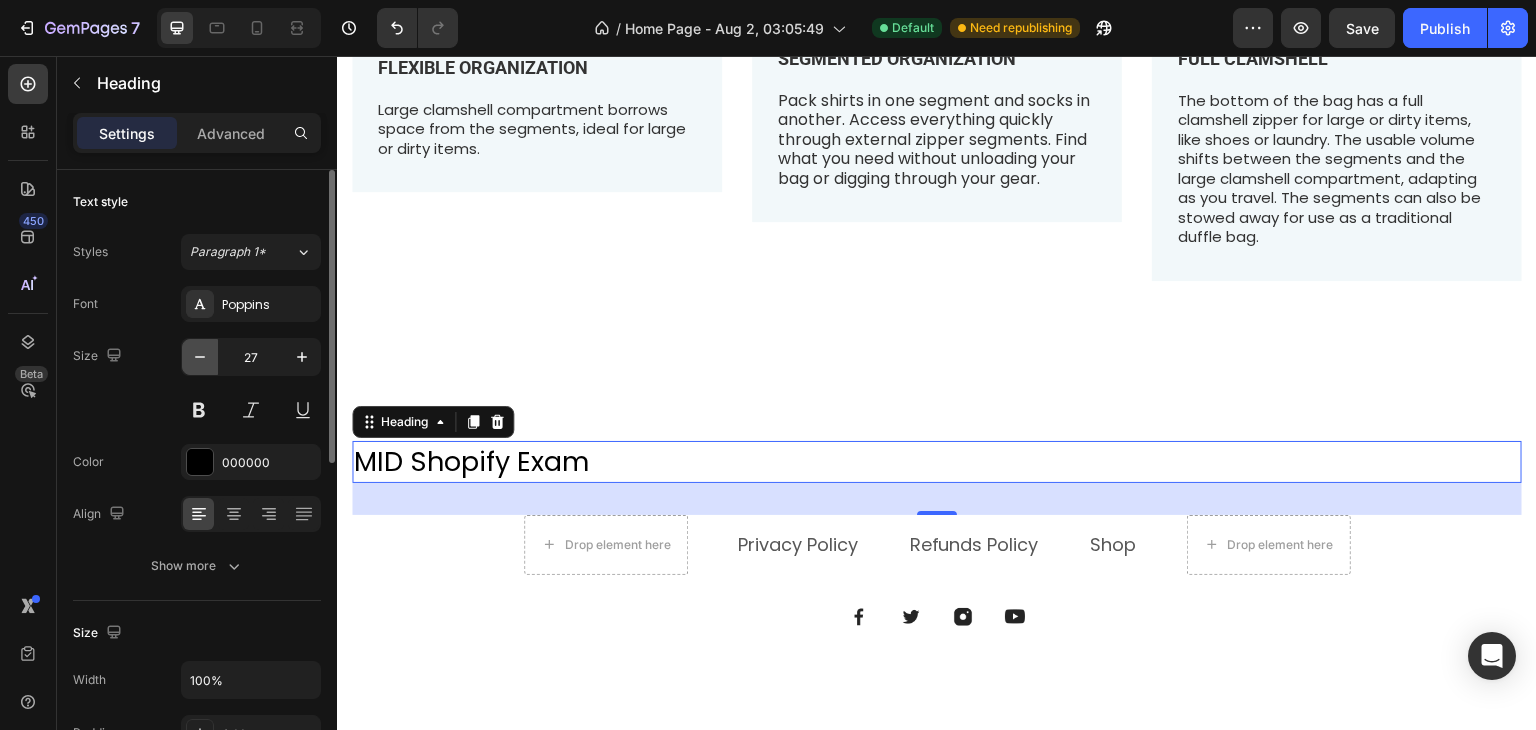 click 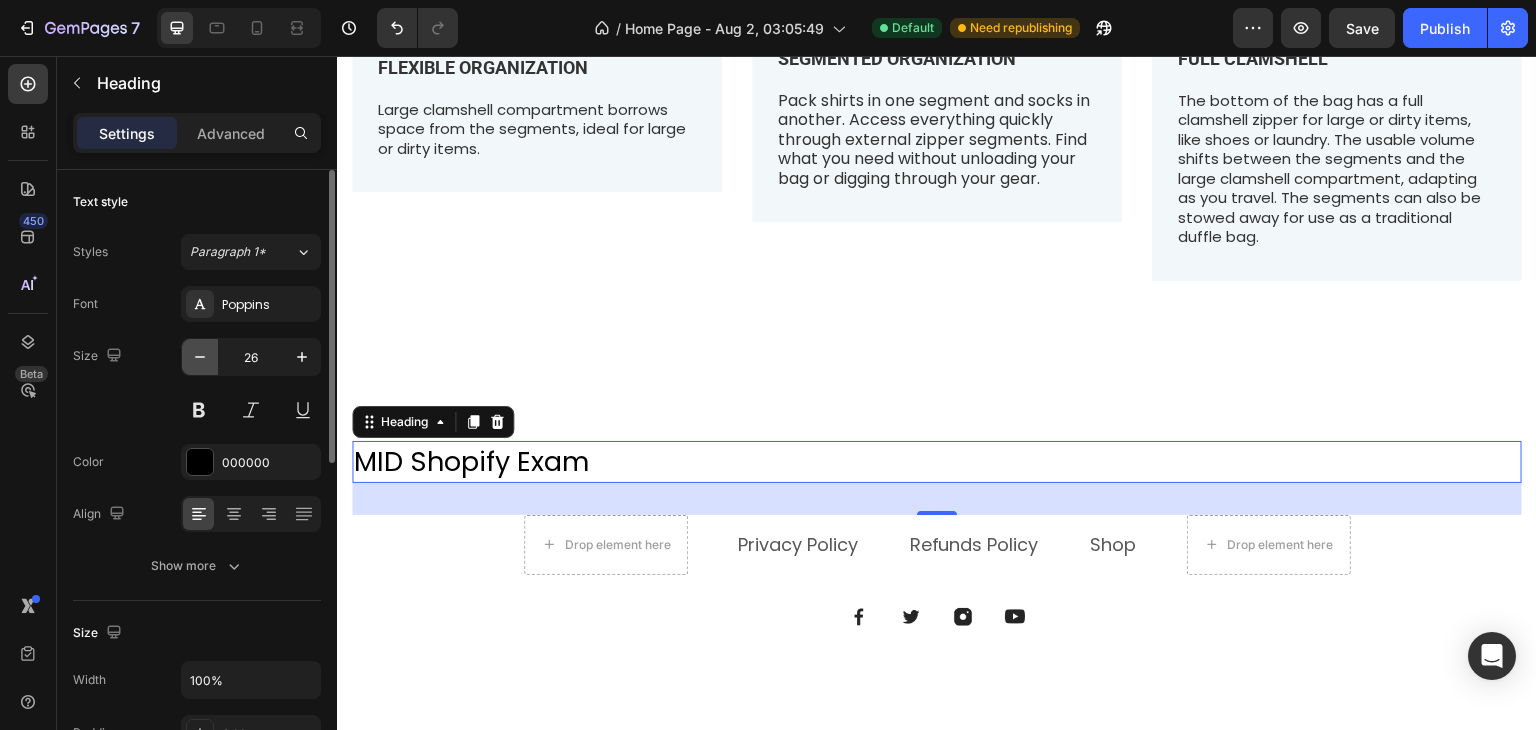 click 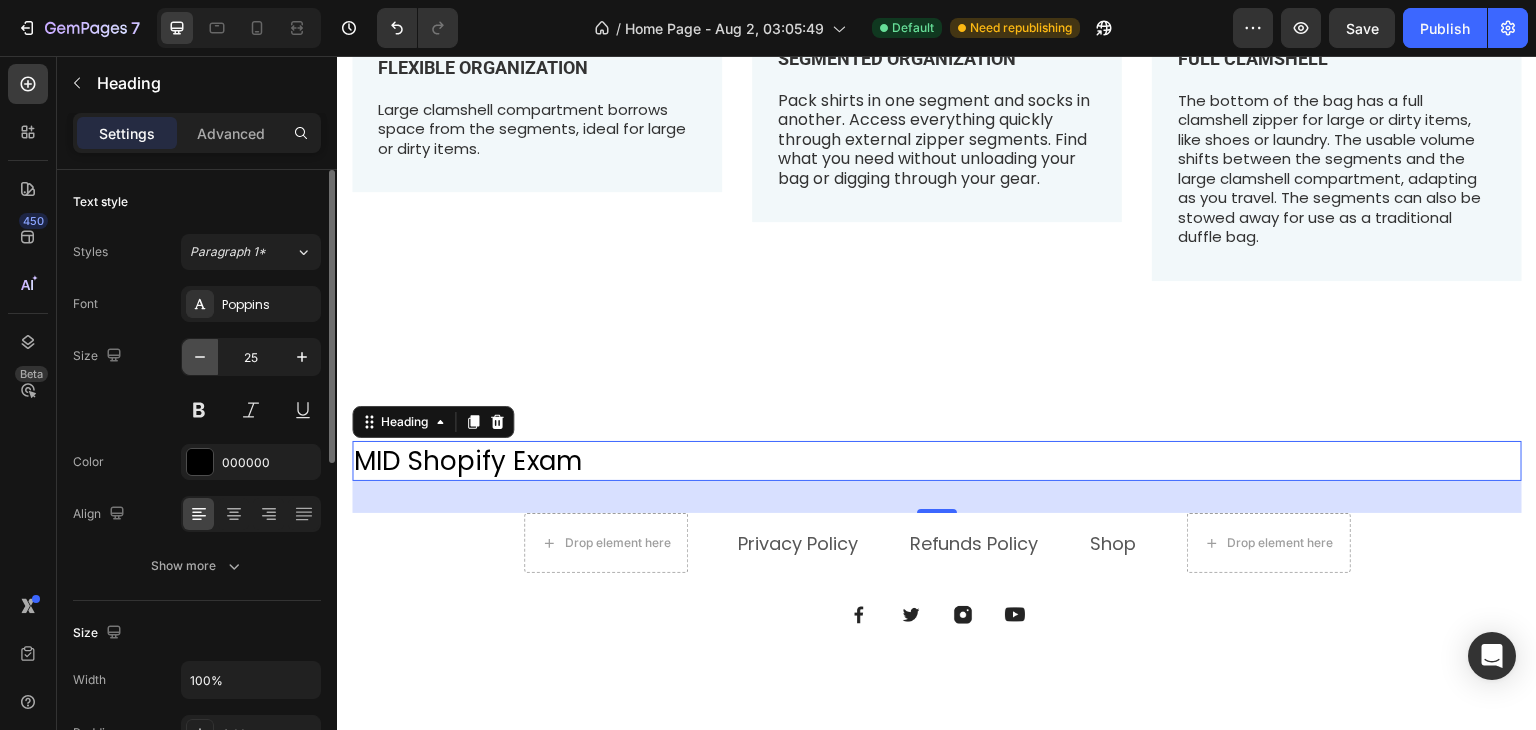 click 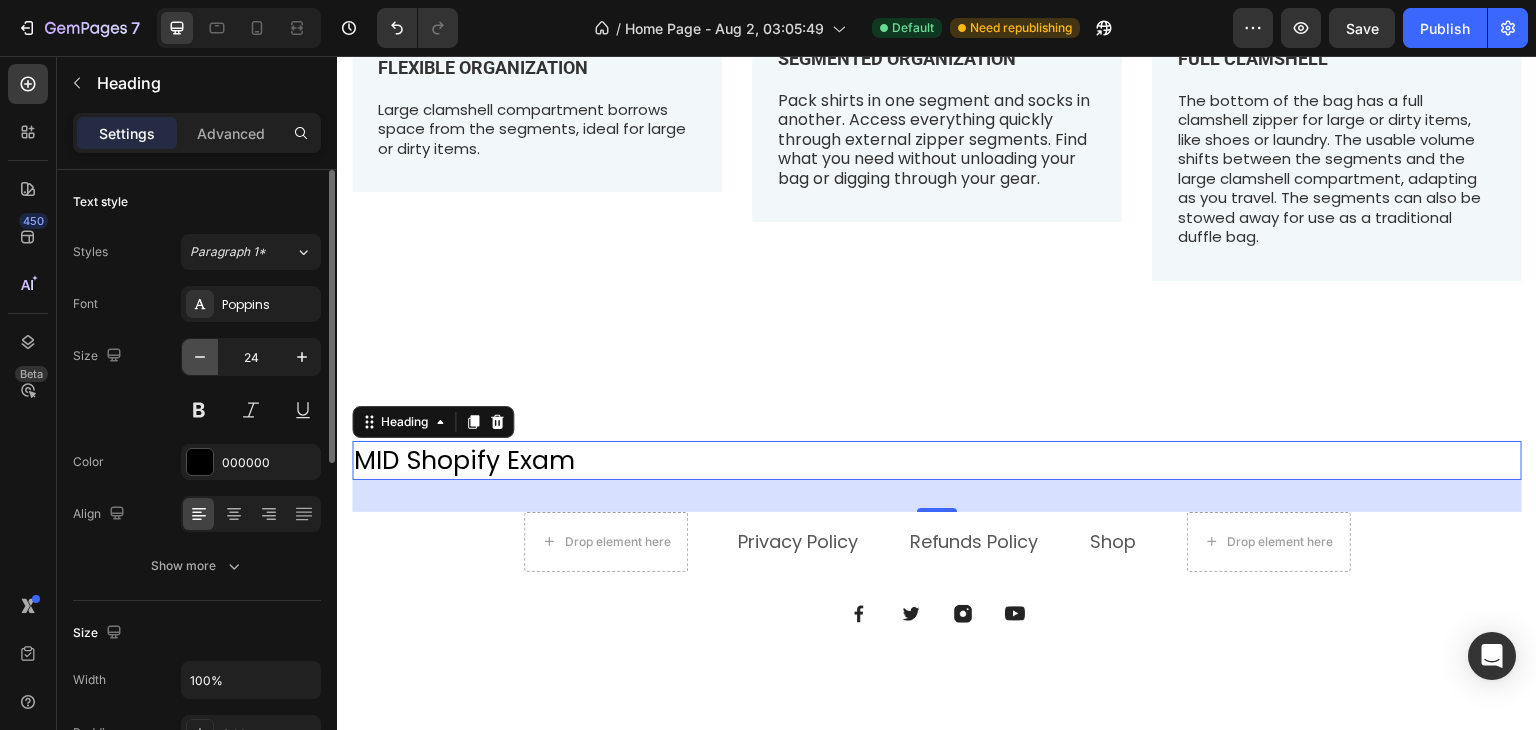 click 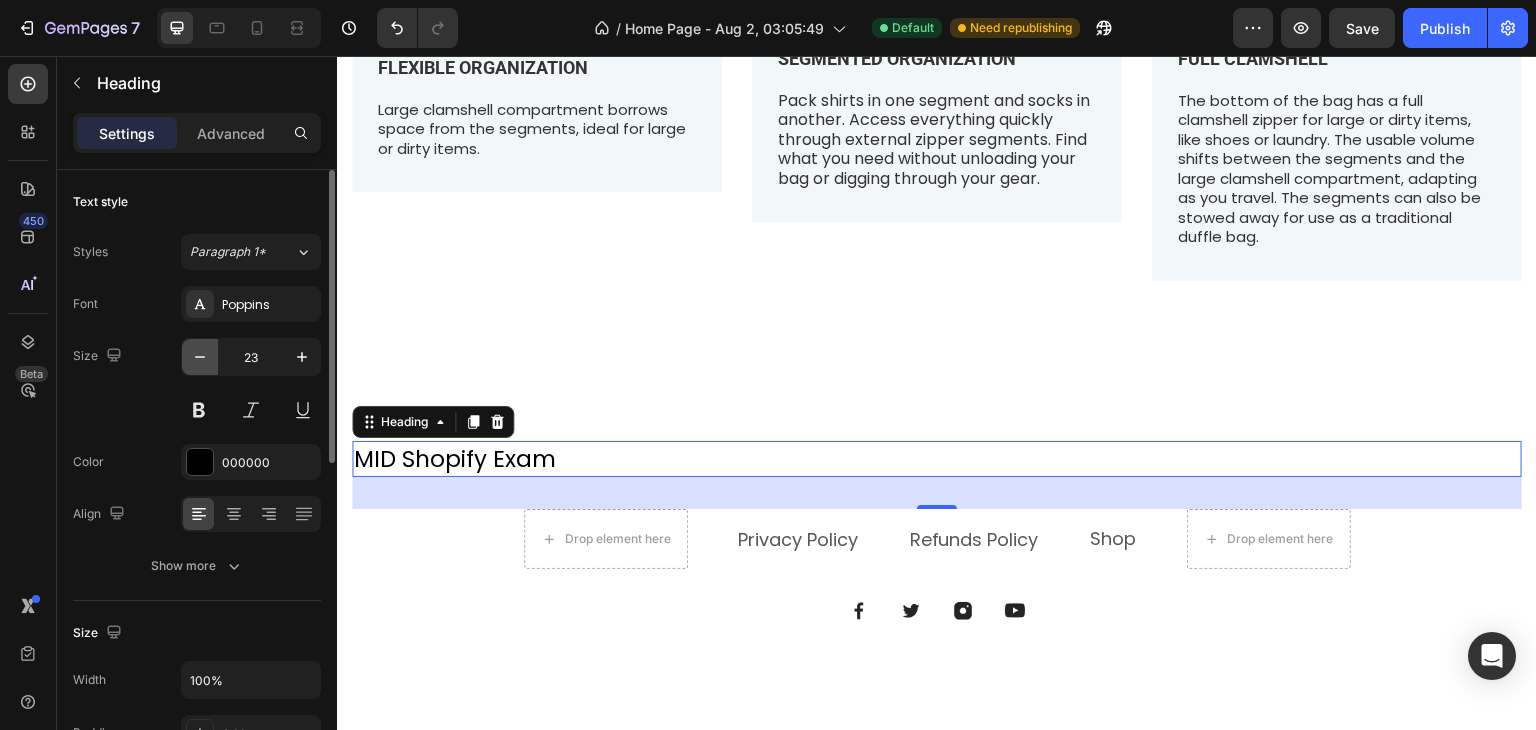 click 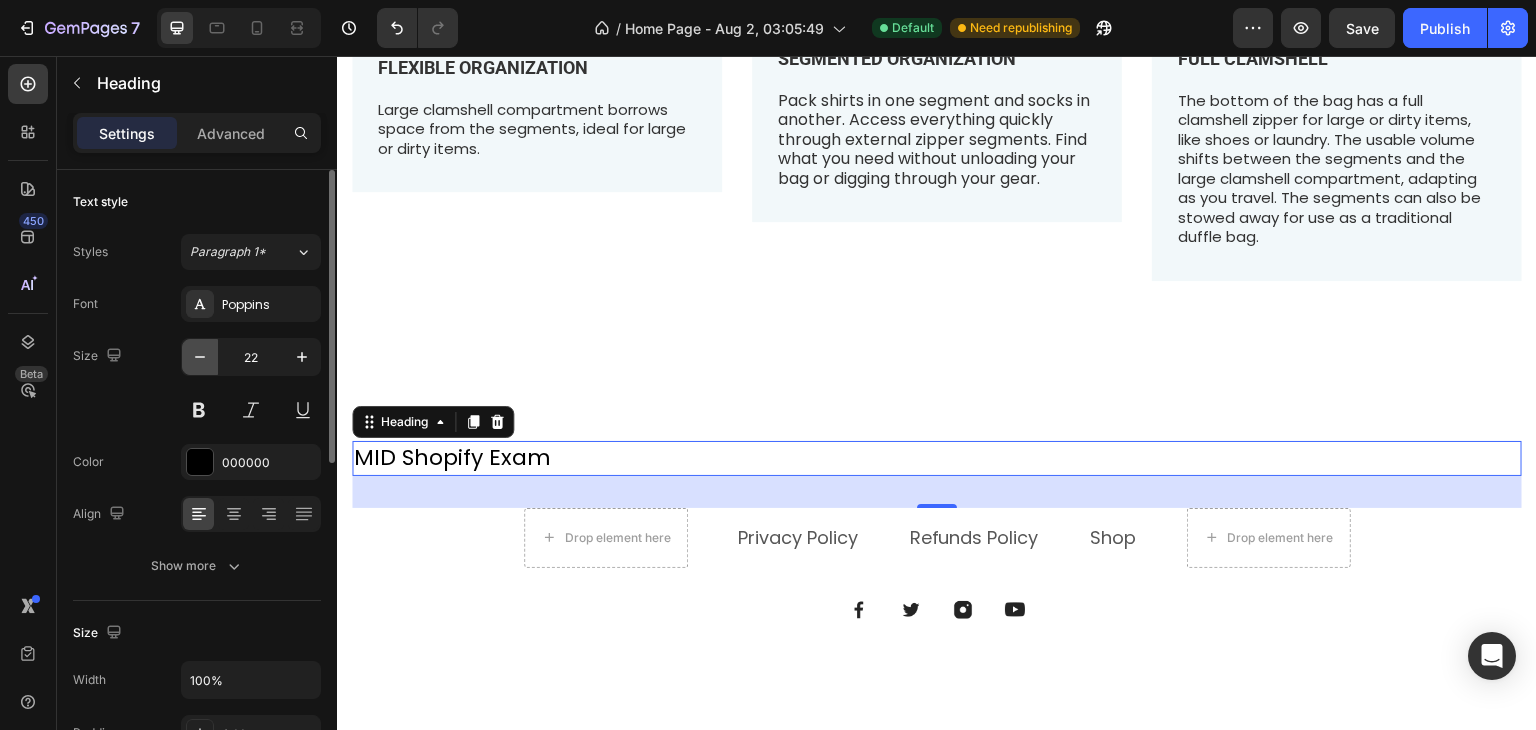click 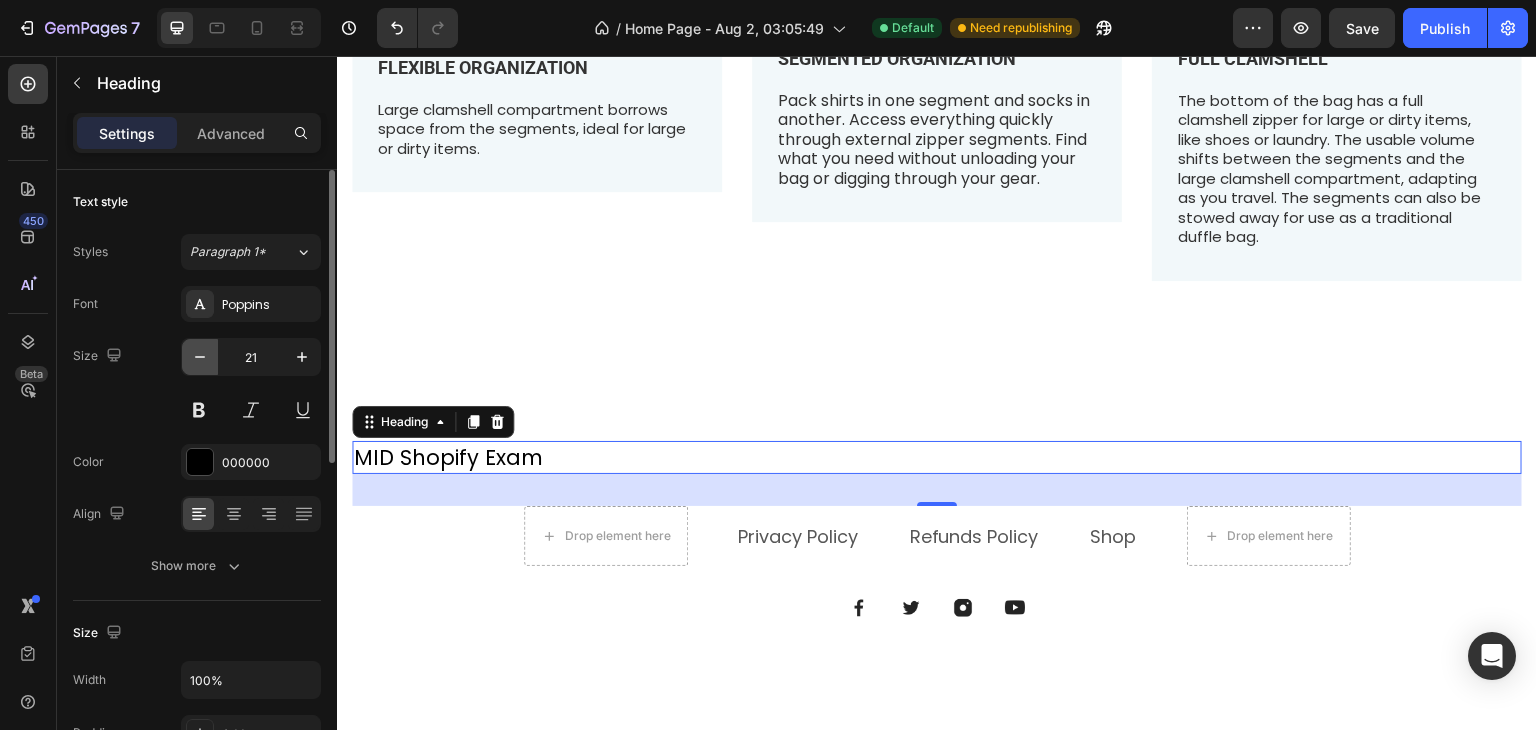 click 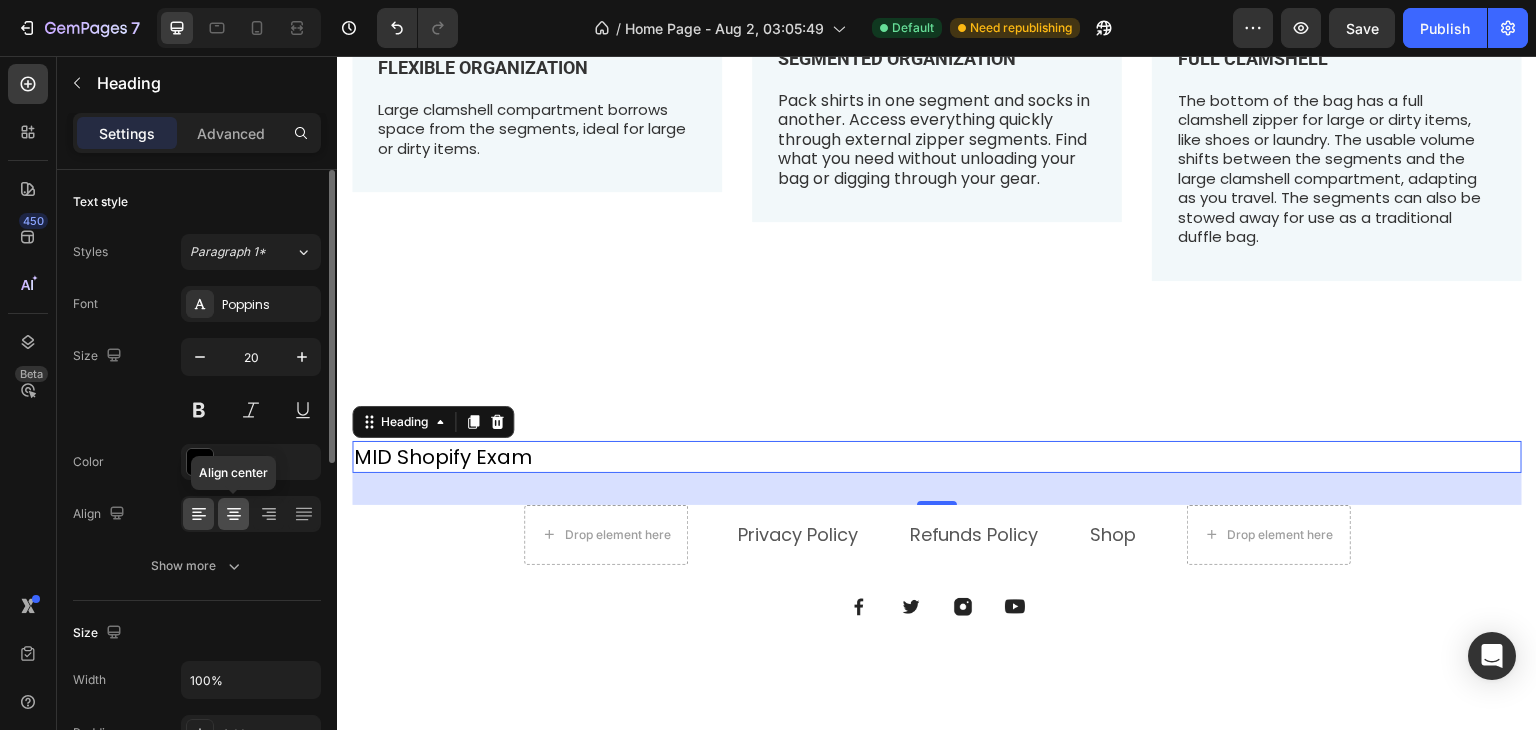 click 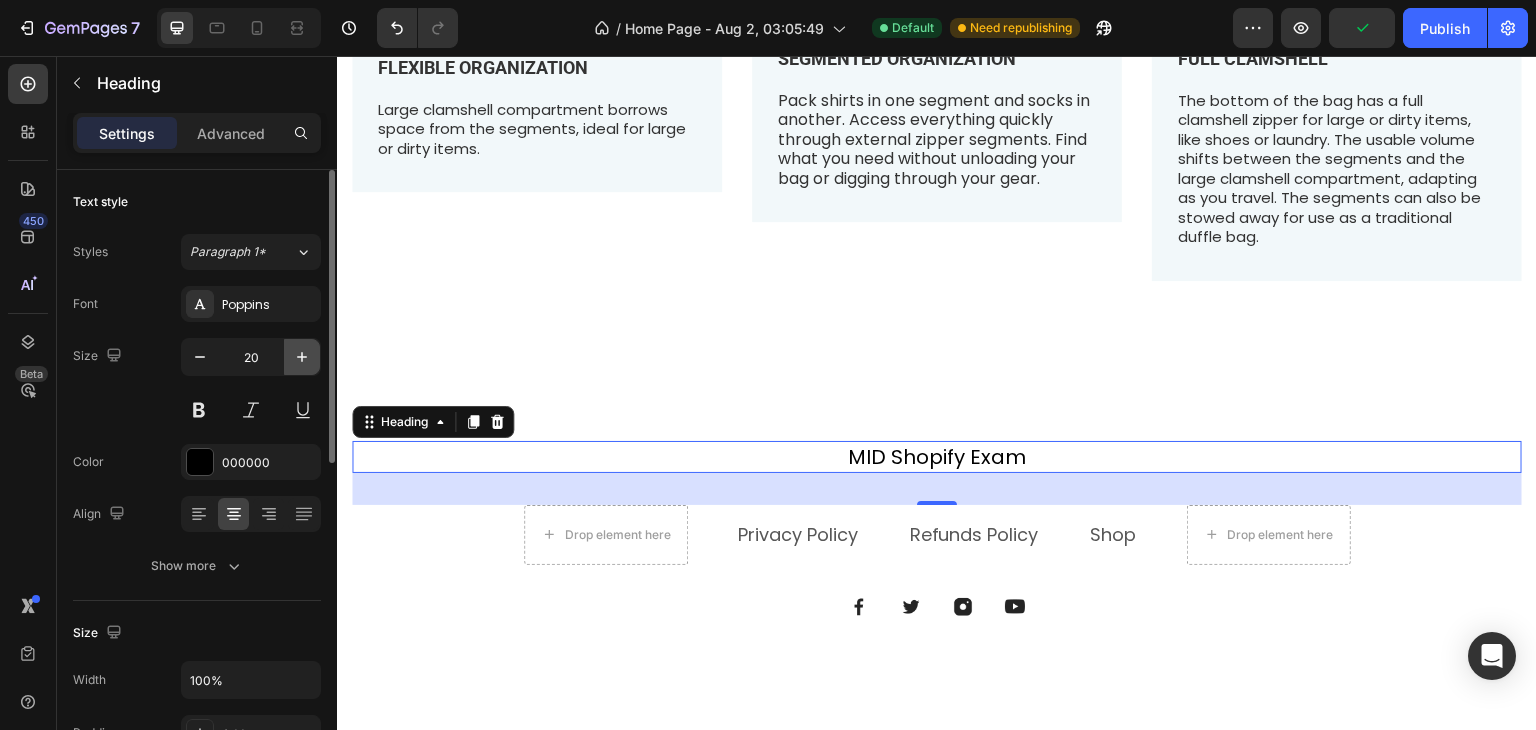 click 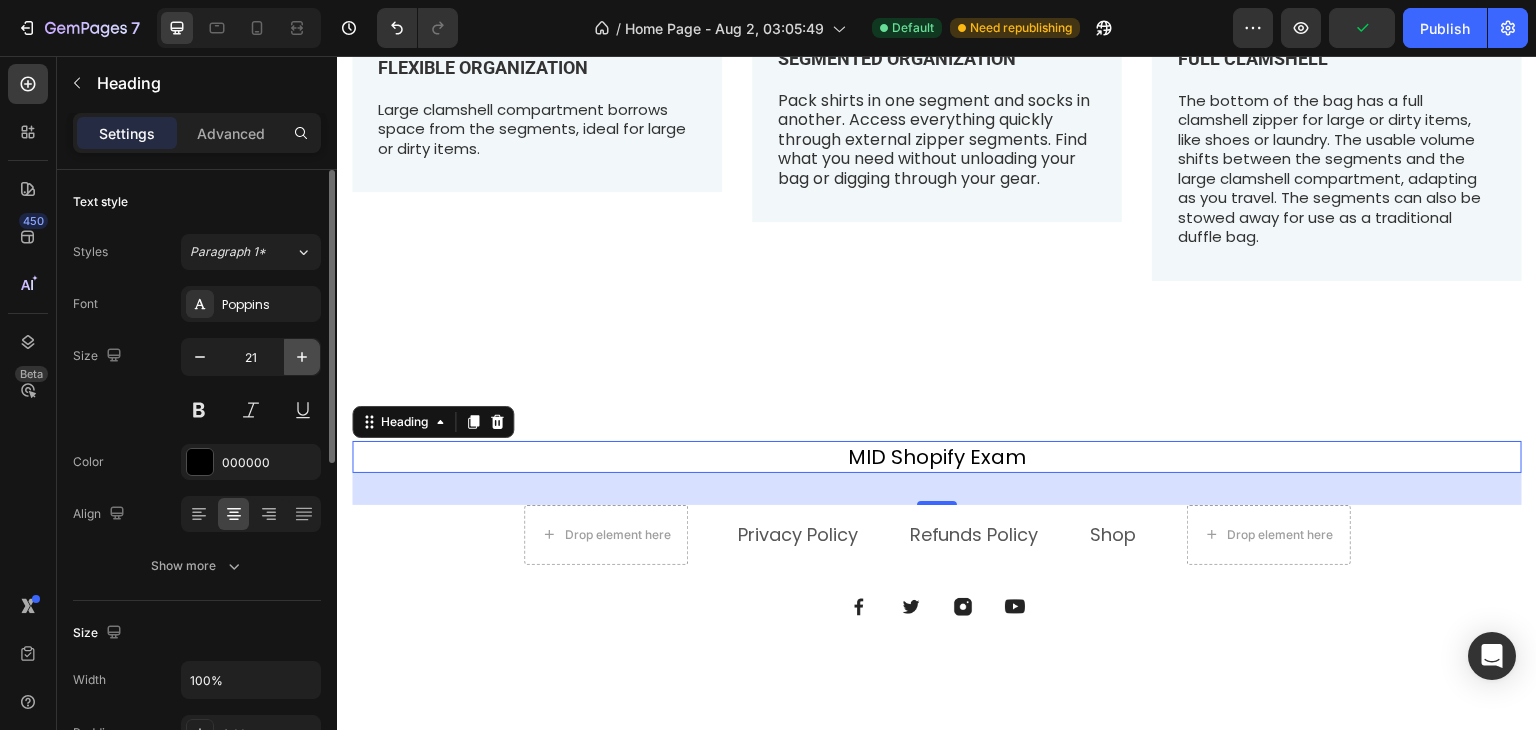 click 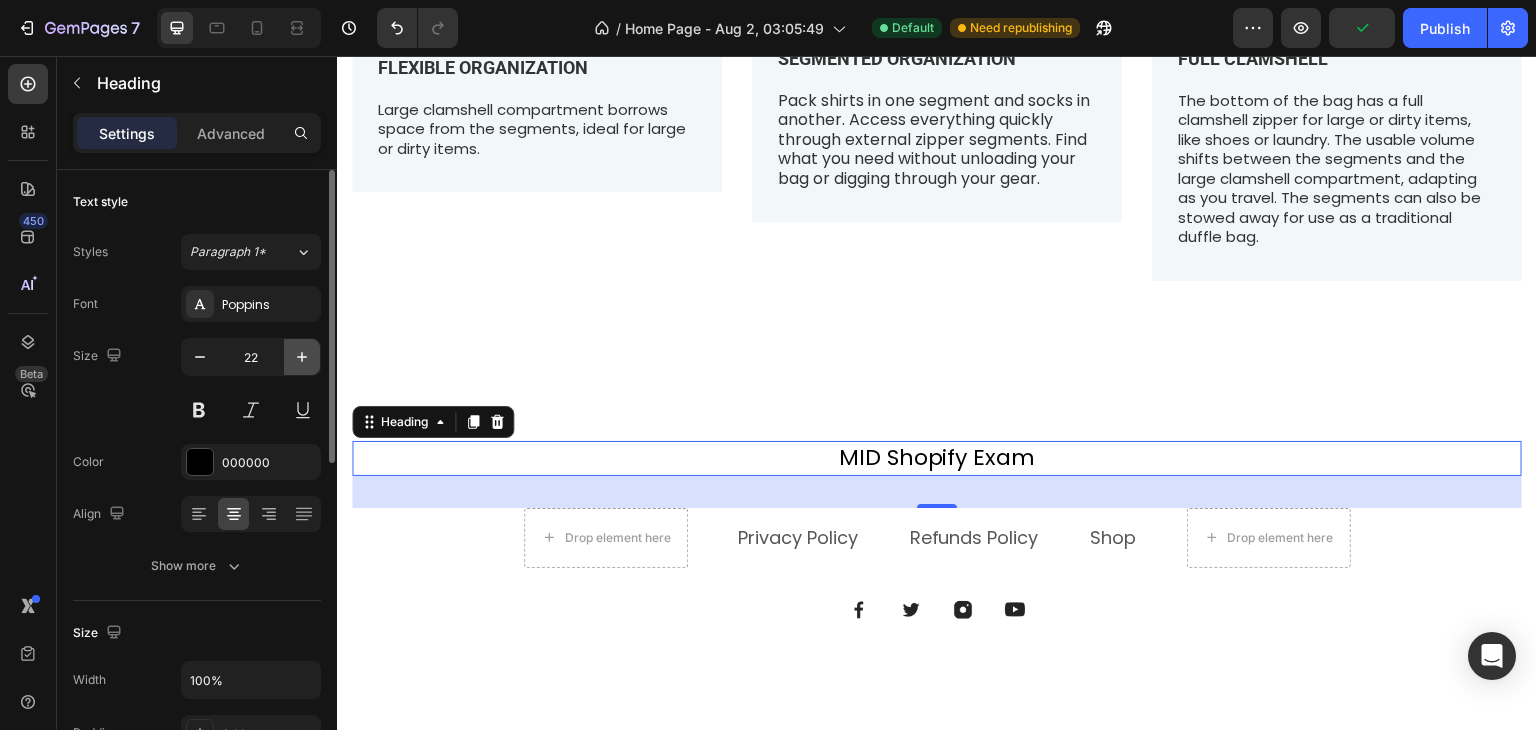 click 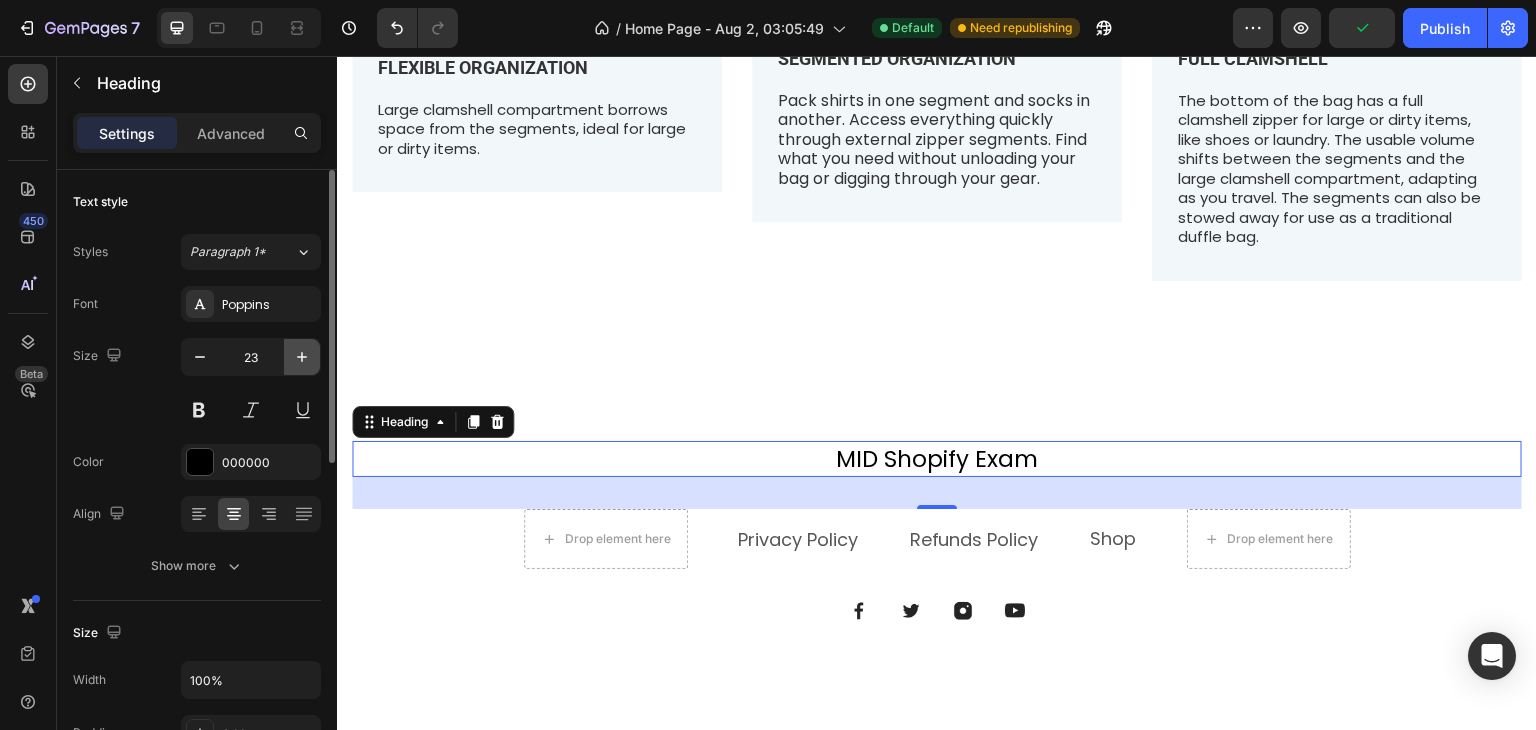 click 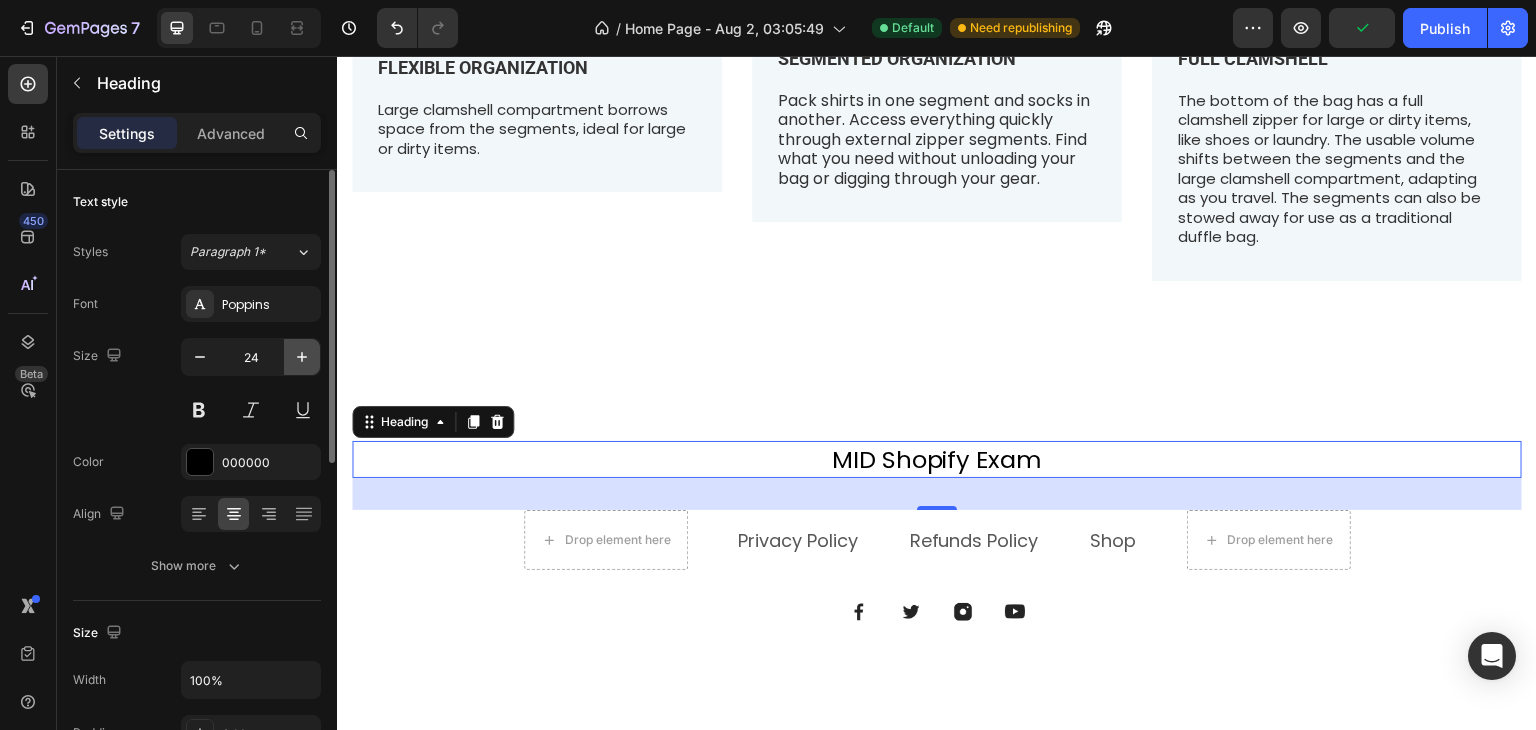 click 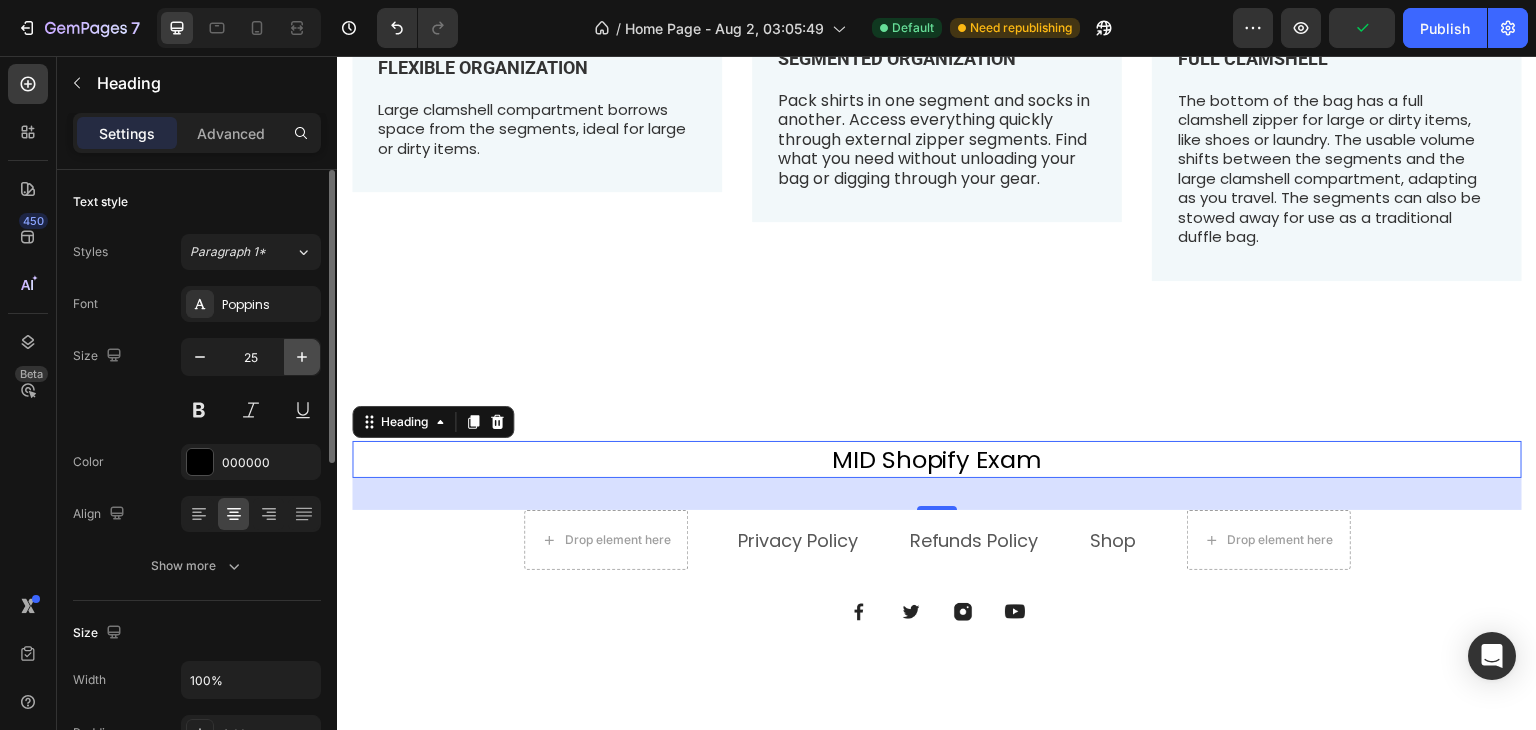 click 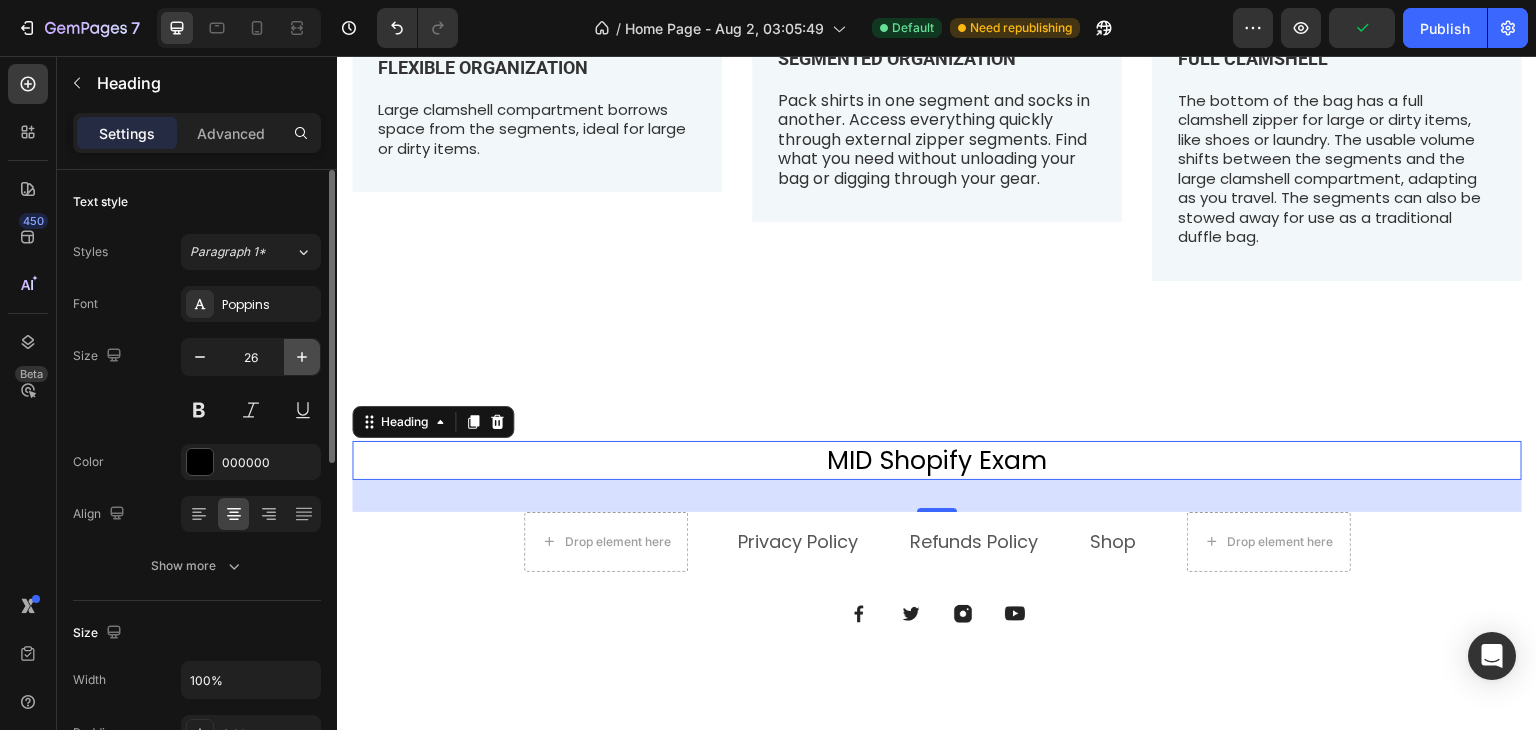 click 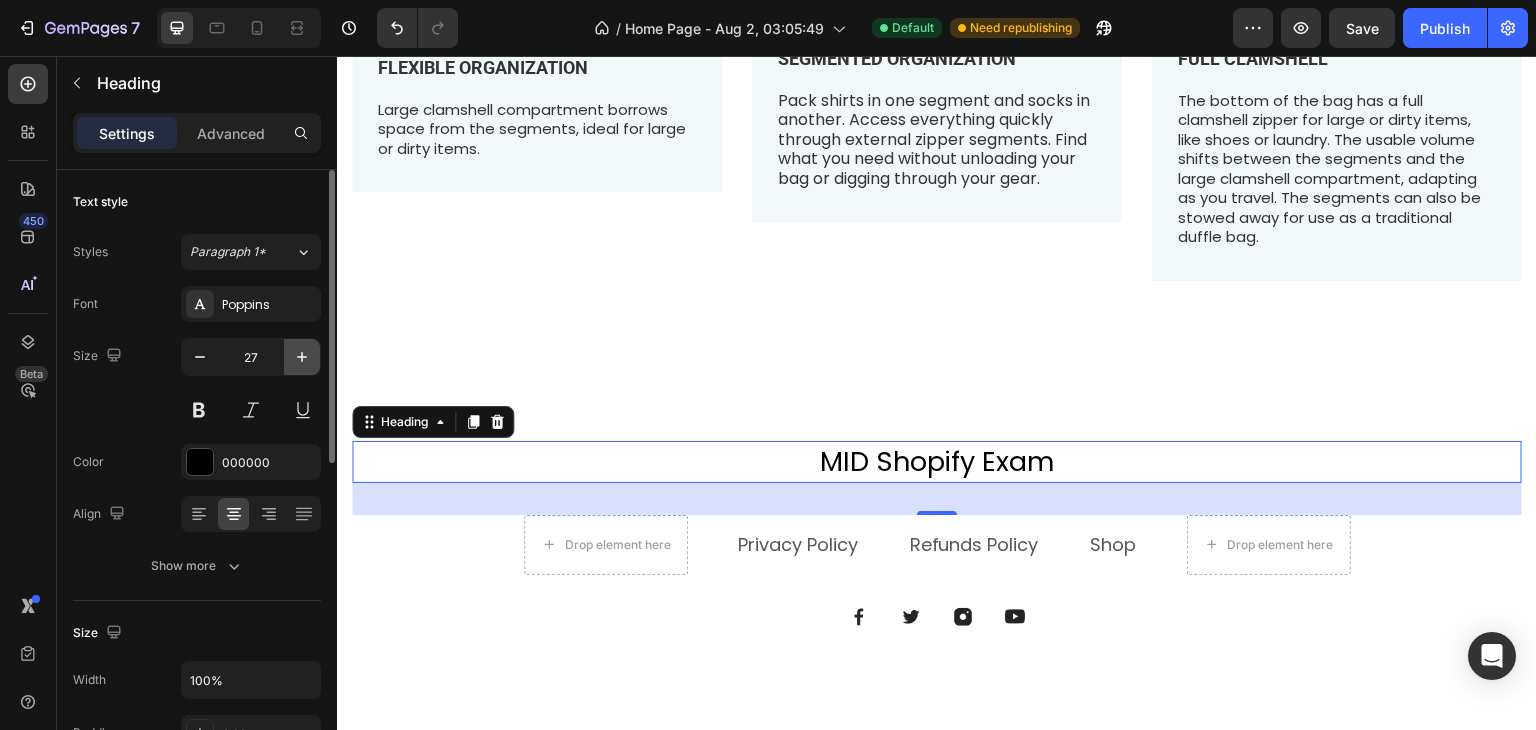 click 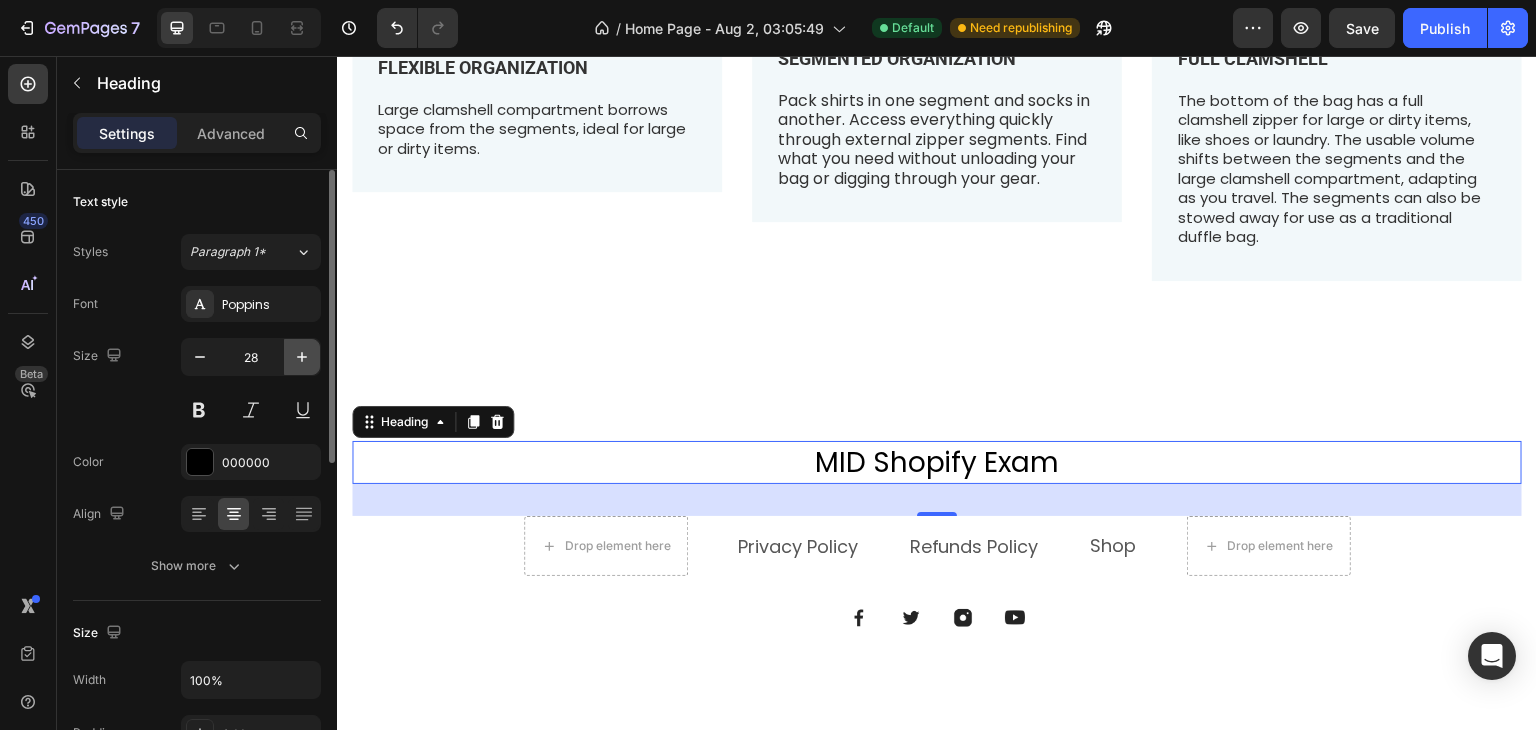 click 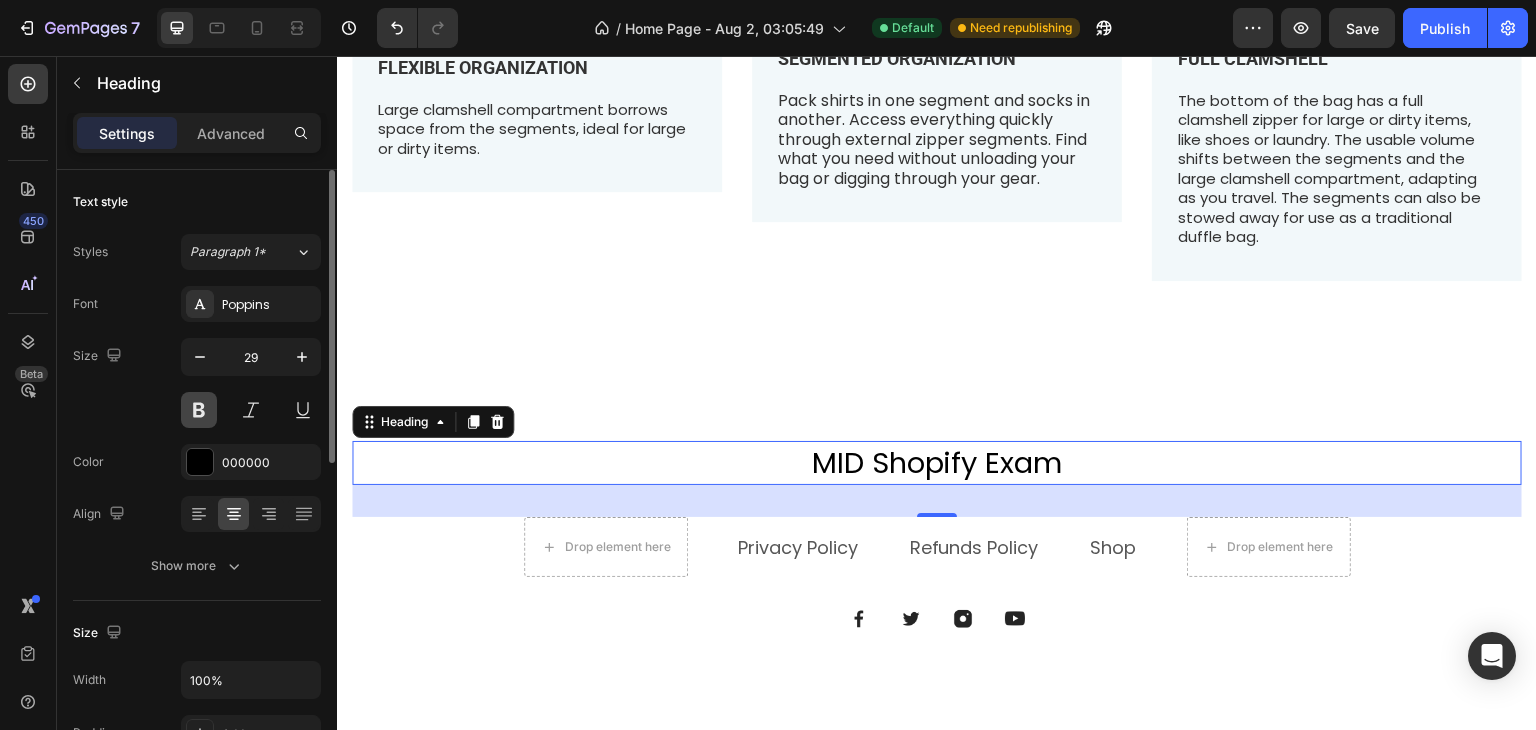 click at bounding box center [199, 410] 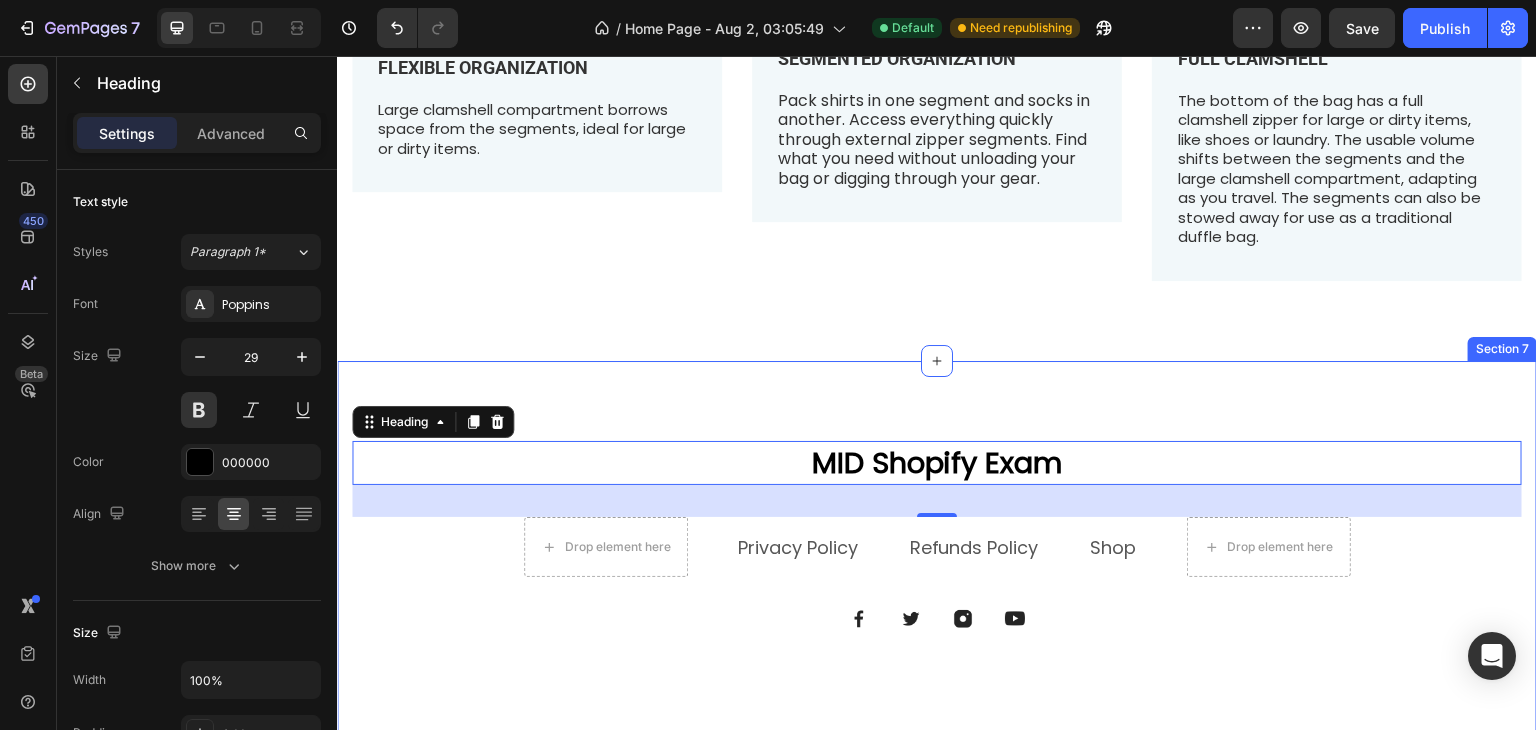 click on "MID Shopify Exam Heading   32
Drop element here Privacy Policy Text block Refunds Policy Text block Shop Text Block
Drop element here Row Image Image Image Image Row Row Section 7" at bounding box center [937, 559] 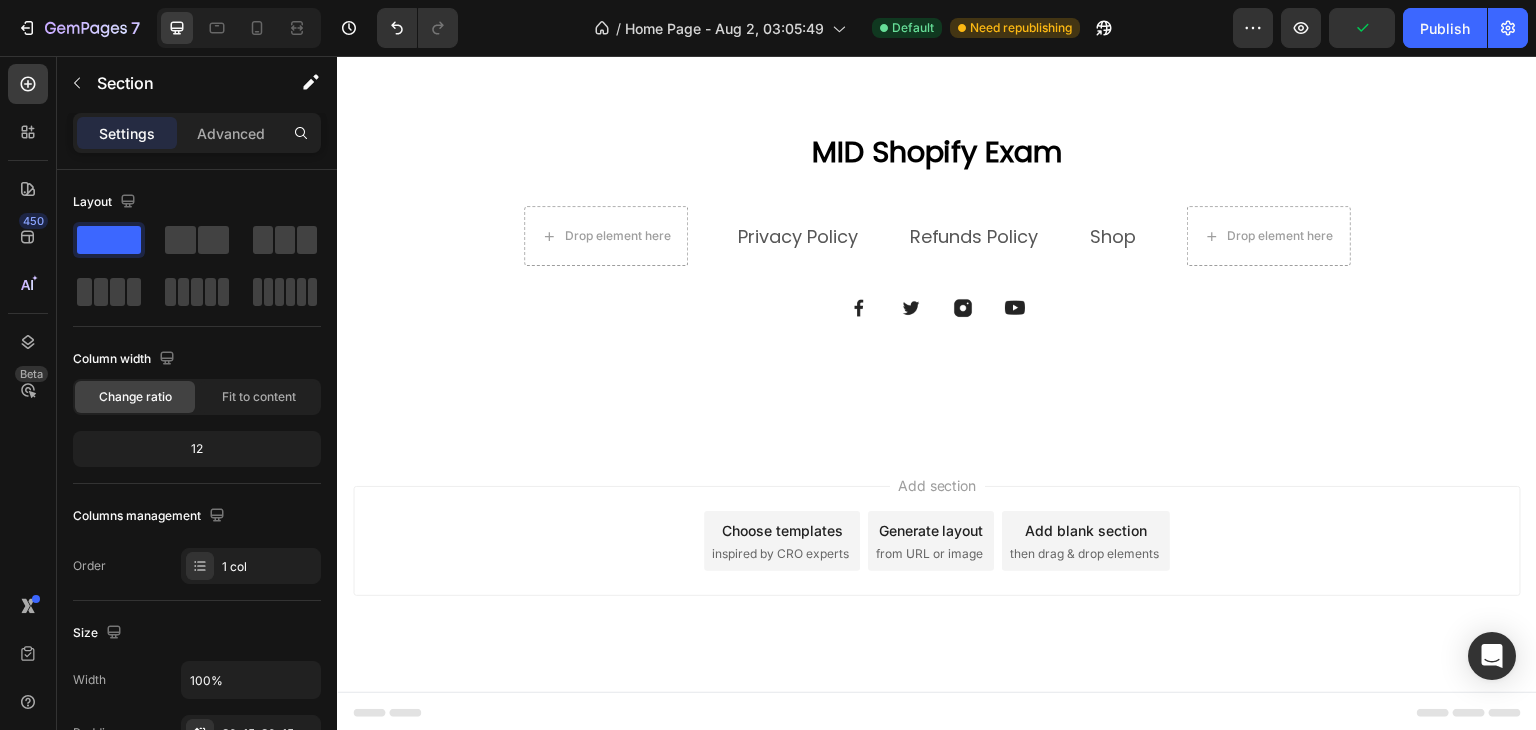 scroll, scrollTop: 2433, scrollLeft: 0, axis: vertical 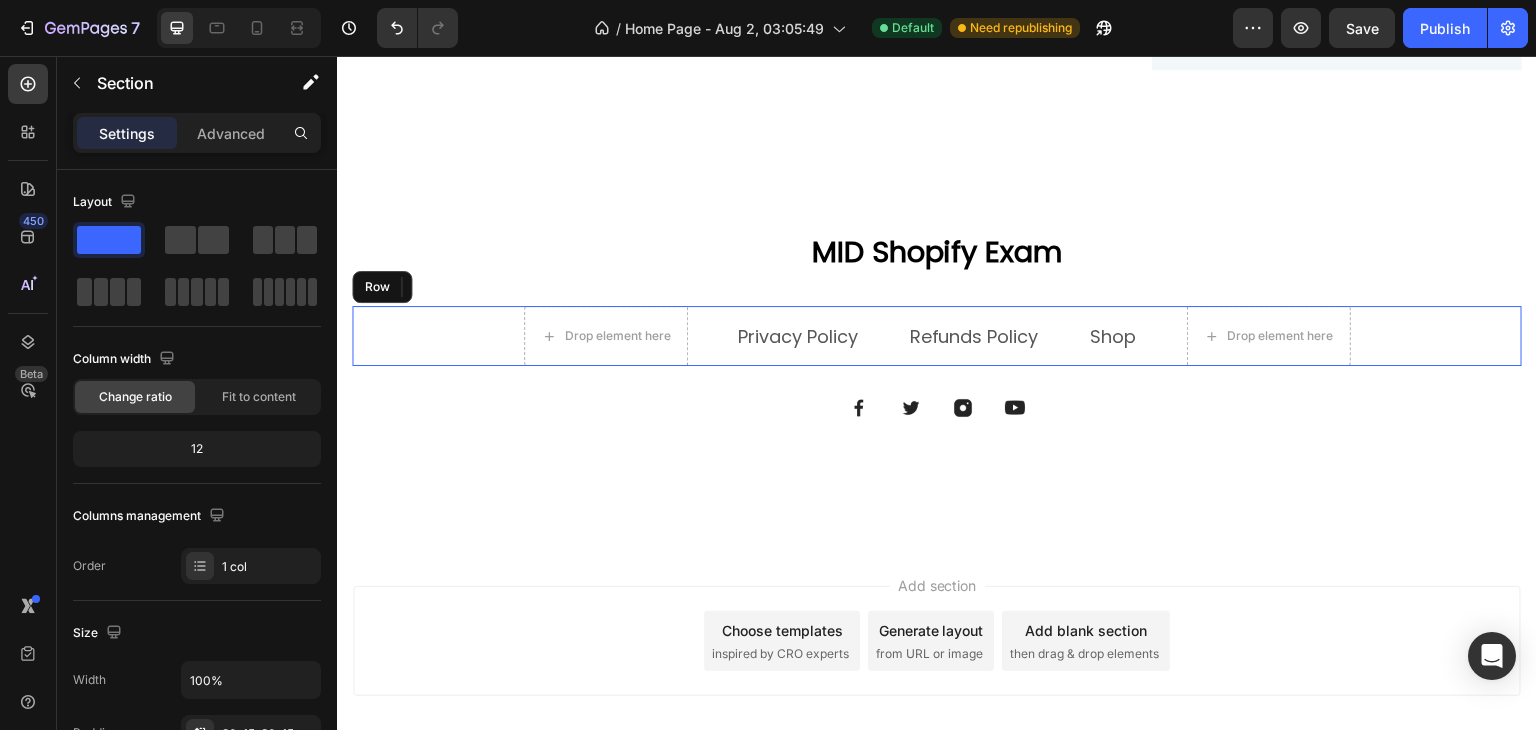 click on "Drop element here Privacy Policy Text block Refunds Policy Text block Shop Text Block
Drop element here Row" at bounding box center [937, 336] 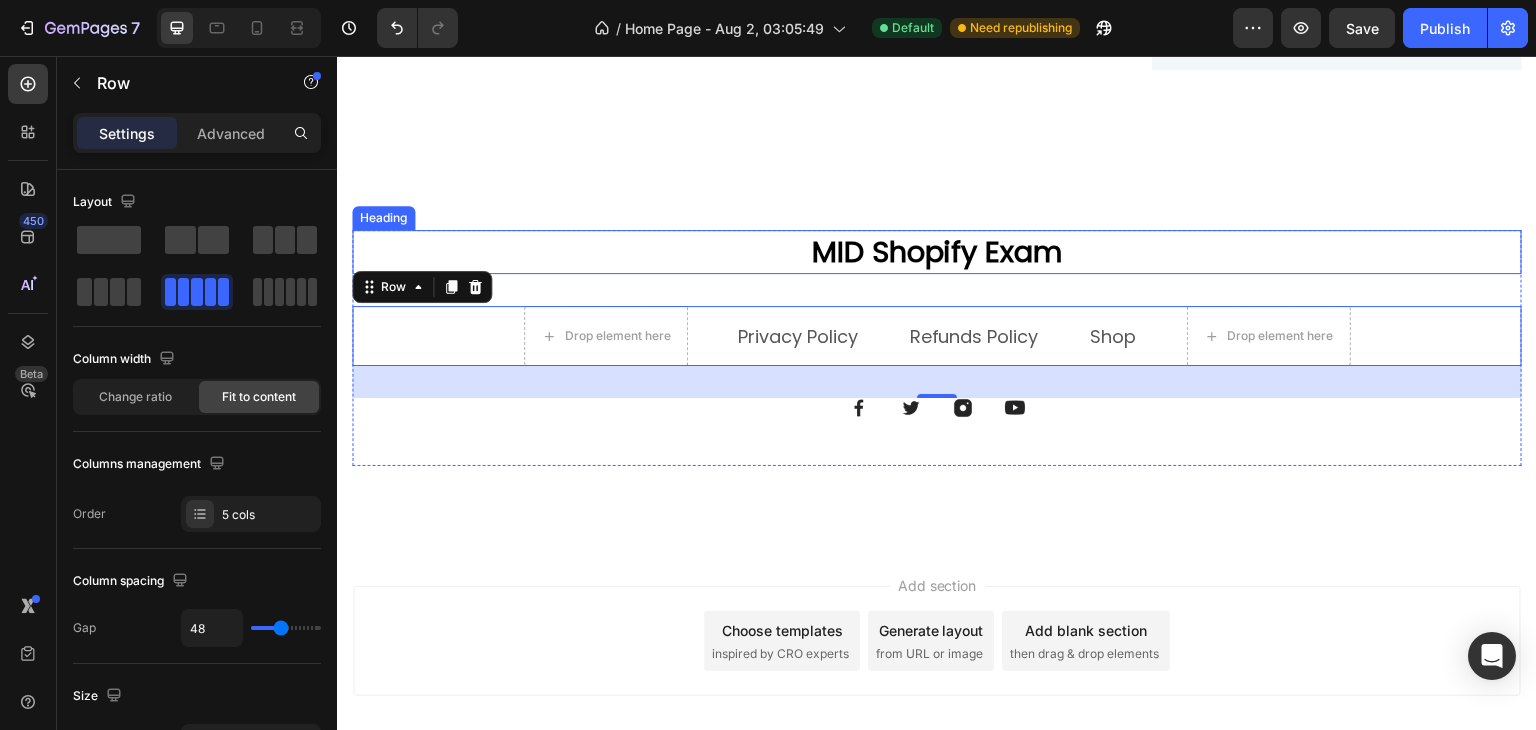 click on "MID Shopify Exam" at bounding box center (937, 252) 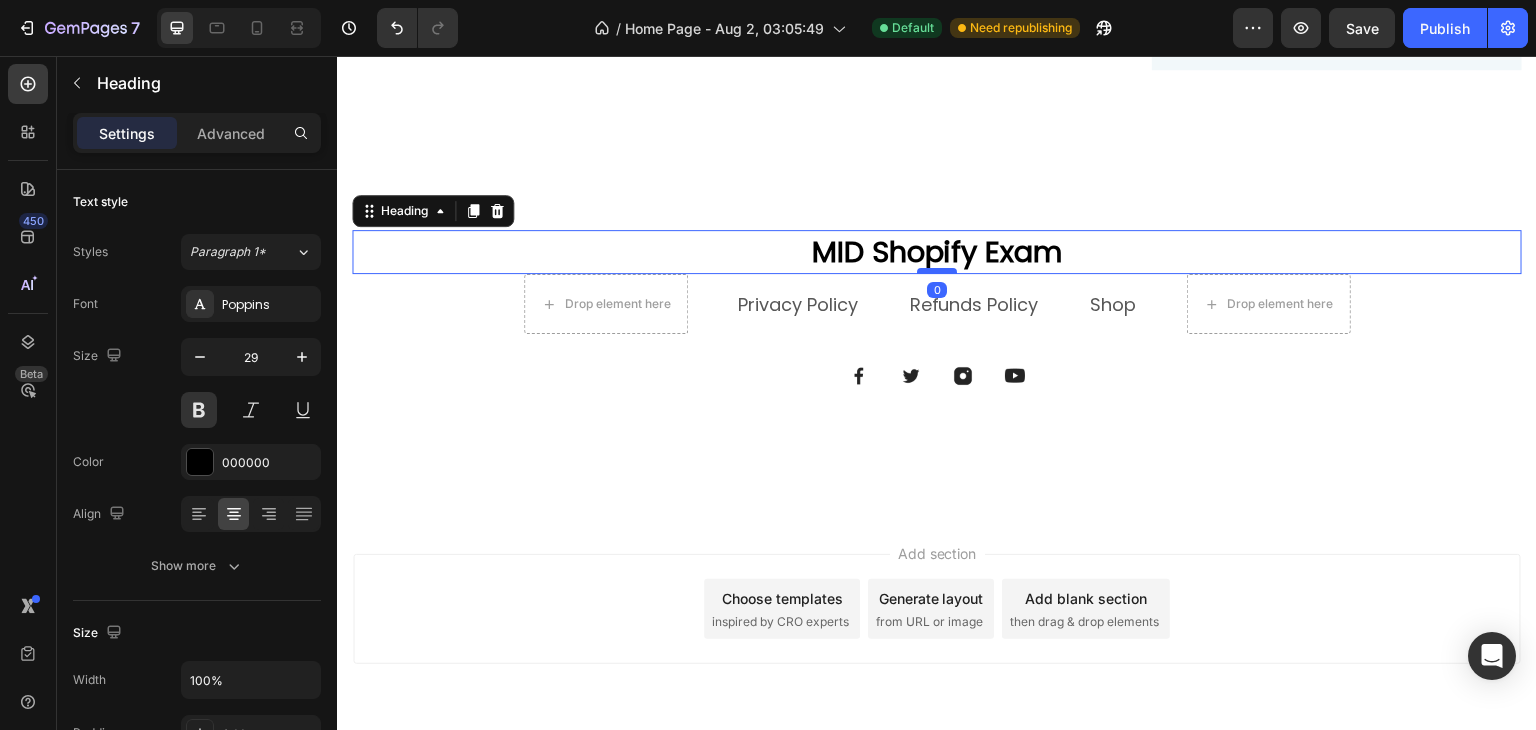 drag, startPoint x: 934, startPoint y: 301, endPoint x: 933, endPoint y: 268, distance: 33.01515 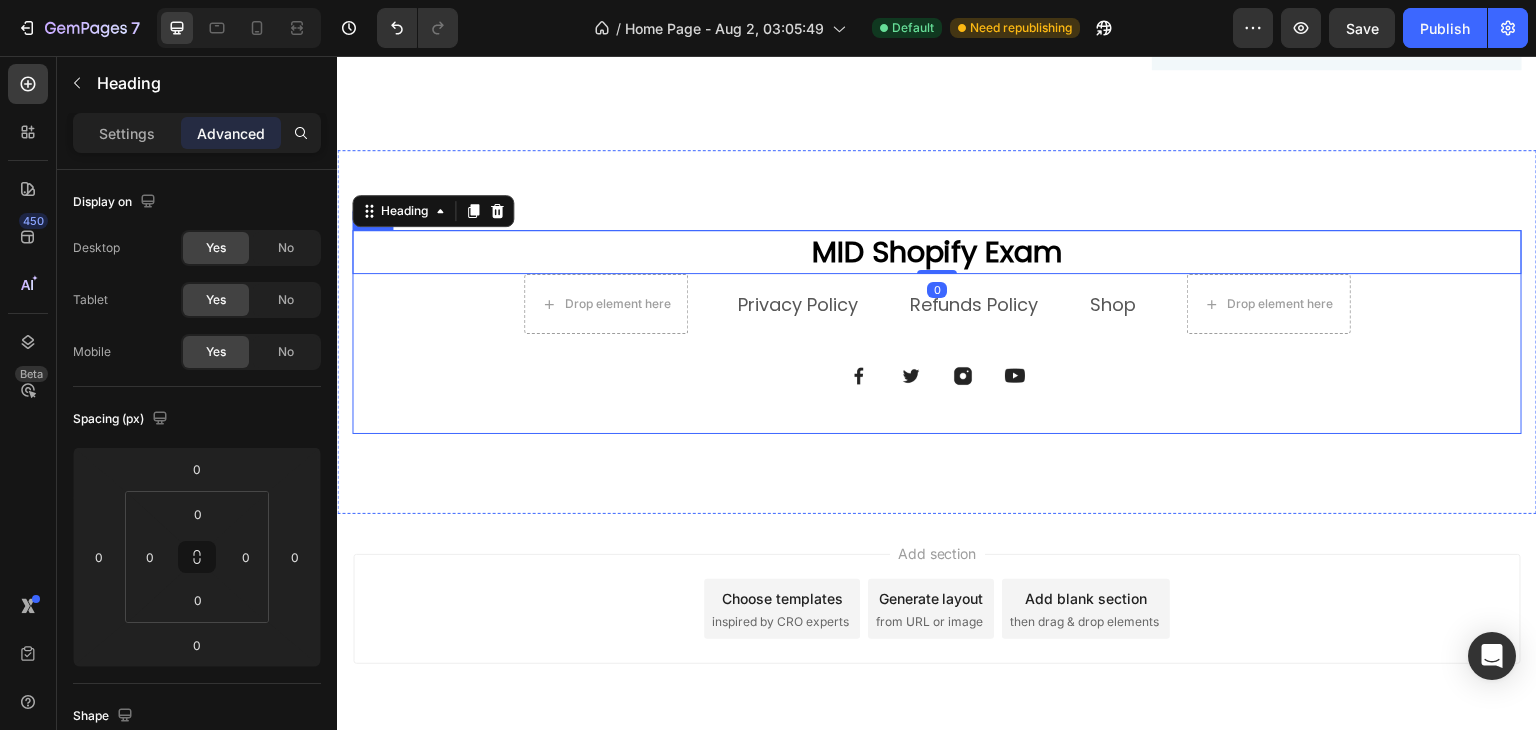 click on "MID Shopify Exam Heading   0
Drop element here Privacy Policy Text block Refunds Policy Text block Shop Text Block
Drop element here Row Image Image Image Image Row" at bounding box center (937, 332) 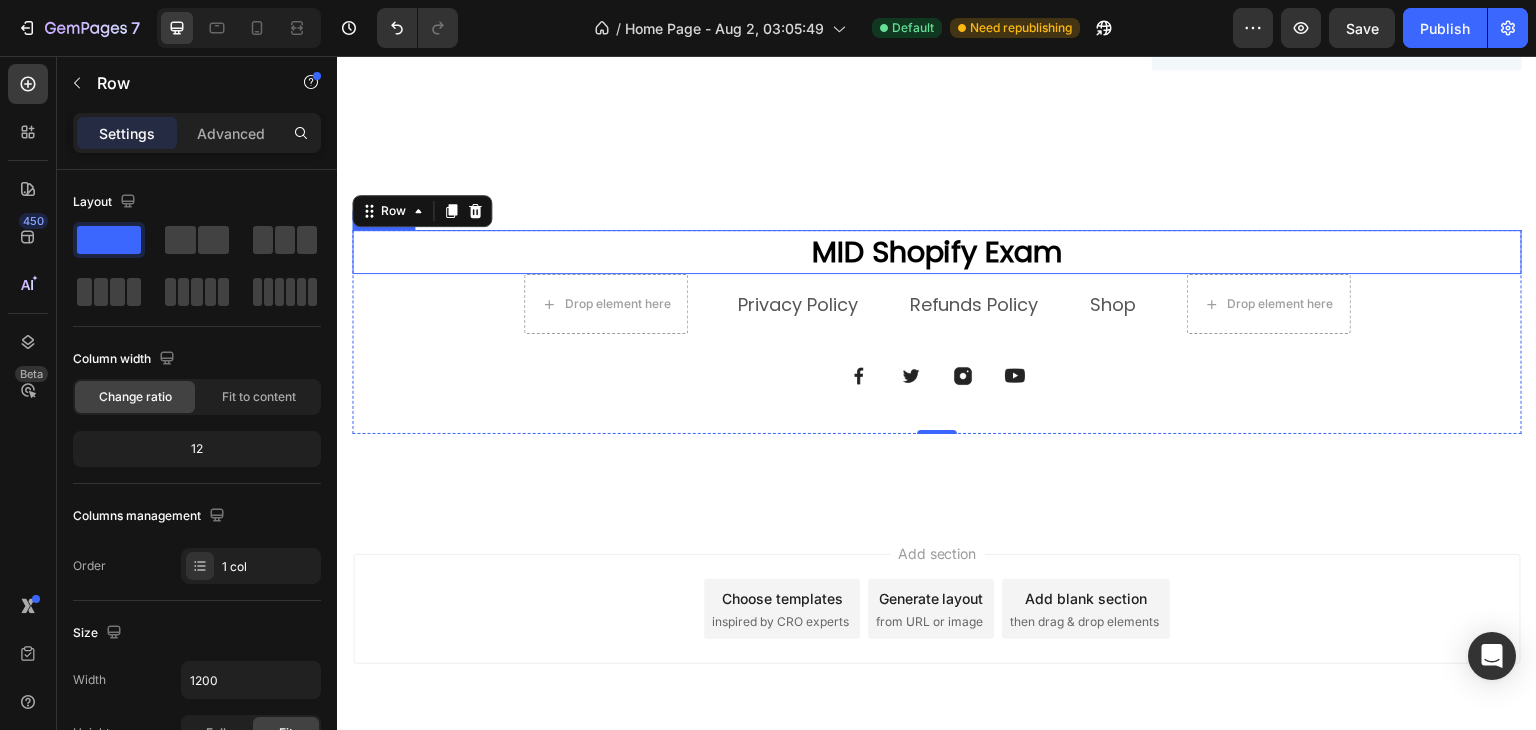 click on "MID Shopify Exam" at bounding box center (937, 252) 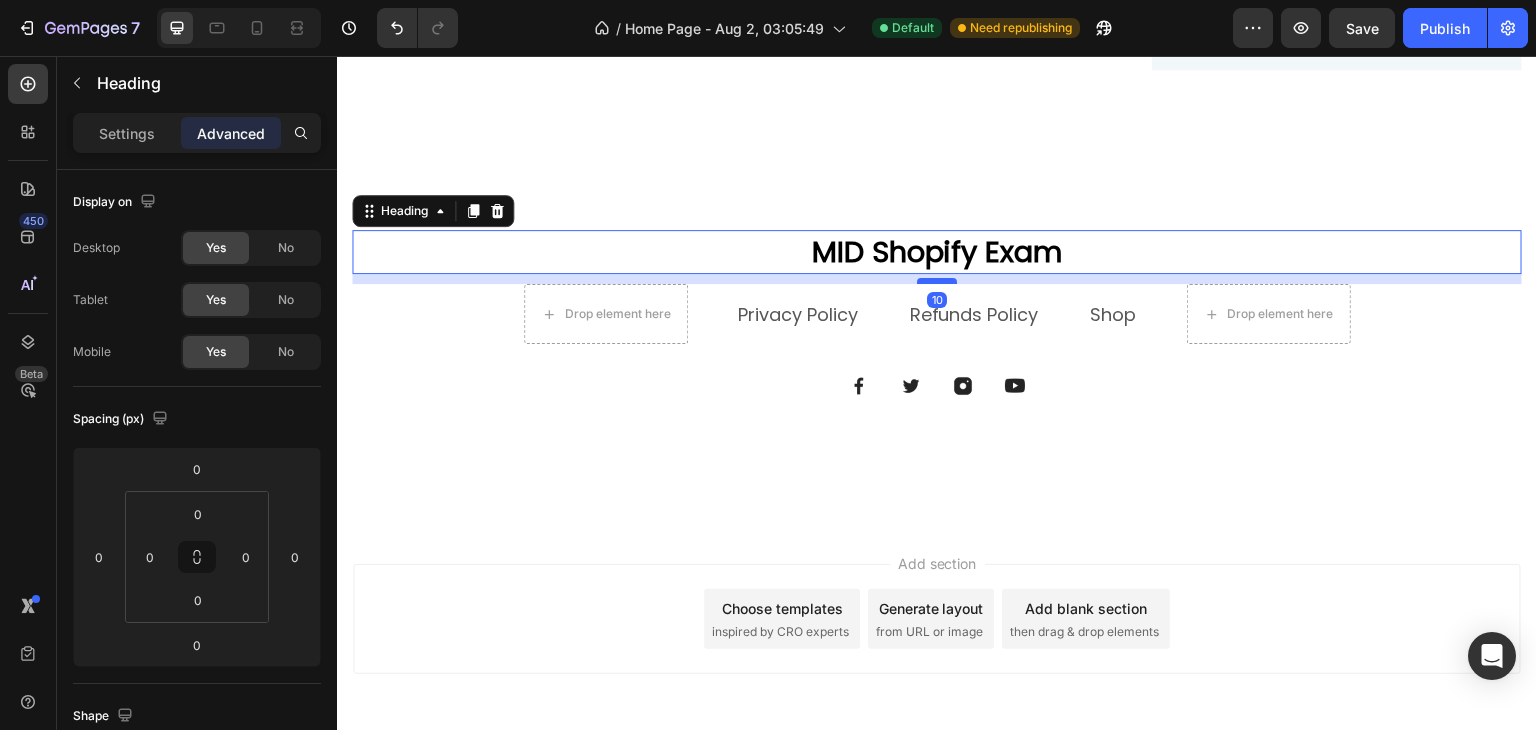 click at bounding box center [937, 281] 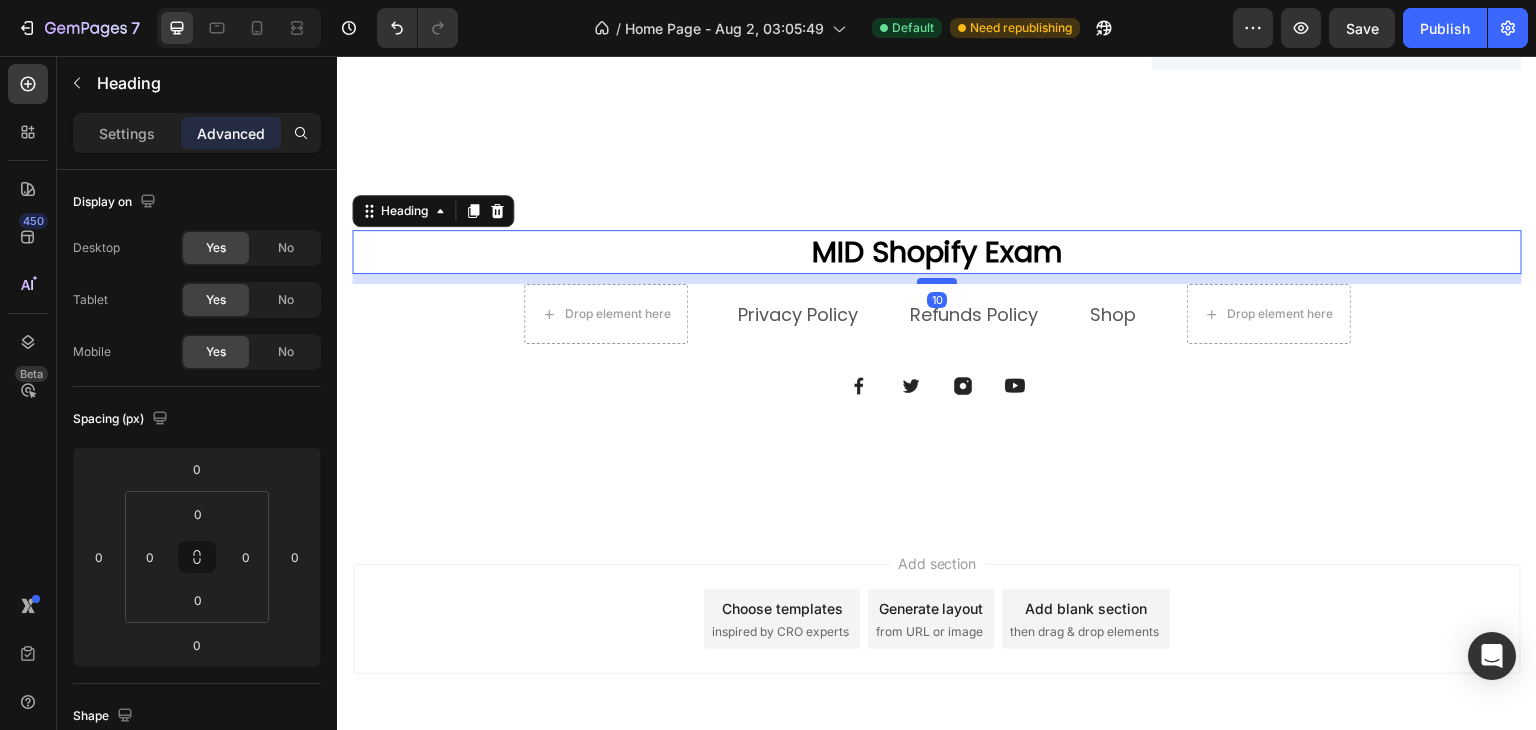type on "10" 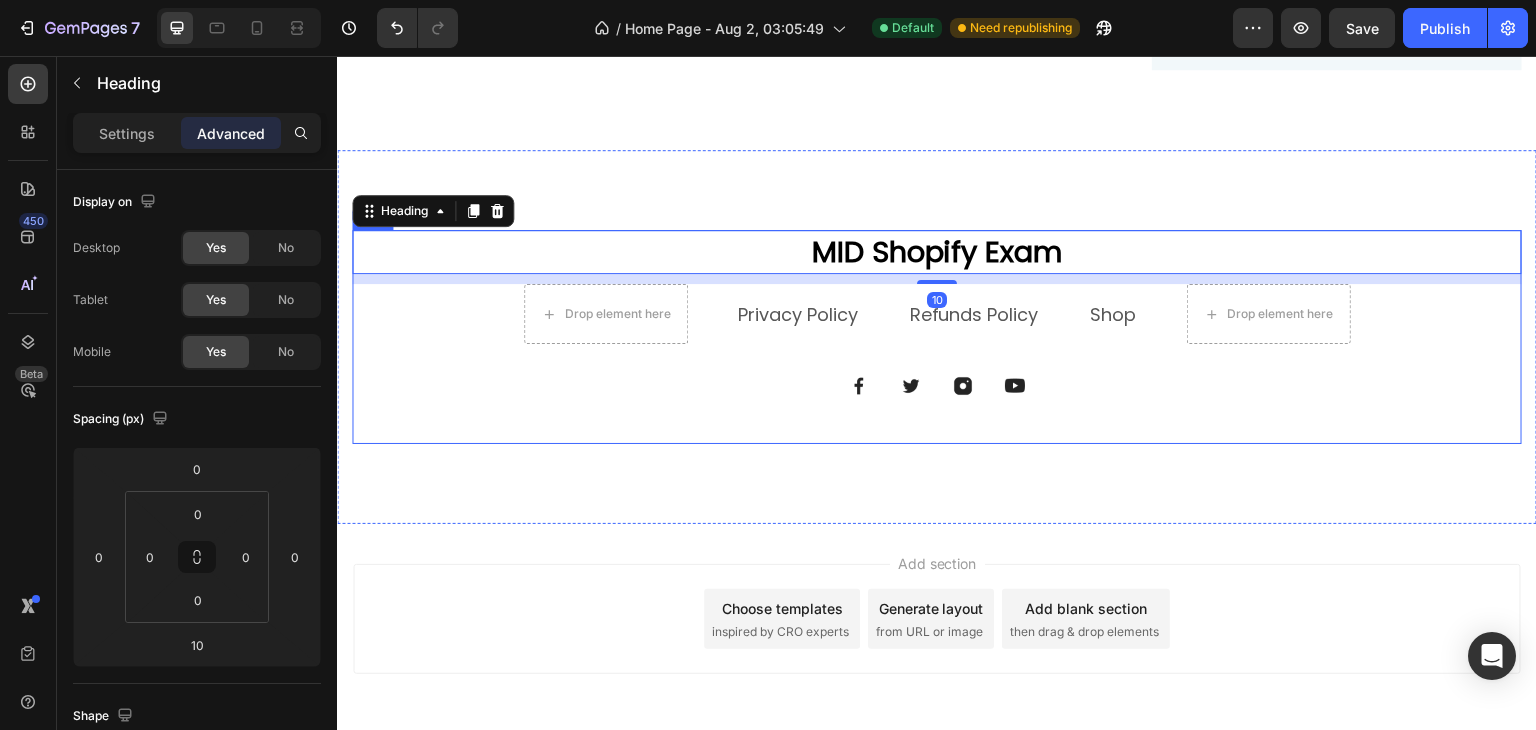 click on "MID Shopify Exam Heading   10
Drop element here Privacy Policy Text block Refunds Policy Text block Shop Text Block
Drop element here Row Image Image Image Image Row" at bounding box center [937, 337] 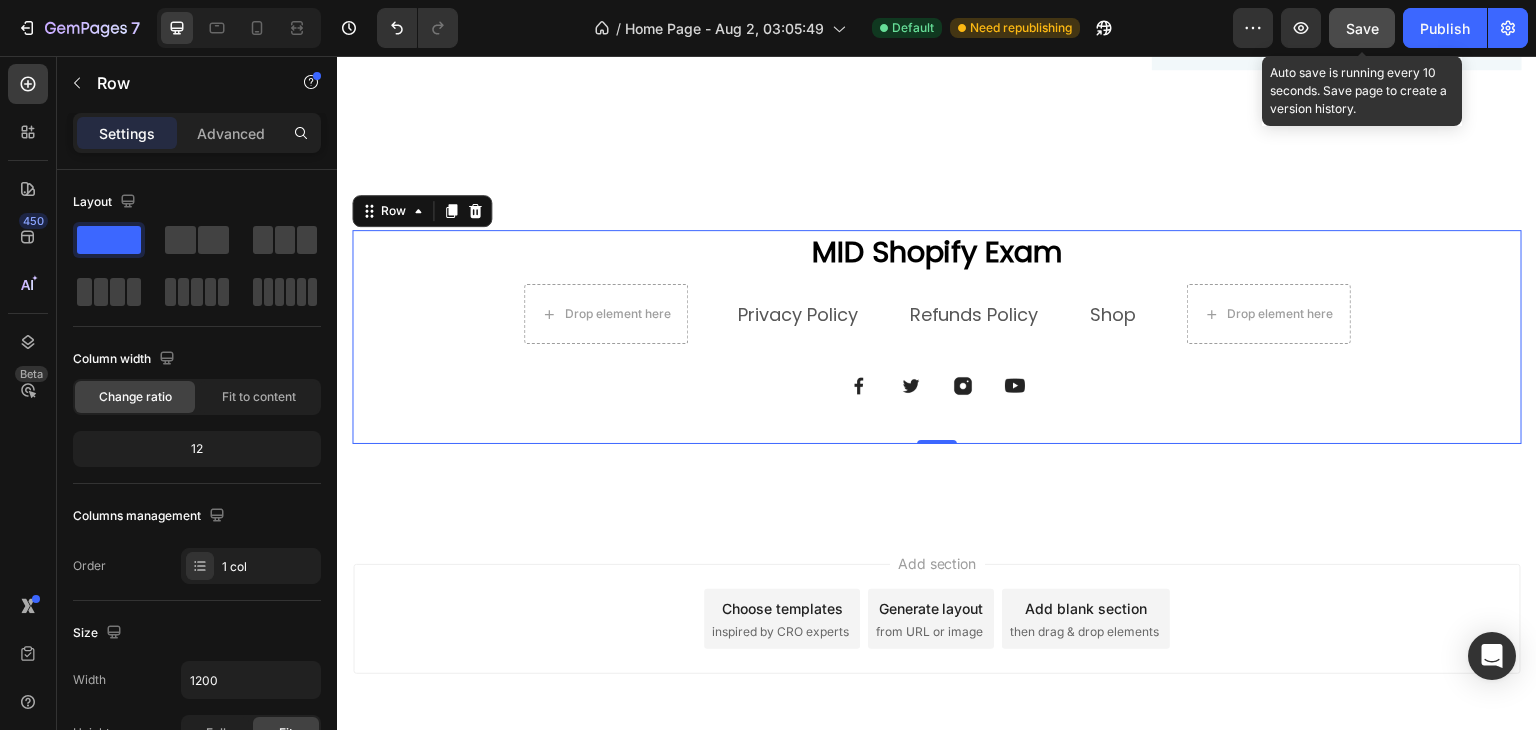 click on "Save" at bounding box center (1362, 28) 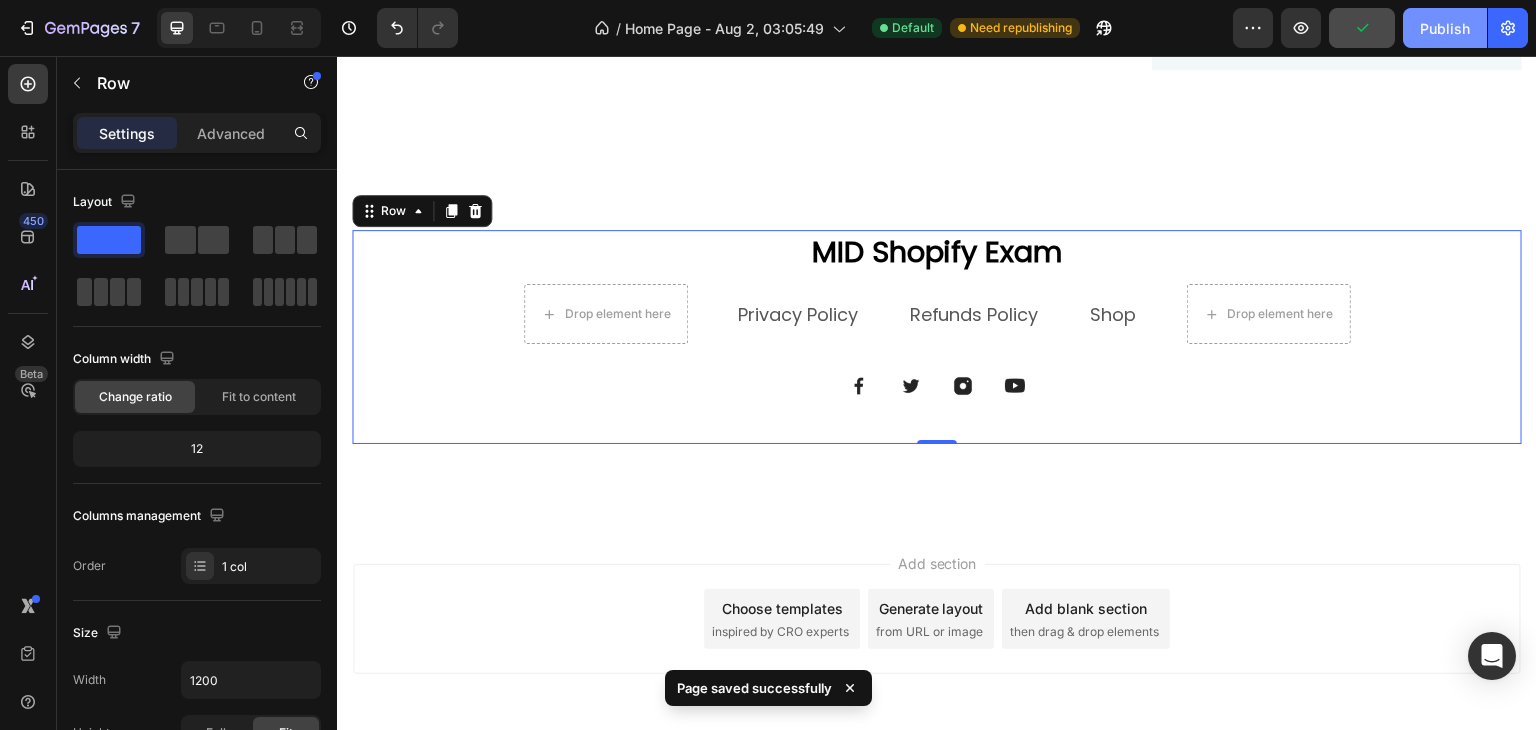 click on "Publish" at bounding box center [1445, 28] 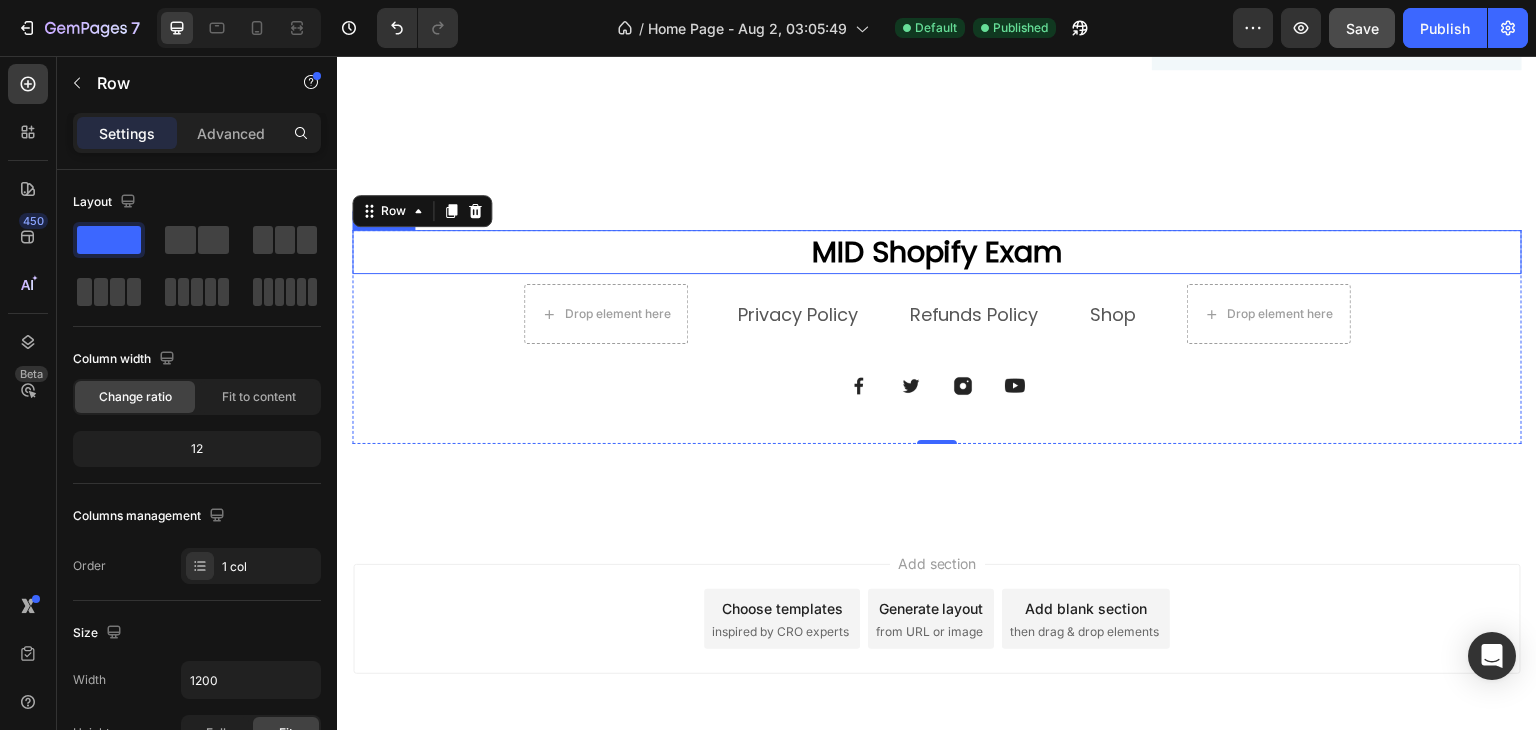 click on "MID Shopify Exam" at bounding box center [937, 252] 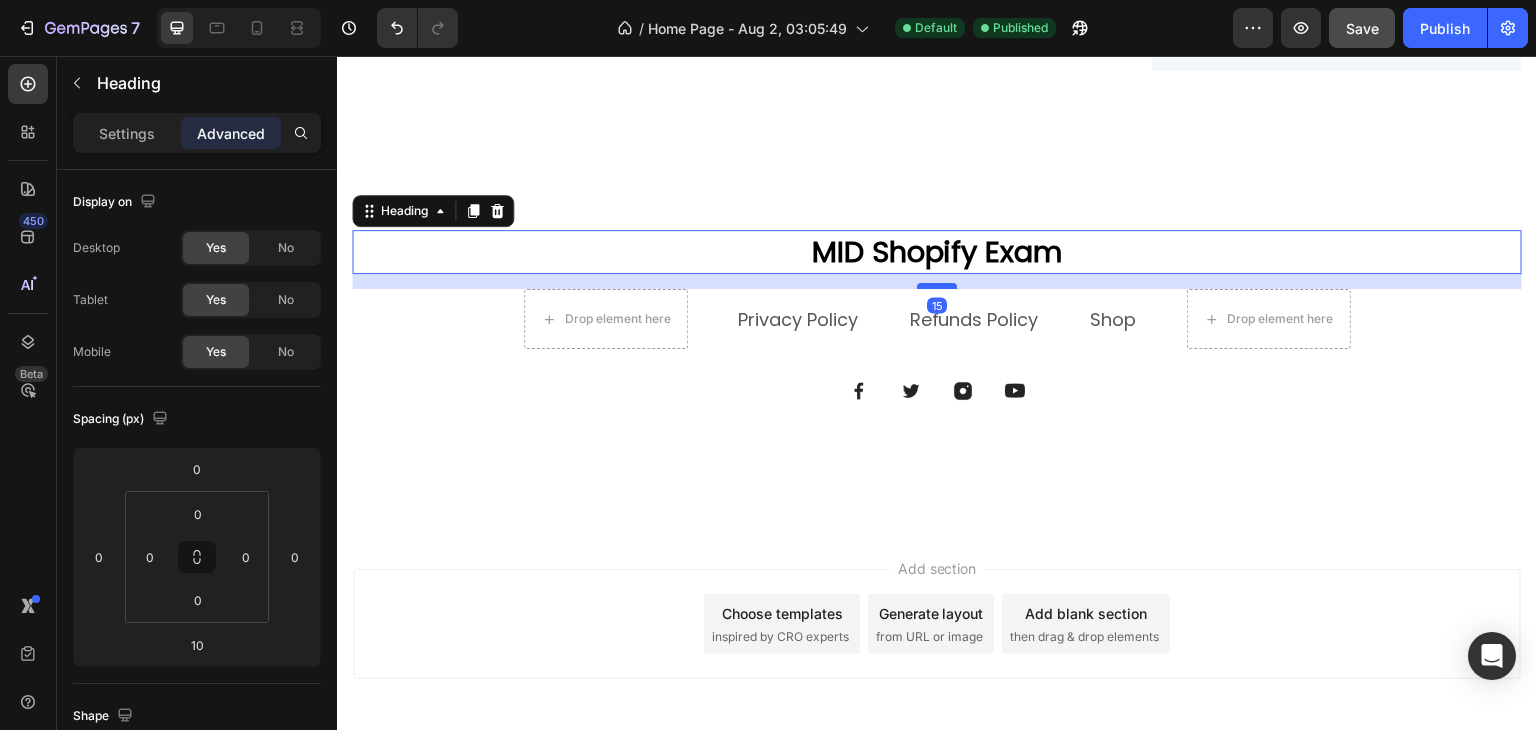 click at bounding box center [937, 286] 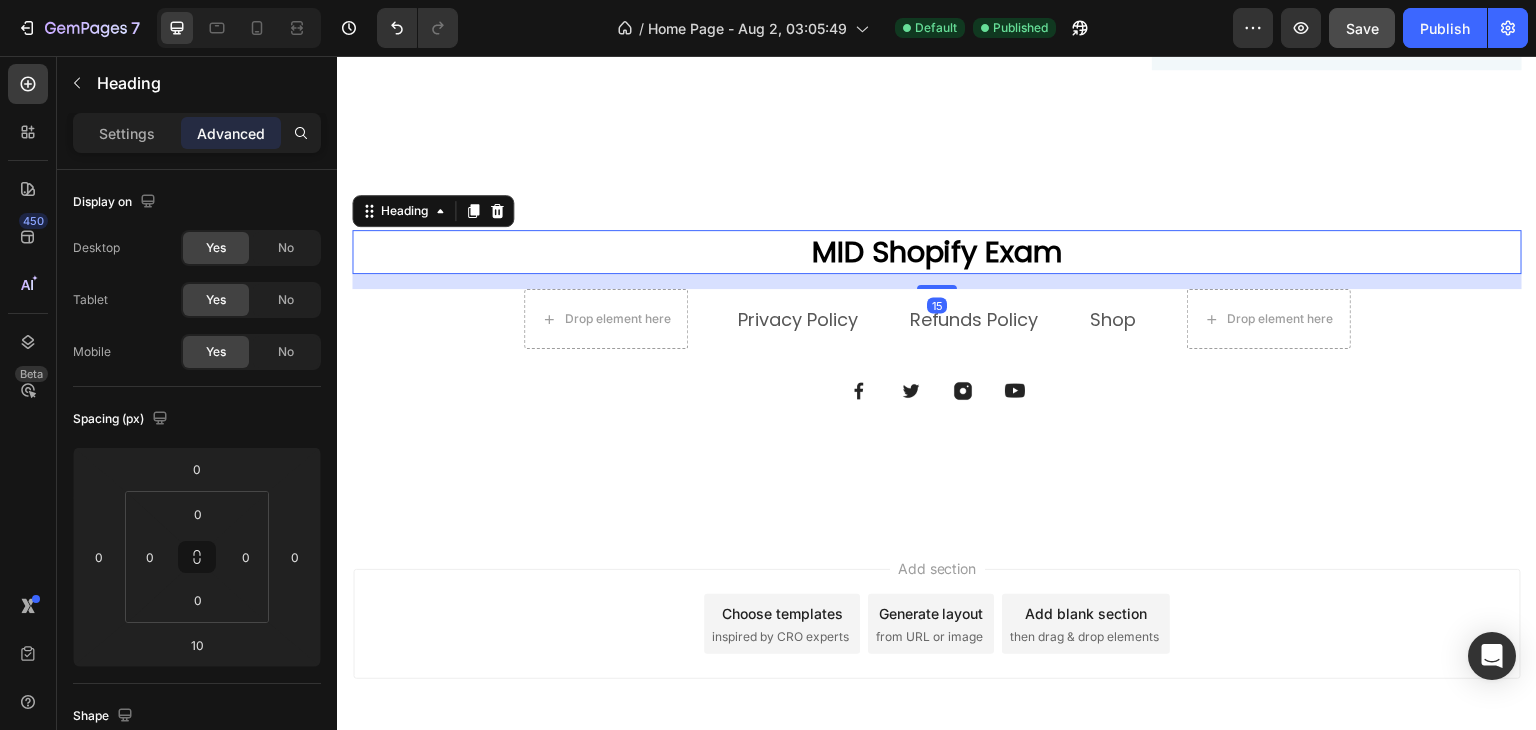 type on "15" 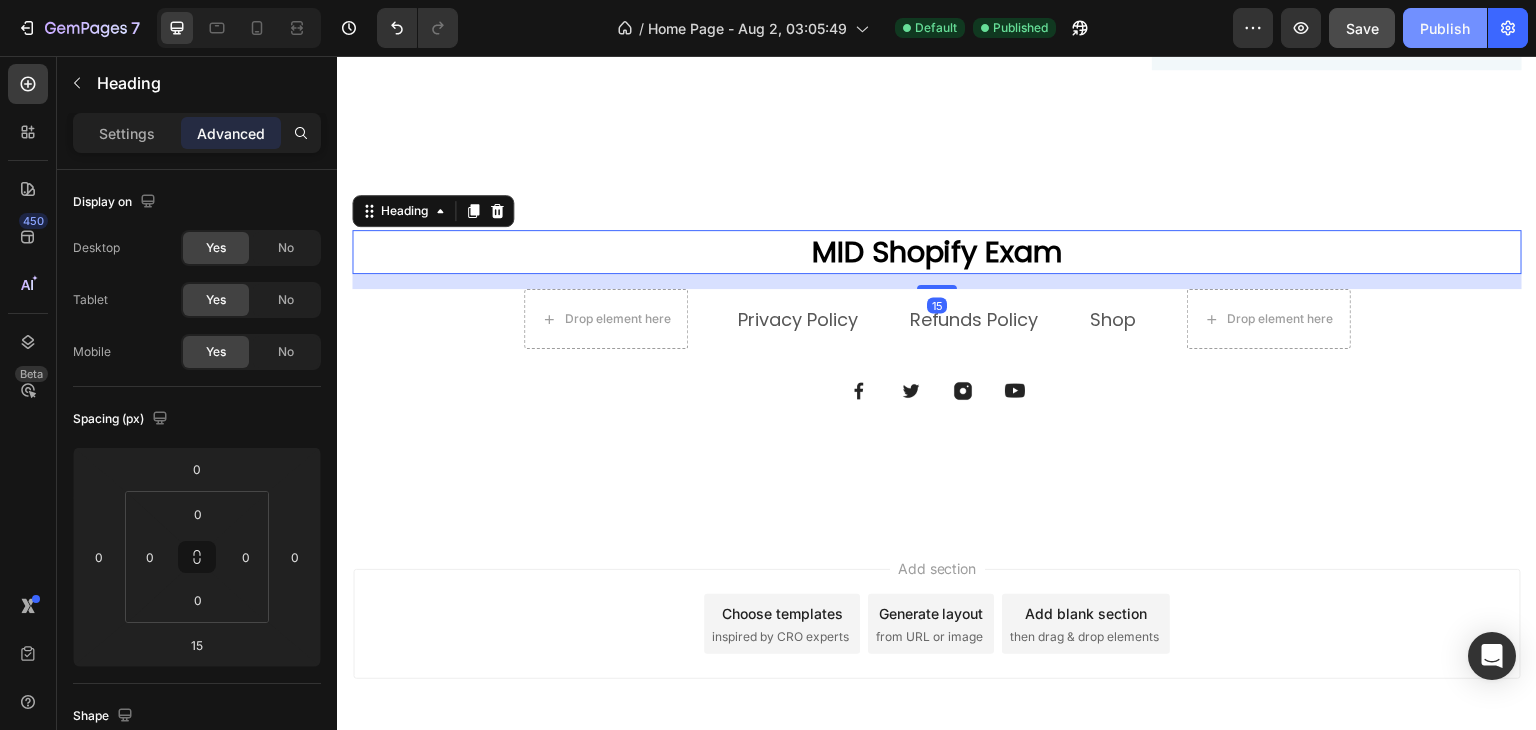 click on "Publish" at bounding box center [1445, 28] 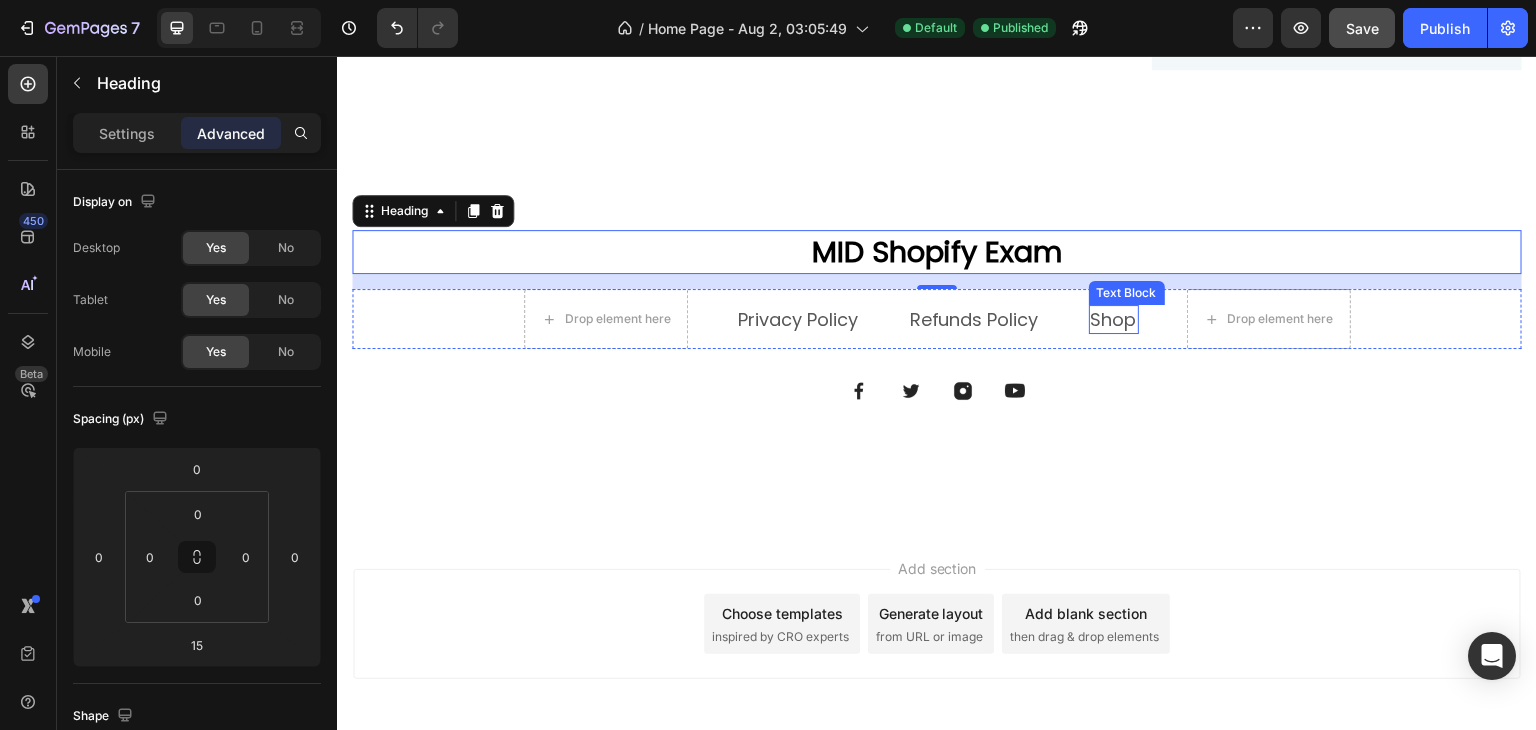 click on "Shop" at bounding box center (1114, 319) 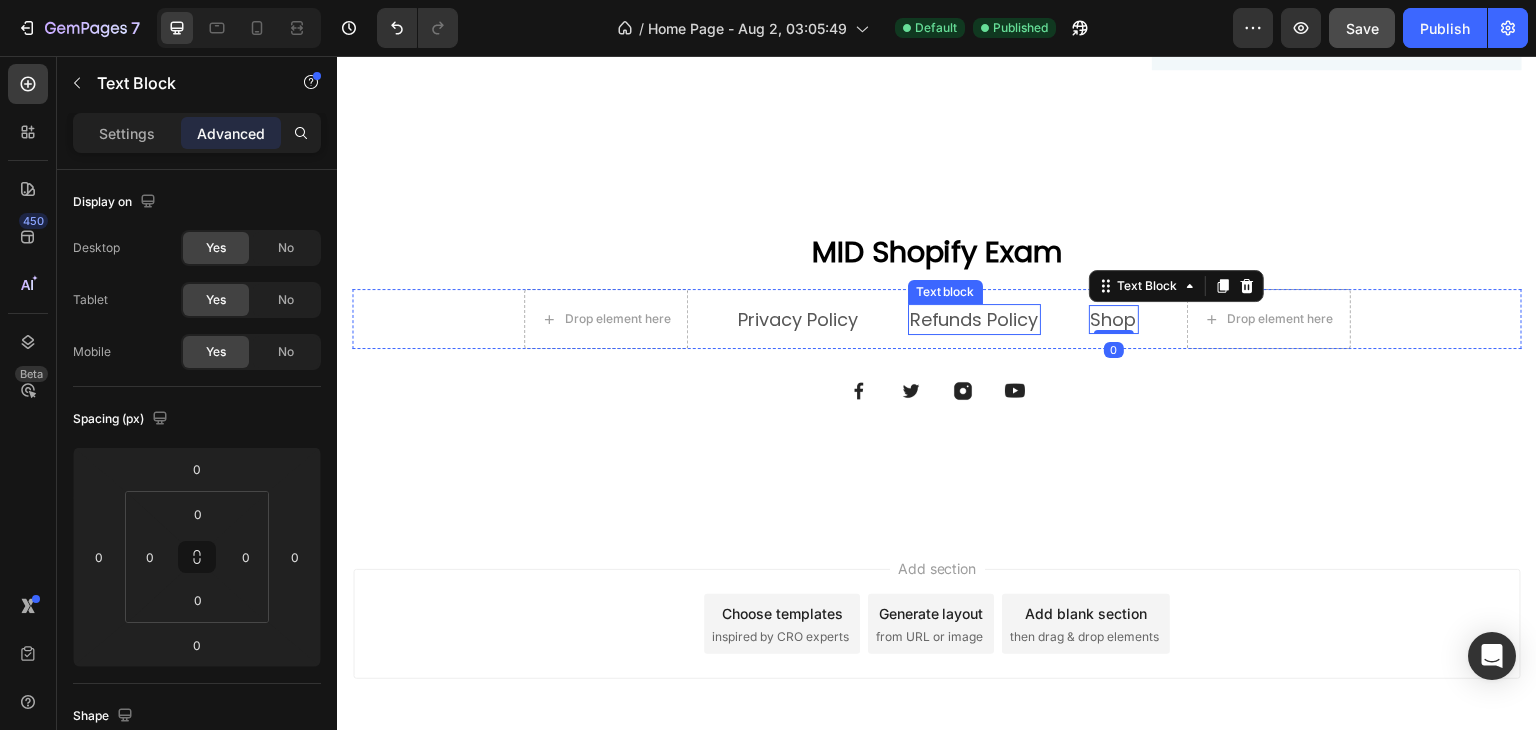 click on "Refunds Policy" at bounding box center (974, 319) 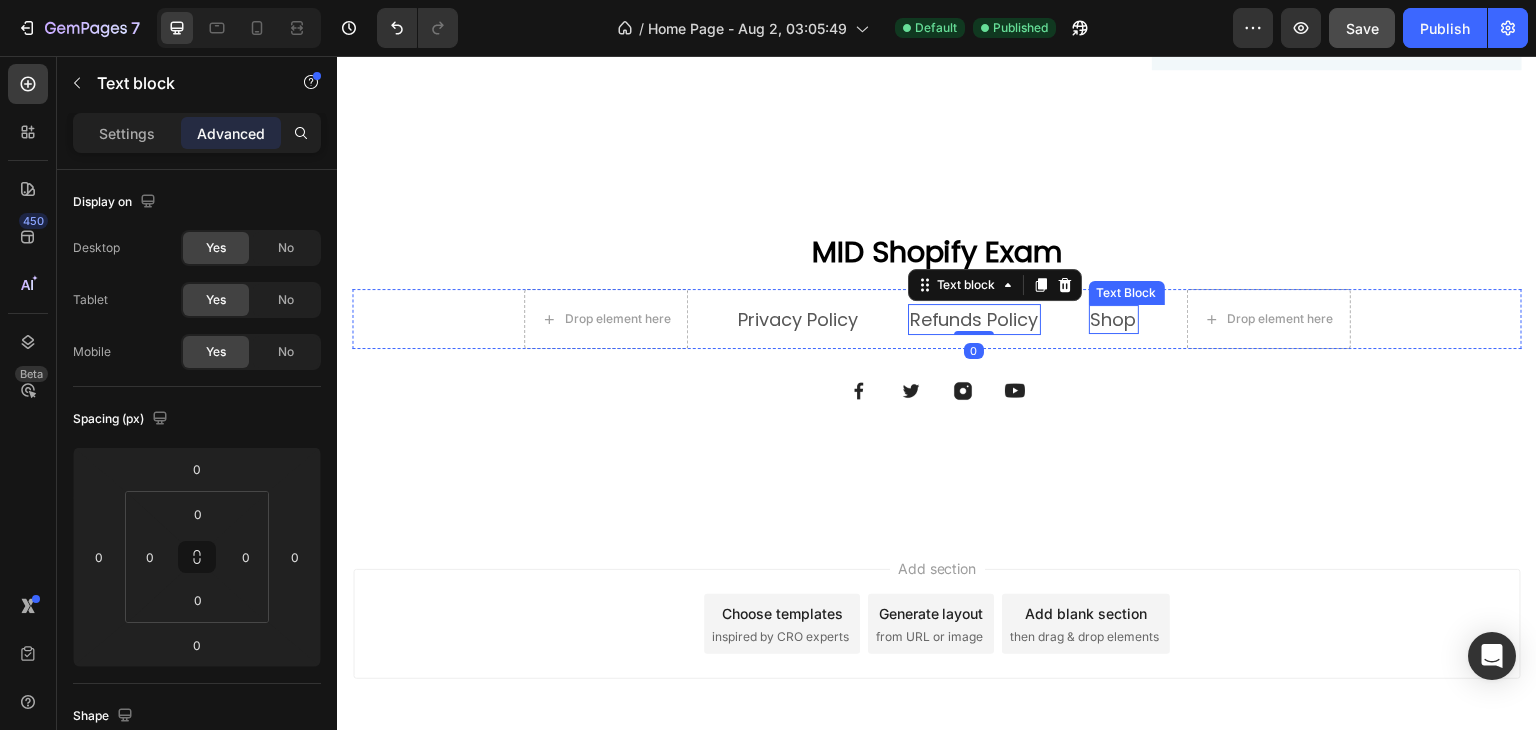 click on "Shop" at bounding box center [1114, 319] 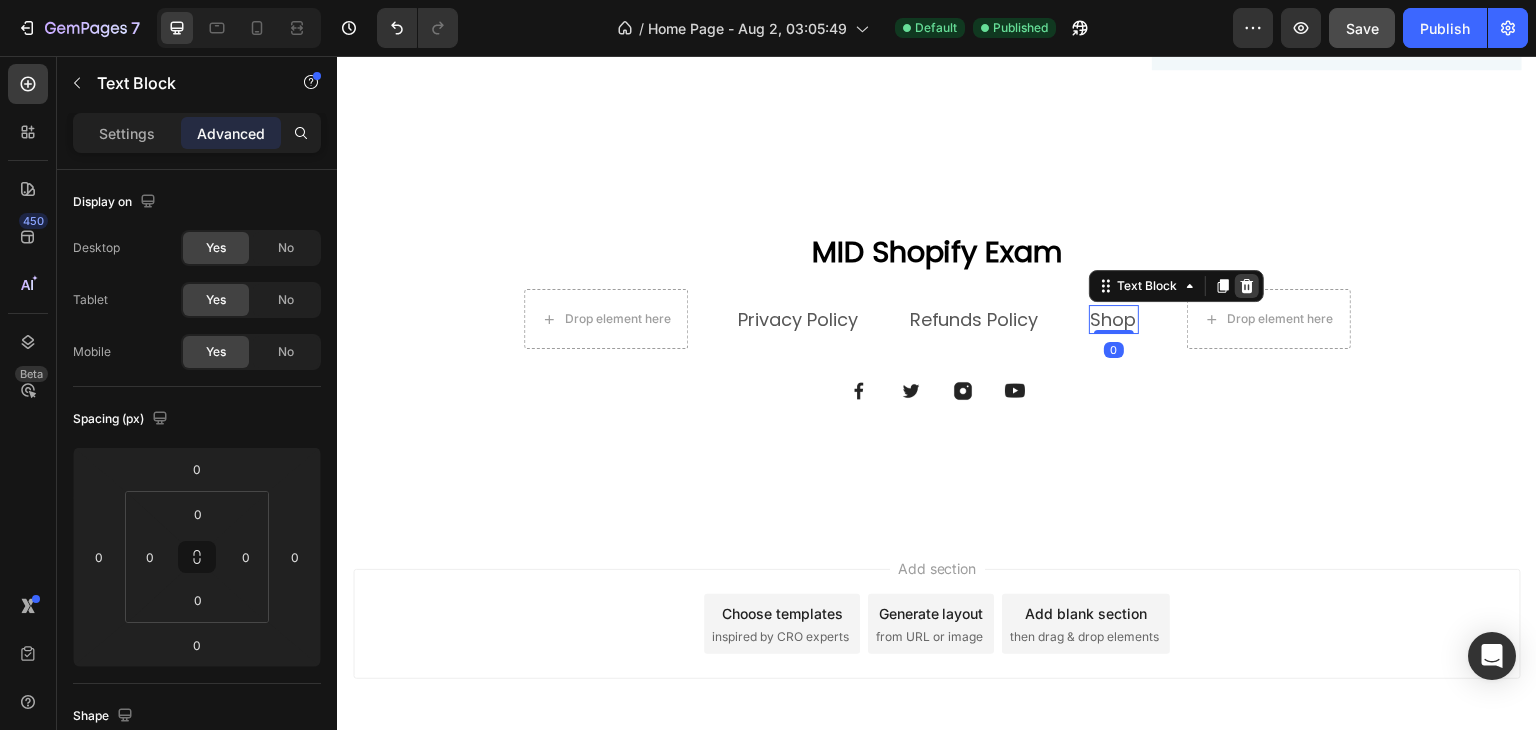 click 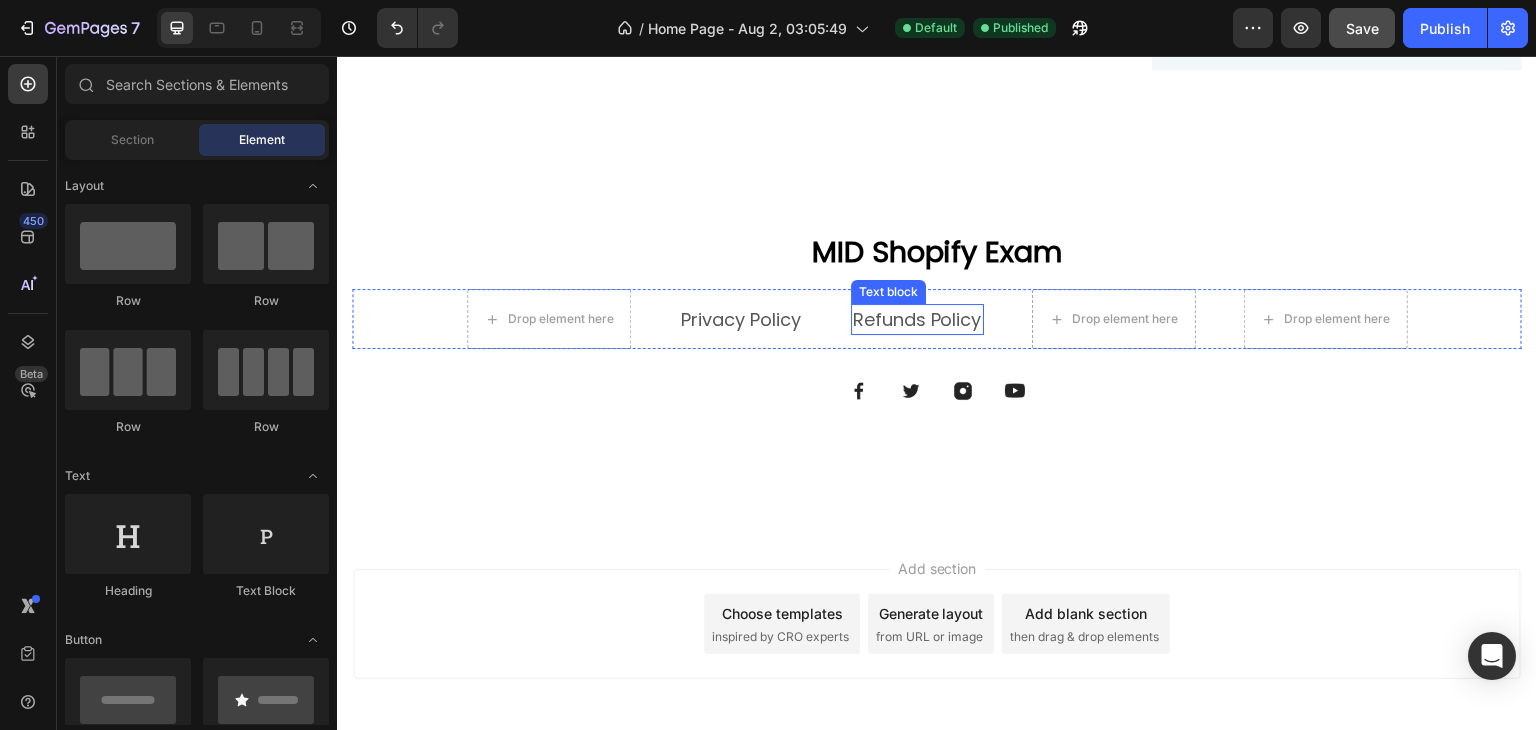 click on "Refunds Policy" at bounding box center (917, 319) 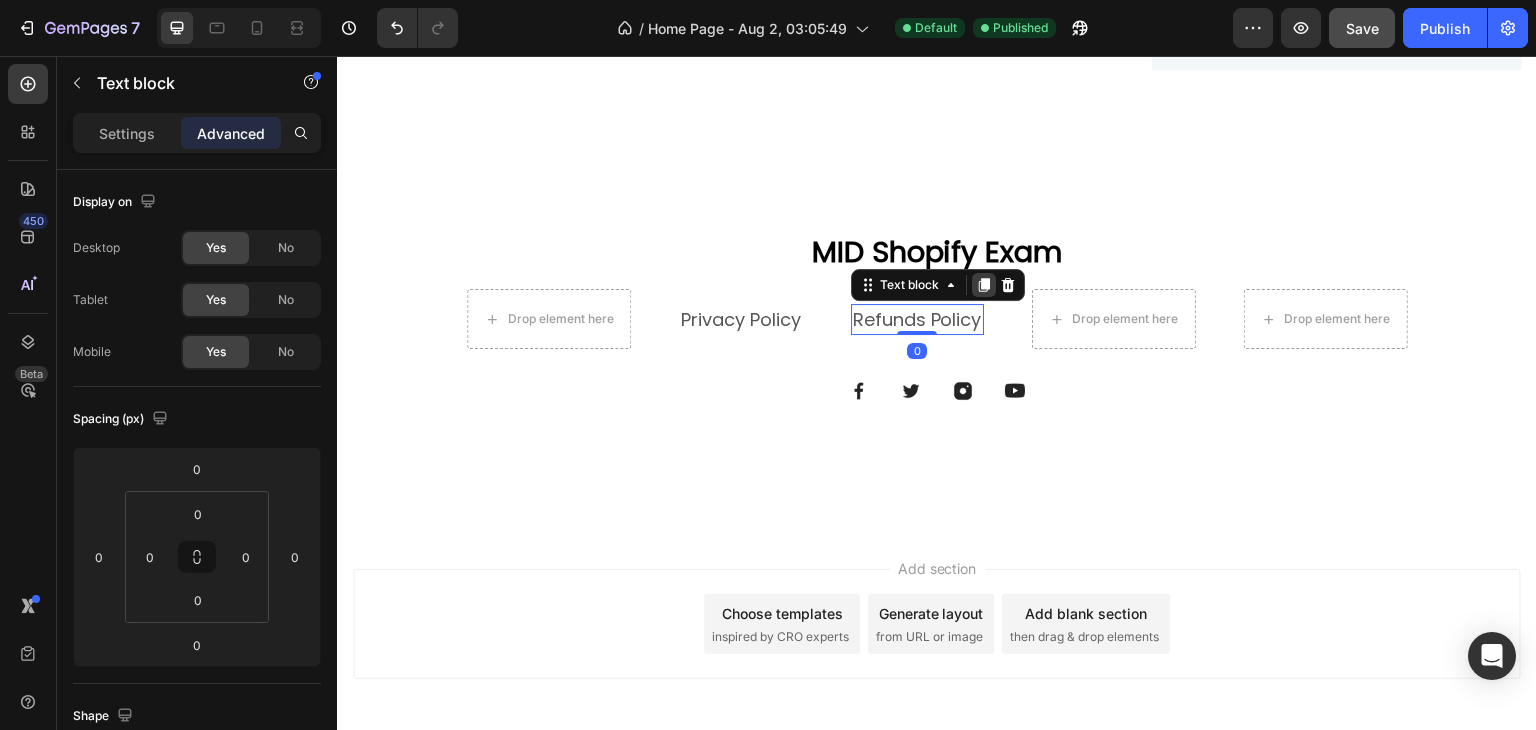 click 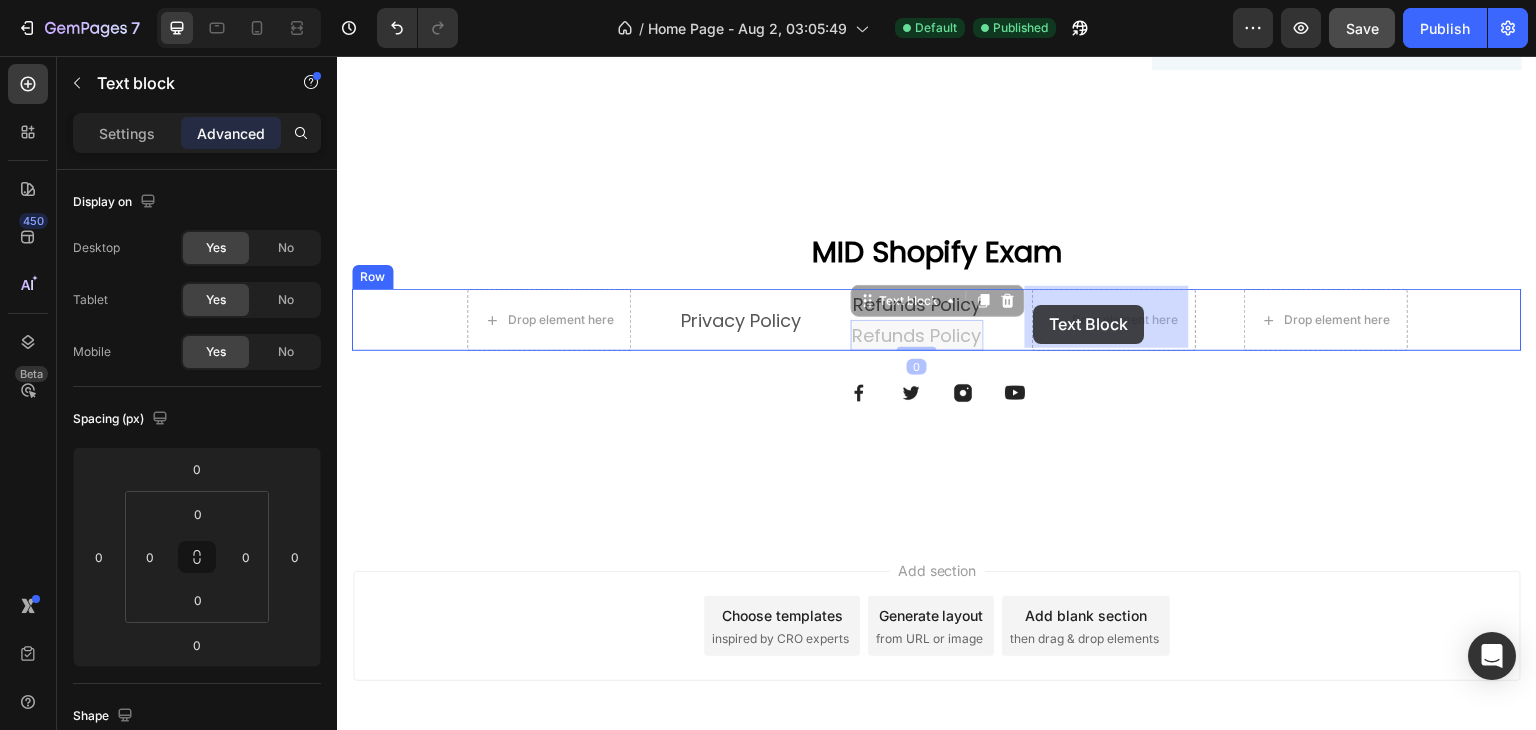 drag, startPoint x: 866, startPoint y: 301, endPoint x: 1034, endPoint y: 305, distance: 168.0476 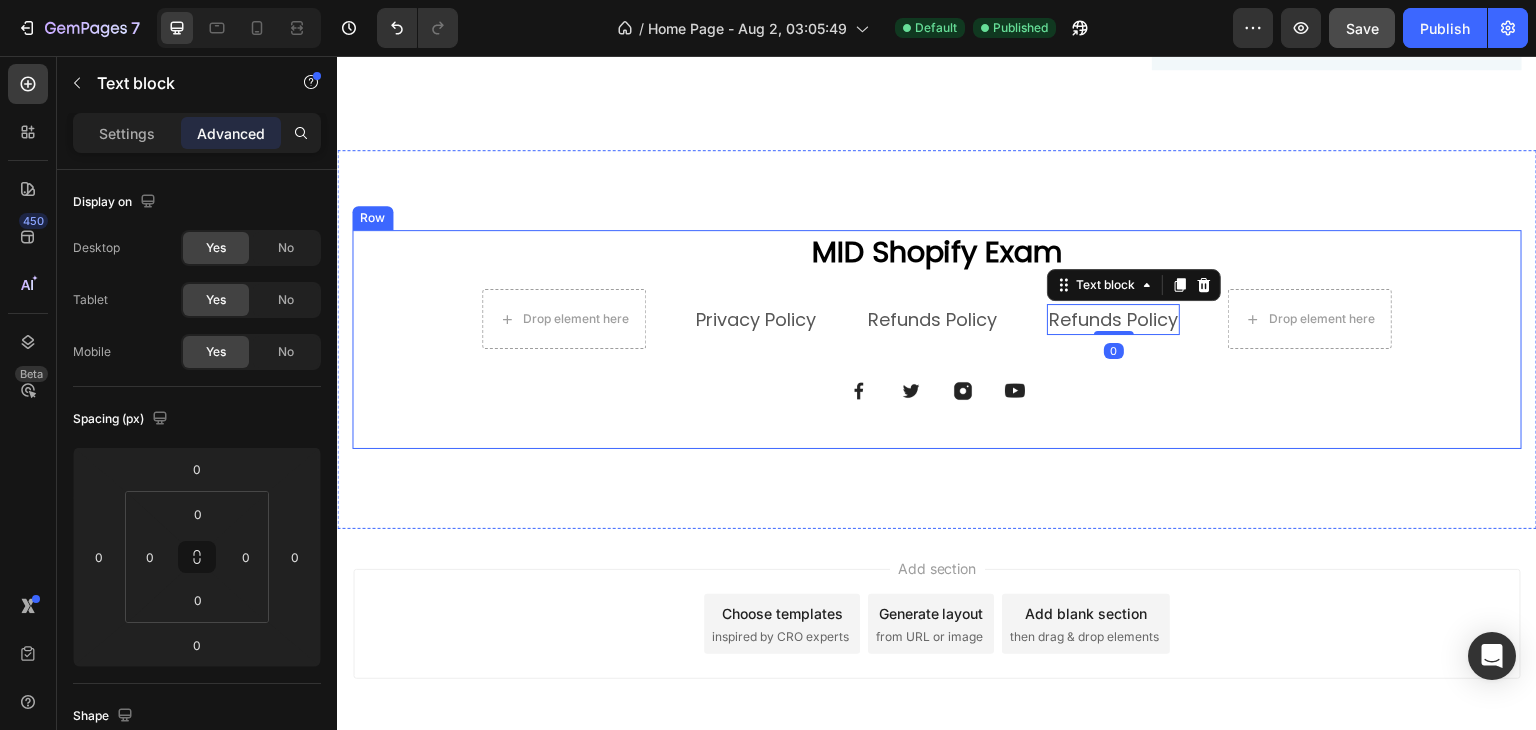 click on "MID Shopify Exam Heading
Drop element here Privacy Policy Text block Refunds Policy Text block Refunds Policy Text block   0
Drop element here Row Image Image Image Image Row" at bounding box center (937, 340) 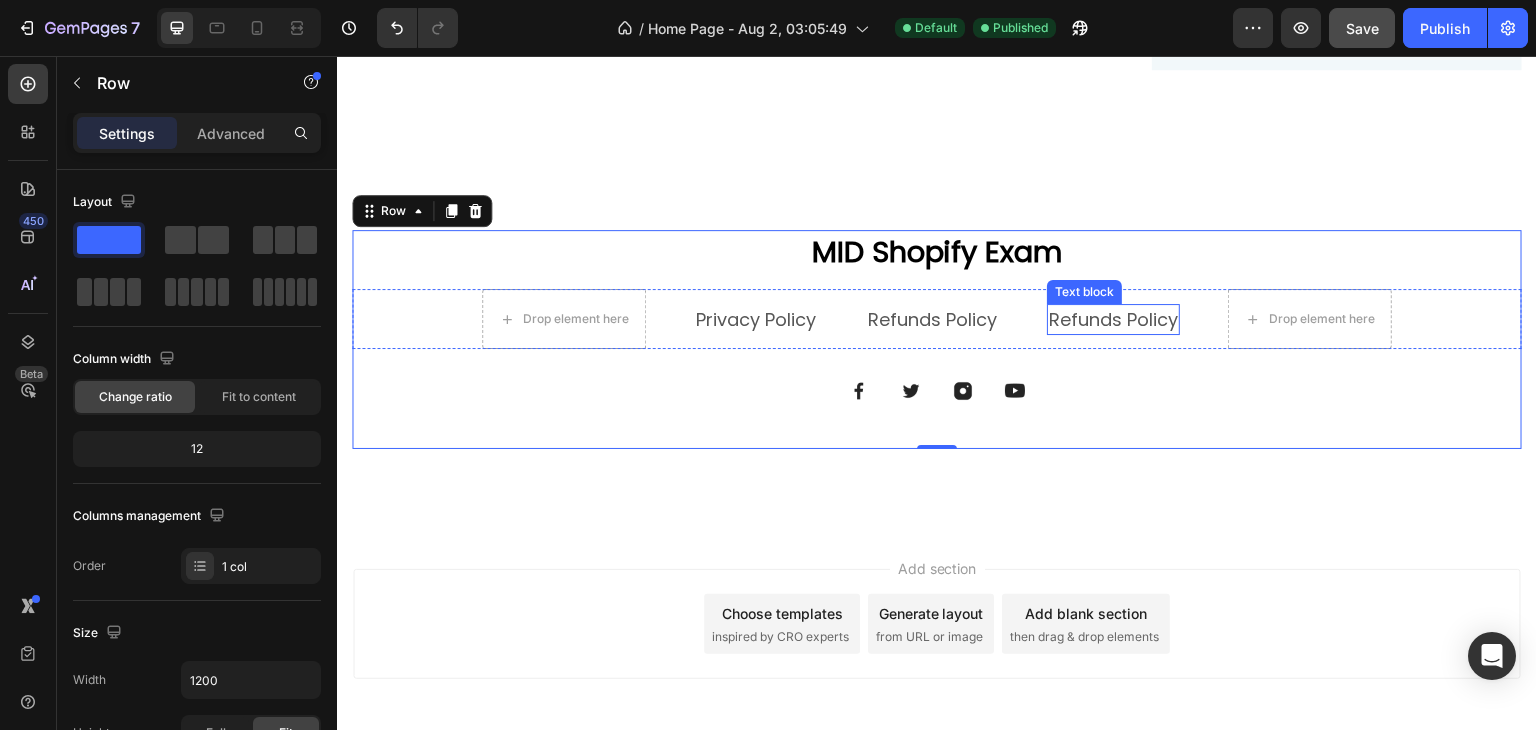 click on "Refunds Policy" at bounding box center [1113, 319] 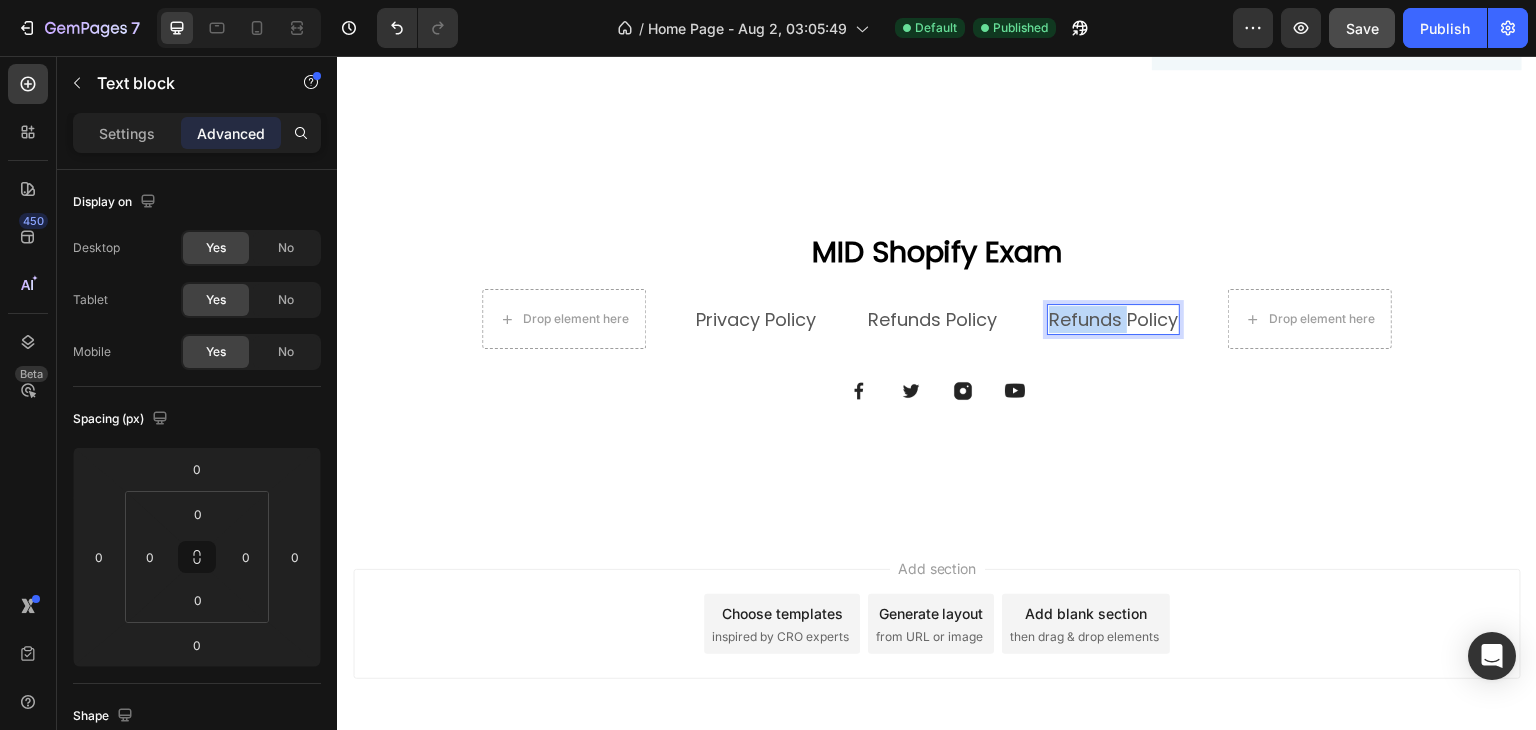 click on "Refunds Policy" at bounding box center (1113, 319) 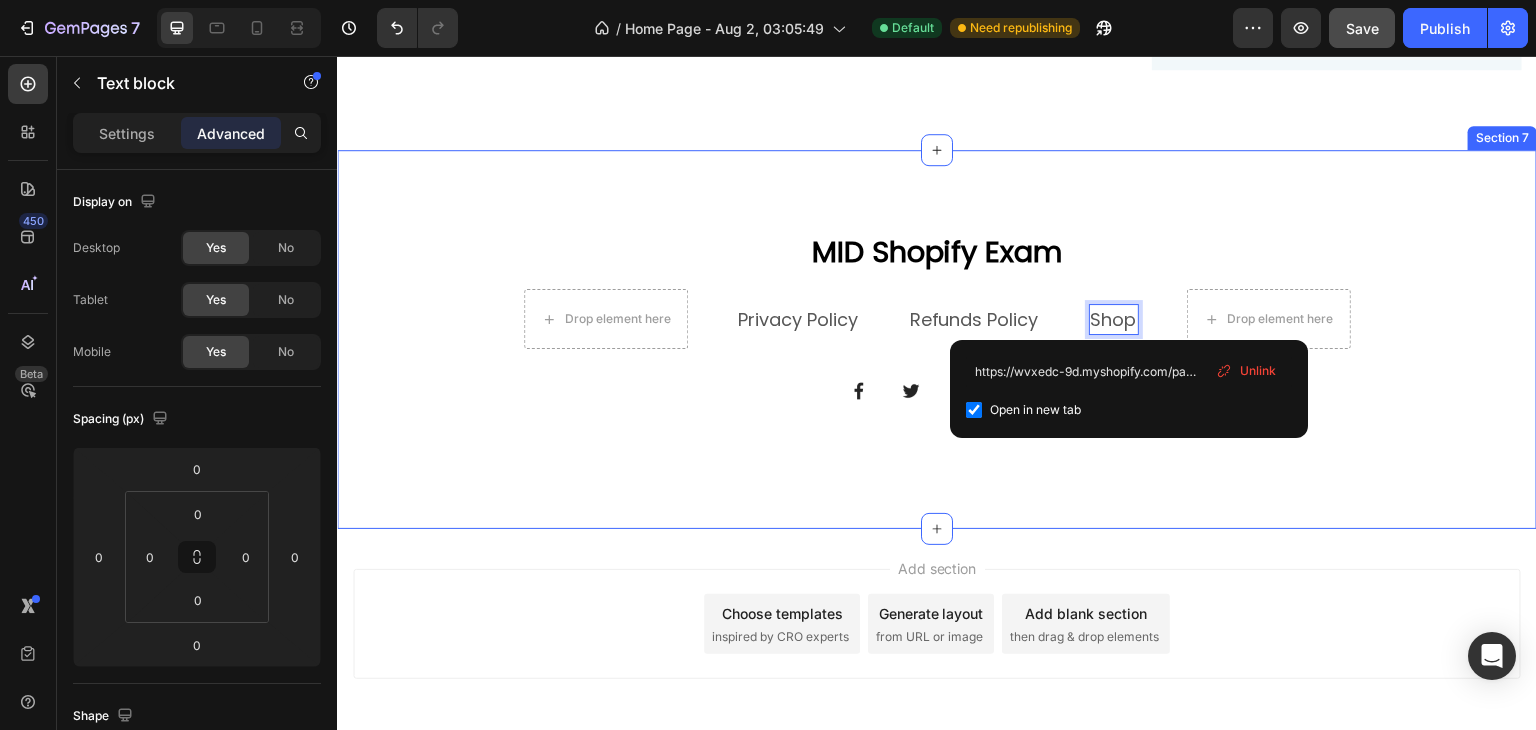 click on "MID Shopify Exam Heading
Drop element here Privacy Policy Text block Refunds Policy Text block Shop Text block   0
Drop element here Row Image Image Image Image Row Row Section 7" at bounding box center [937, 340] 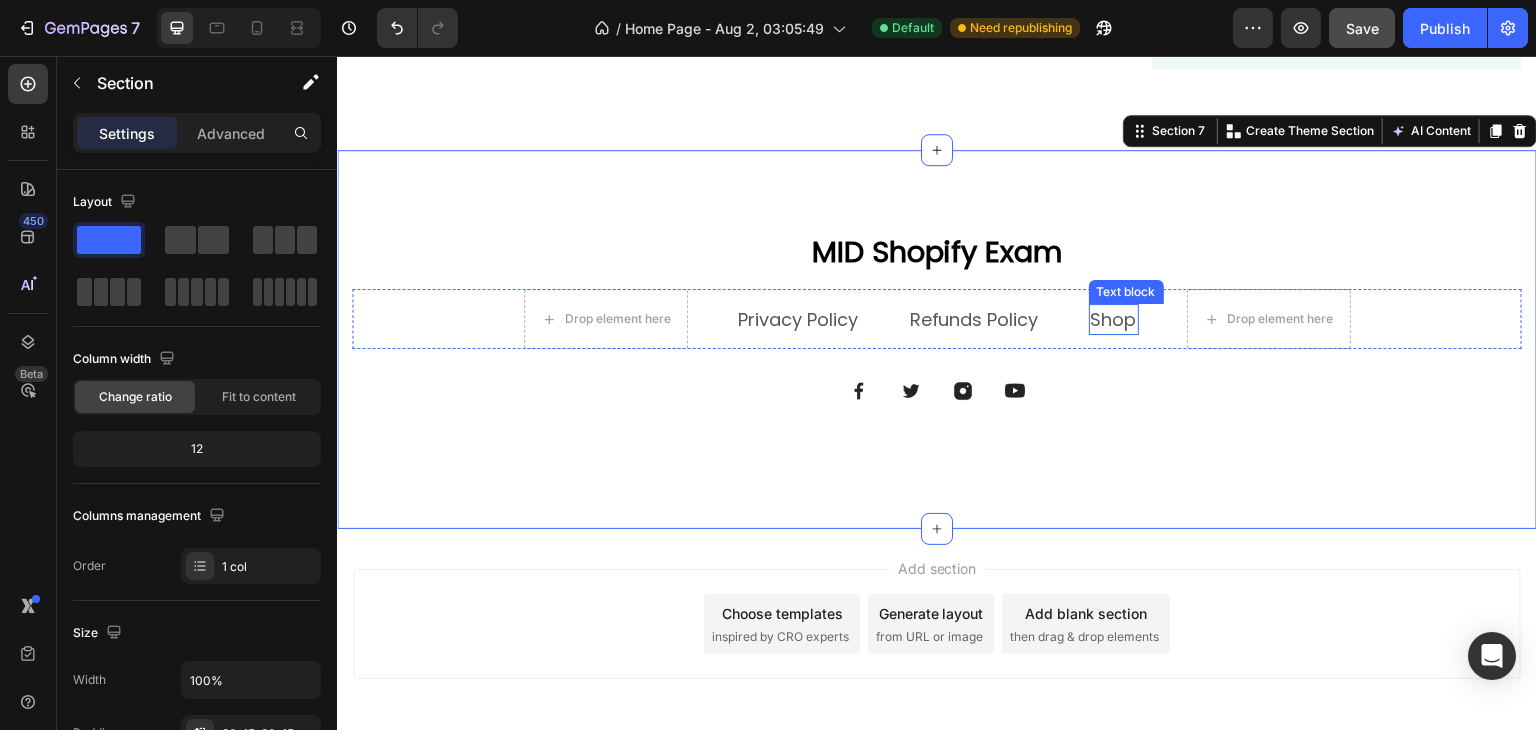 click on "Shop" at bounding box center (1114, 319) 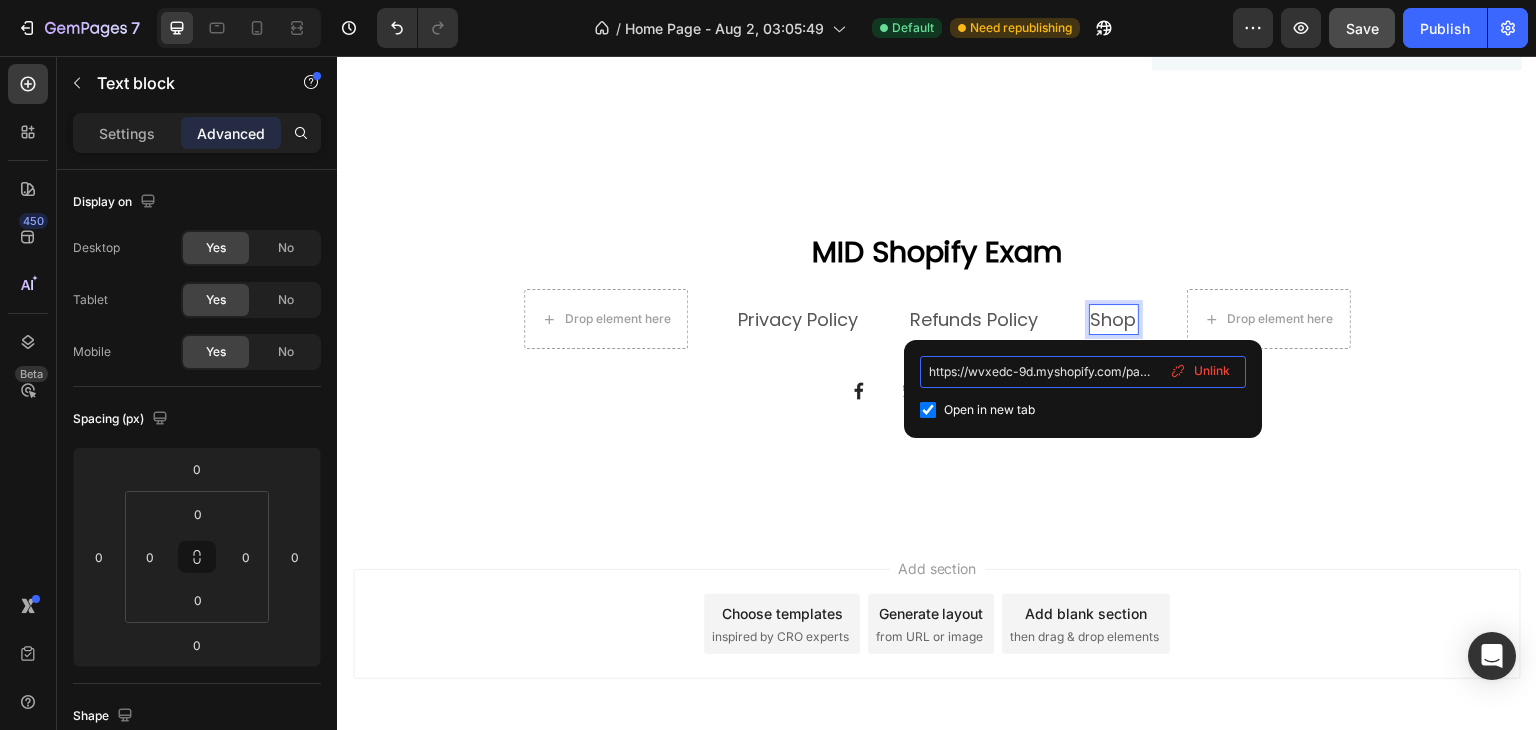 click on "https://wvxedc-9d.myshopify.com/pages/refund-policy" at bounding box center [1083, 372] 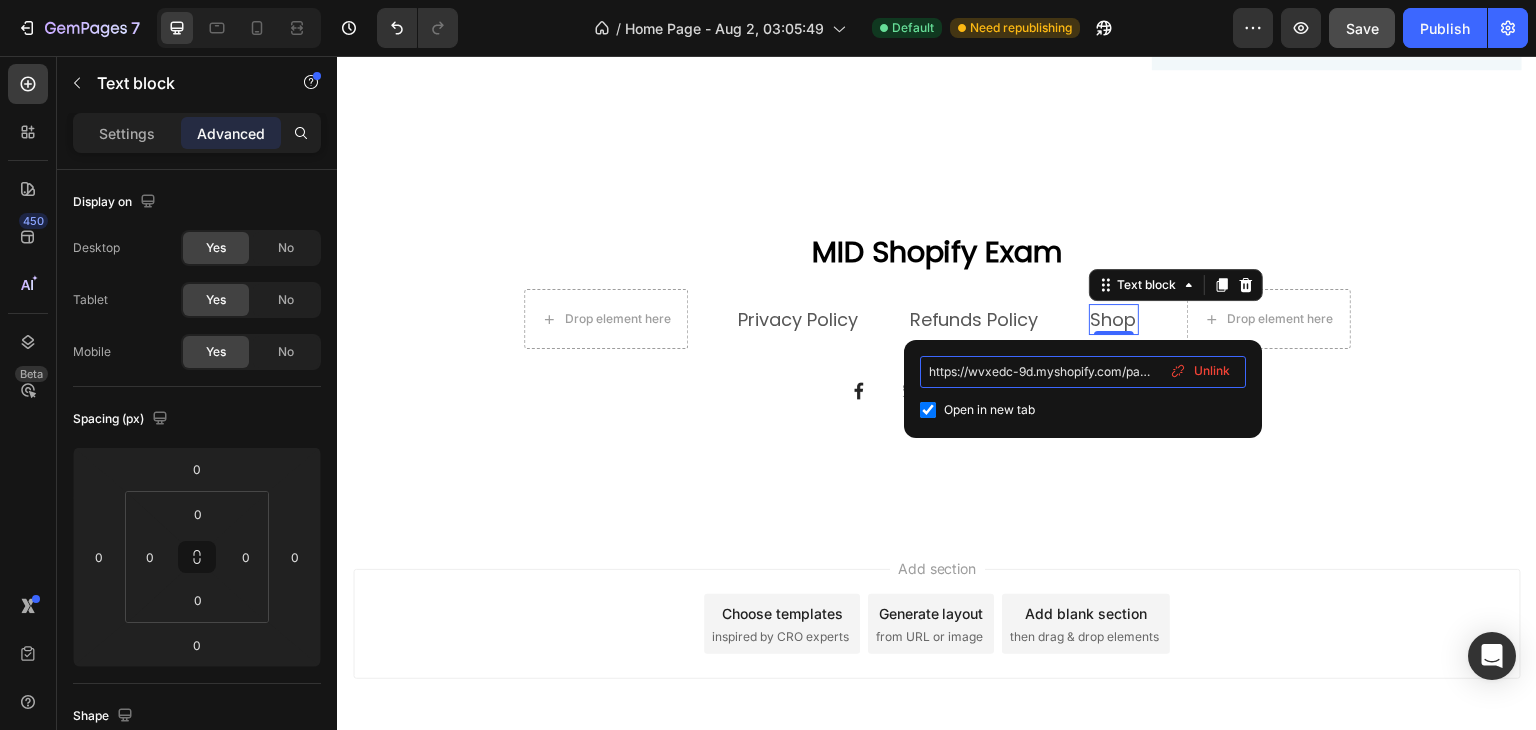paste on "4bcmv3brcg5yu1xm-71636517032.shopifypreview.com/products_preview?preview_key=0bda1672ad02800f91c1d8144a5e232d" 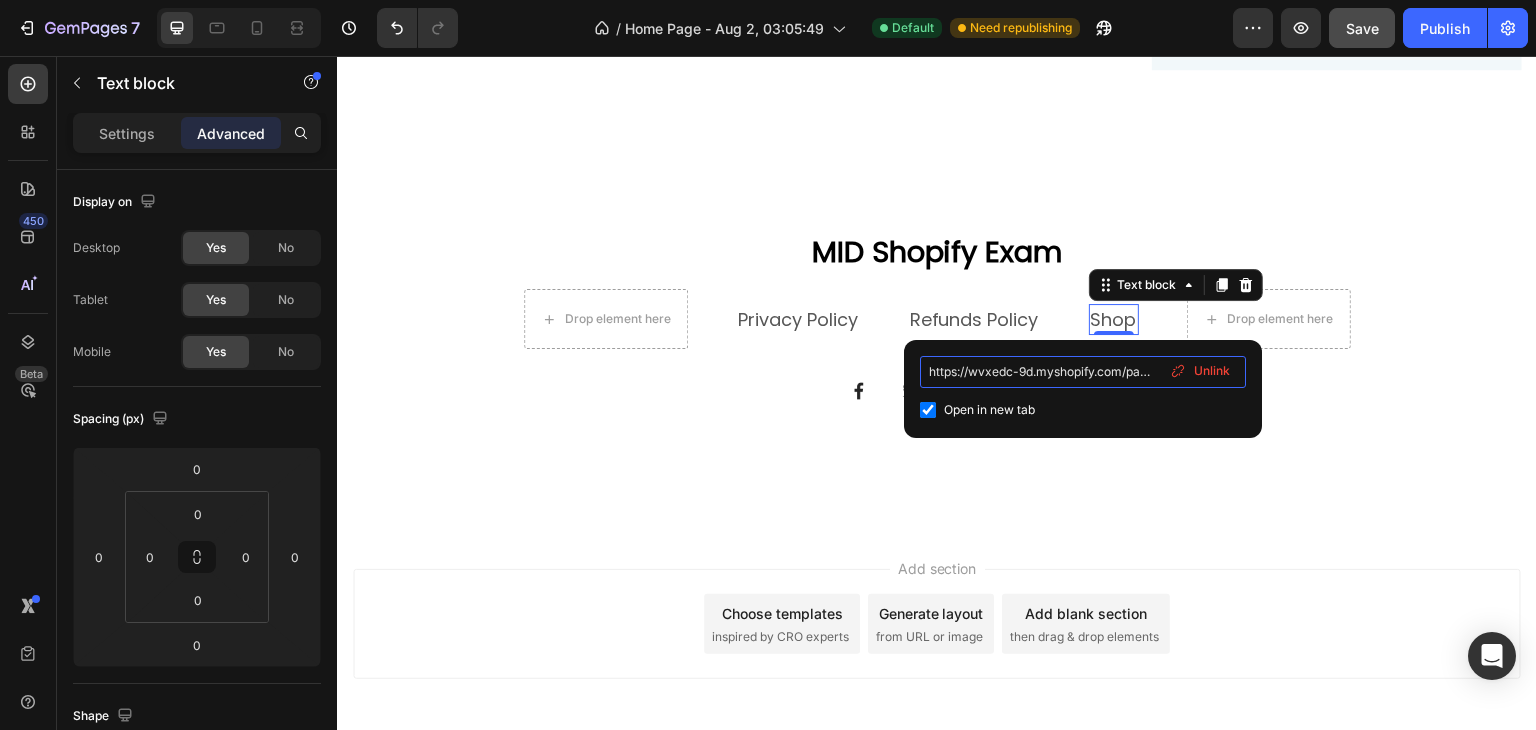 type on "https://4bcmv3brcg5yu1xm-71636517032.shopifypreview.com/products_preview?preview_key=0bda1672ad02800f91c1d8144a5e232d" 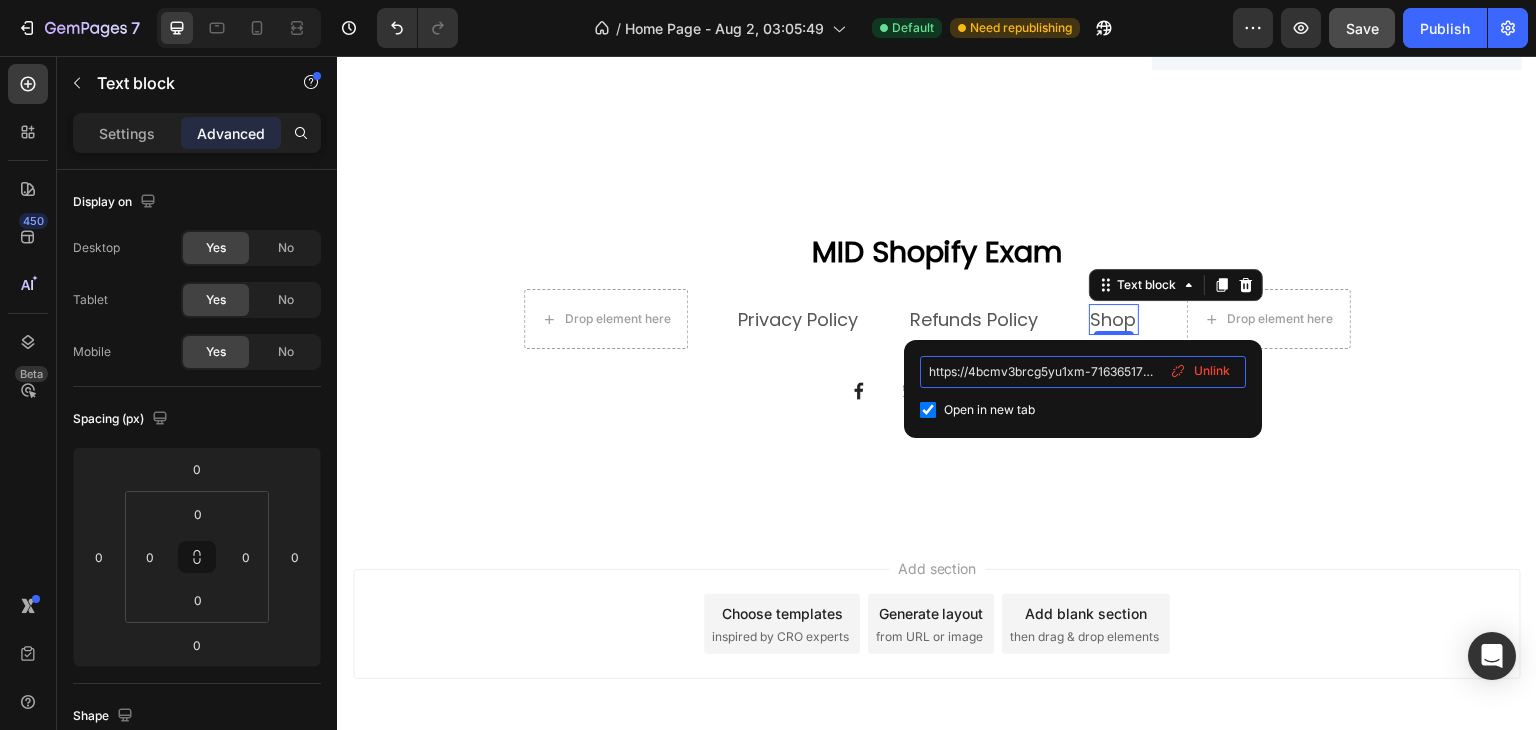 scroll, scrollTop: 0, scrollLeft: 537, axis: horizontal 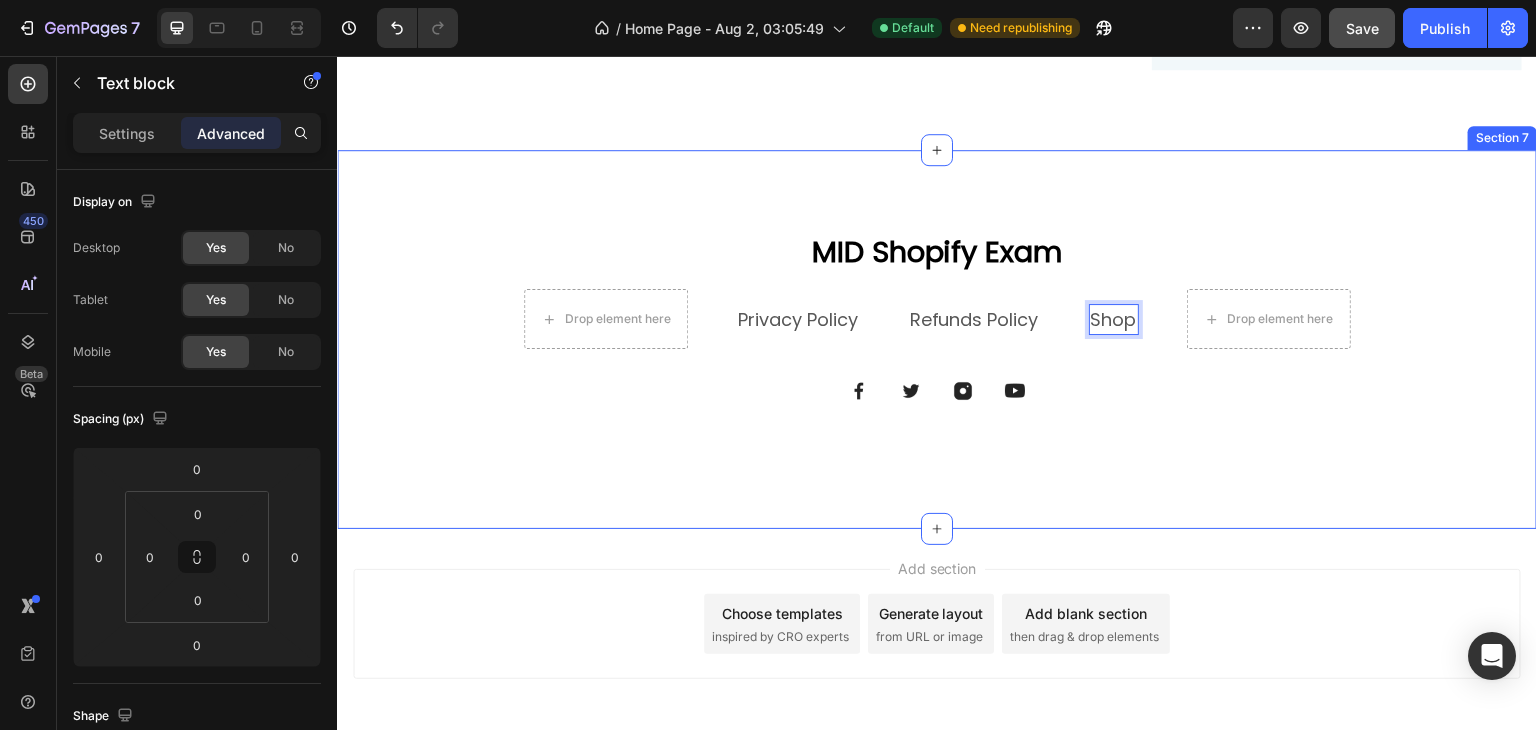click on "MID Shopify Exam Heading
Drop element here Privacy Policy Text block Refunds Policy Text block Shop ⁠⁠⁠⁠⁠⁠⁠ Text block   0
Drop element here Row Image Image Image Image Row Row Section 7" at bounding box center [937, 340] 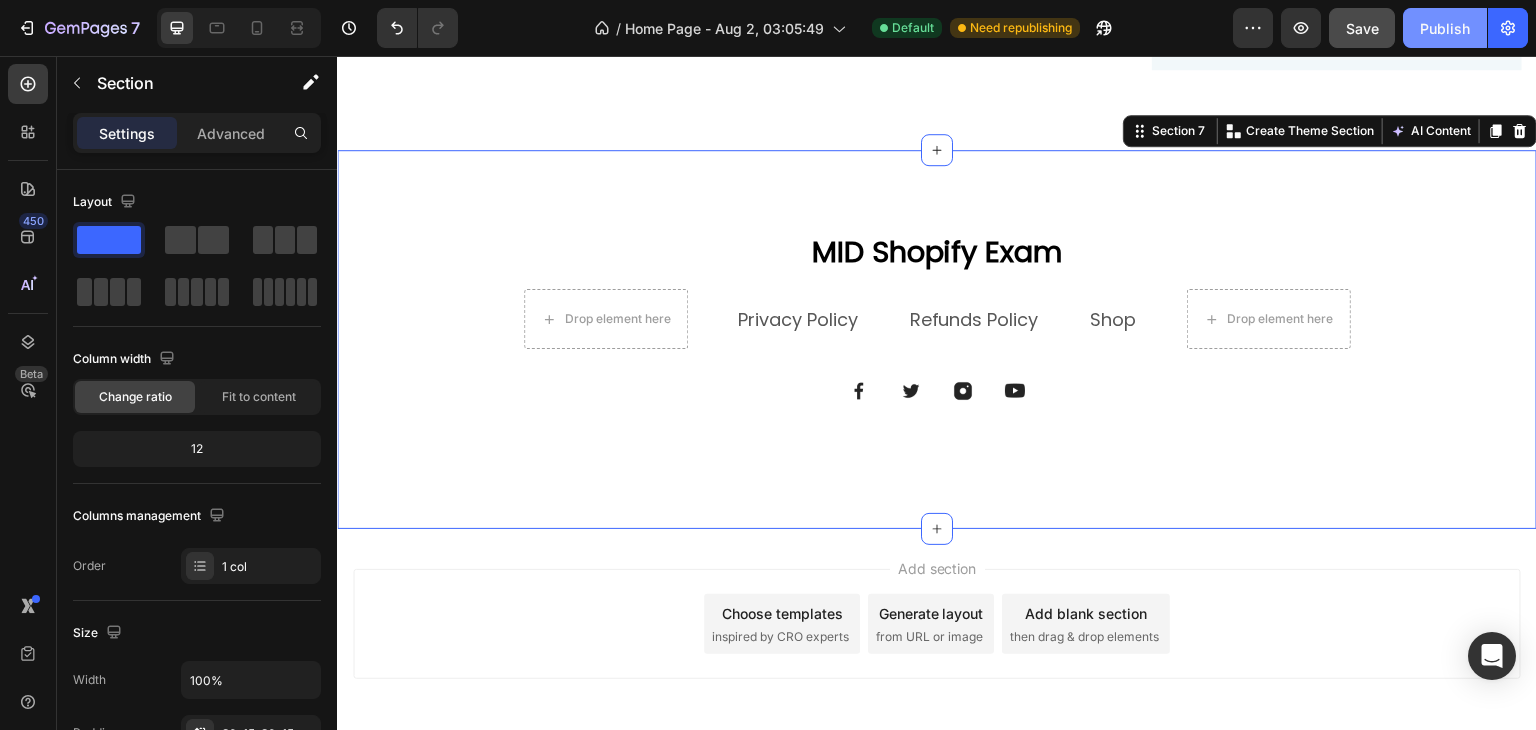click on "Publish" at bounding box center [1445, 28] 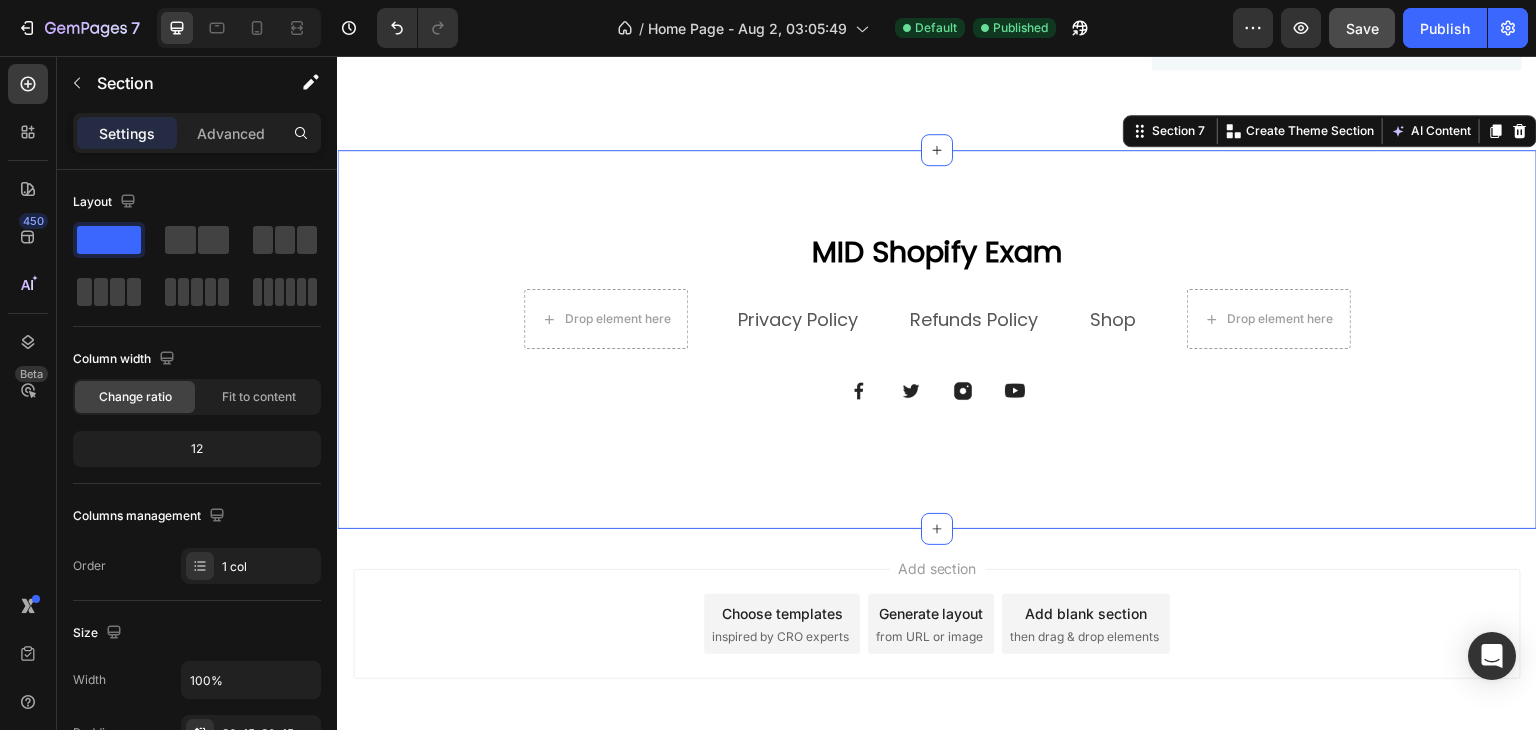 click on "MID Shopify Exam" at bounding box center [937, 252] 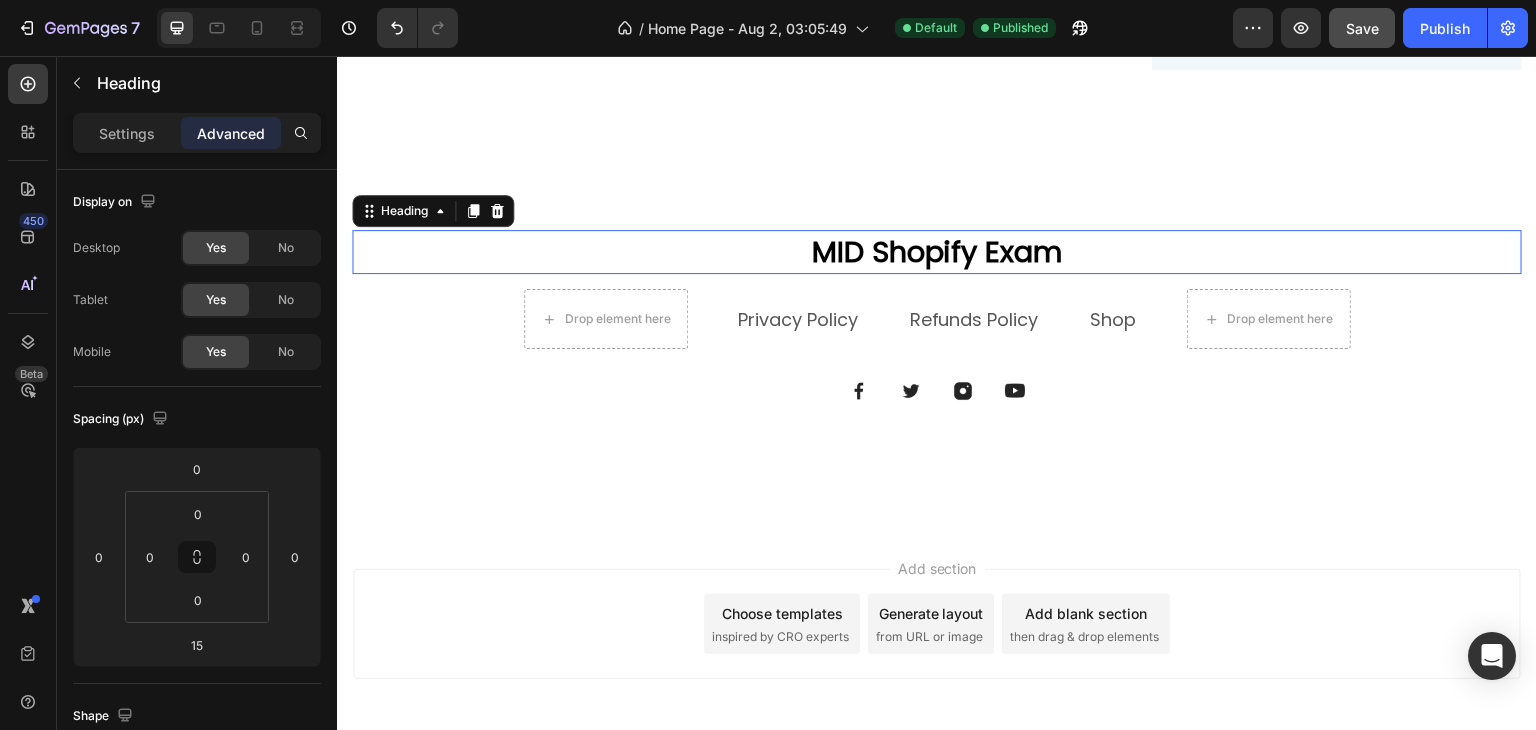 click on "MID Shopify Exam" at bounding box center [937, 252] 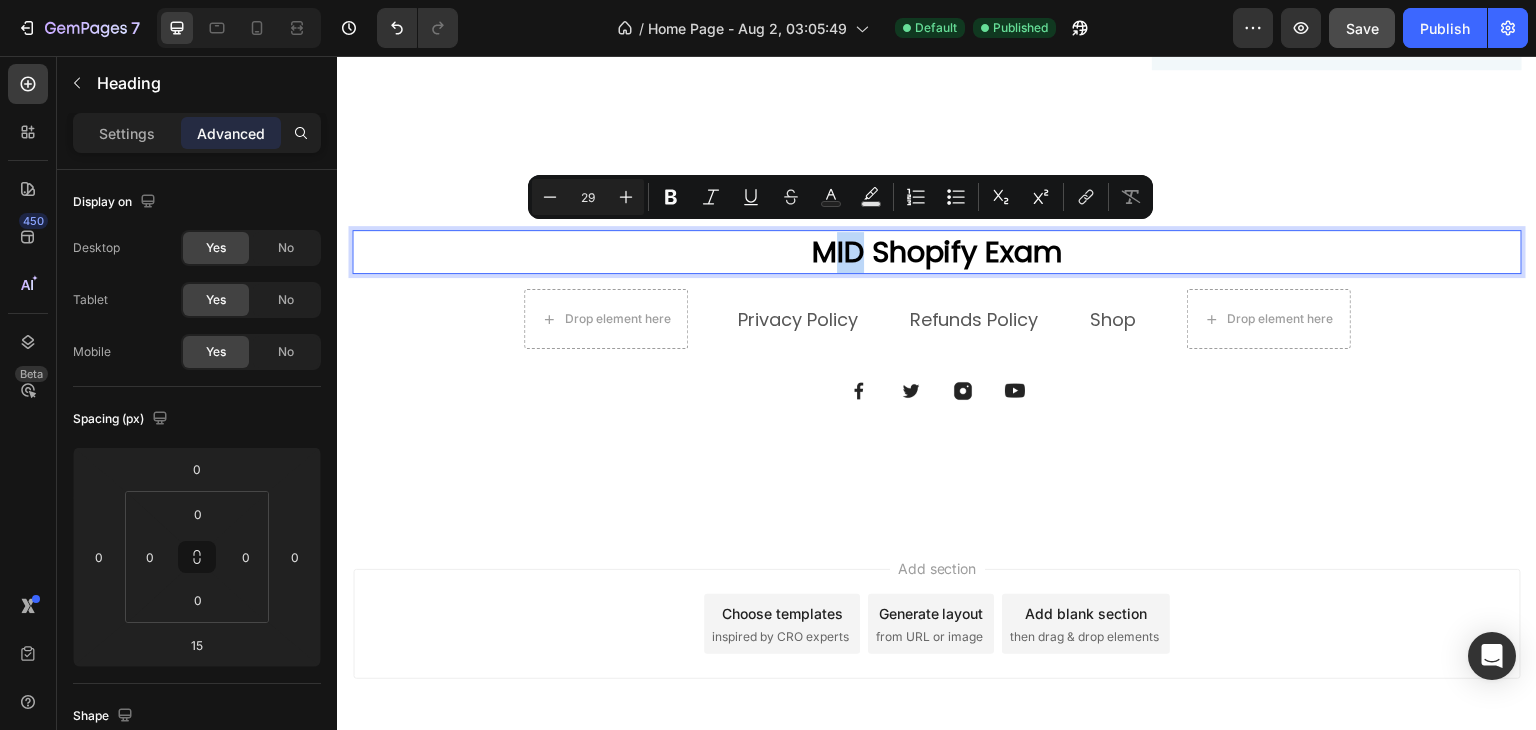 drag, startPoint x: 854, startPoint y: 248, endPoint x: 830, endPoint y: 249, distance: 24.020824 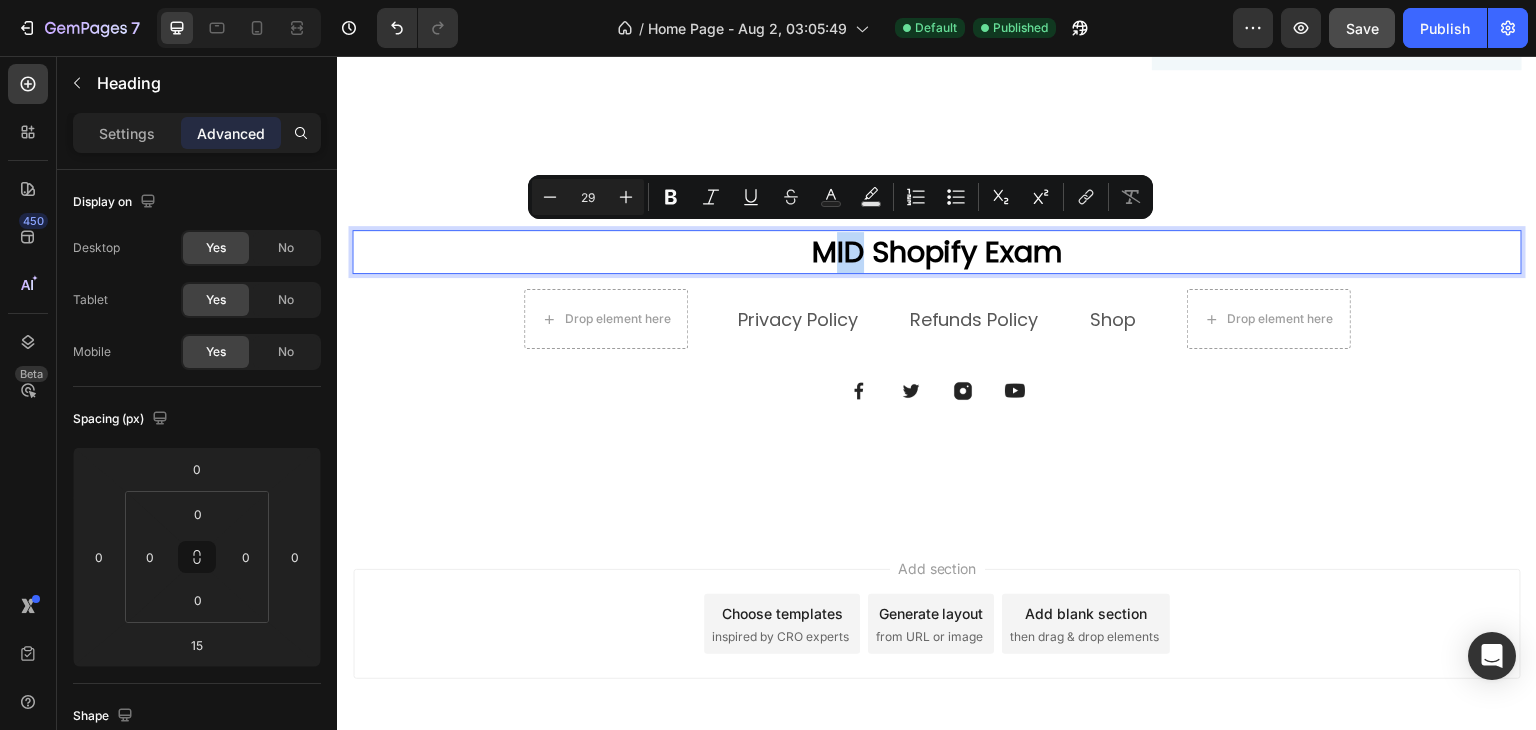 click on "MID Shopify Exam" at bounding box center [937, 252] 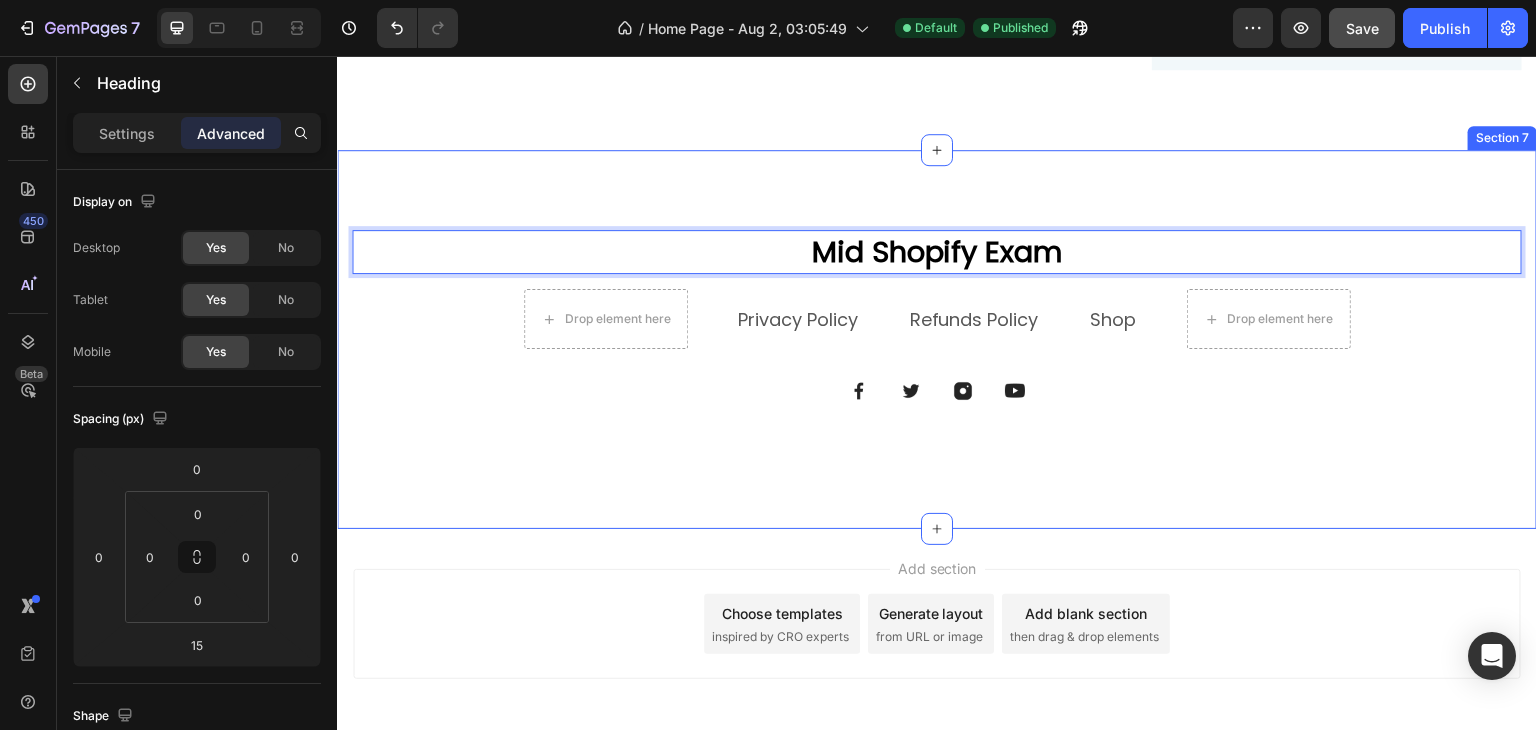 click on "Mid Shopify Exam Heading   15
Drop element here Privacy Policy Text block Refunds Policy Text block Shop ⁠⁠⁠⁠⁠⁠⁠ Text block
Drop element here Row Image Image Image Image Row Row Section 7" at bounding box center [937, 340] 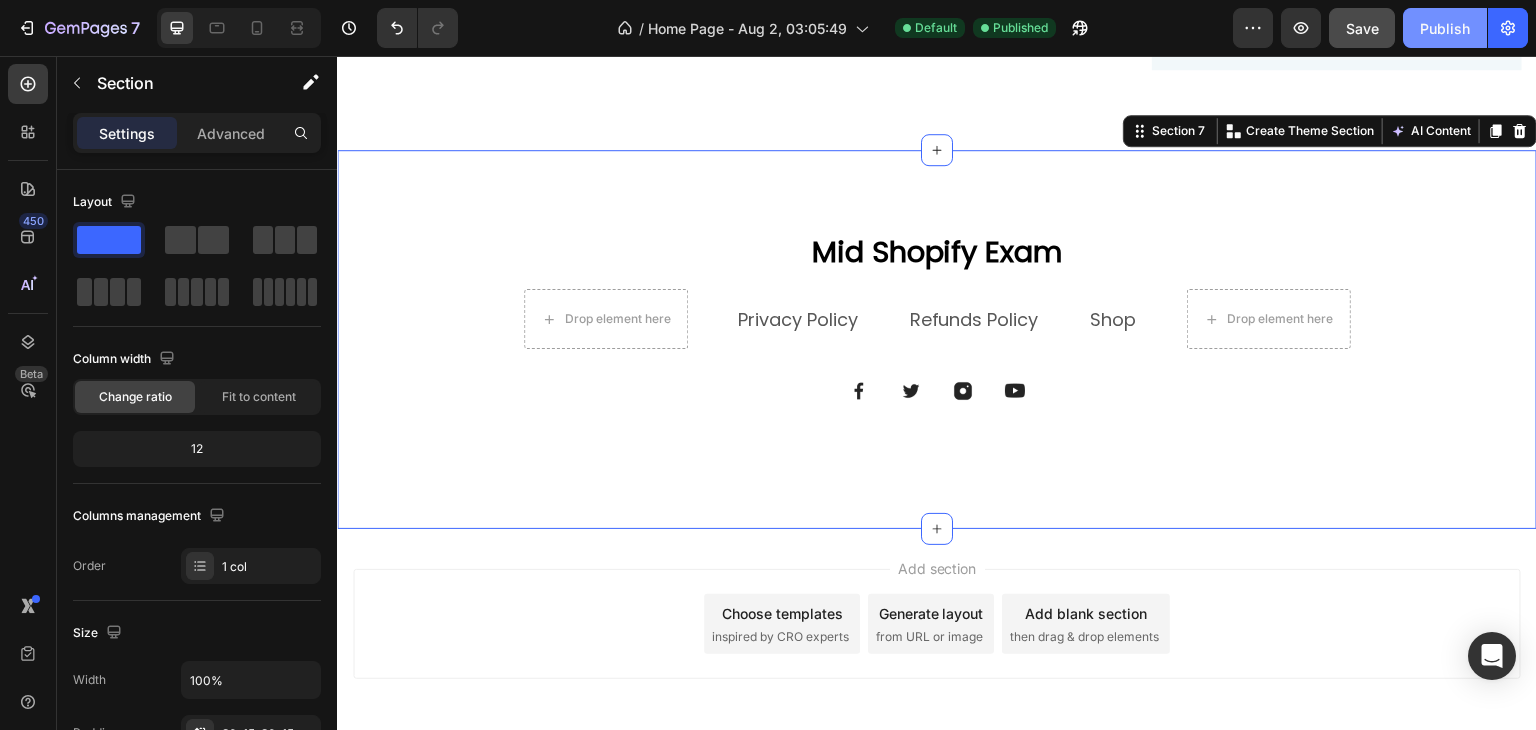 click on "Publish" 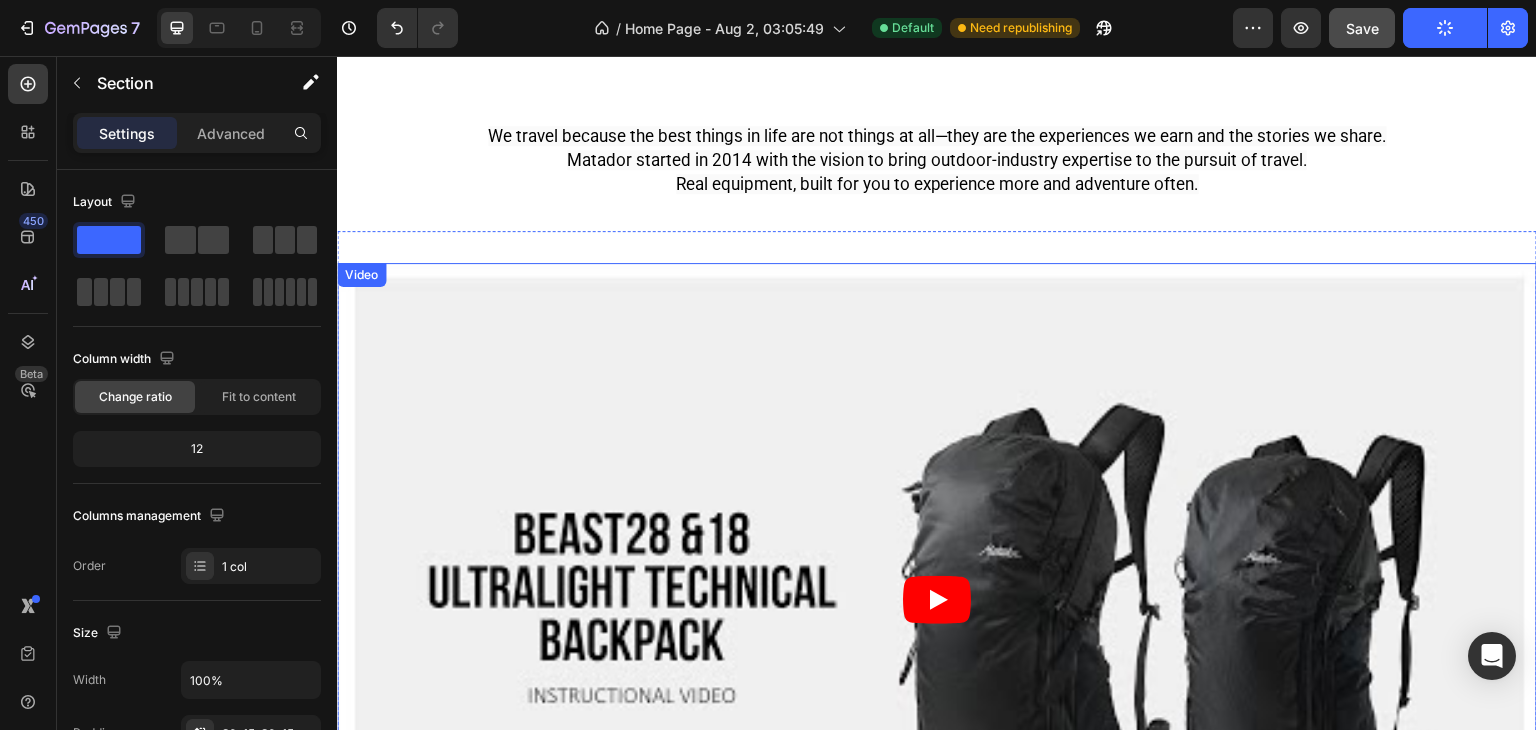 scroll, scrollTop: 216, scrollLeft: 0, axis: vertical 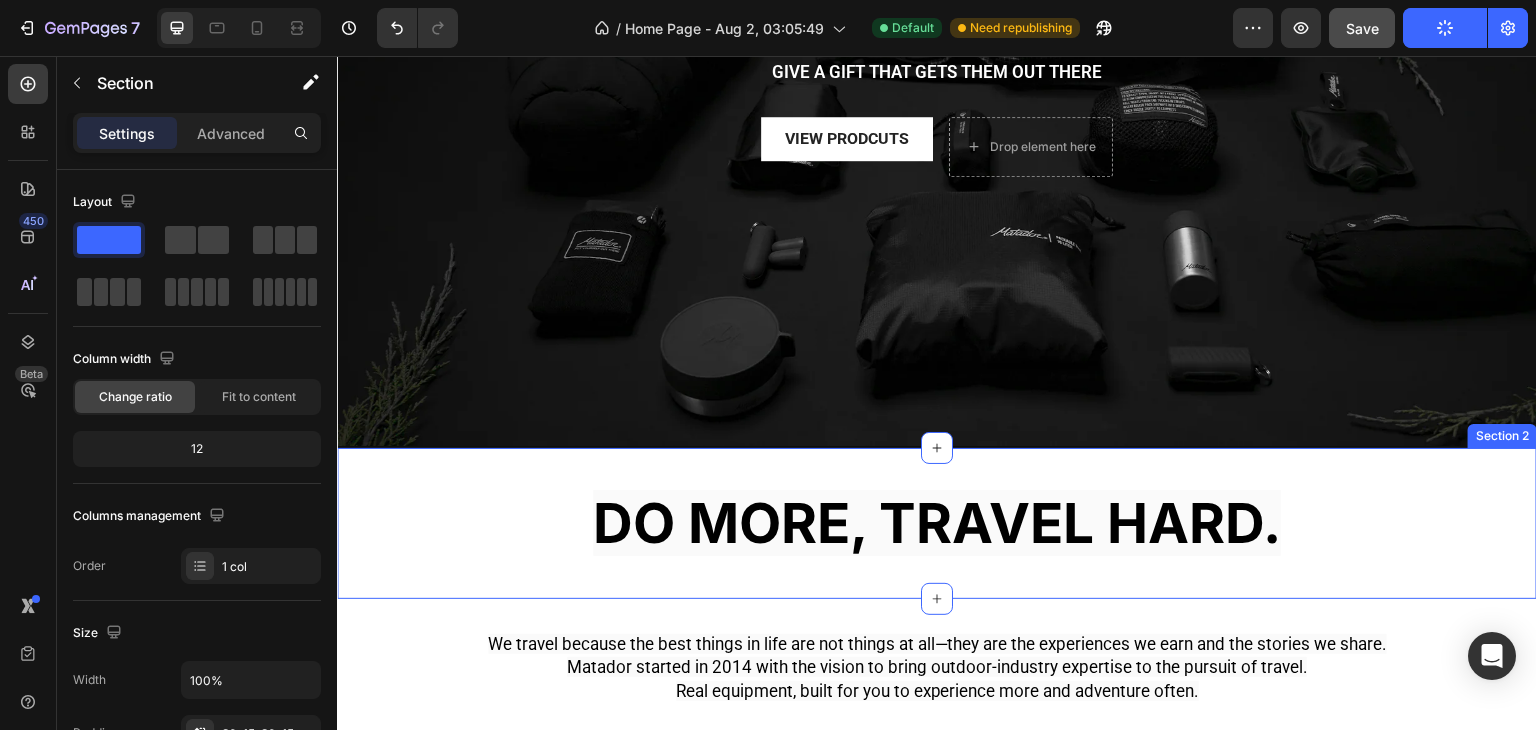 click on "DO MORE, TRAVEL HARD. Heading Section 2" at bounding box center [937, 523] 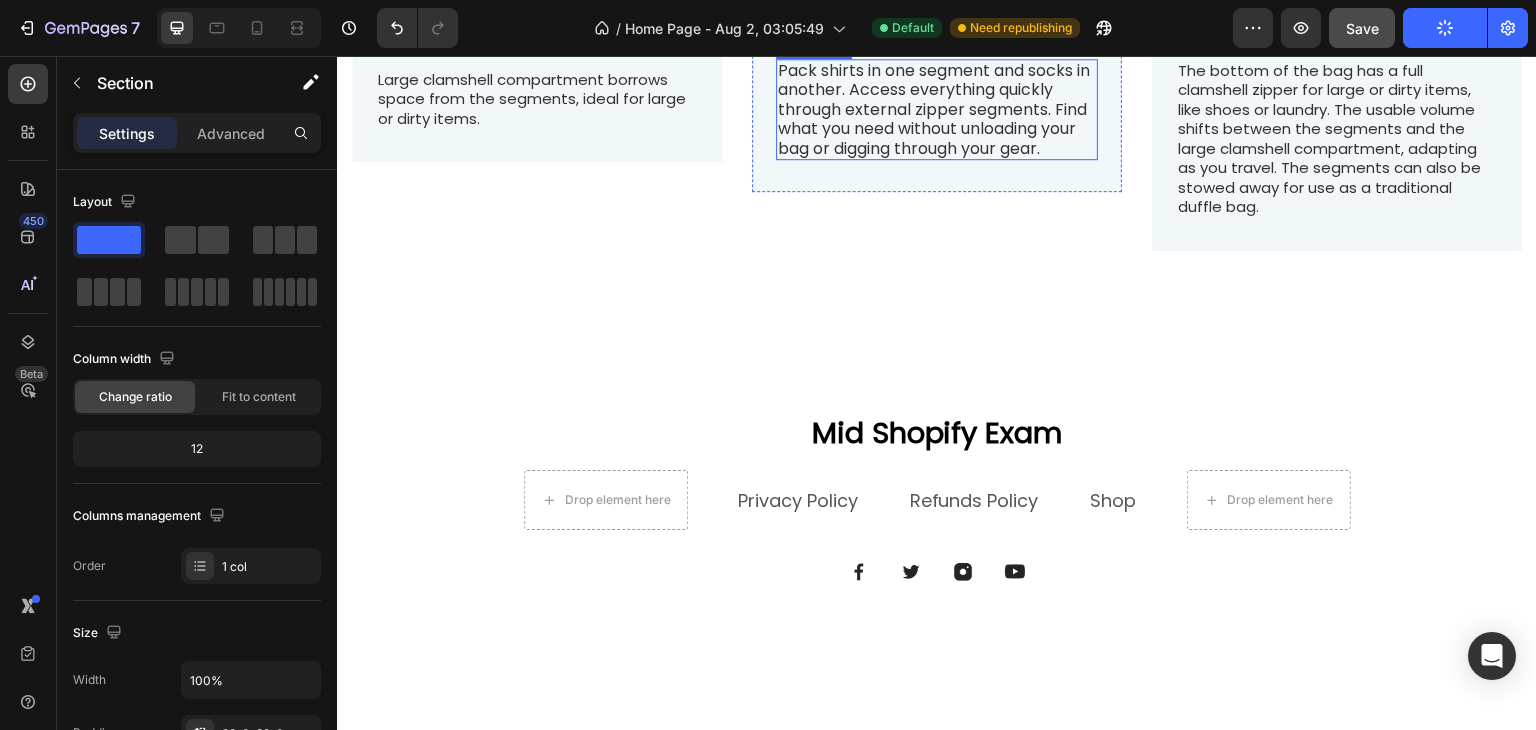 scroll, scrollTop: 2516, scrollLeft: 0, axis: vertical 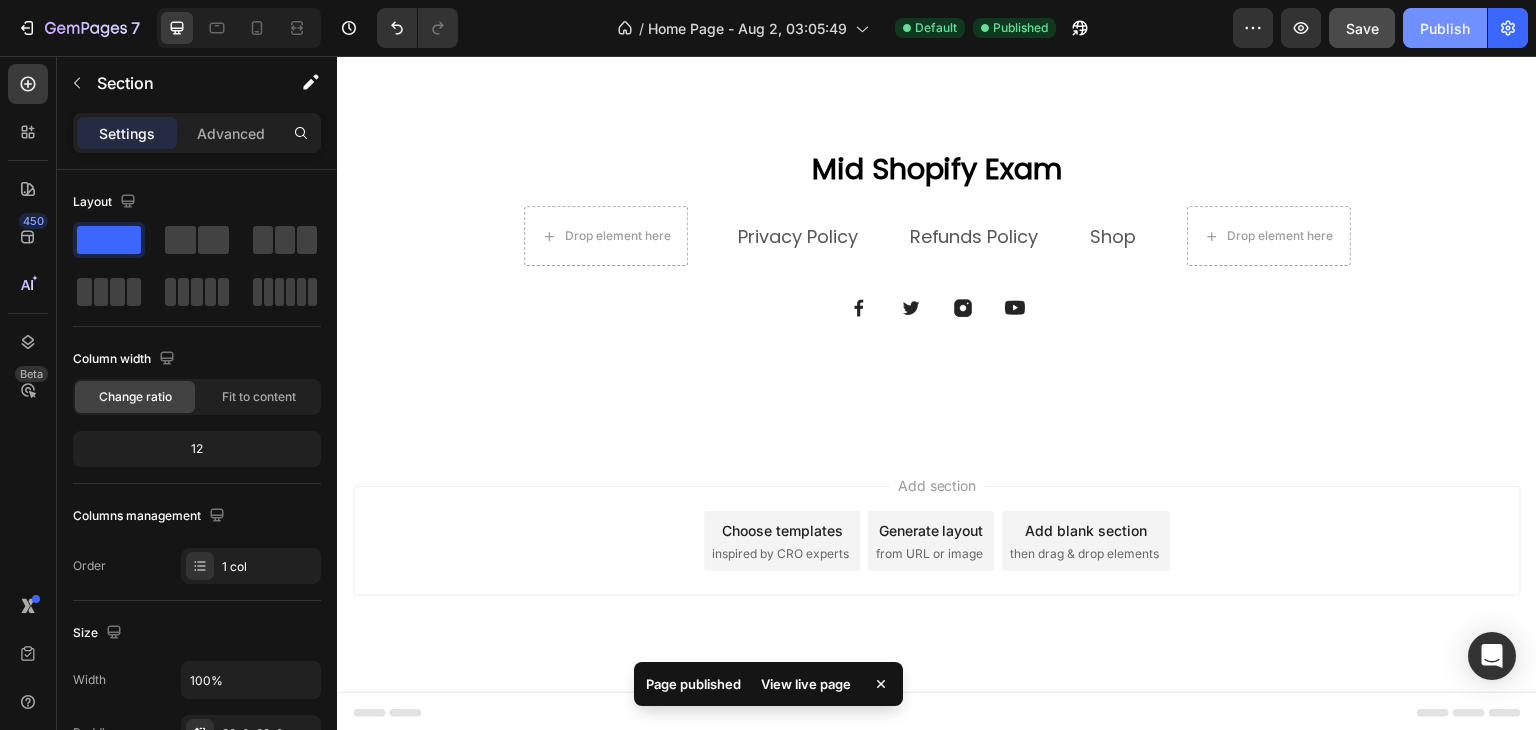 click on "Publish" at bounding box center [1445, 28] 